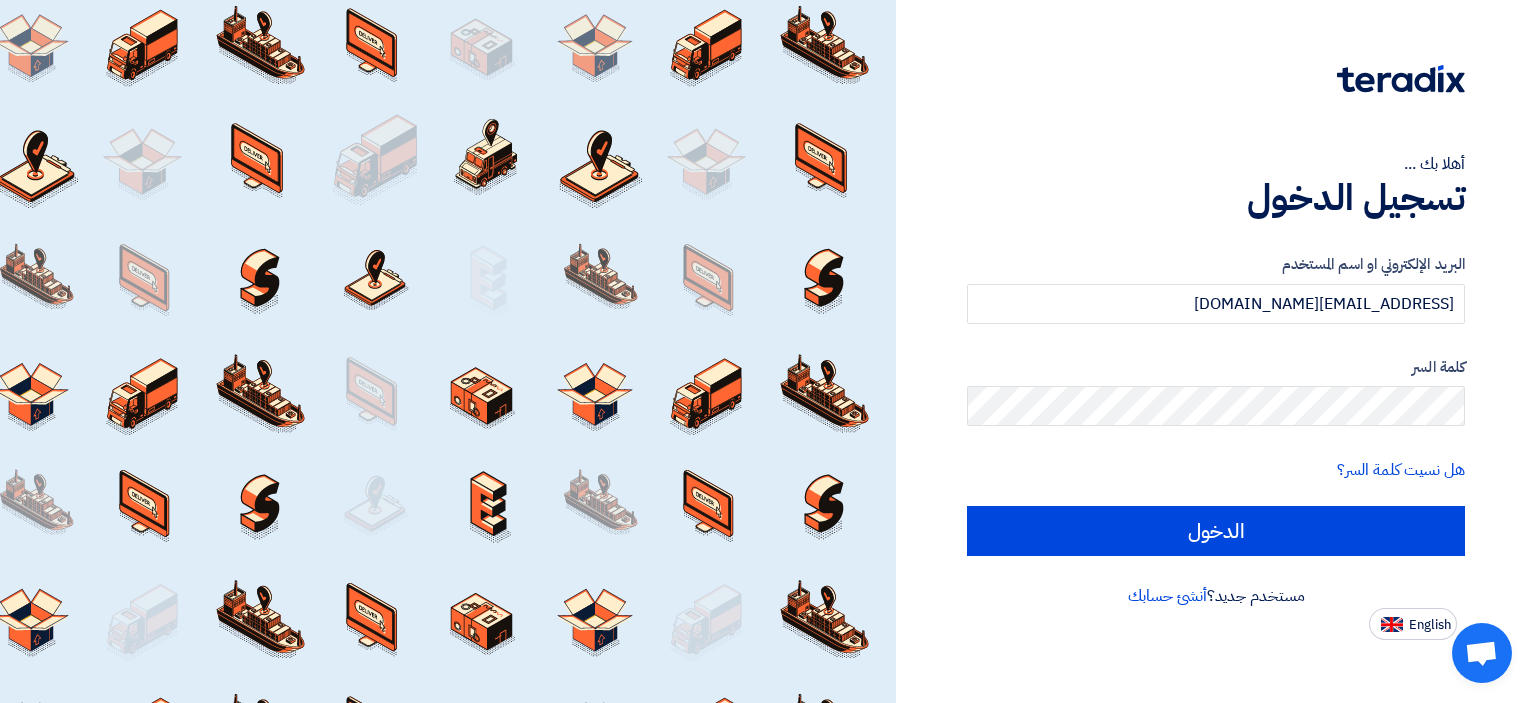 scroll, scrollTop: 0, scrollLeft: 0, axis: both 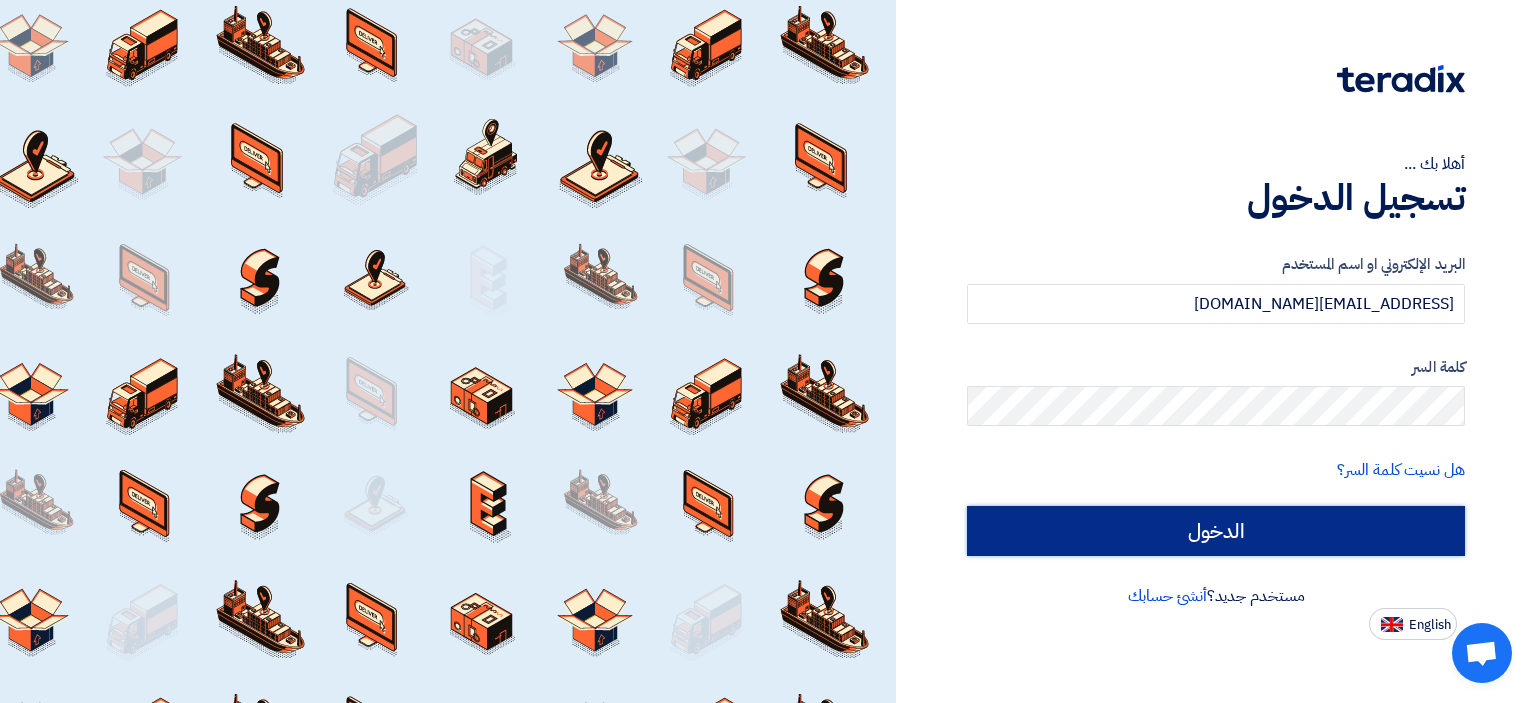 click on "الدخول" 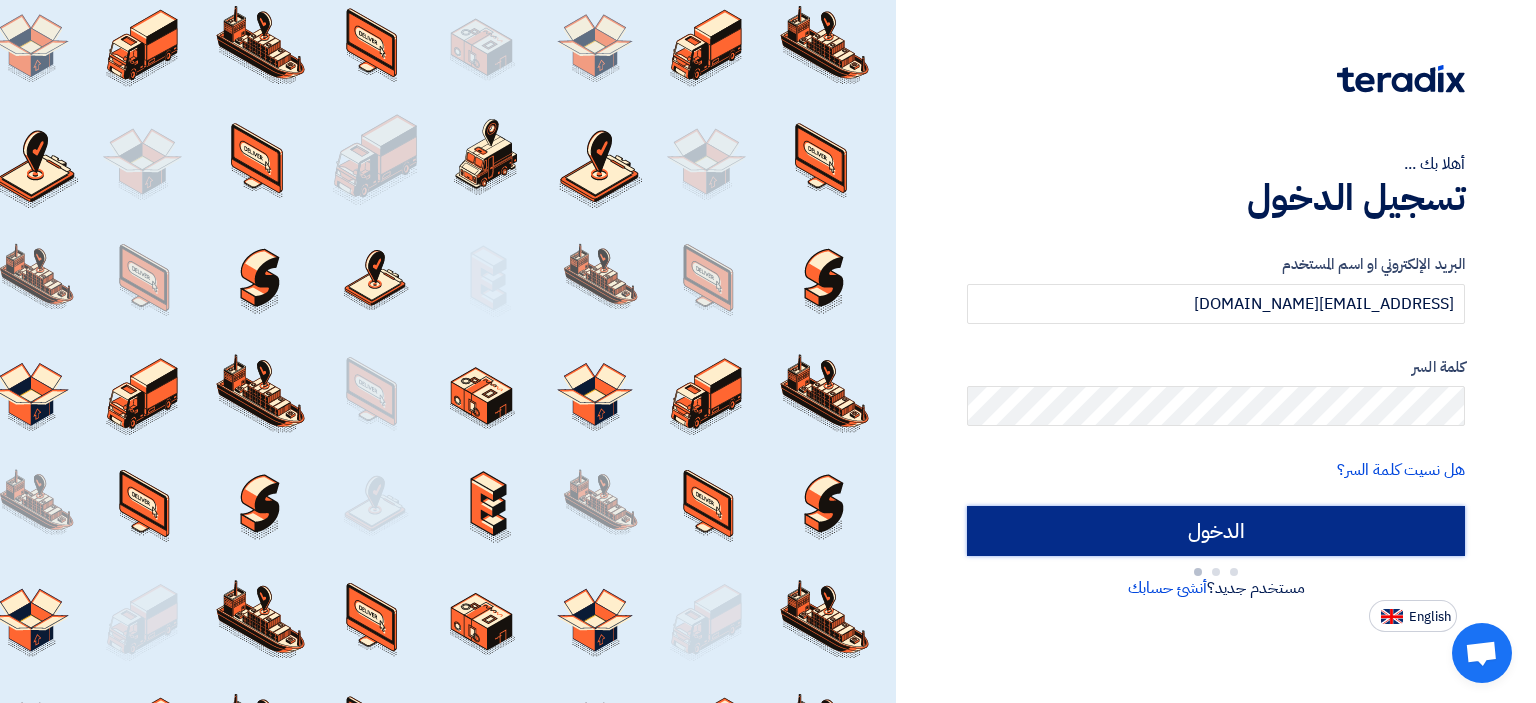 type on "Sign in" 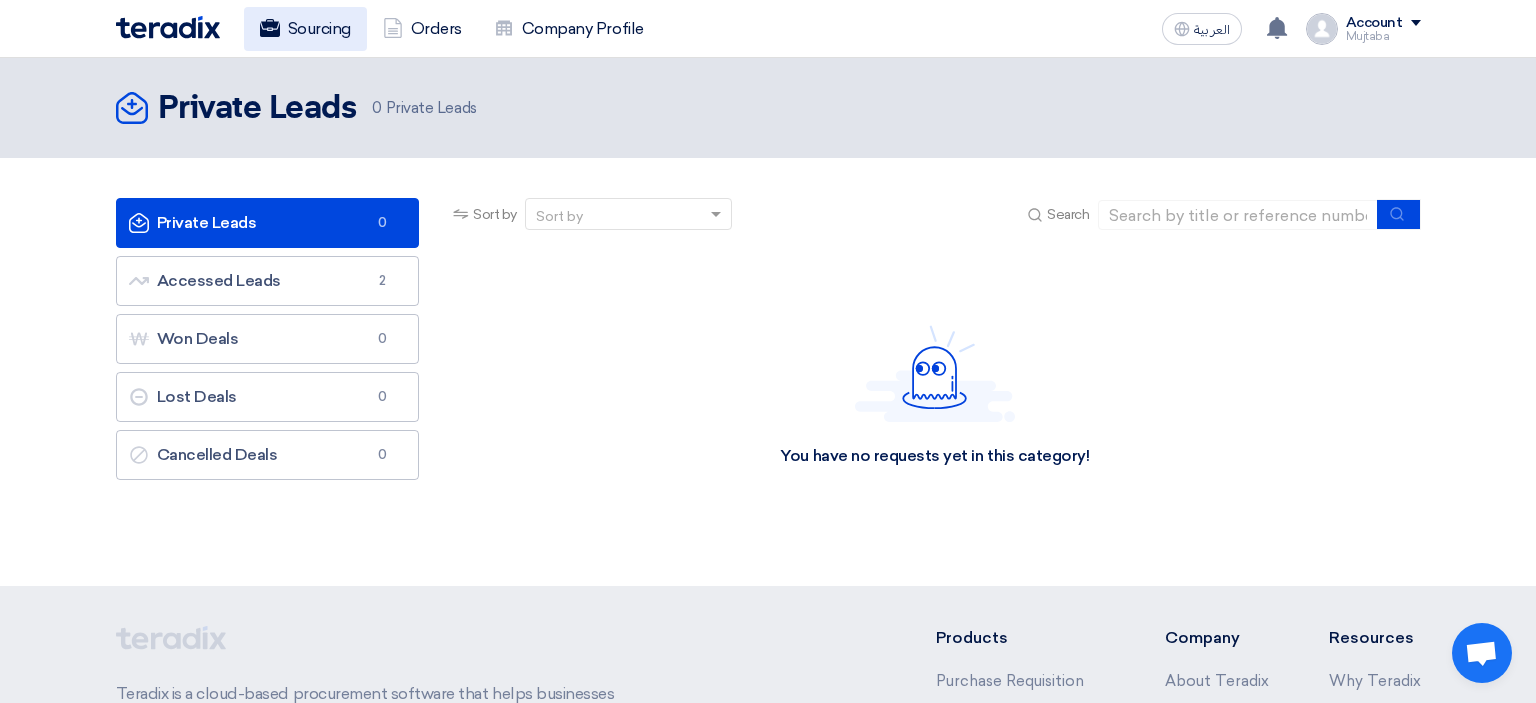click on "Sourcing" 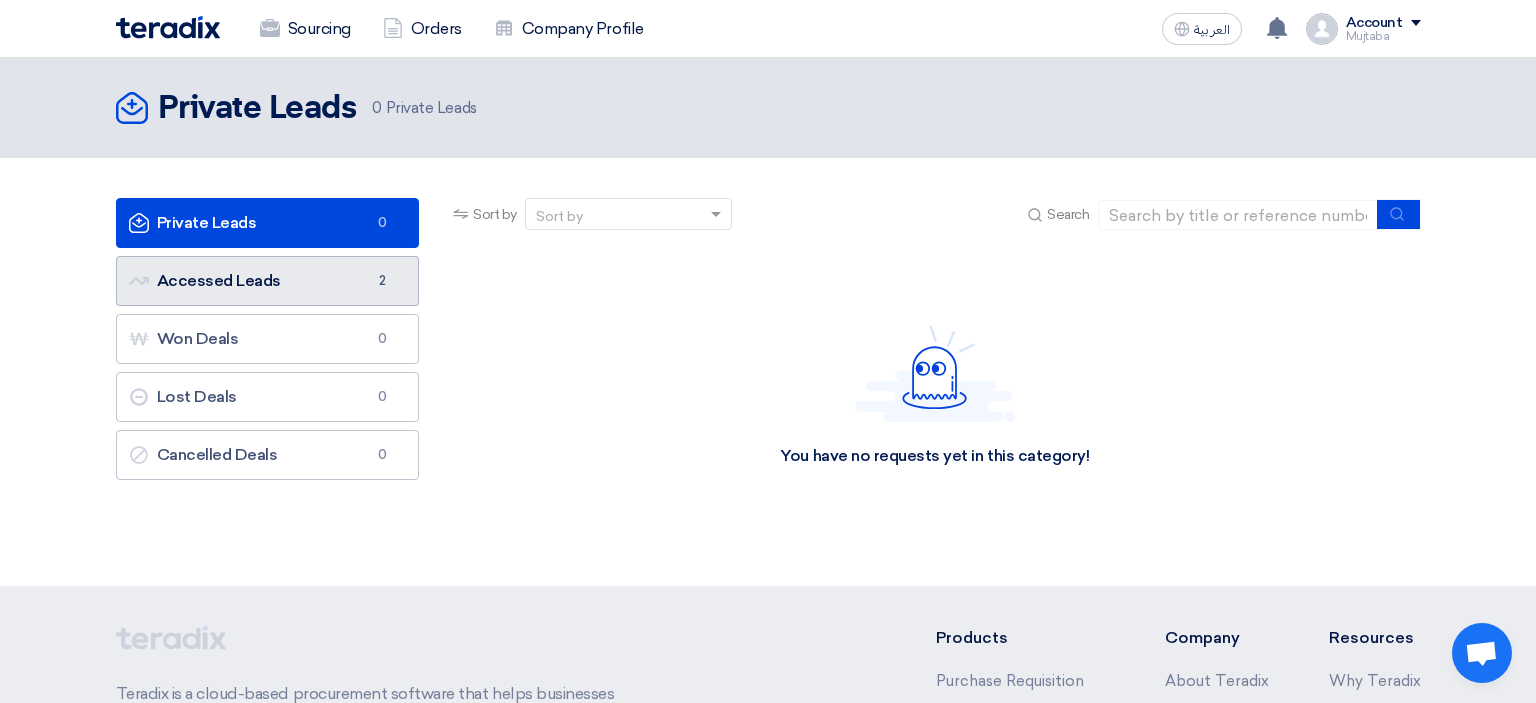 click on "Accessed Leads
Accessed Leads
2" 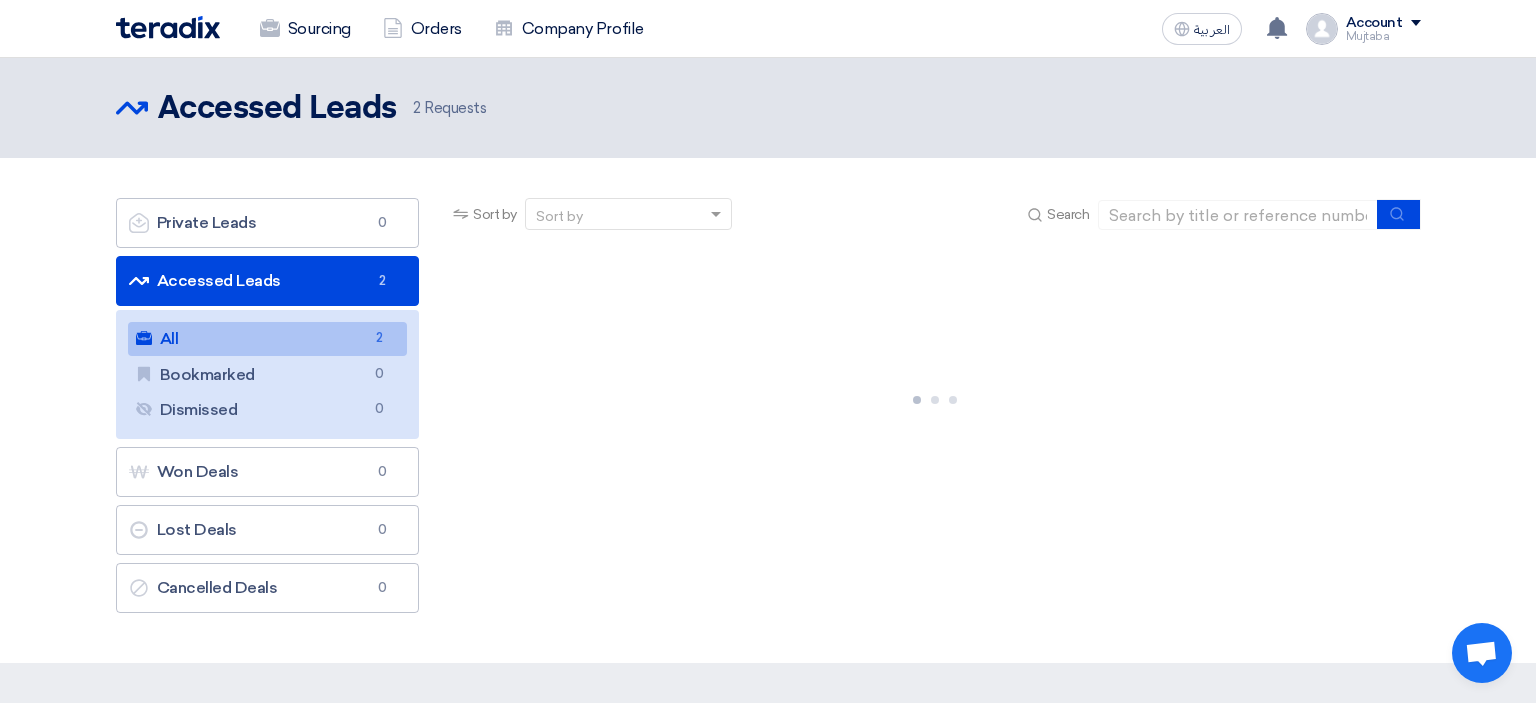click on "All
All
2" 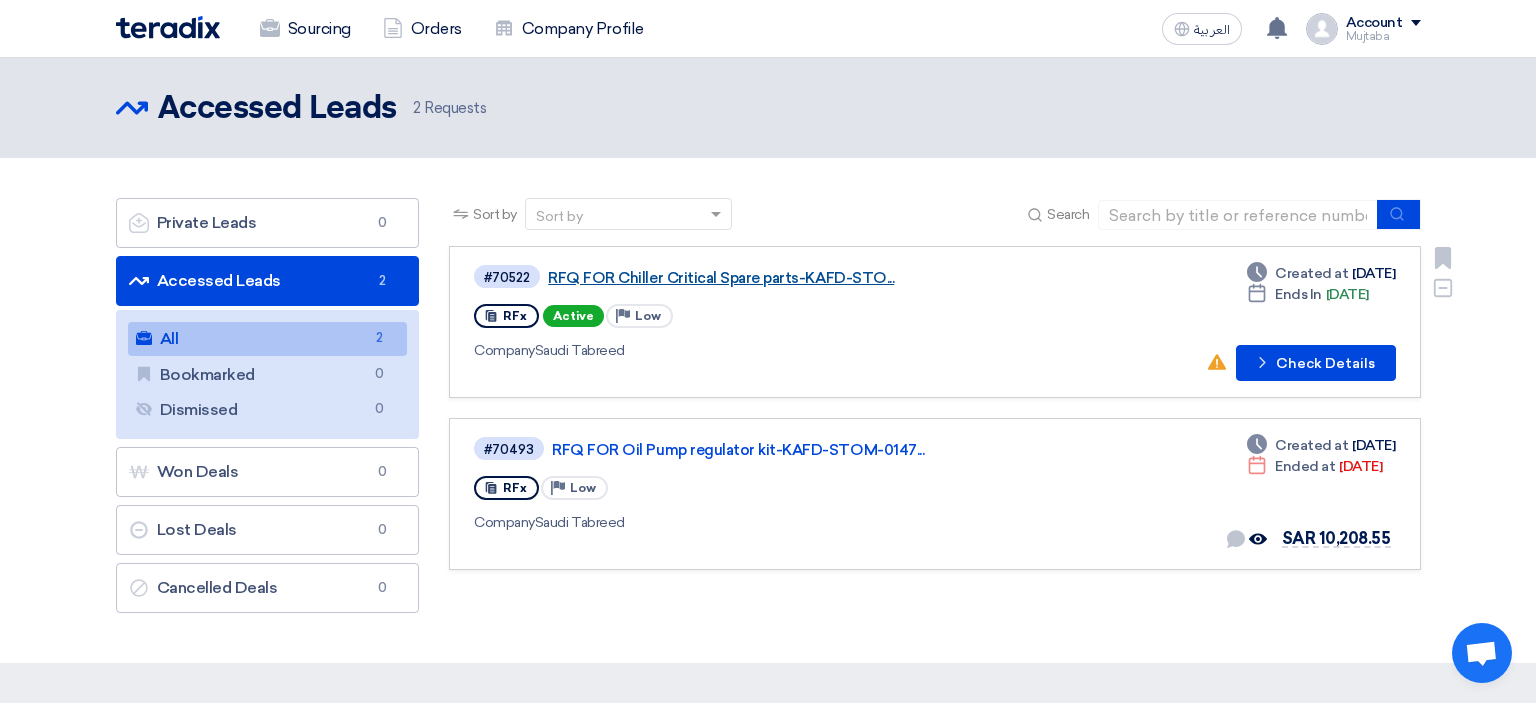 click on "RFQ FOR Chiller Critical Spare parts-KAFD-STO..." 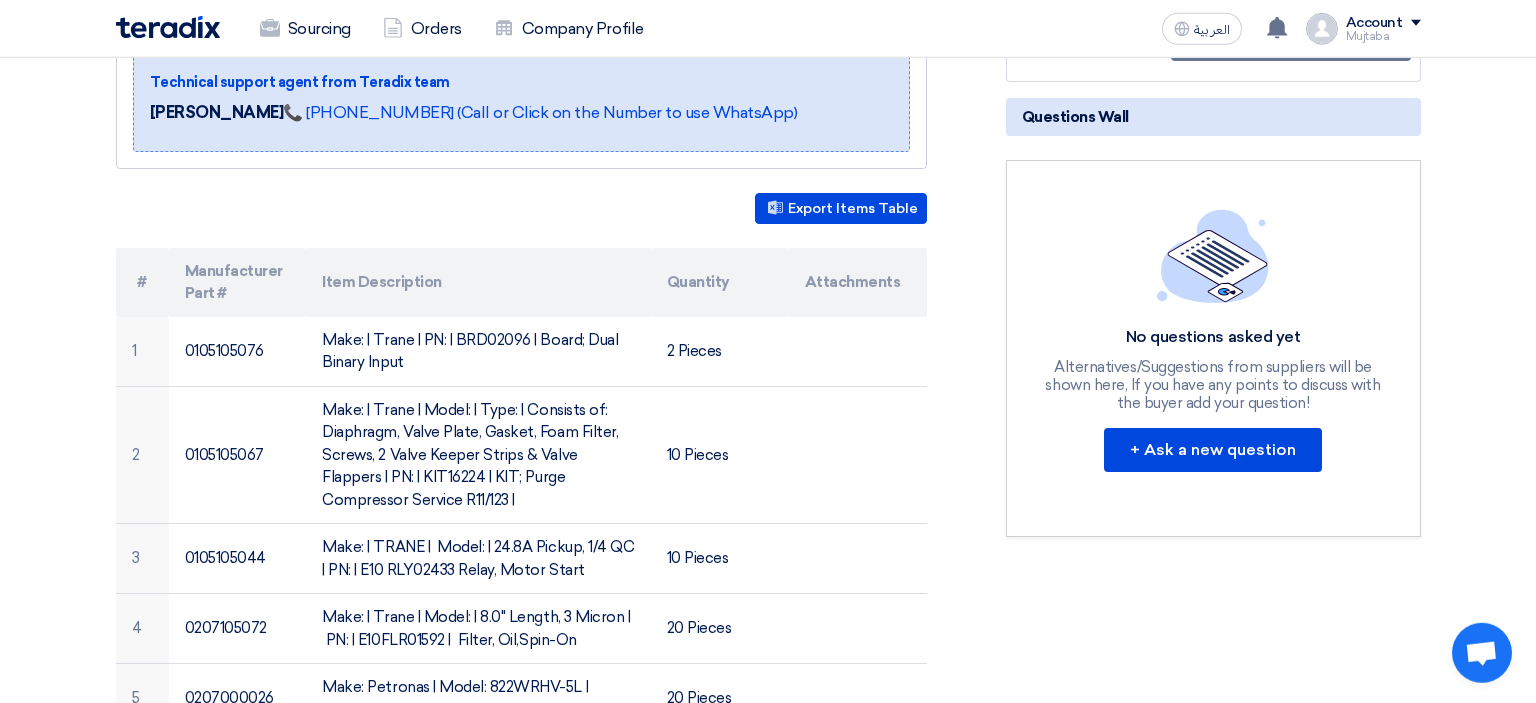 scroll, scrollTop: 422, scrollLeft: 0, axis: vertical 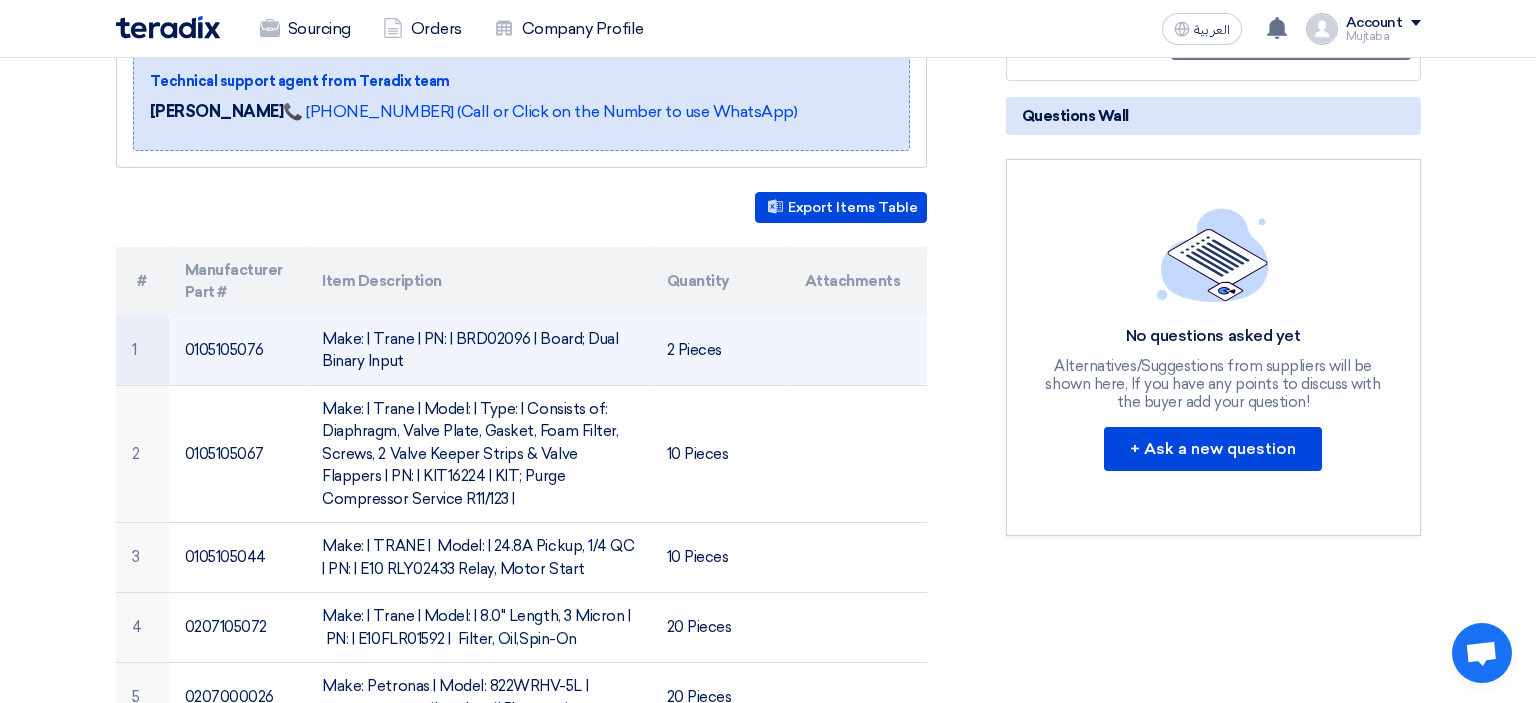 click on "Make: | Trane | PN: | BRD02096 | Board; Dual Binary Input" 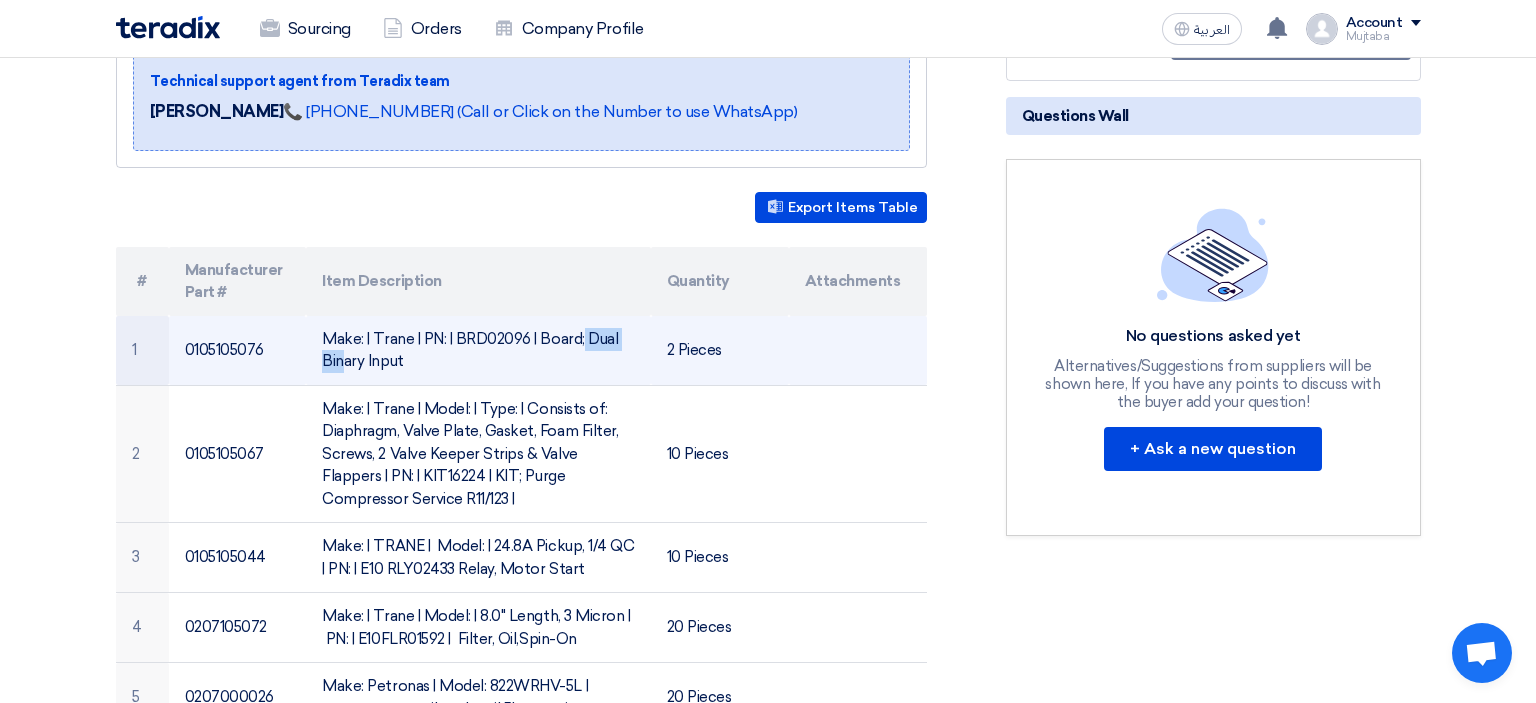 click on "Make: | Trane | PN: | BRD02096 | Board; Dual Binary Input" 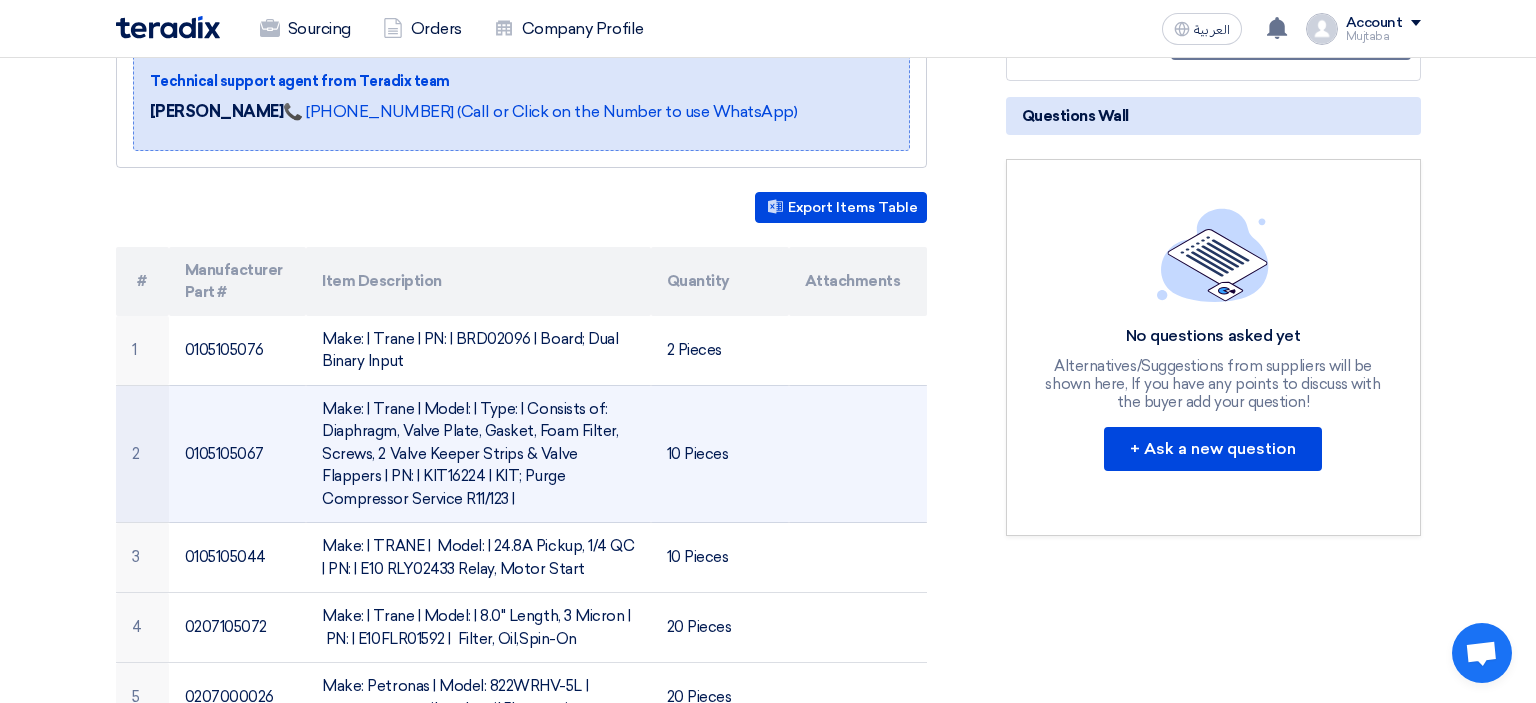 click on "Make: | Trane | Model: | Type: | Consists of: Diaphragm, Valve Plate, Gasket, Foam Filter, Screws, 2 Valve Keeper Strips & Valve Flappers | PN: | KIT16224 | KIT; Purge Compressor Service R11/123 |" 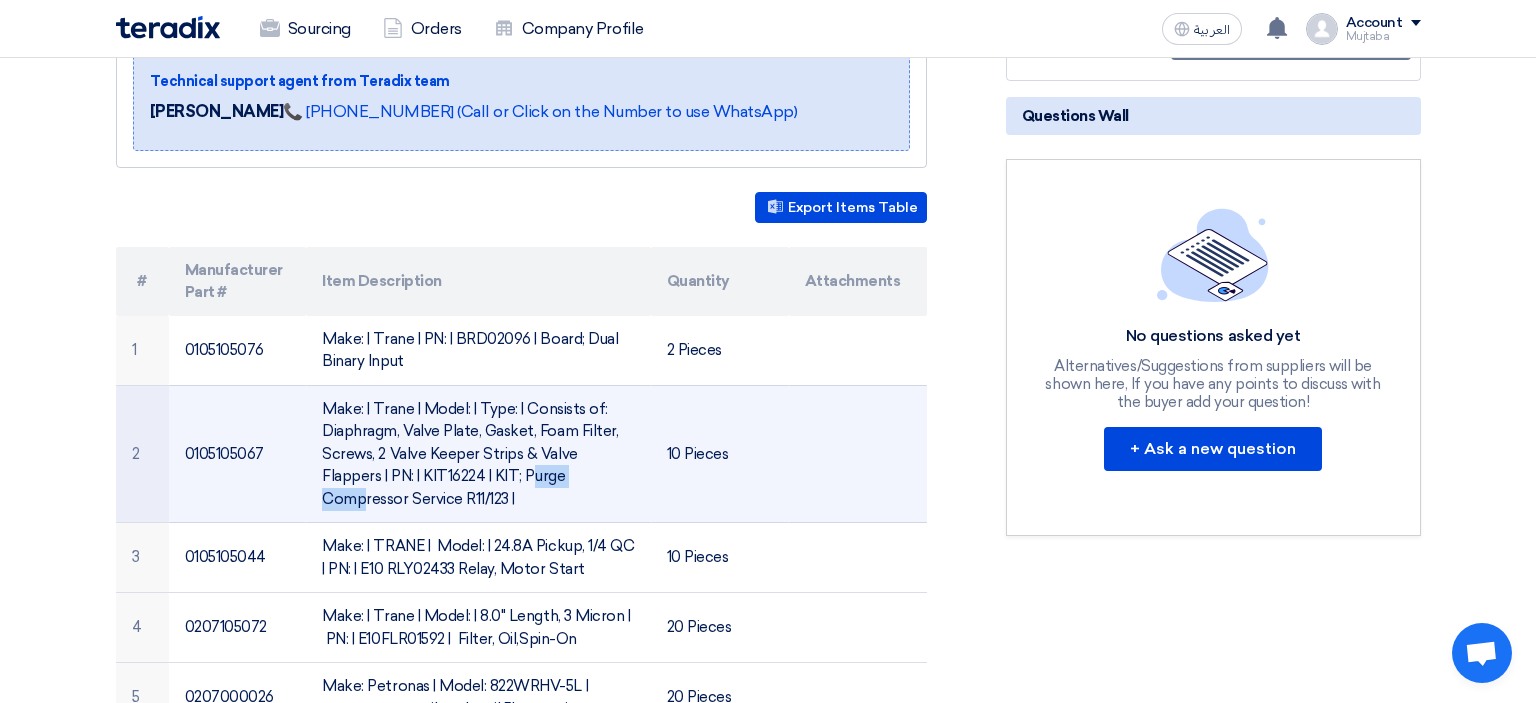 click on "Make: | Trane | Model: | Type: | Consists of: Diaphragm, Valve Plate, Gasket, Foam Filter, Screws, 2 Valve Keeper Strips & Valve Flappers | PN: | KIT16224 | KIT; Purge Compressor Service R11/123 |" 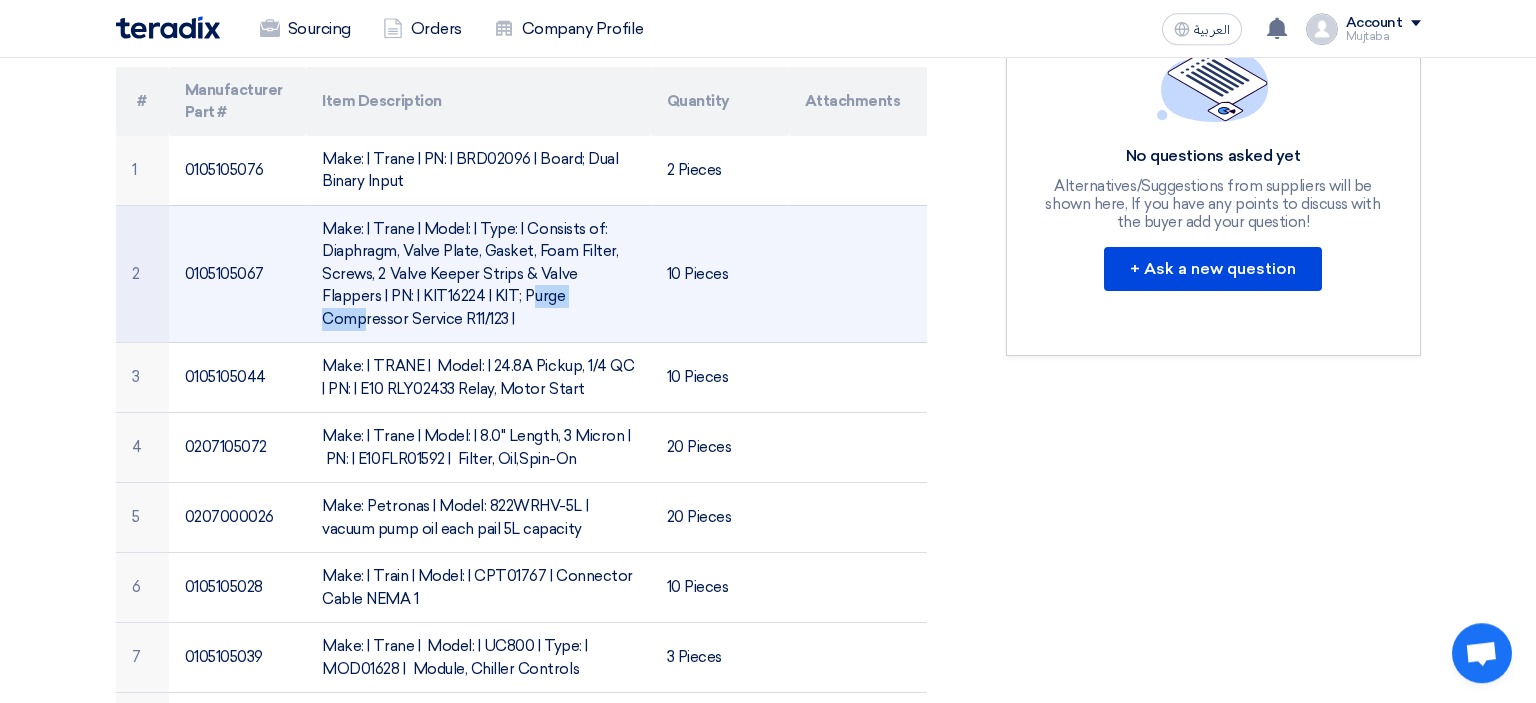 scroll, scrollTop: 633, scrollLeft: 0, axis: vertical 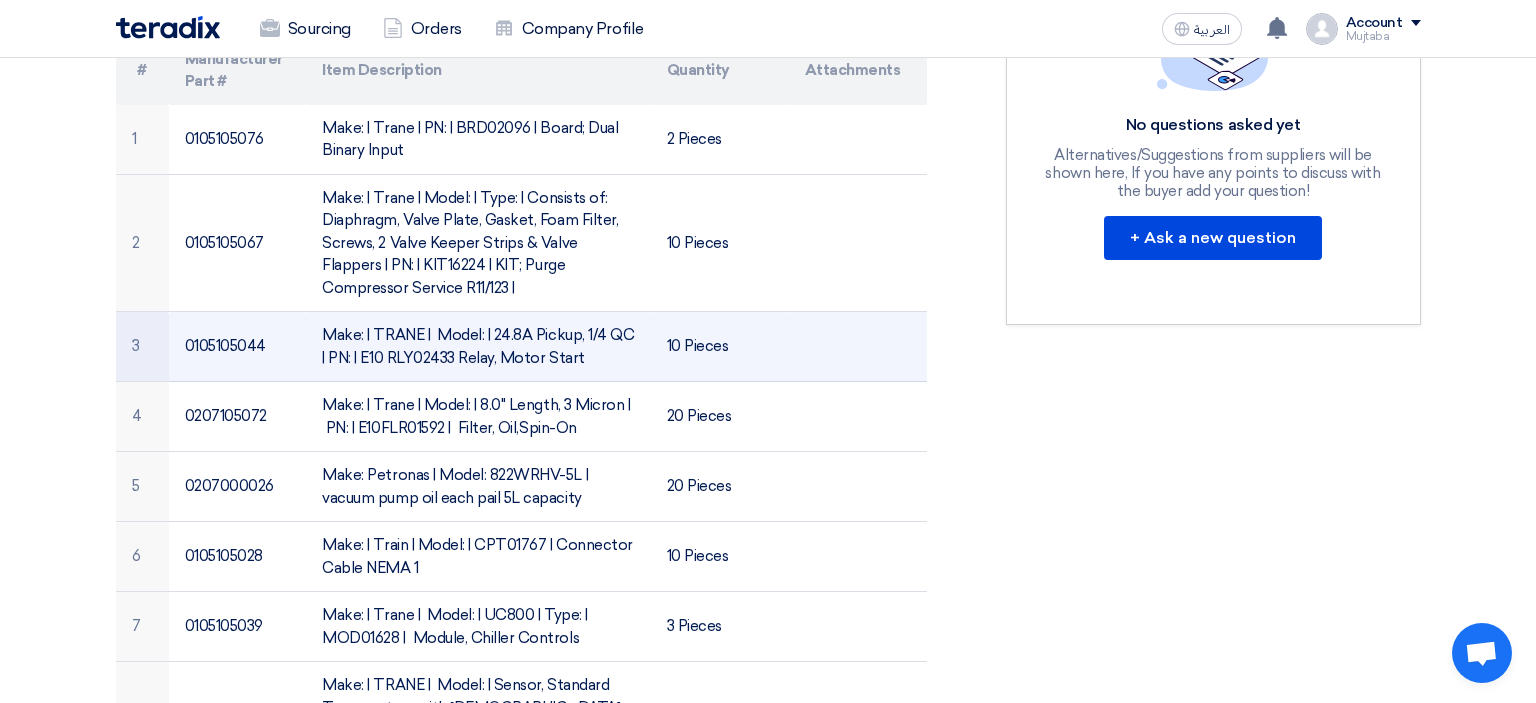 click on "Make: | TRANE |
Model: | 24.8A Pickup, 1/4 QC | PN: | E10 RLY02433 Relay, Motor Start" 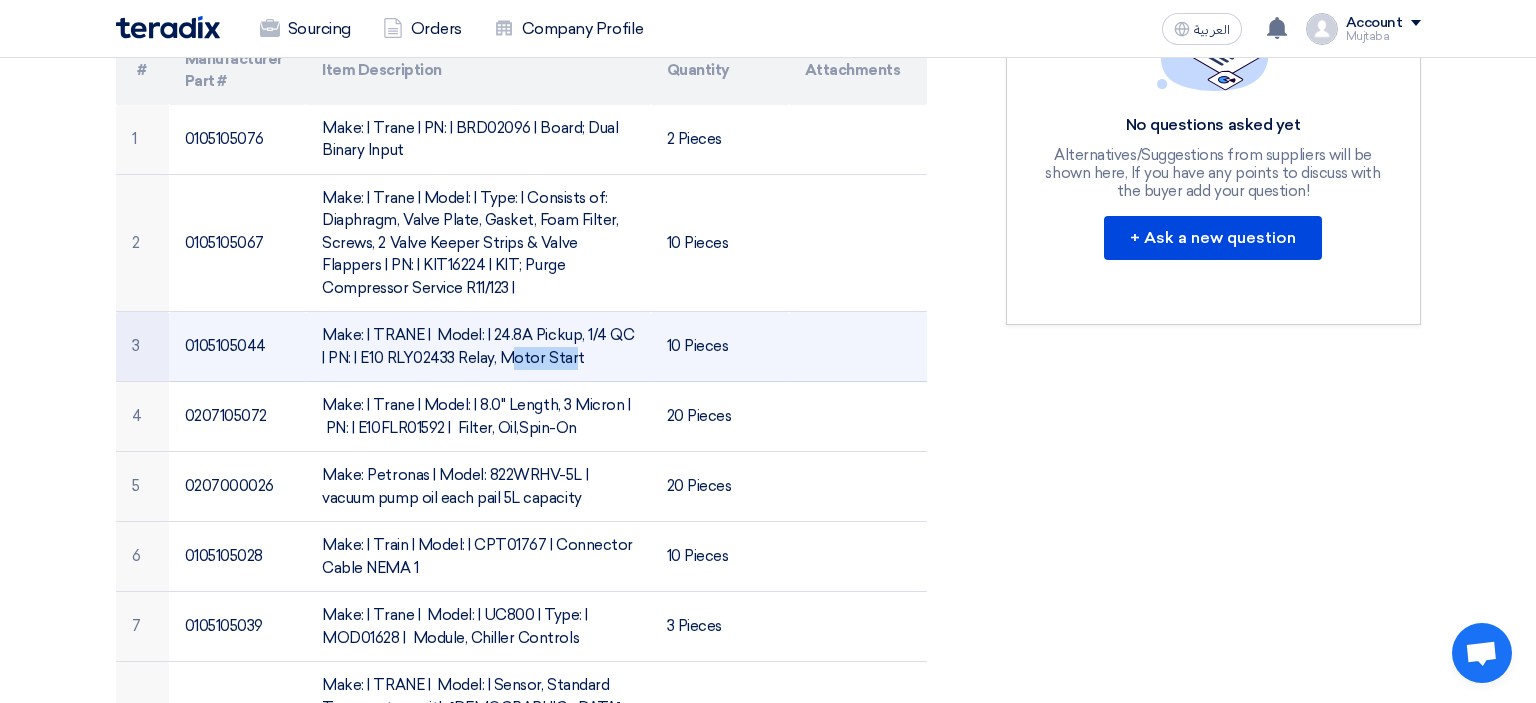 click on "Make: | TRANE |
Model: | 24.8A Pickup, 1/4 QC | PN: | E10 RLY02433 Relay, Motor Start" 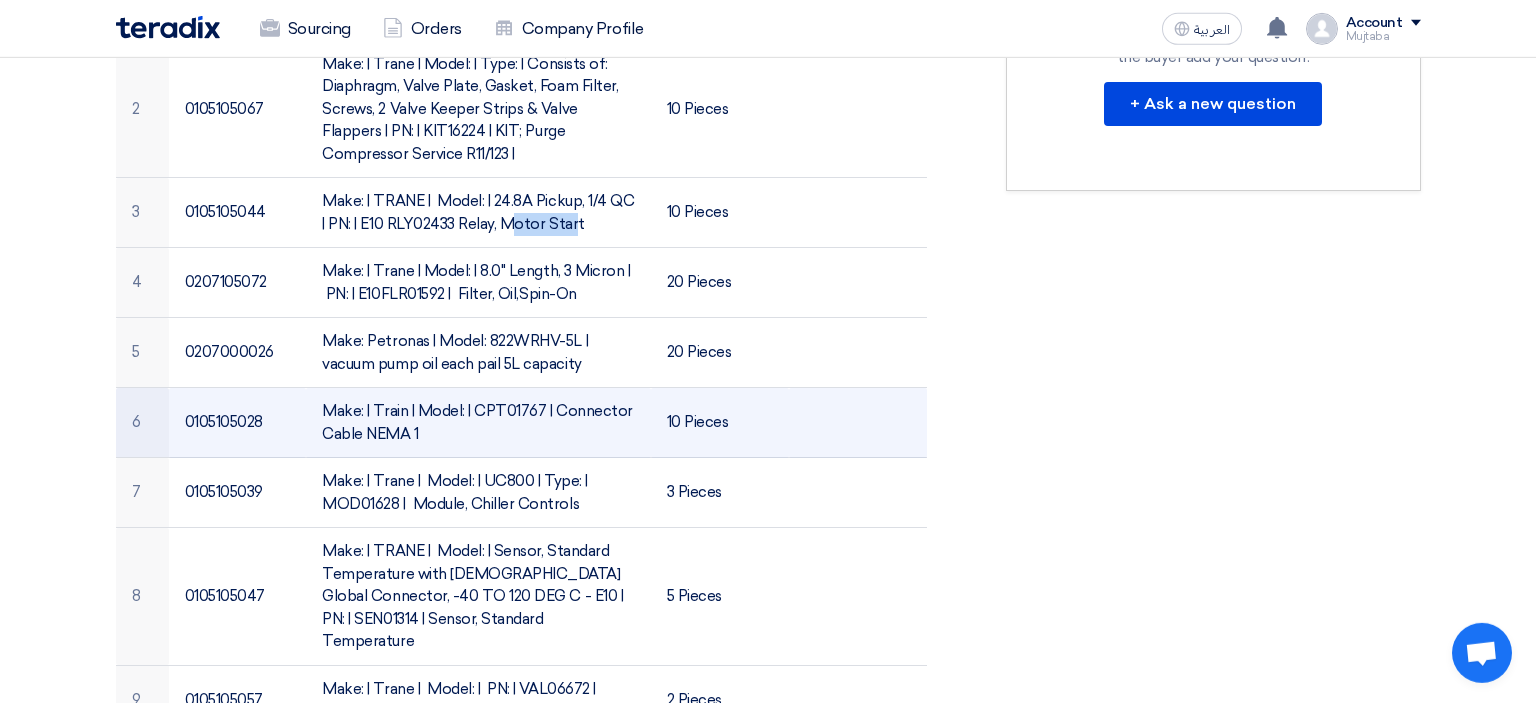 scroll, scrollTop: 844, scrollLeft: 0, axis: vertical 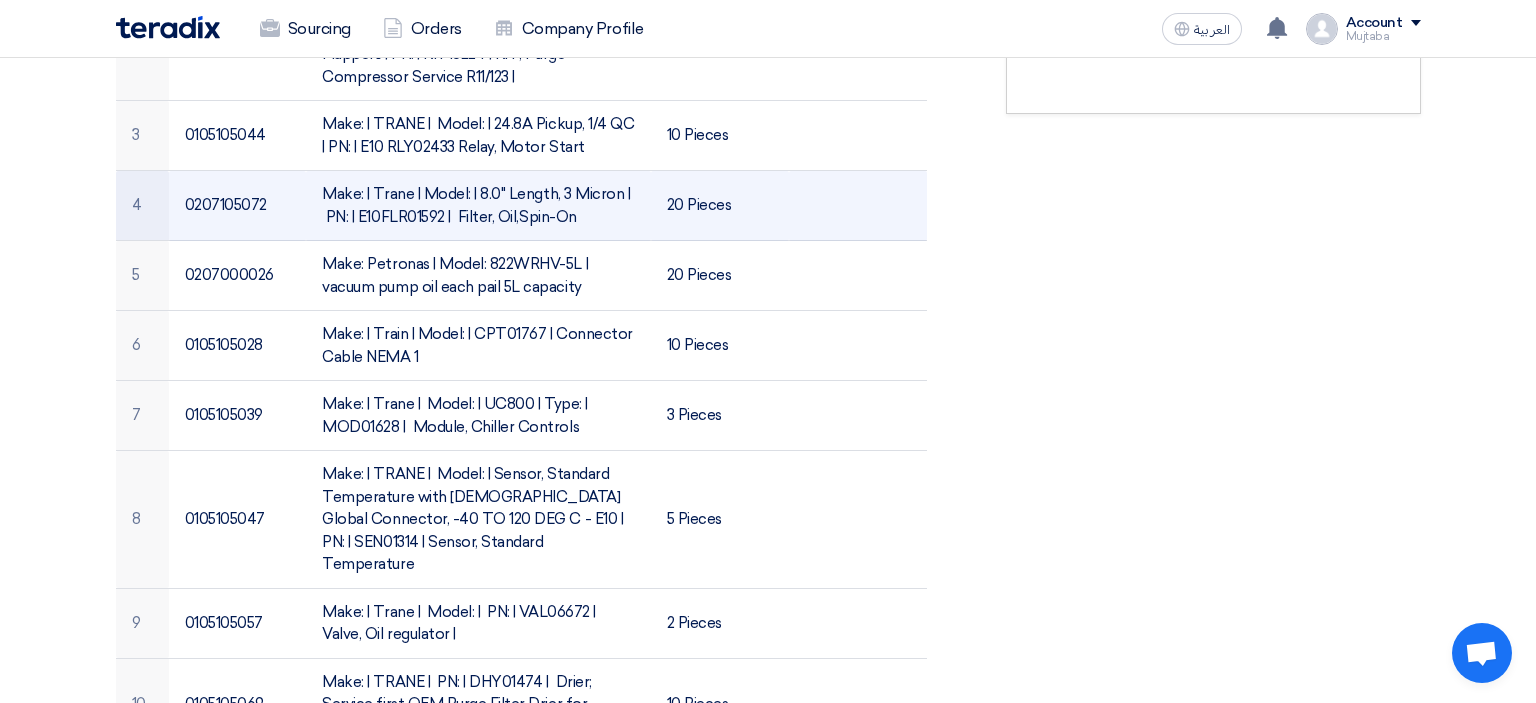 click on "Make: | Trane | Model: | 8.0" Length, 3 Micron | PN: | E10FLR01592 |
Filter, Oil,Spin-On" 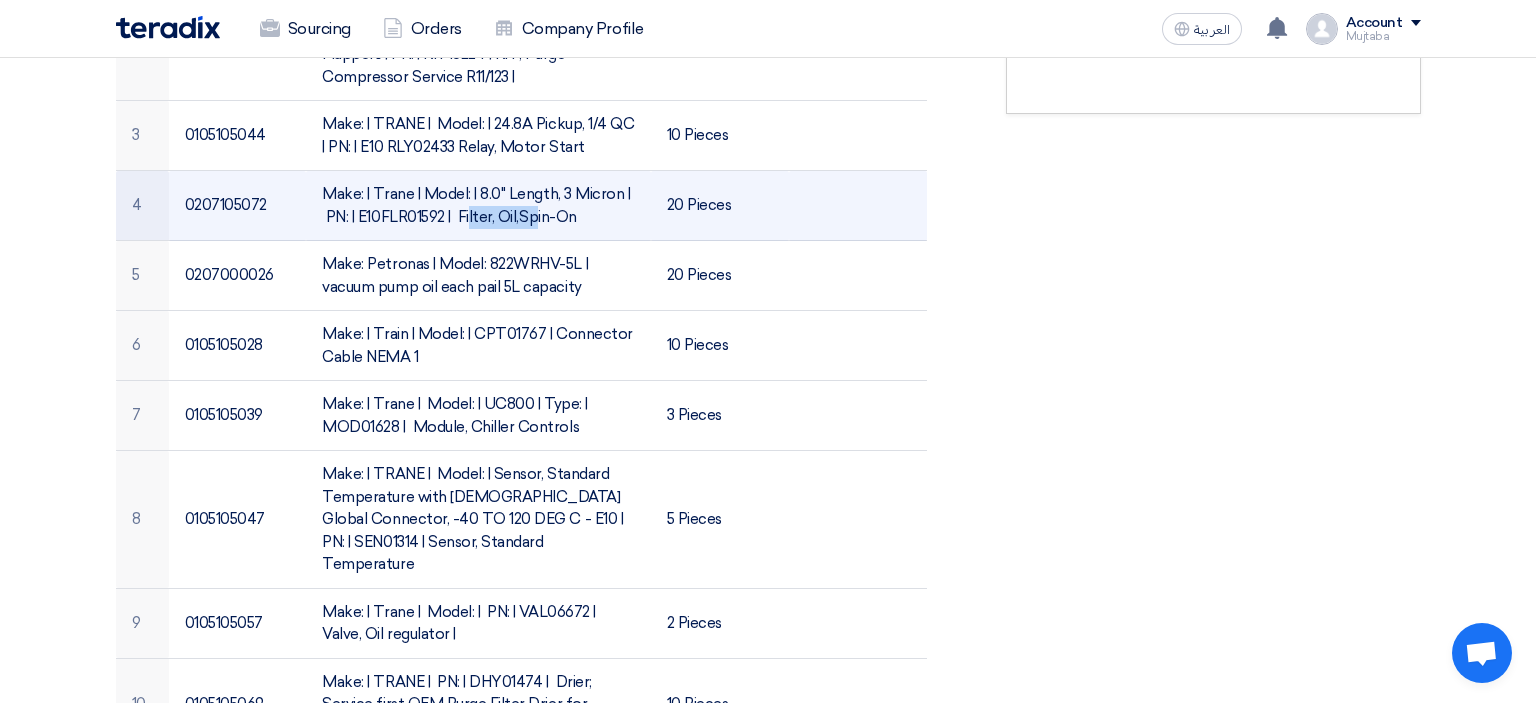 click on "Make: | Trane | Model: | 8.0" Length, 3 Micron | PN: | E10FLR01592 |
Filter, Oil,Spin-On" 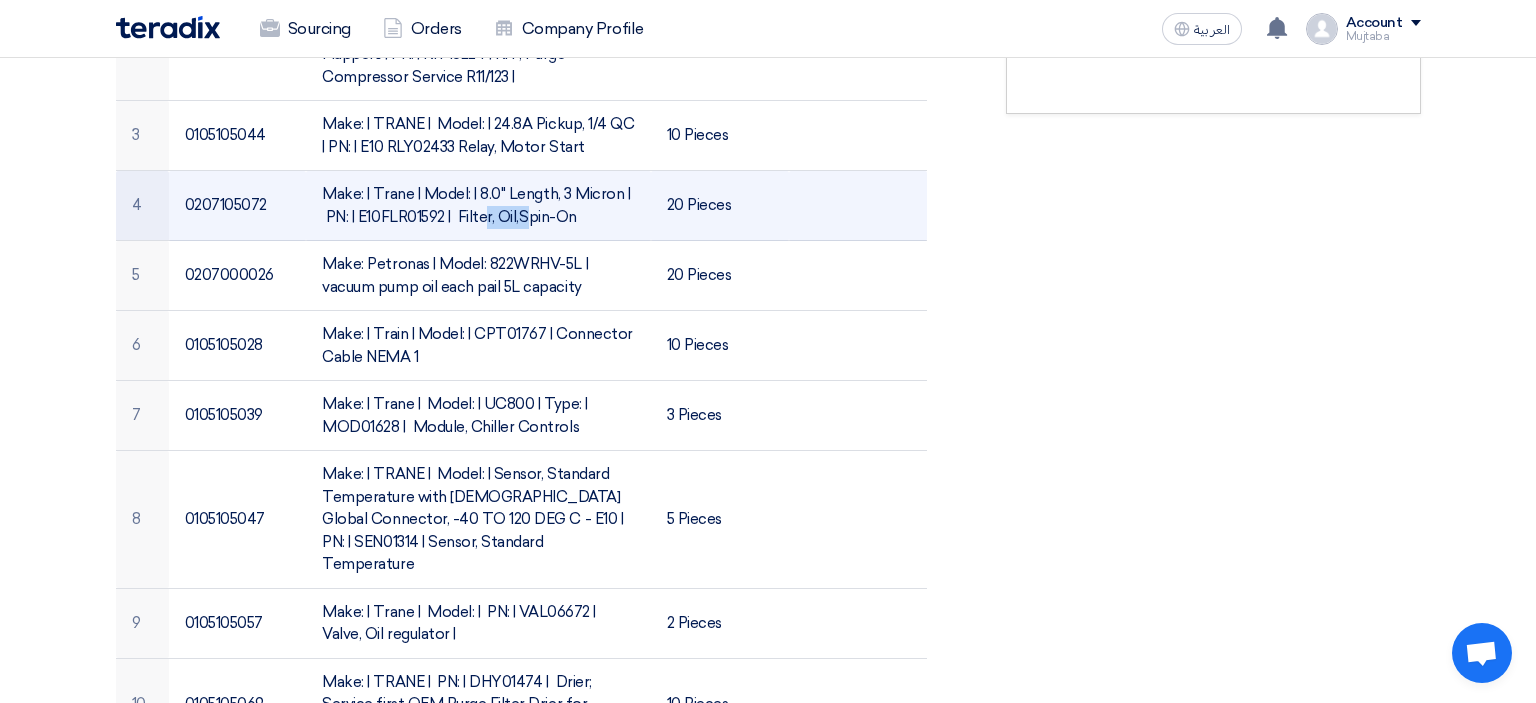 drag, startPoint x: 383, startPoint y: 238, endPoint x: 446, endPoint y: 237, distance: 63.007935 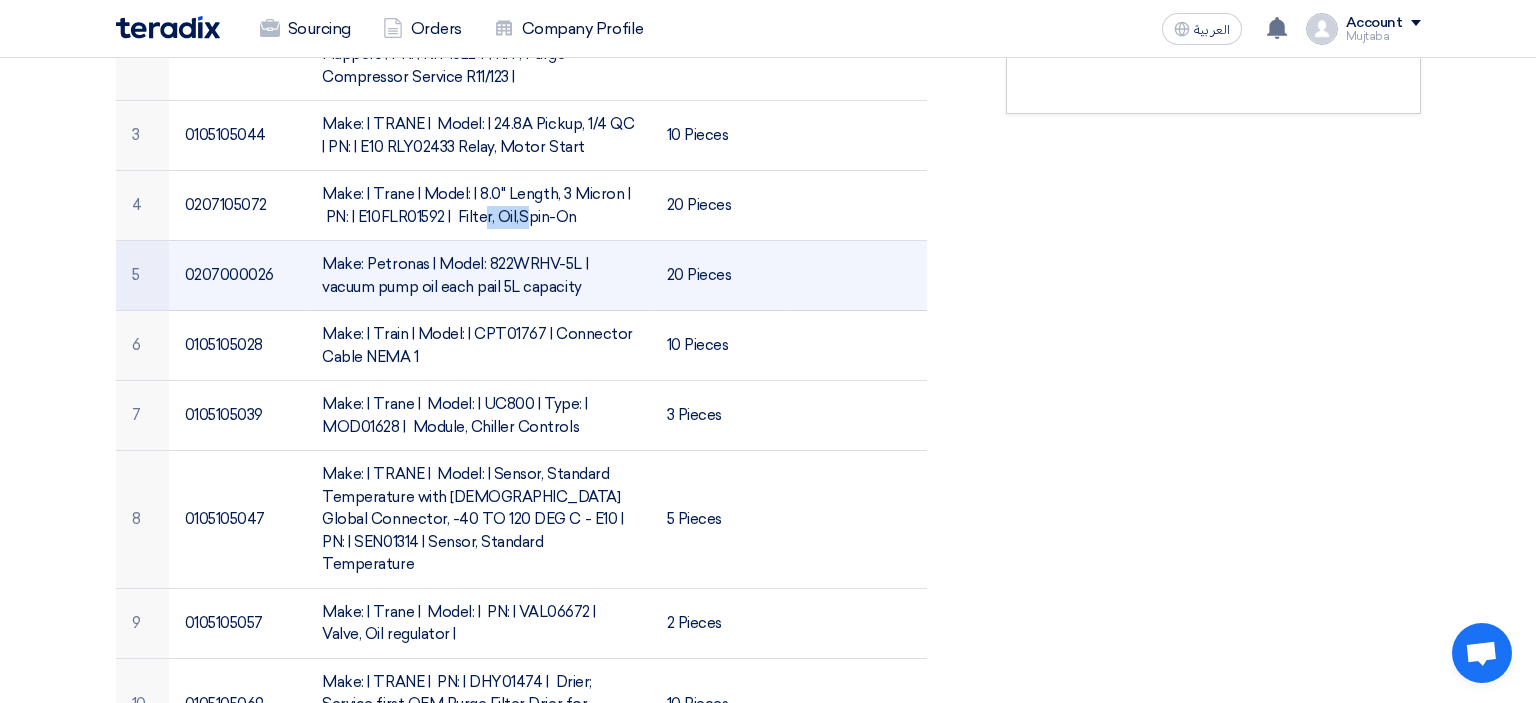 copy on "FLR01592" 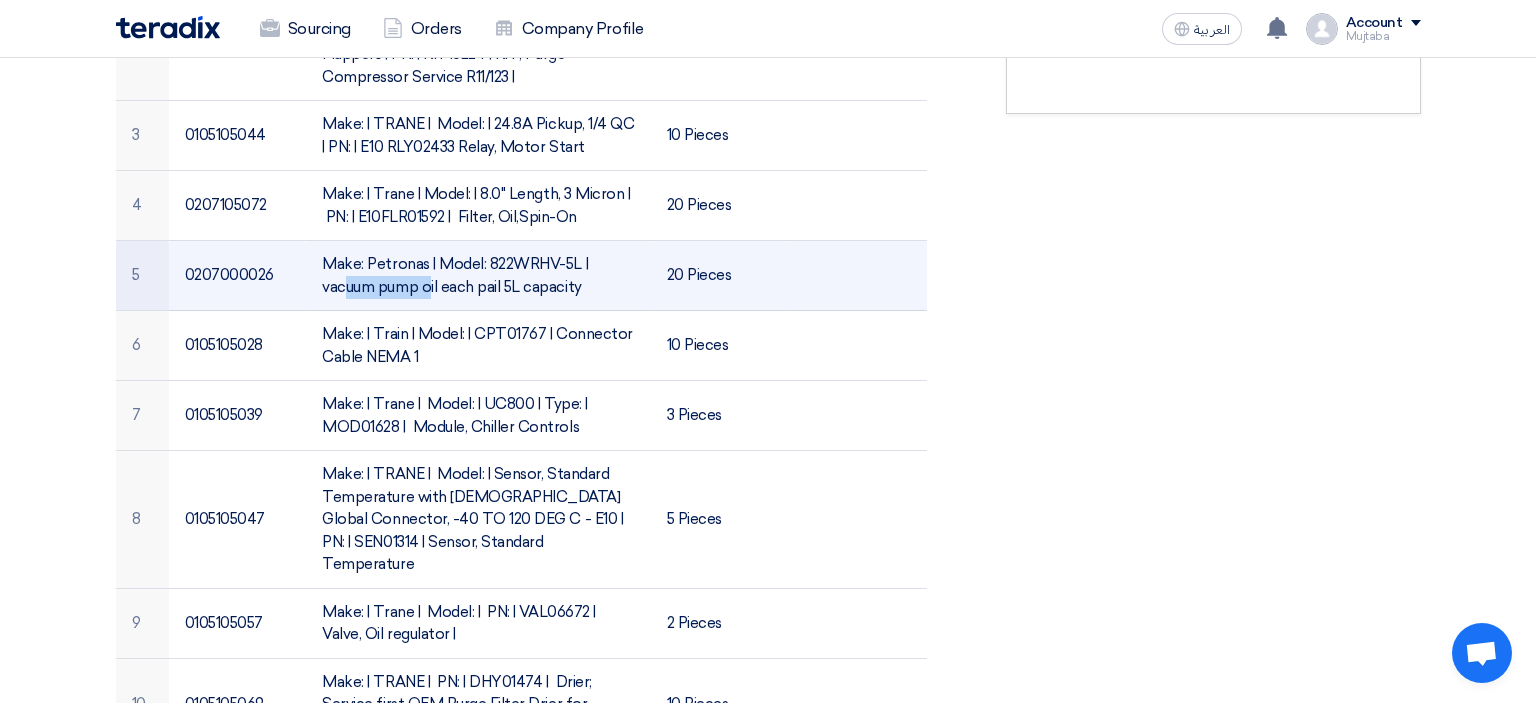 drag, startPoint x: 483, startPoint y: 283, endPoint x: 574, endPoint y: 286, distance: 91.04944 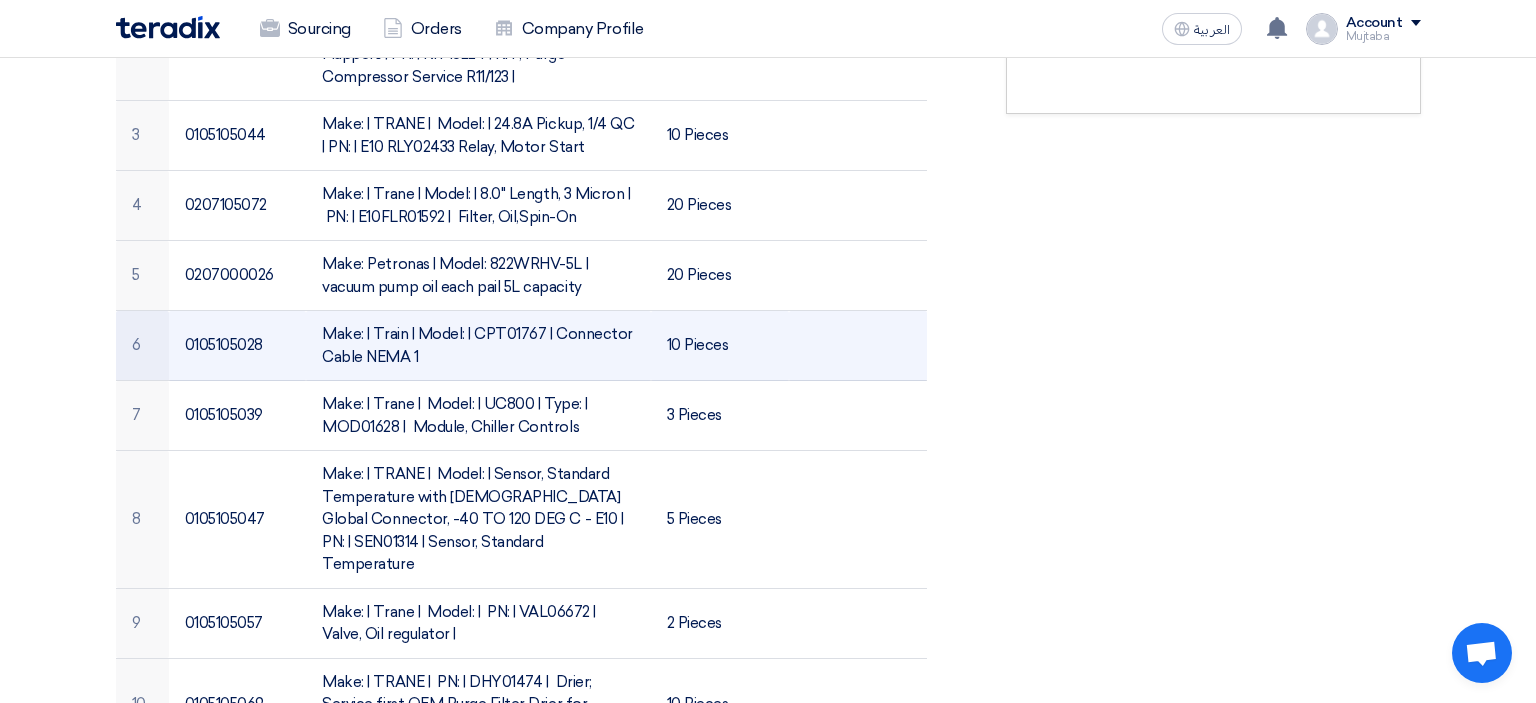 click on "Make: | Train | Model: | CPT01767 | Connector Cable NEMA 1" 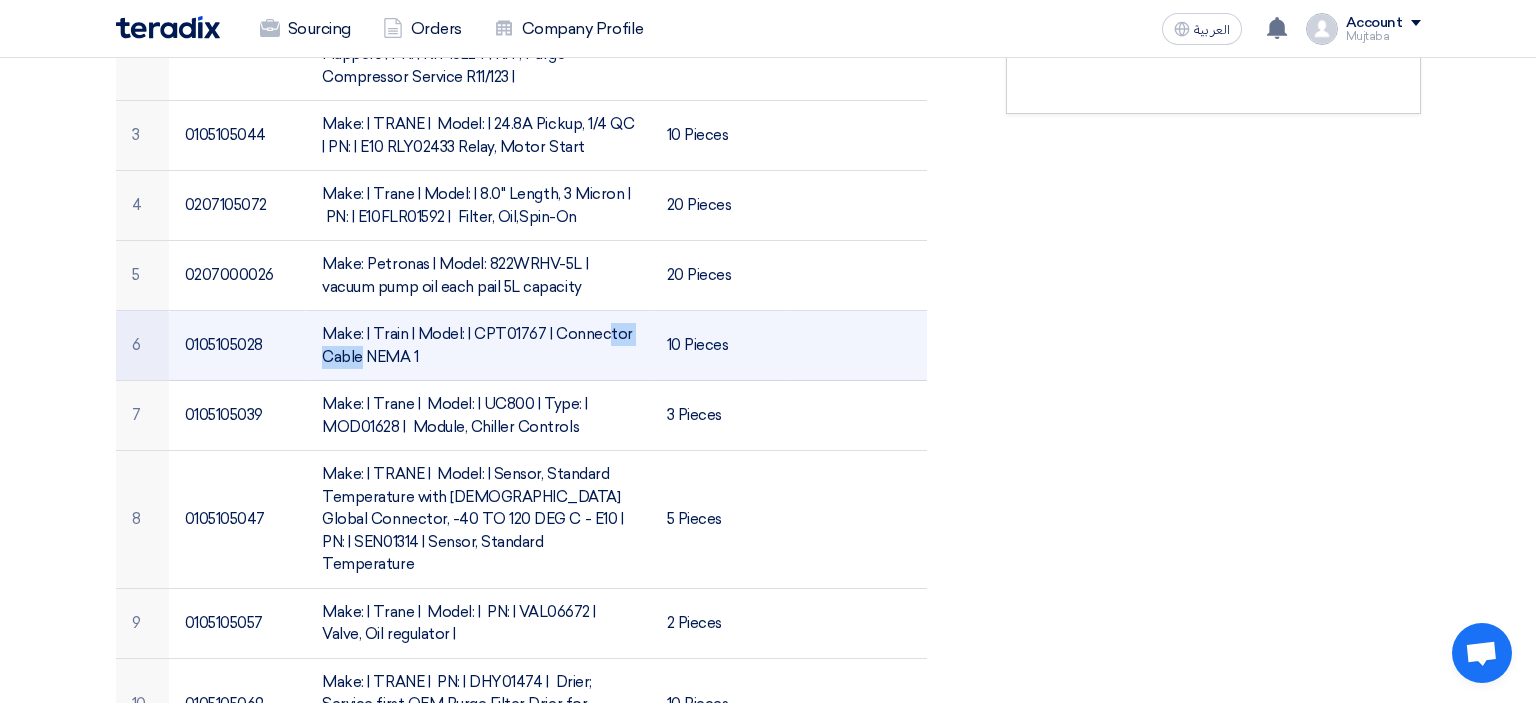 click on "Make: | Train | Model: | CPT01767 | Connector Cable NEMA 1" 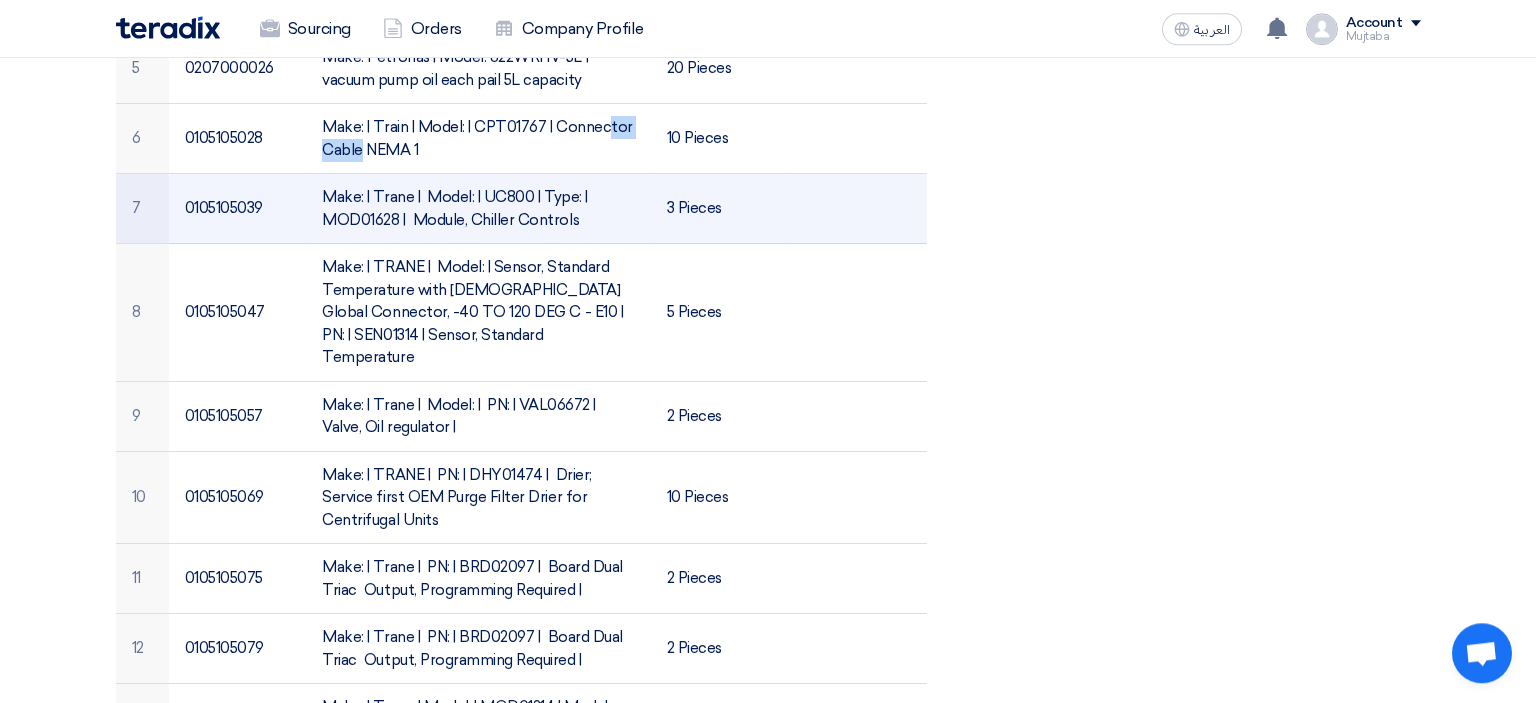 scroll, scrollTop: 1056, scrollLeft: 0, axis: vertical 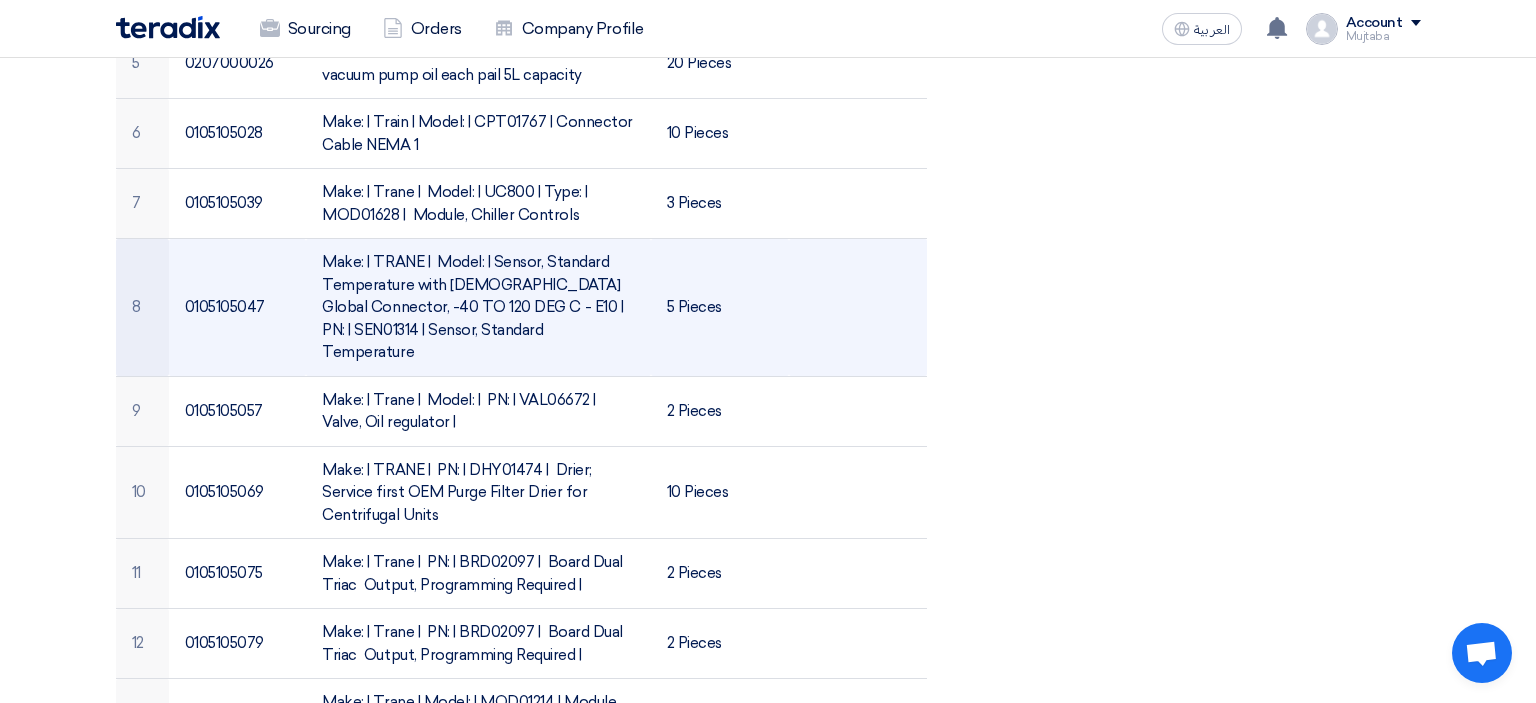 click on "Make: | TRANE |
Model: | Sensor, Standard Temperature with [DEMOGRAPHIC_DATA] Global Connector, -40 TO 120 DEG C - E10 | PN: | SEN01314 | Sensor, Standard Temperature" 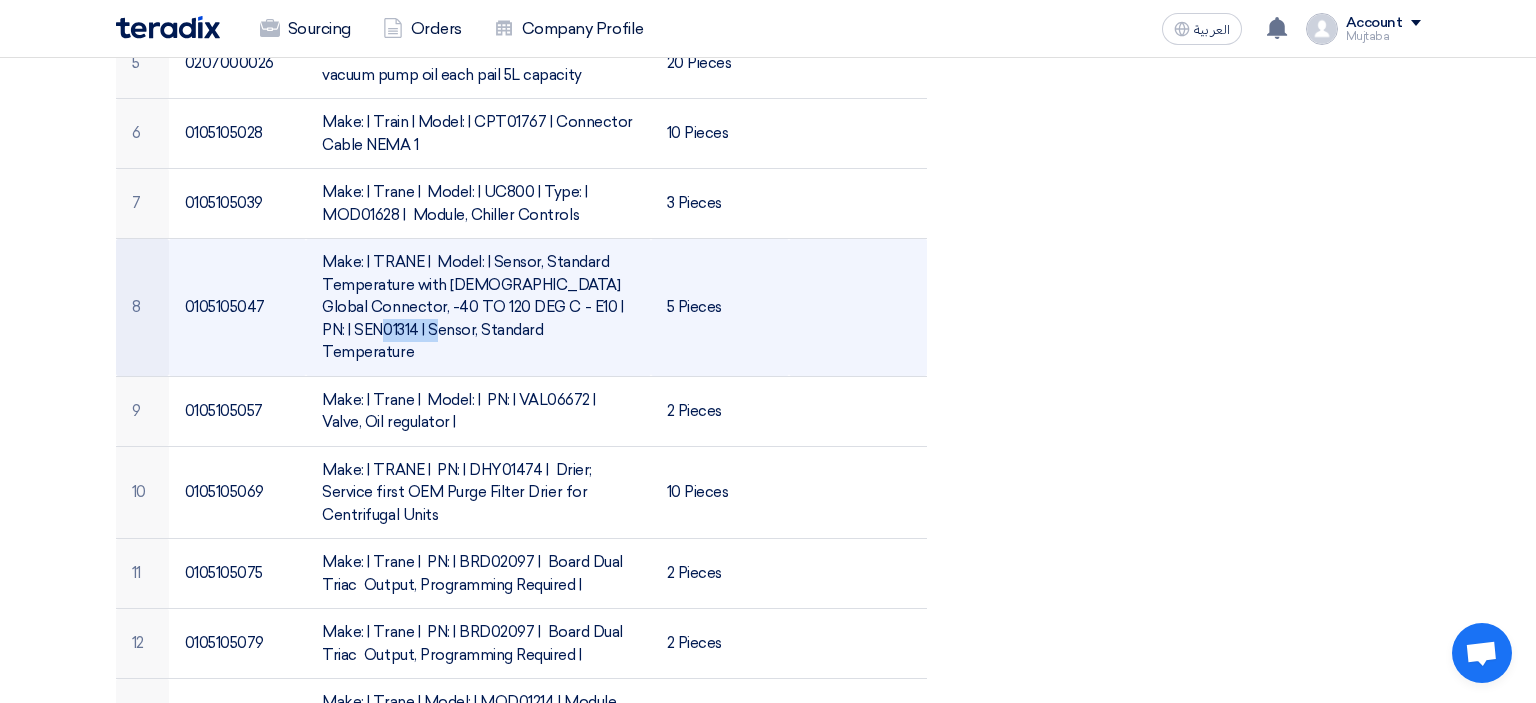 click on "Make: | TRANE |
Model: | Sensor, Standard Temperature with [DEMOGRAPHIC_DATA] Global Connector, -40 TO 120 DEG C - E10 | PN: | SEN01314 | Sensor, Standard Temperature" 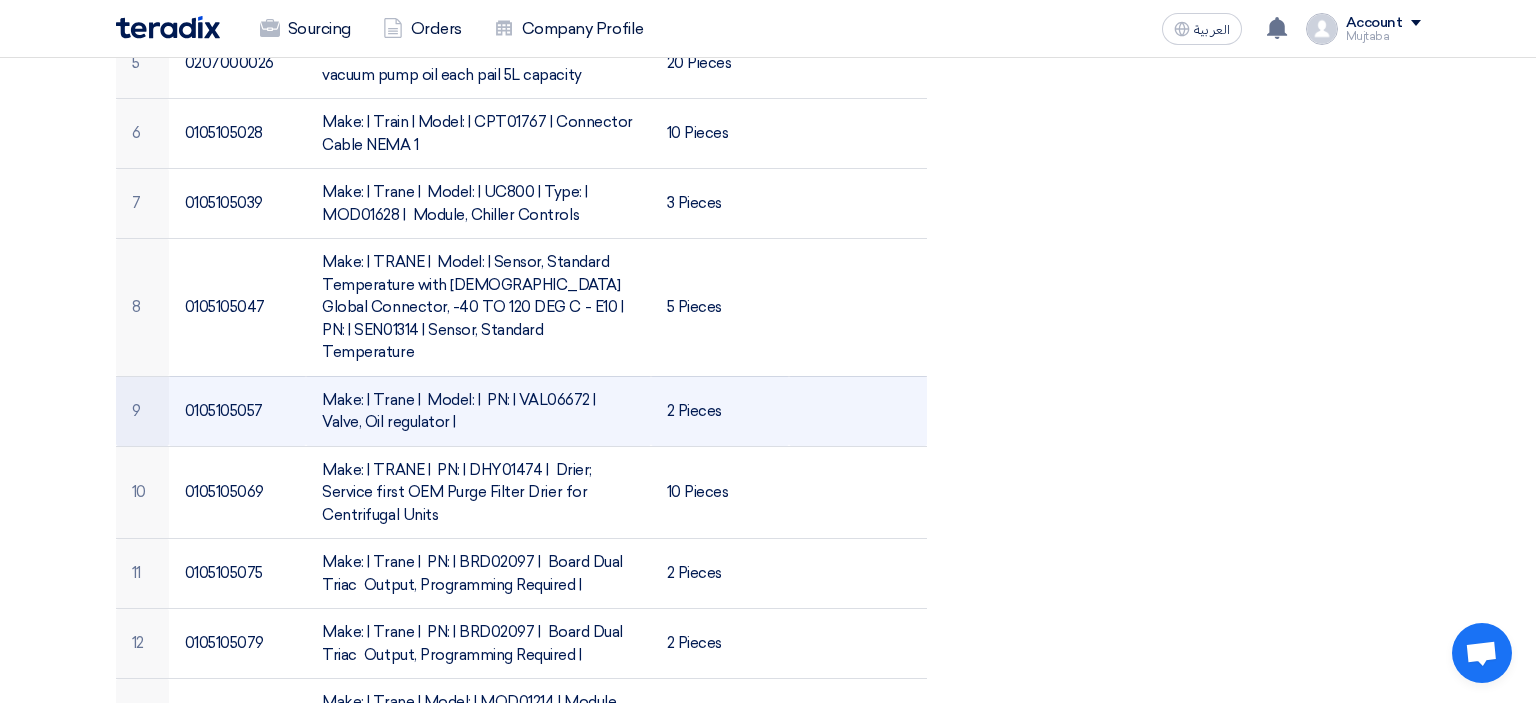 click on "Make: | Trane |
Model: |
PN: | VAL06672 |
Valve, Oil regulator |" 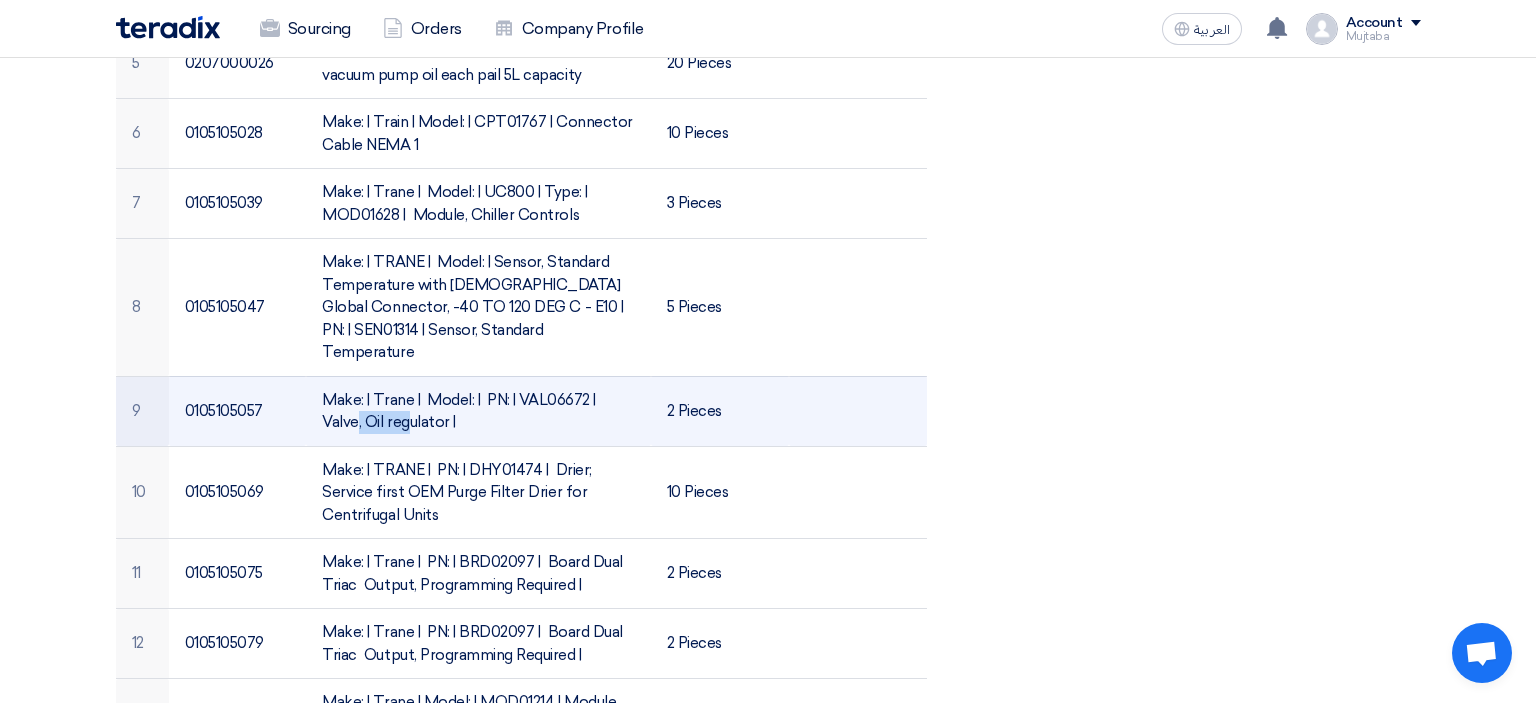 click on "Make: | Trane |
Model: |
PN: | VAL06672 |
Valve, Oil regulator |" 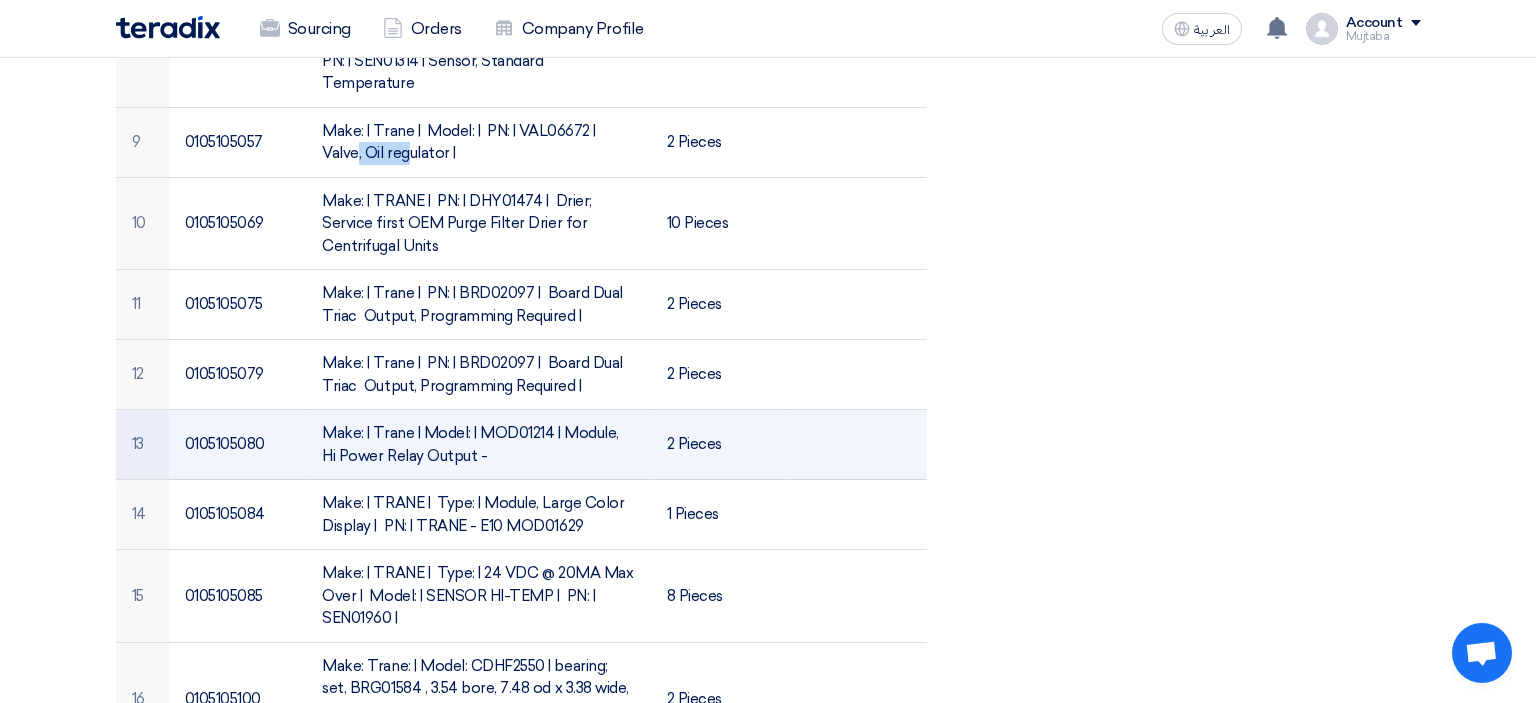 scroll, scrollTop: 1372, scrollLeft: 0, axis: vertical 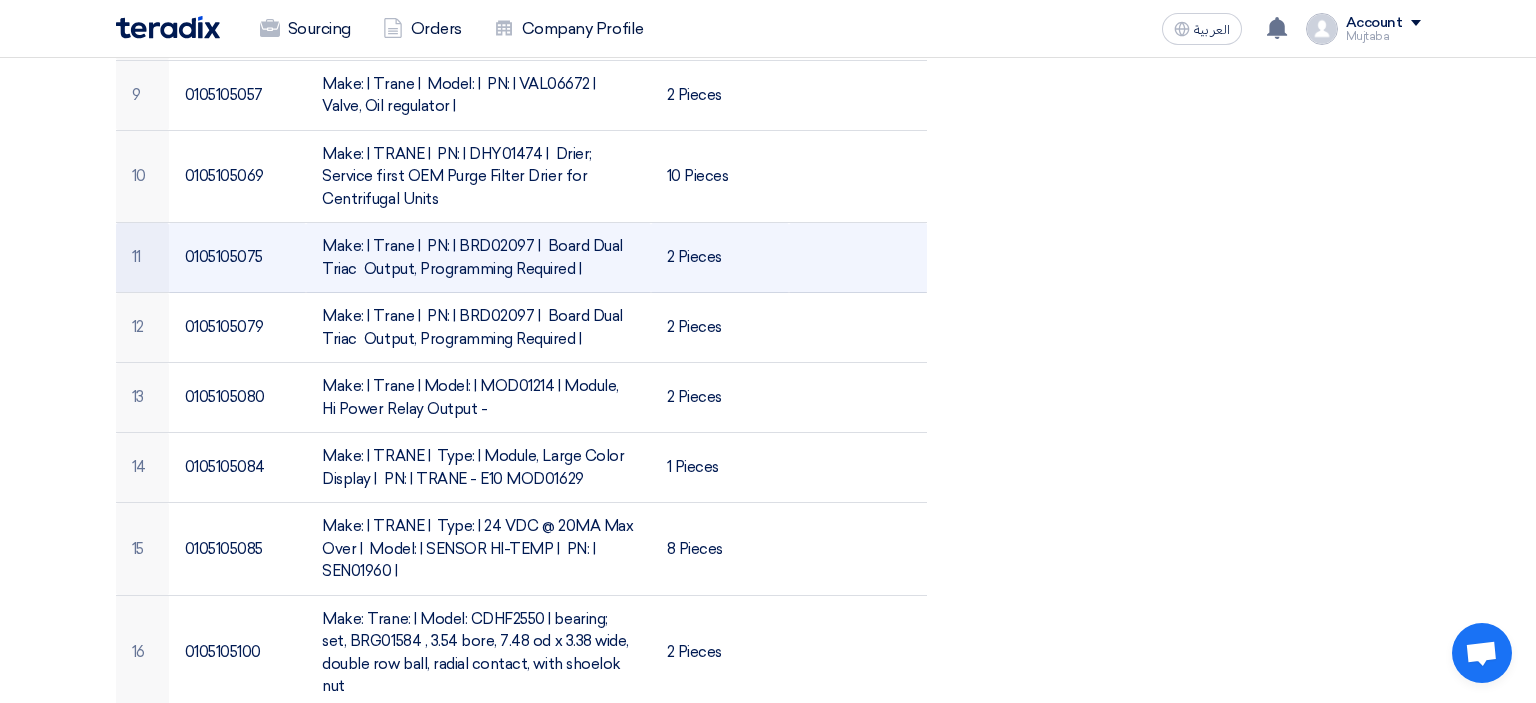 click on "Make: | Trane |
PN: | BRD02097 |
Board Dual Triac  Output, Programming Required |" 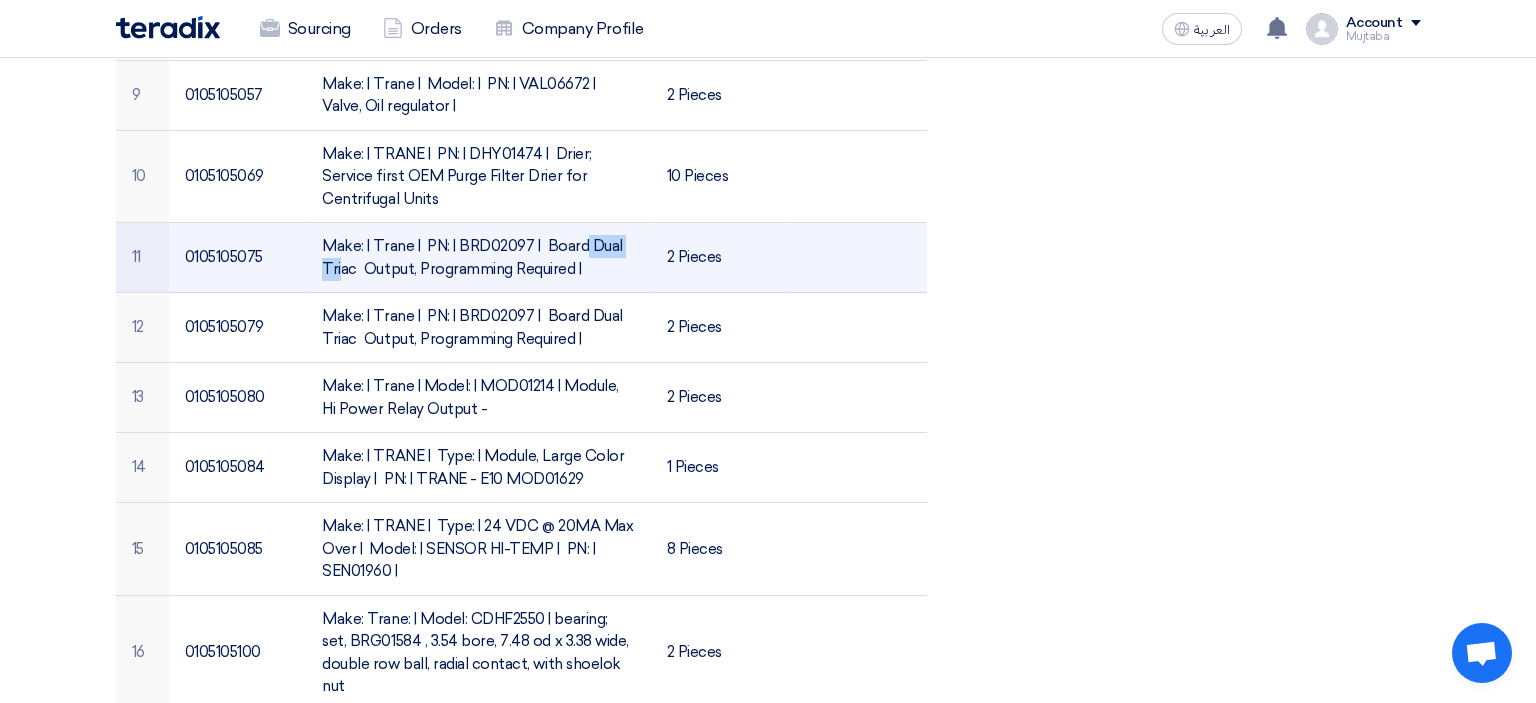 click on "Make: | Trane |
PN: | BRD02097 |
Board Dual Triac  Output, Programming Required |" 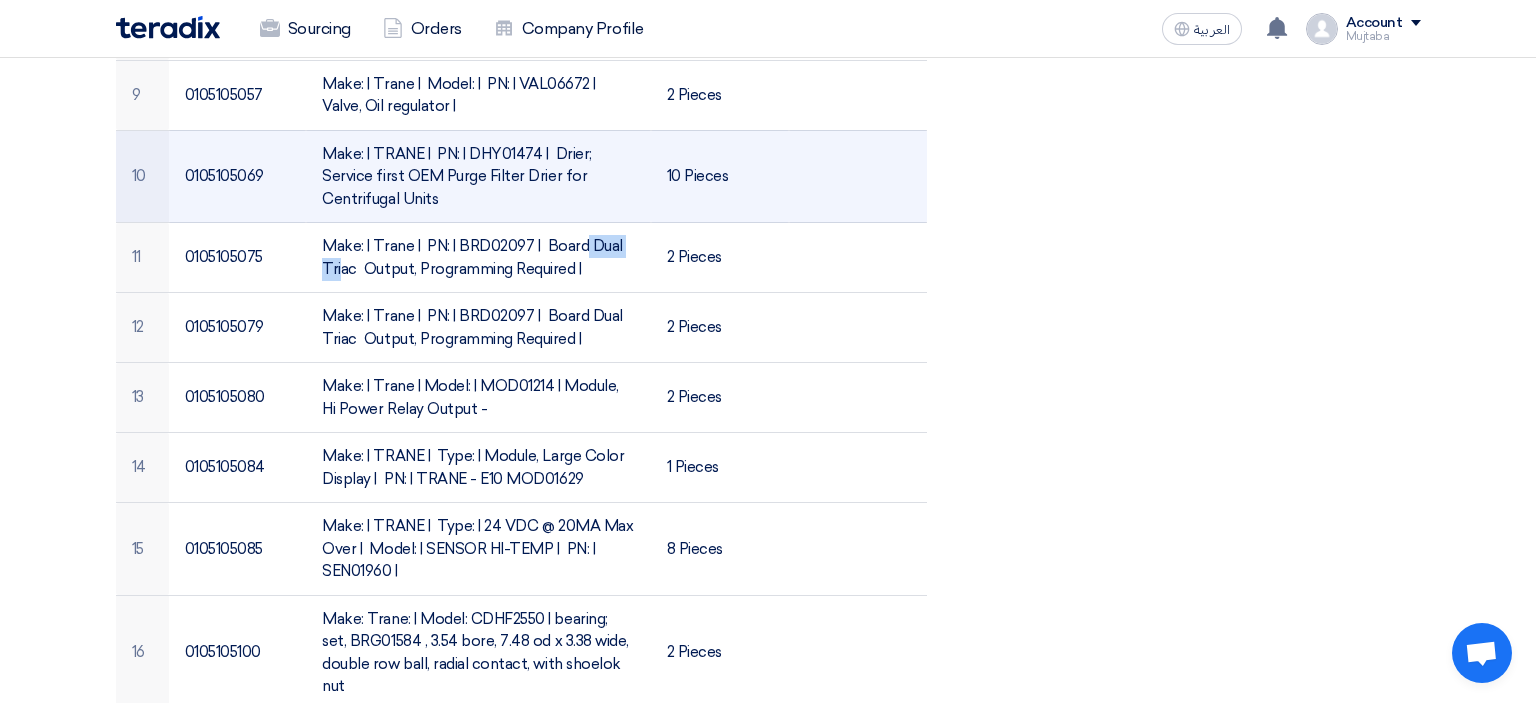 copy on "BRD02097" 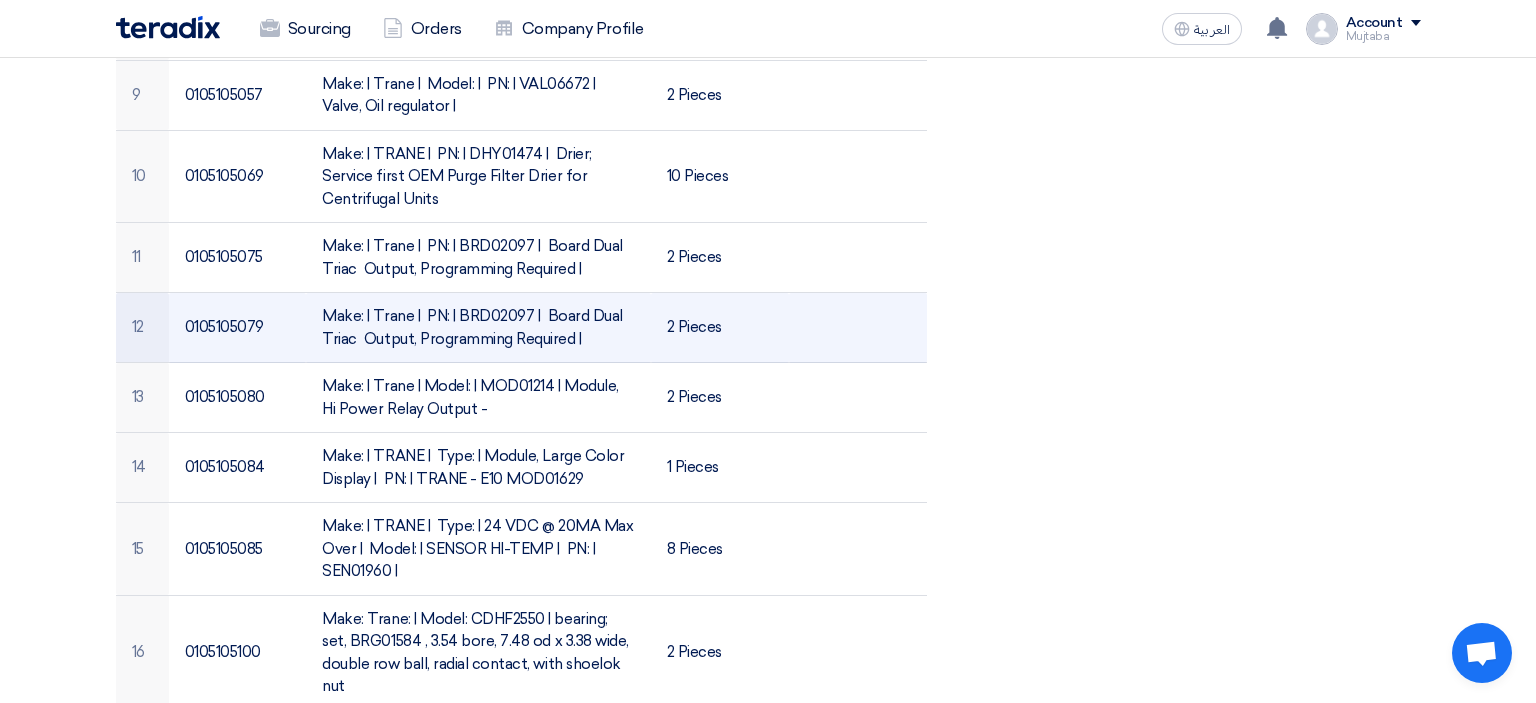 click on "Make: | Trane |
PN: | BRD02097 |
Board Dual Triac  Output, Programming Required |" 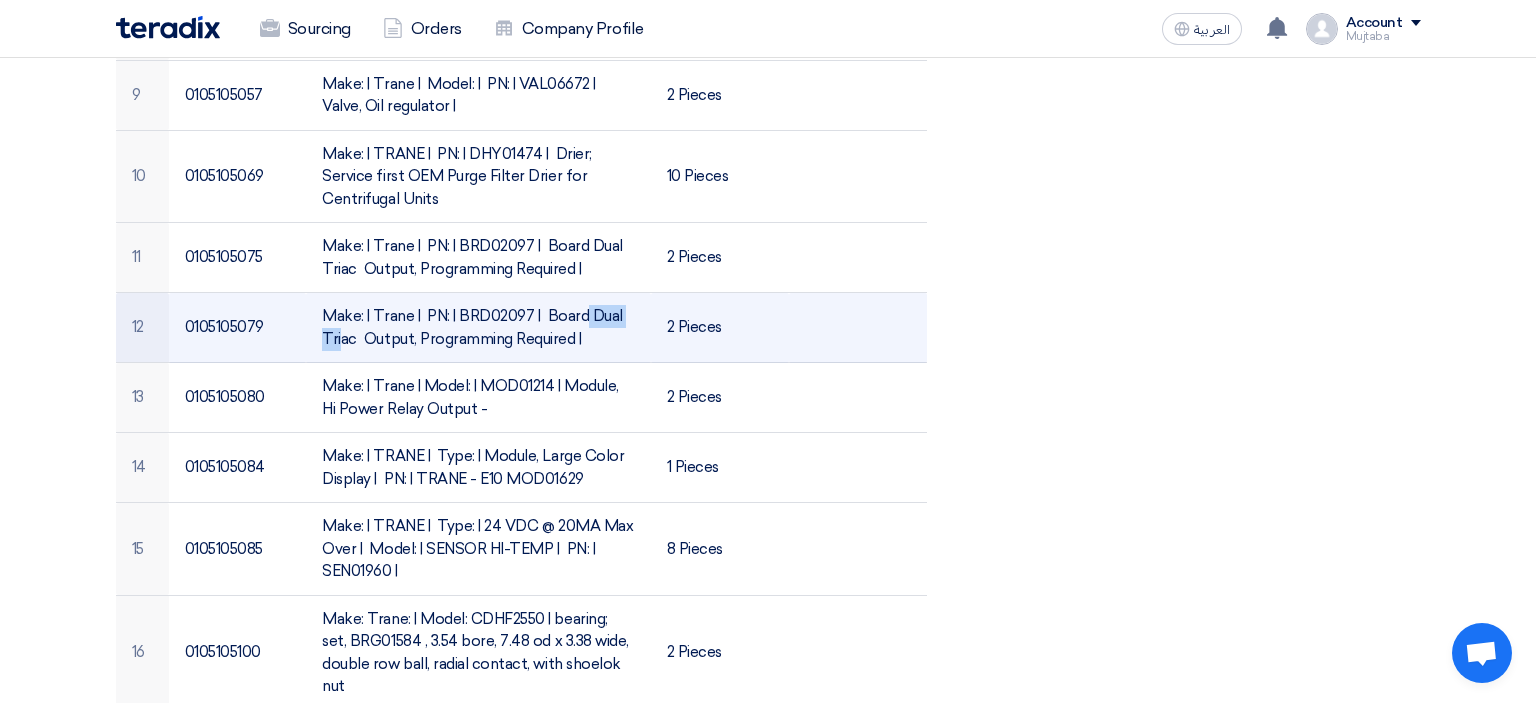 click on "Make: | Trane |
PN: | BRD02097 |
Board Dual Triac  Output, Programming Required |" 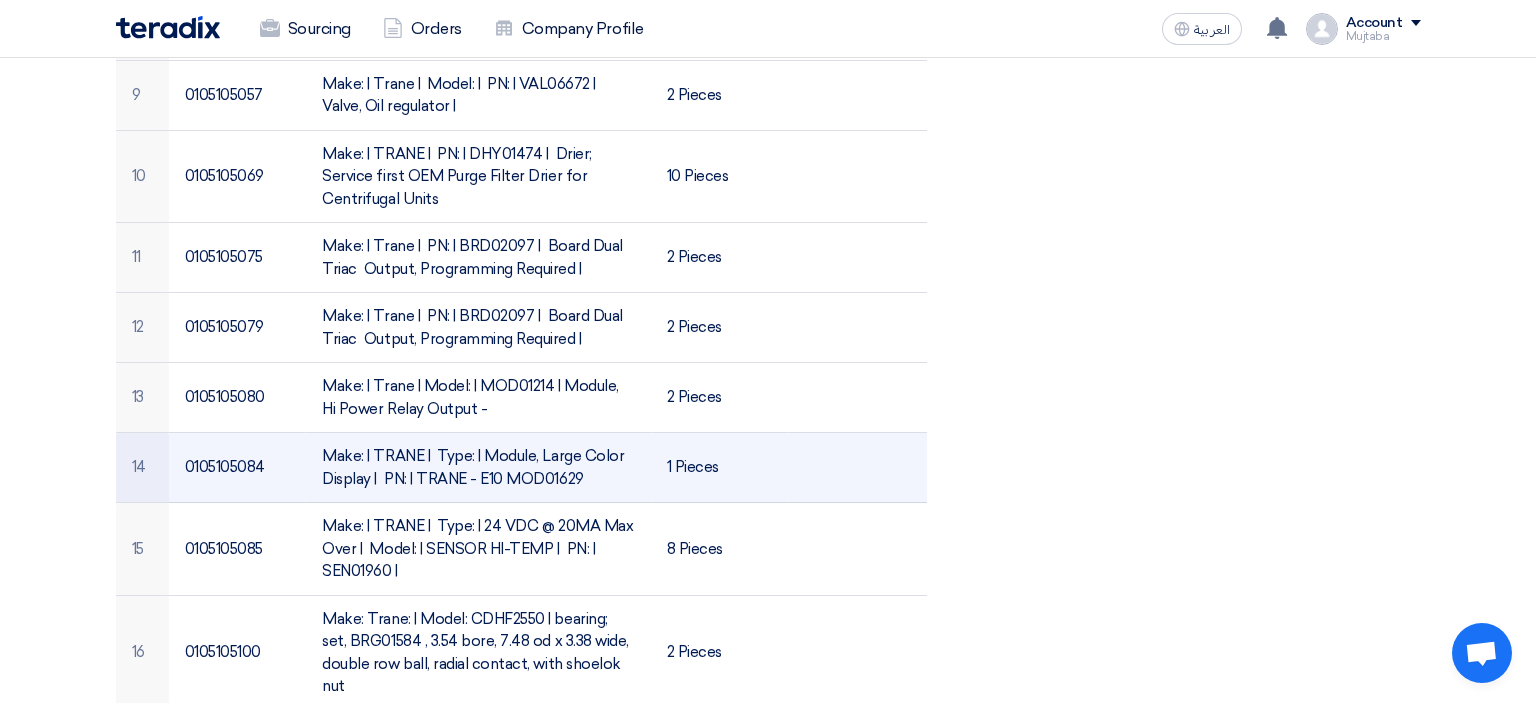 click on "Make: | TRANE |
Type: | Module, Large Color Display |
PN: | TRANE - E10 MOD01629" 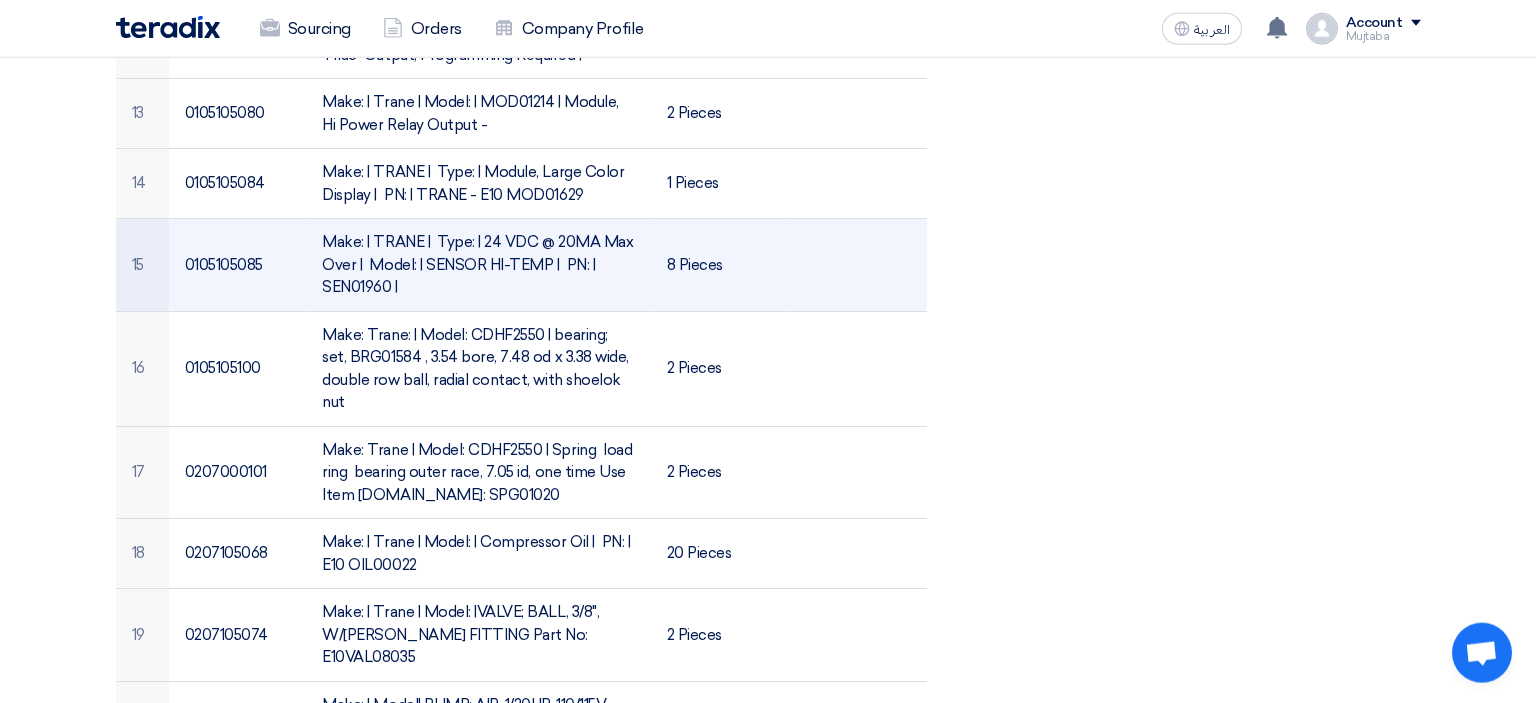 scroll, scrollTop: 1689, scrollLeft: 0, axis: vertical 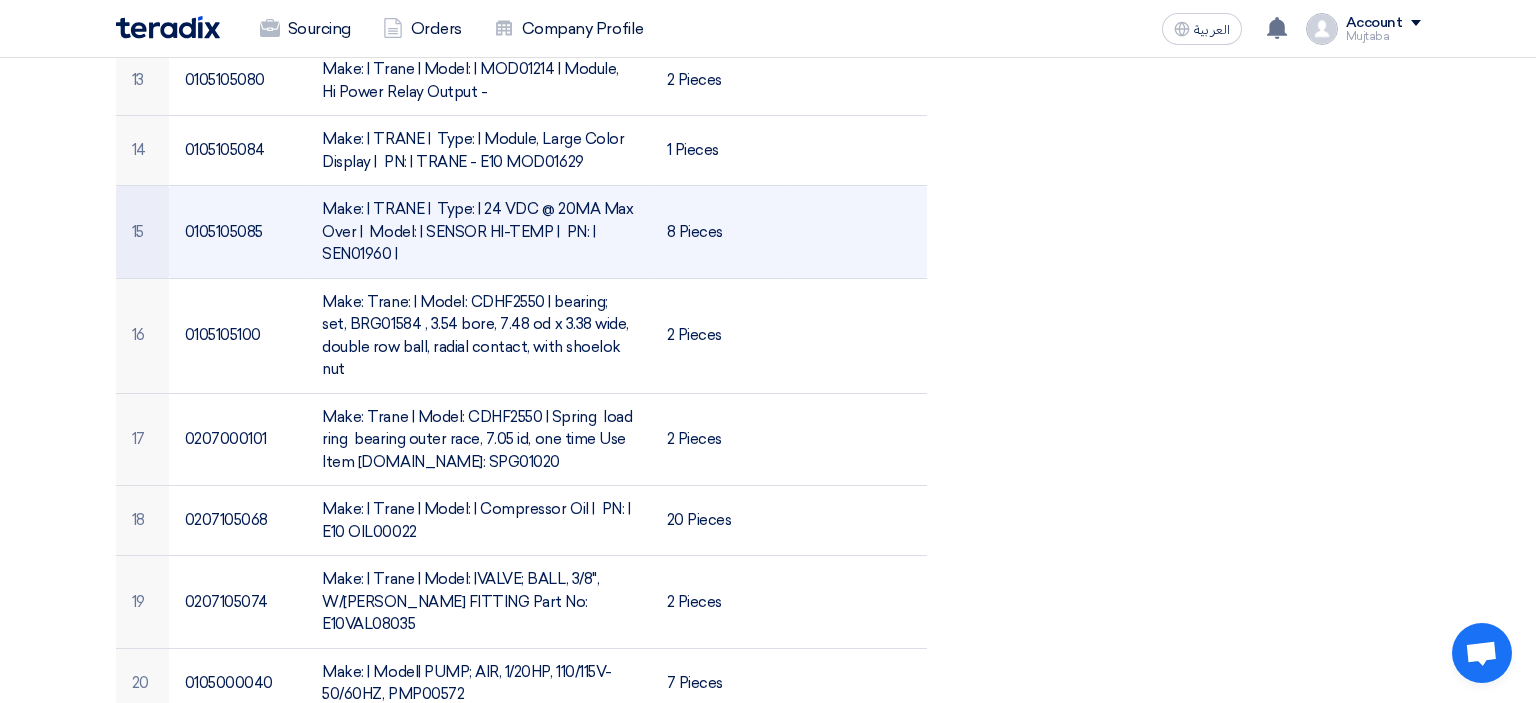 click on "Make: | TRANE |
Type: | 24 VDC @ 20MA Max Over |
Model: | SENSOR HI-TEMP |
PN: | SEN01960 |" 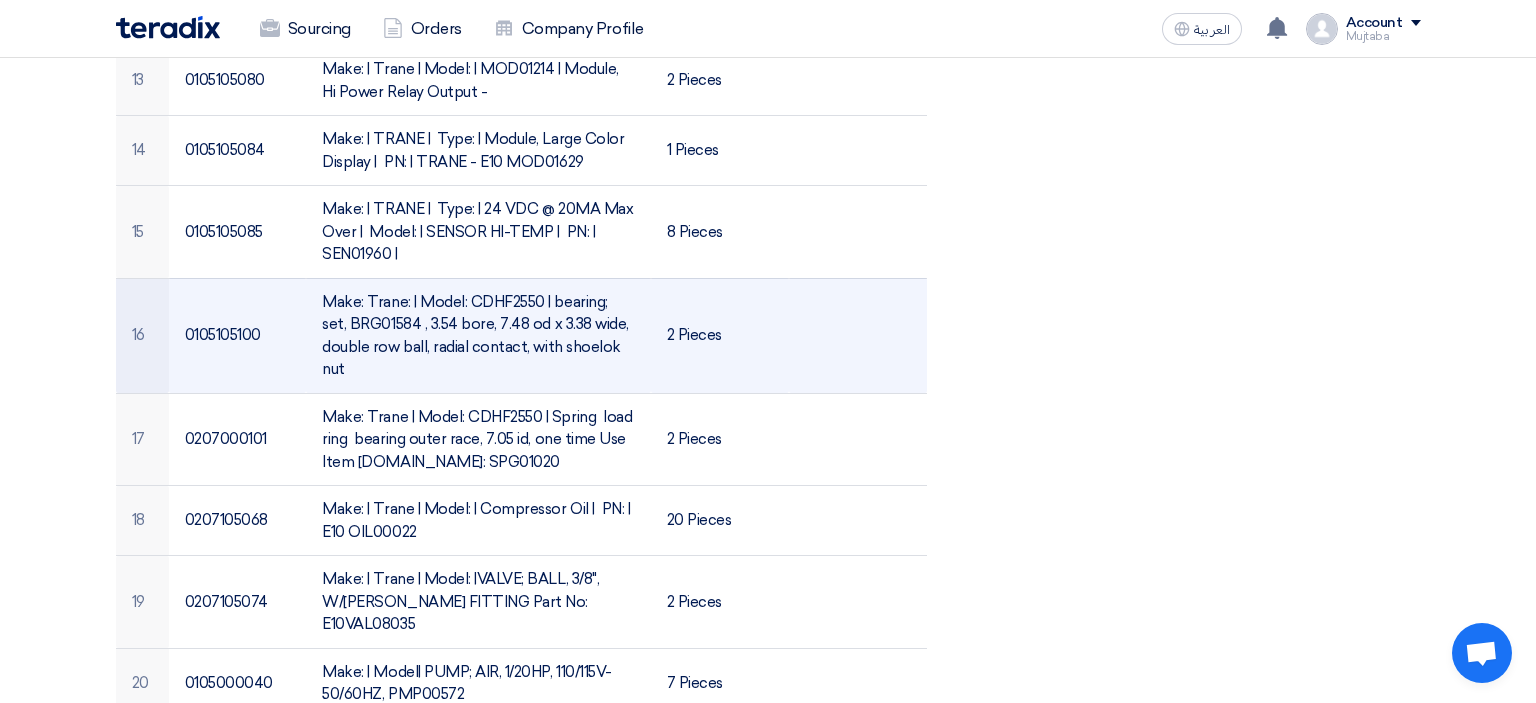 click on "Make: Trane: | Model: CDHF2550 | bearing; set, BRG01584 , 3.54 bore, 7.48 od x 3.38 wide, double row ball, radial contact, with shoelok nut" 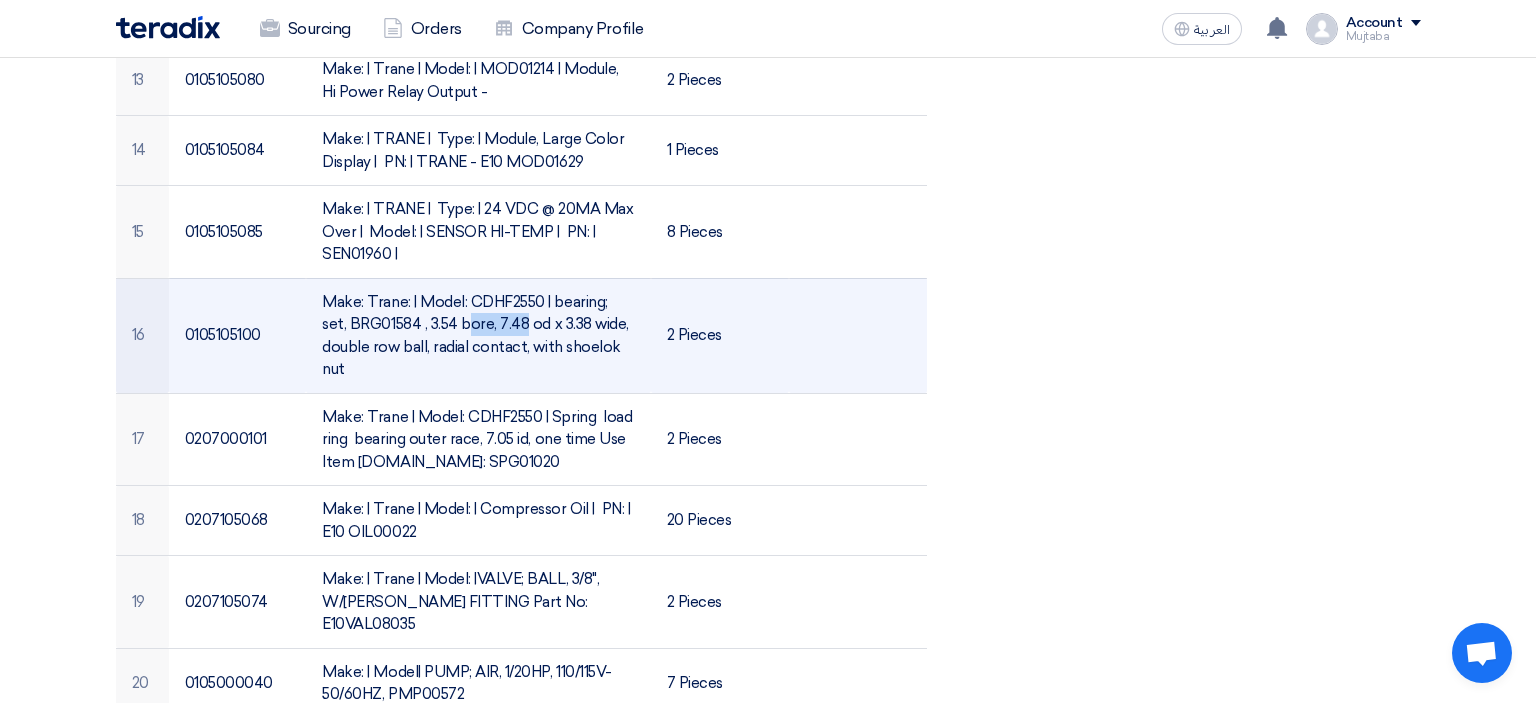 click on "Make: Trane: | Model: CDHF2550 | bearing; set, BRG01584 , 3.54 bore, 7.48 od x 3.38 wide, double row ball, radial contact, with shoelok nut" 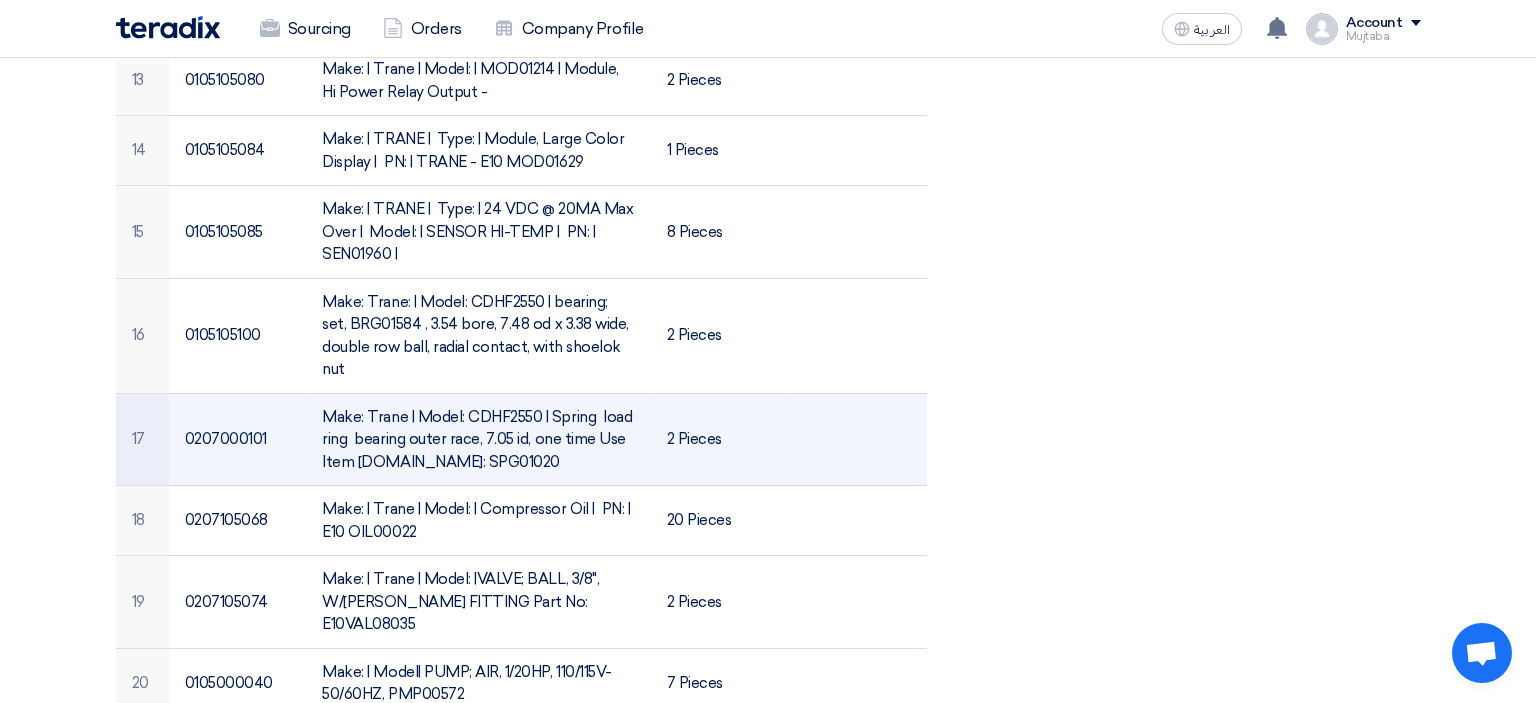 click on "Make: Trane | Model: CDHF2550 | Spring  load ring  bearing outer race, 7.05 id, one time Use Item [DOMAIN_NAME]: SPG01020" 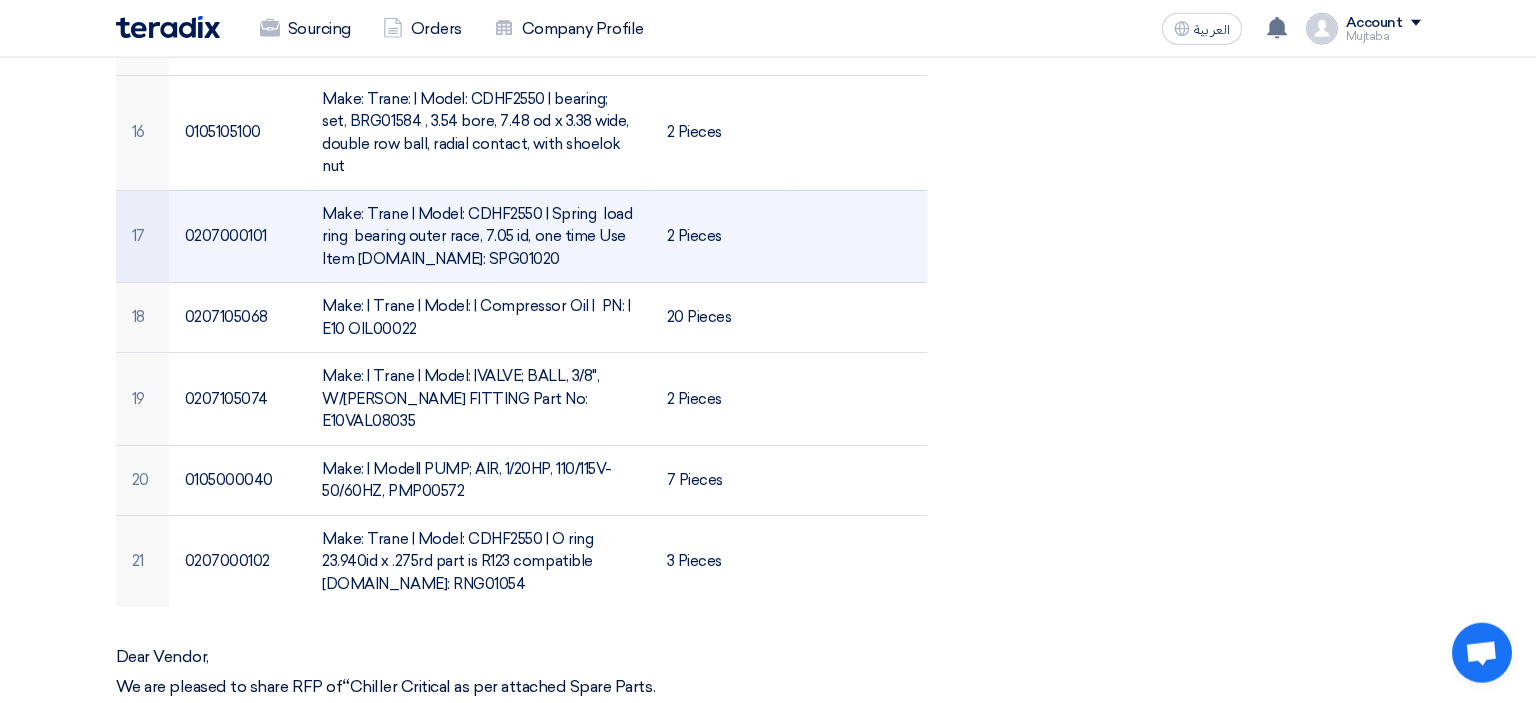 scroll, scrollTop: 1900, scrollLeft: 0, axis: vertical 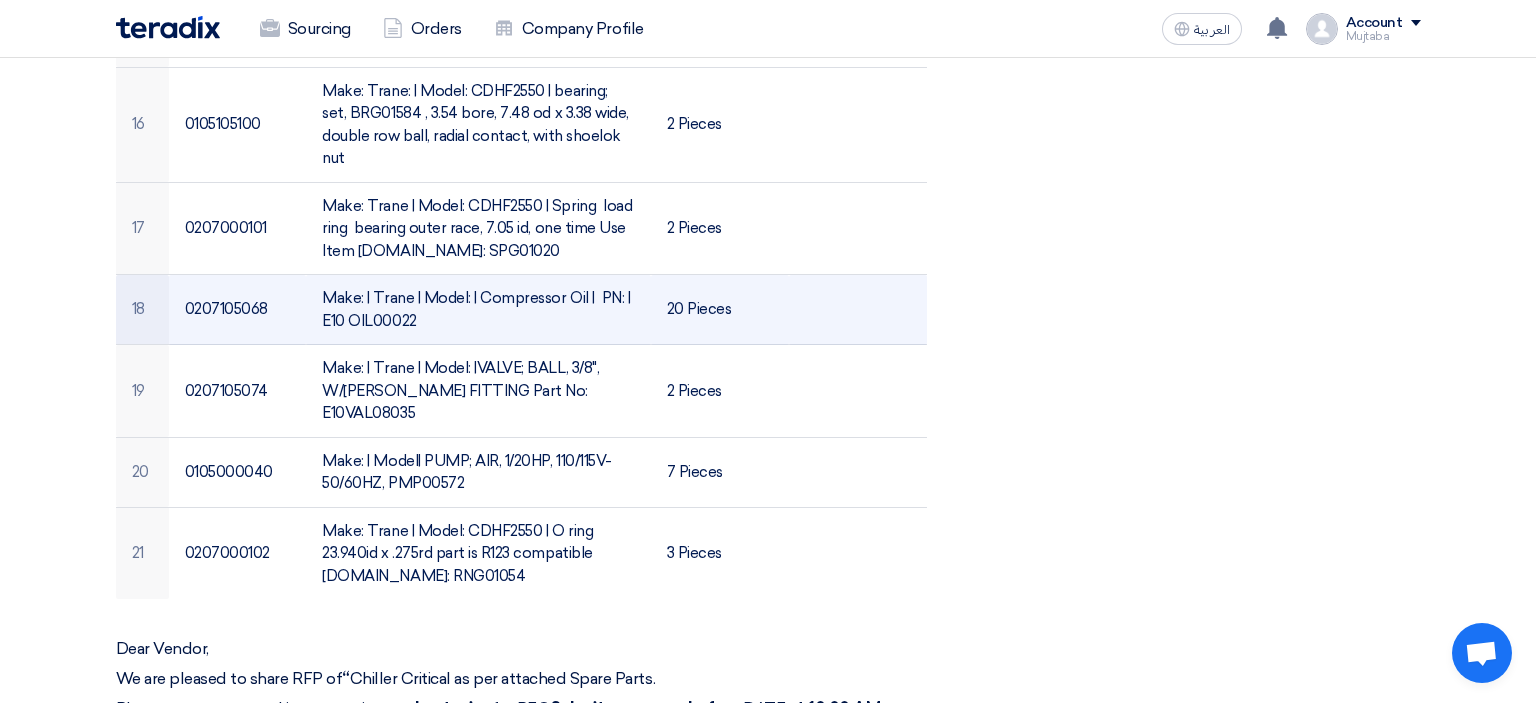 click on "Make: | Trane | Model: |
Compressor Oil |
PN: | E10 OIL00022" 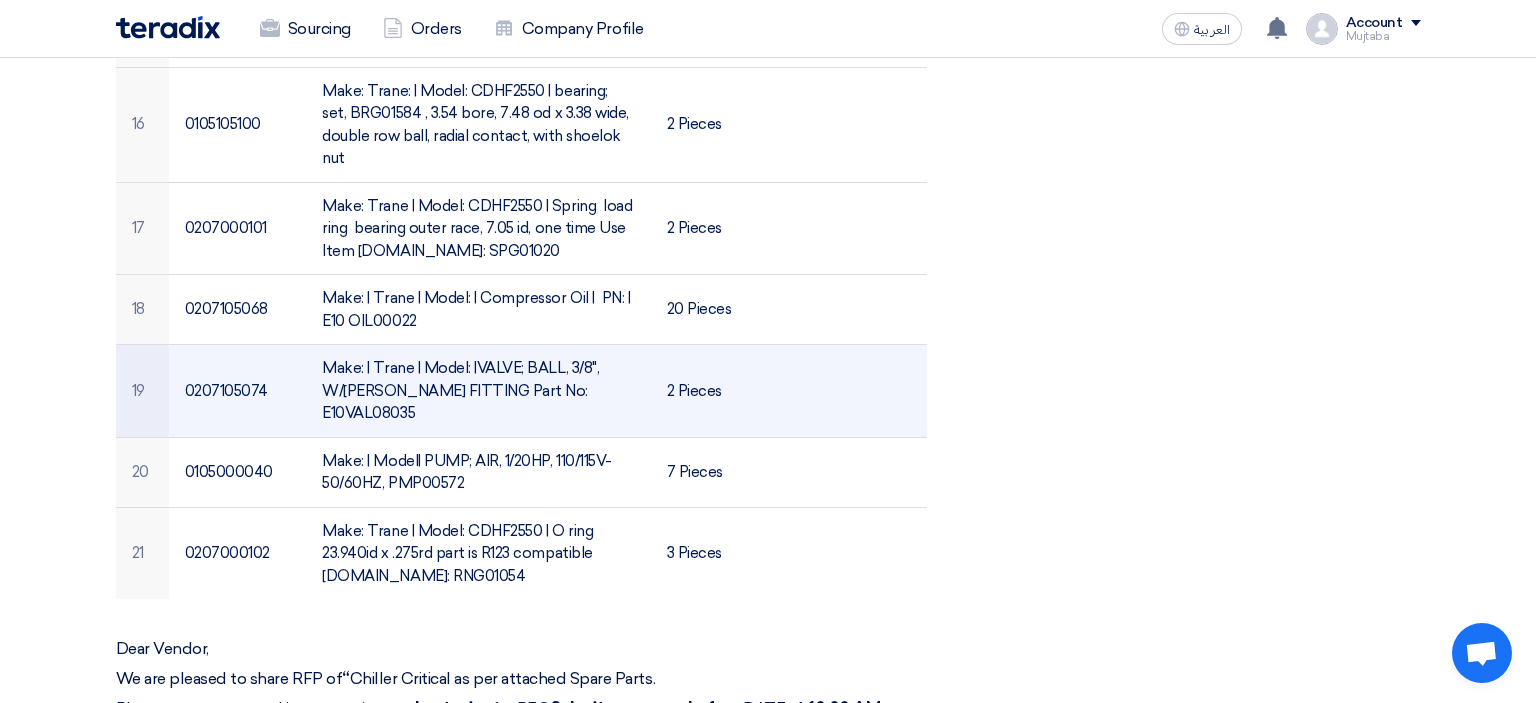 drag, startPoint x: 548, startPoint y: 386, endPoint x: 614, endPoint y: 384, distance: 66.0303 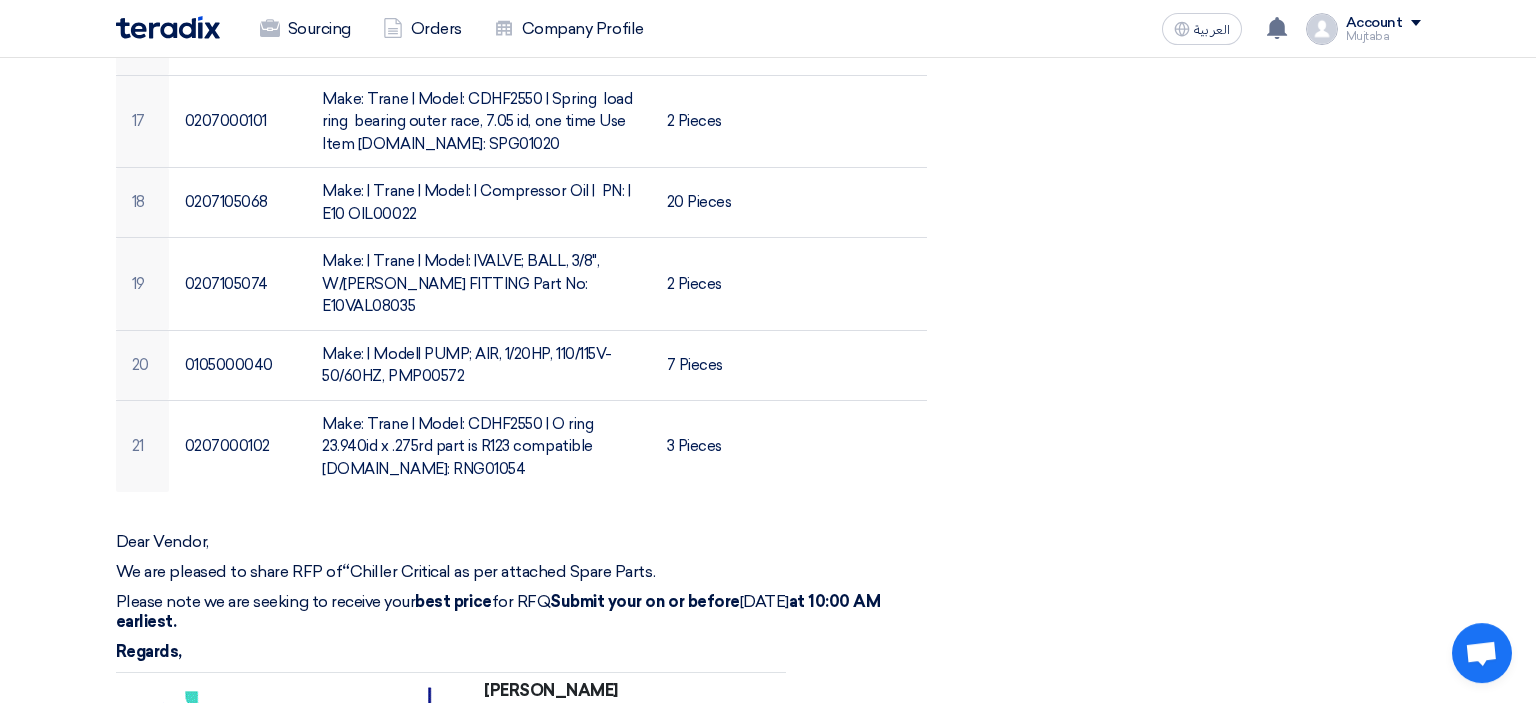 scroll, scrollTop: 2006, scrollLeft: 0, axis: vertical 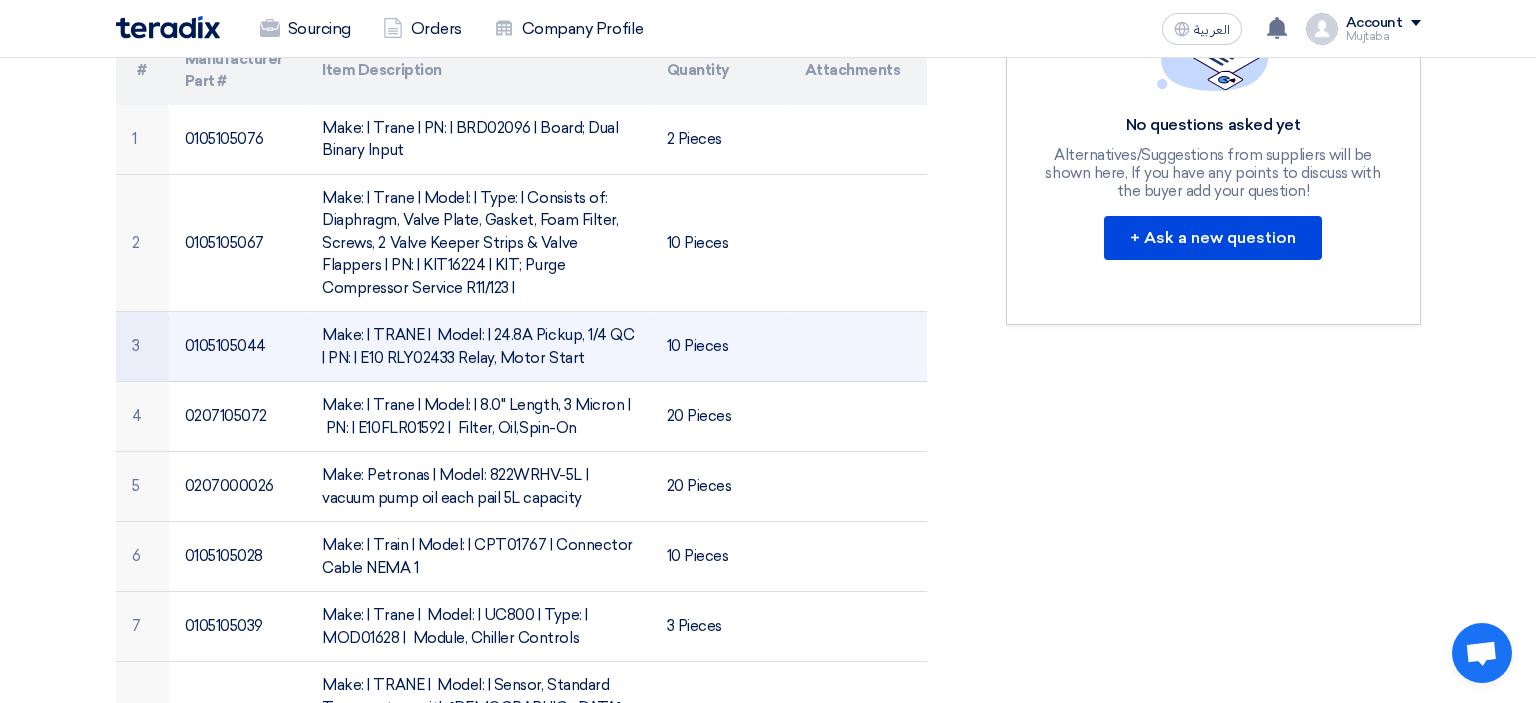 click on "Make: | TRANE |
Model: | 24.8A Pickup, 1/4 QC | PN: | E10 RLY02433 Relay, Motor Start" 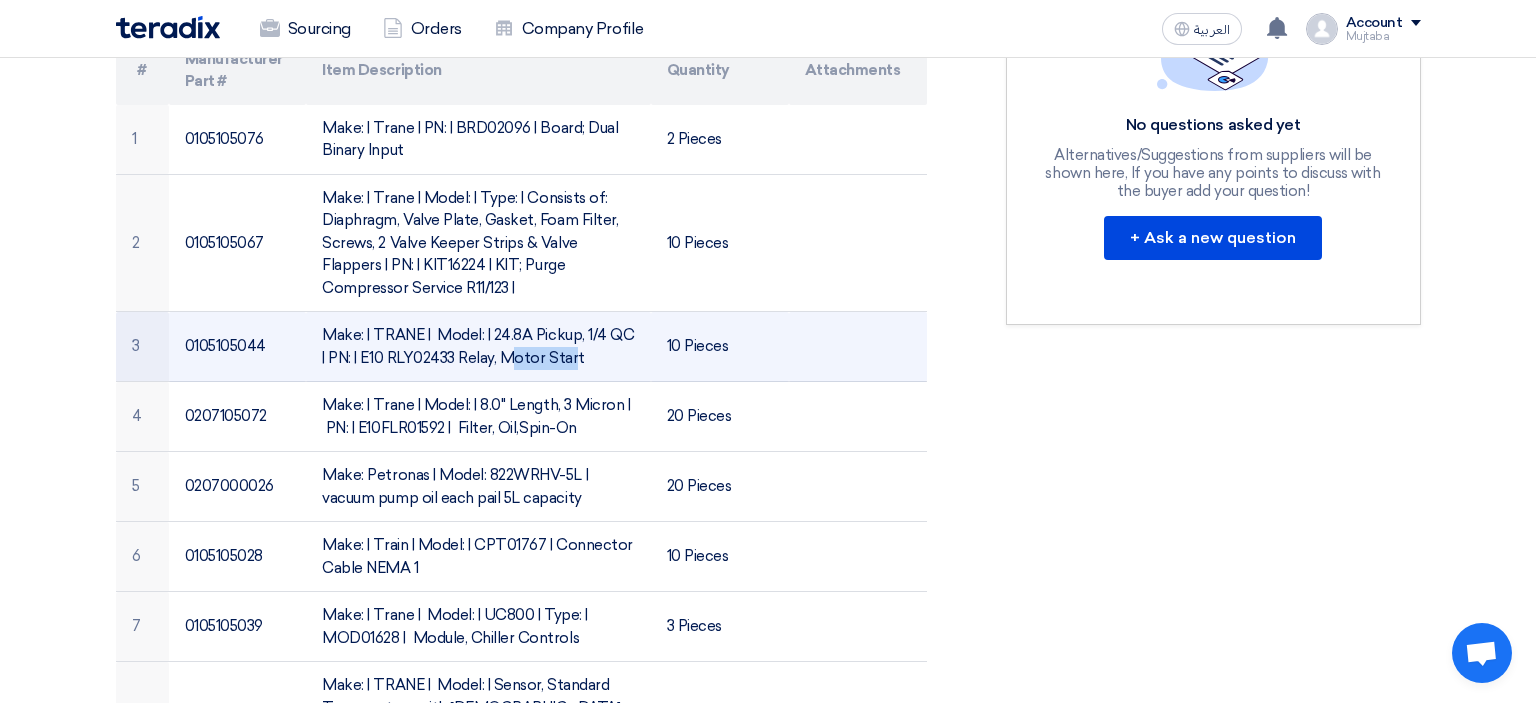 click on "Make: | TRANE |
Model: | 24.8A Pickup, 1/4 QC | PN: | E10 RLY02433 Relay, Motor Start" 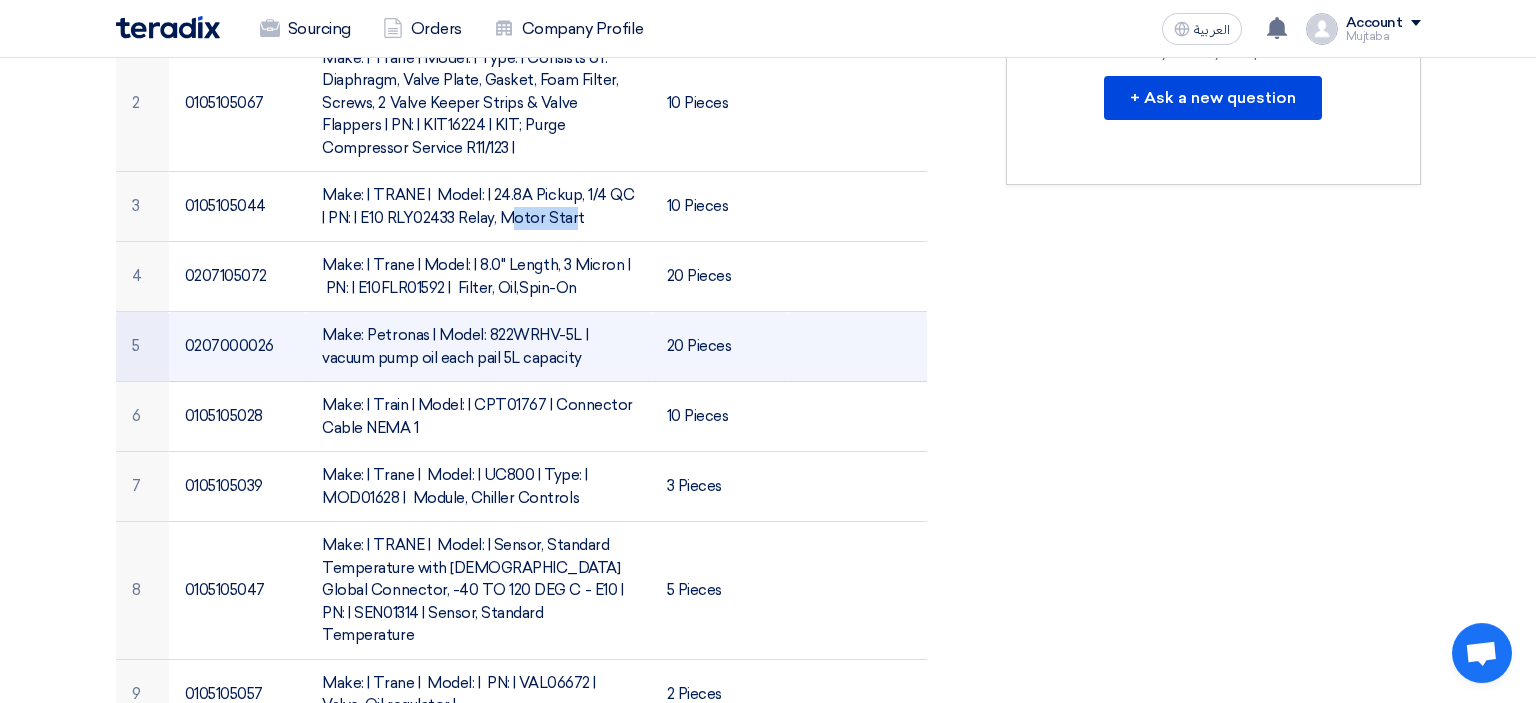 scroll, scrollTop: 844, scrollLeft: 0, axis: vertical 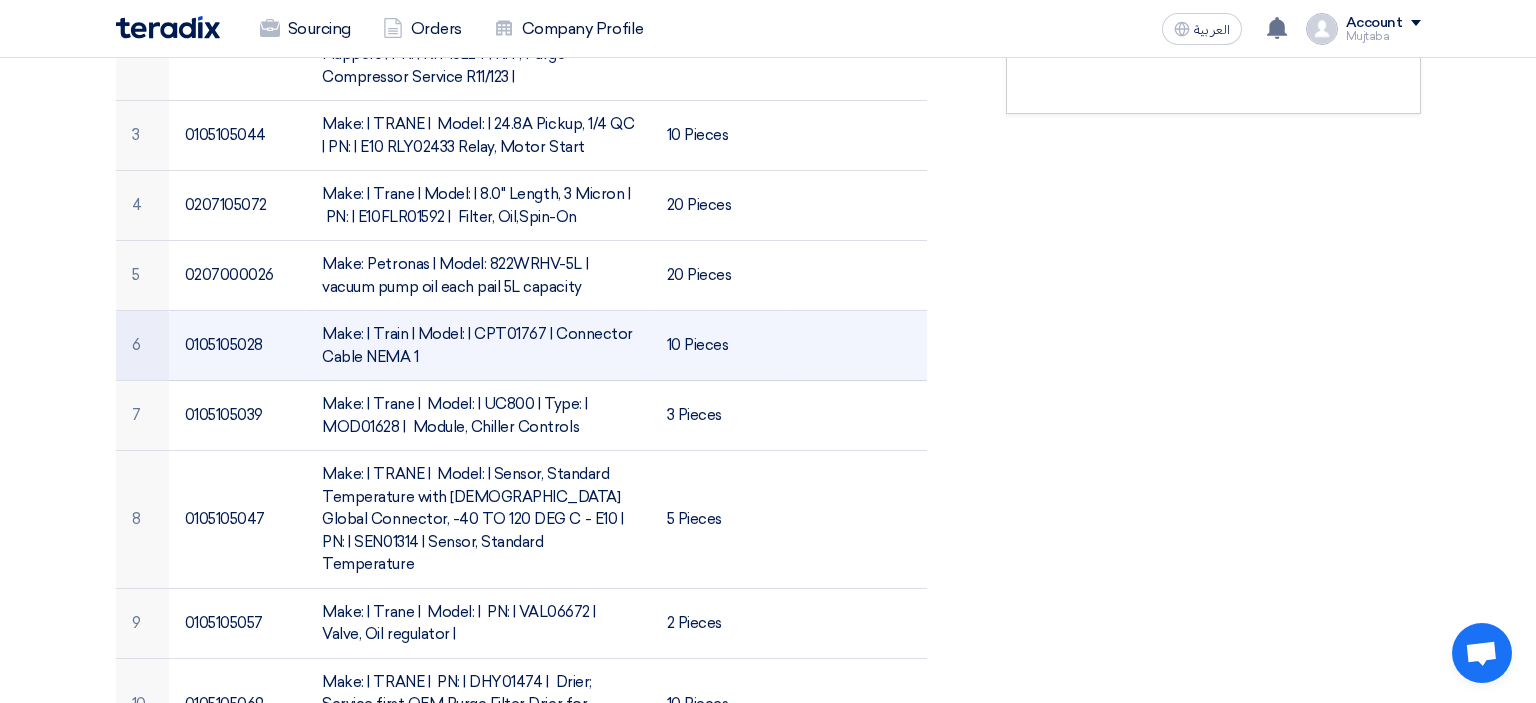 click on "Make: | Train | Model: | CPT01767 | Connector Cable NEMA 1" 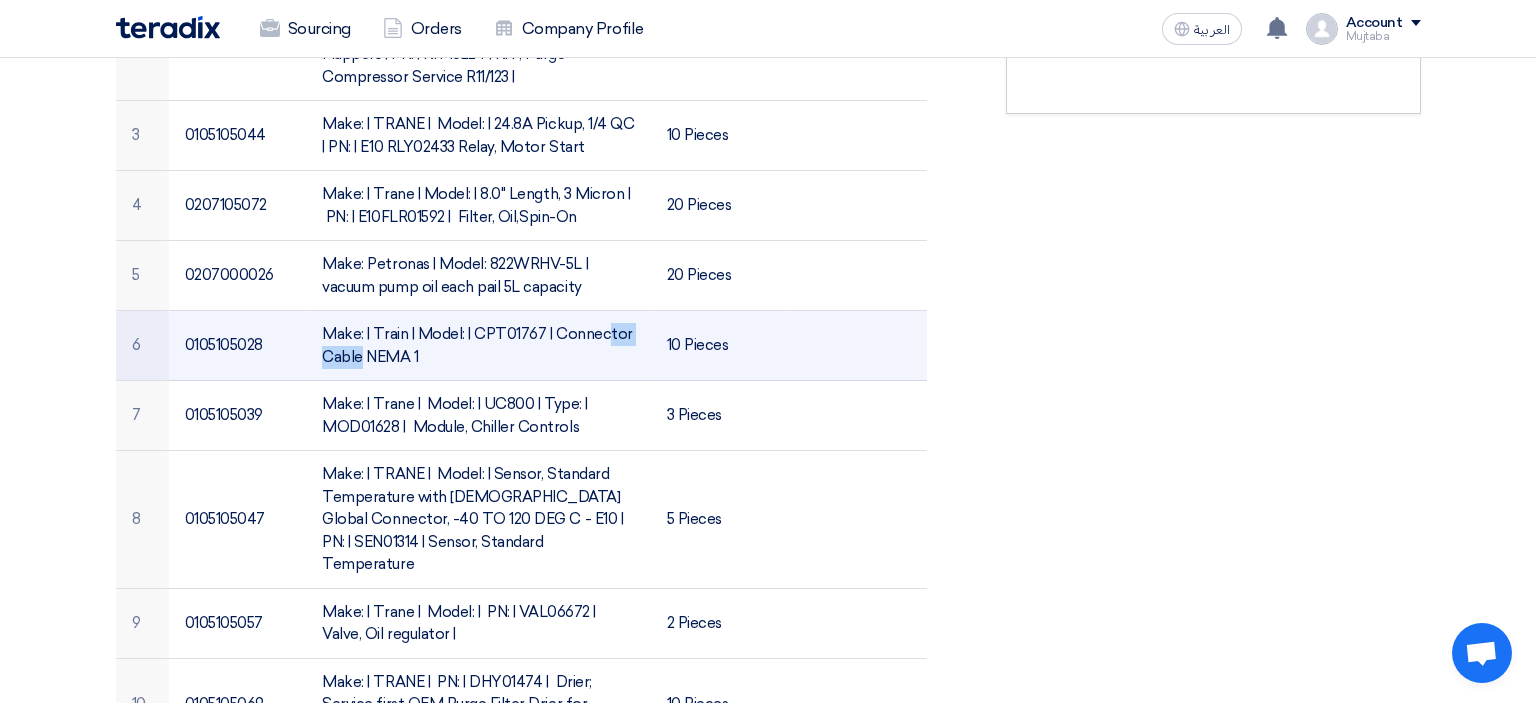 click on "Make: | Train | Model: | CPT01767 | Connector Cable NEMA 1" 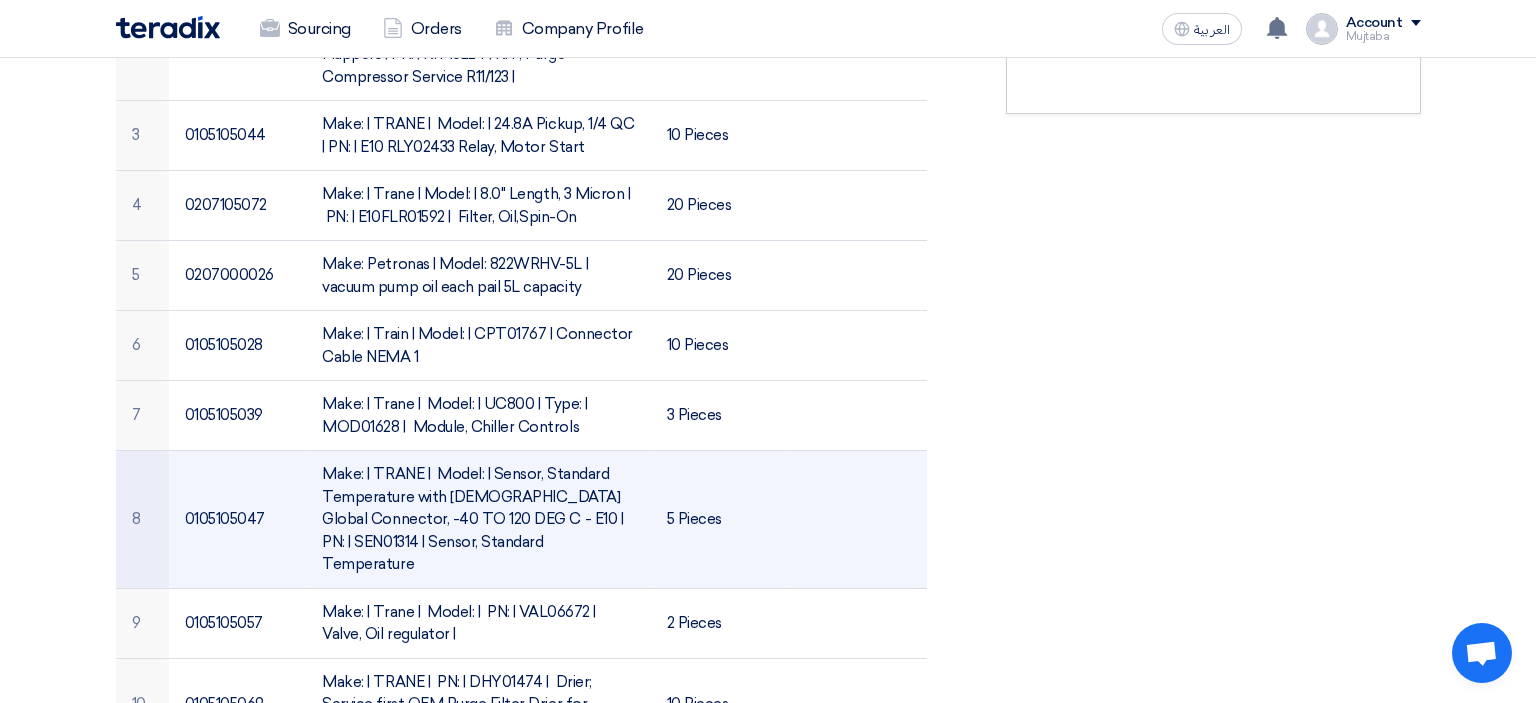 click on "Make: | TRANE |
Model: | Sensor, Standard Temperature with [DEMOGRAPHIC_DATA] Global Connector, -40 TO 120 DEG C - E10 | PN: | SEN01314 | Sensor, Standard Temperature" 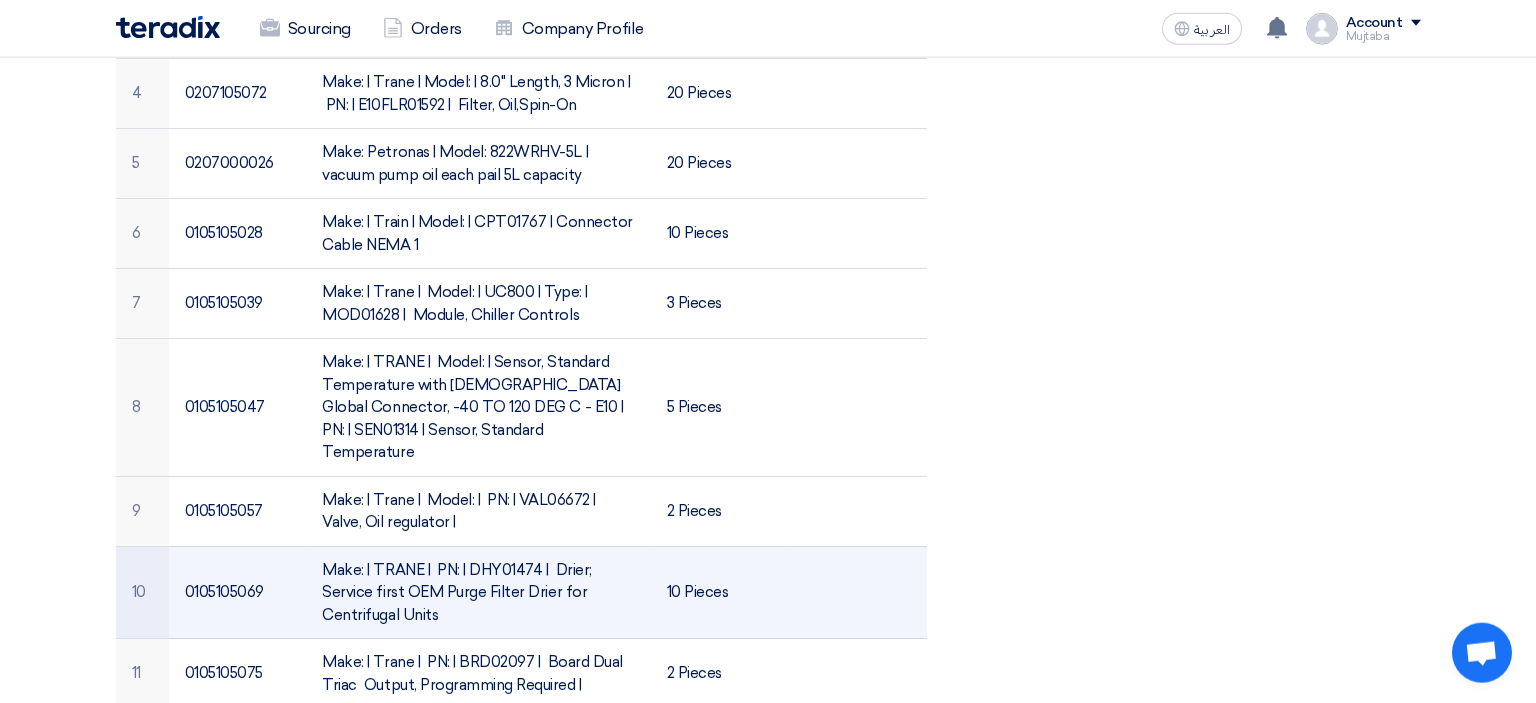 scroll, scrollTop: 1056, scrollLeft: 0, axis: vertical 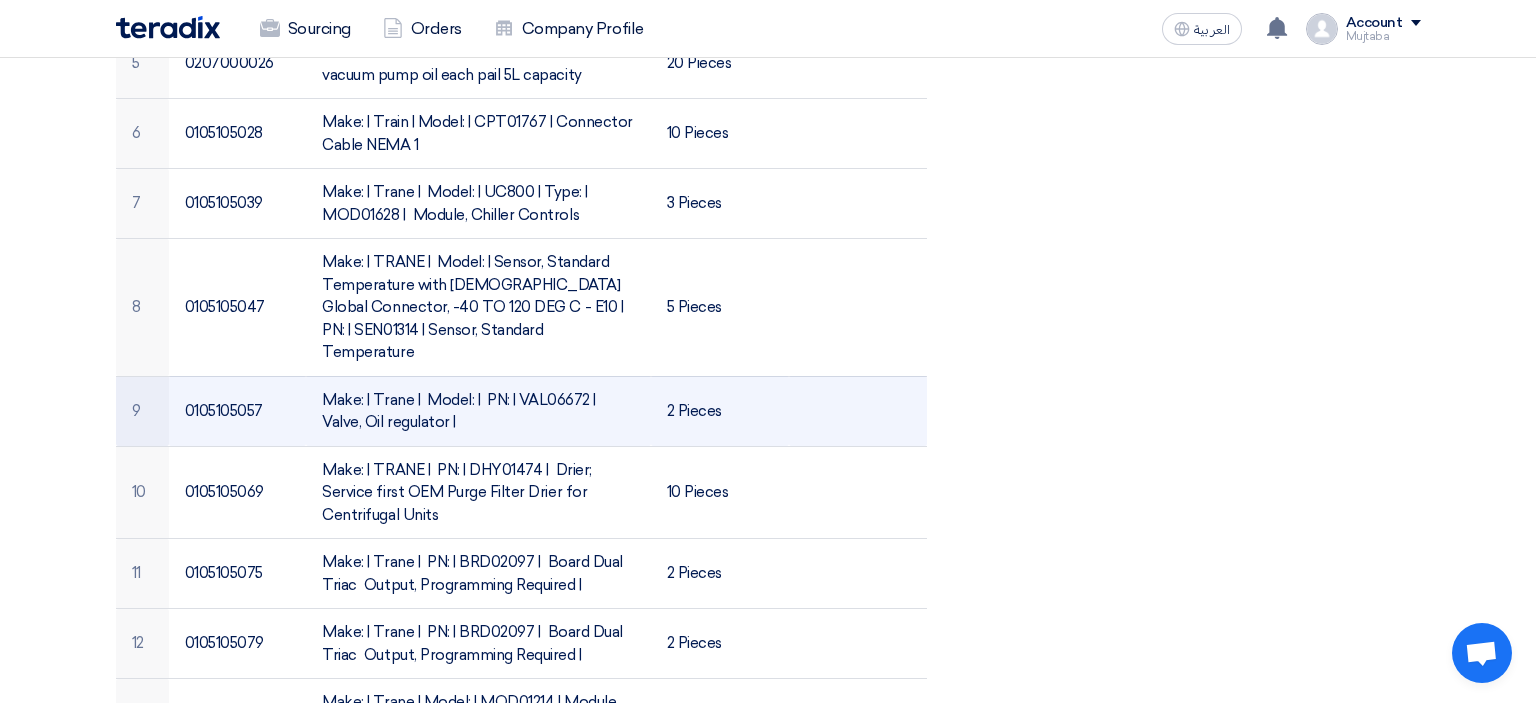 click on "Make: | Trane |
Model: |
PN: | VAL06672 |
Valve, Oil regulator |" 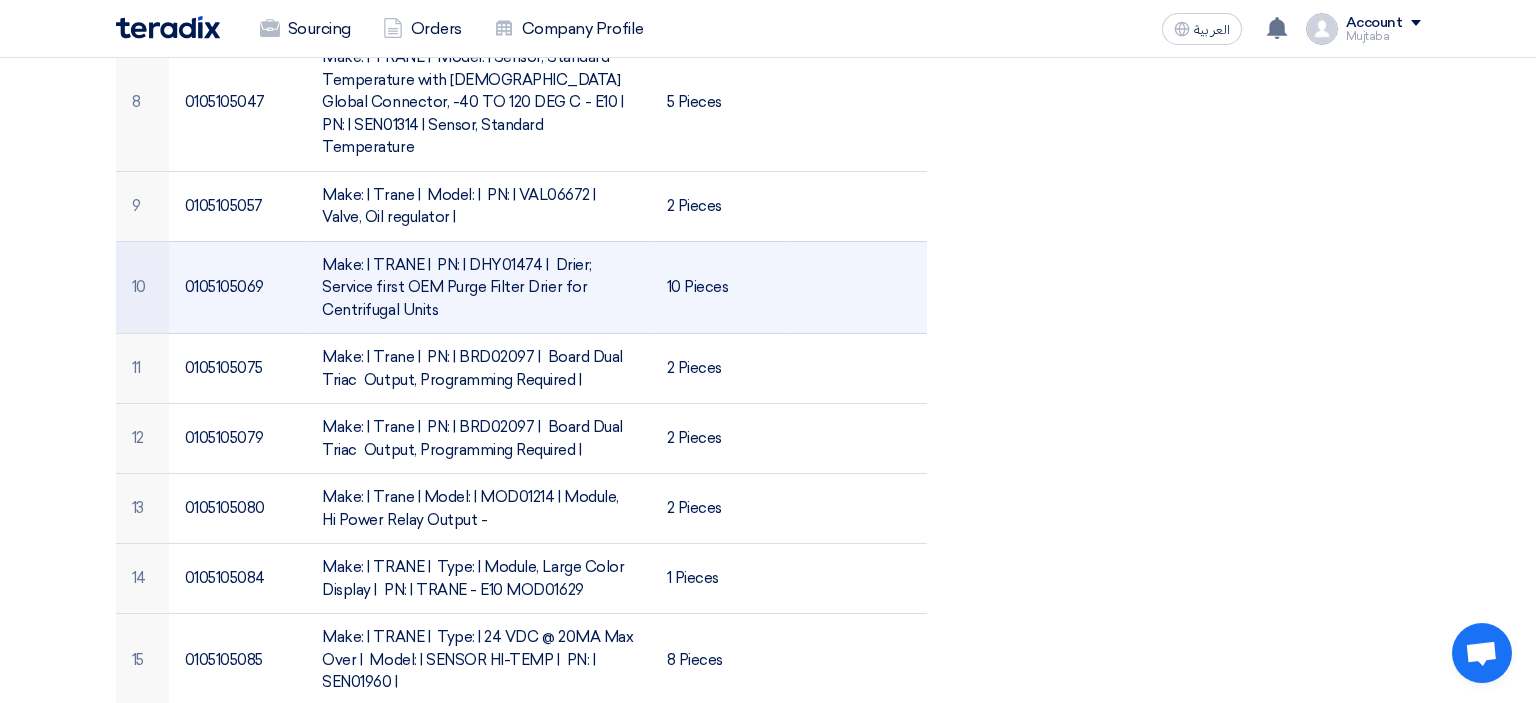 scroll, scrollTop: 1267, scrollLeft: 0, axis: vertical 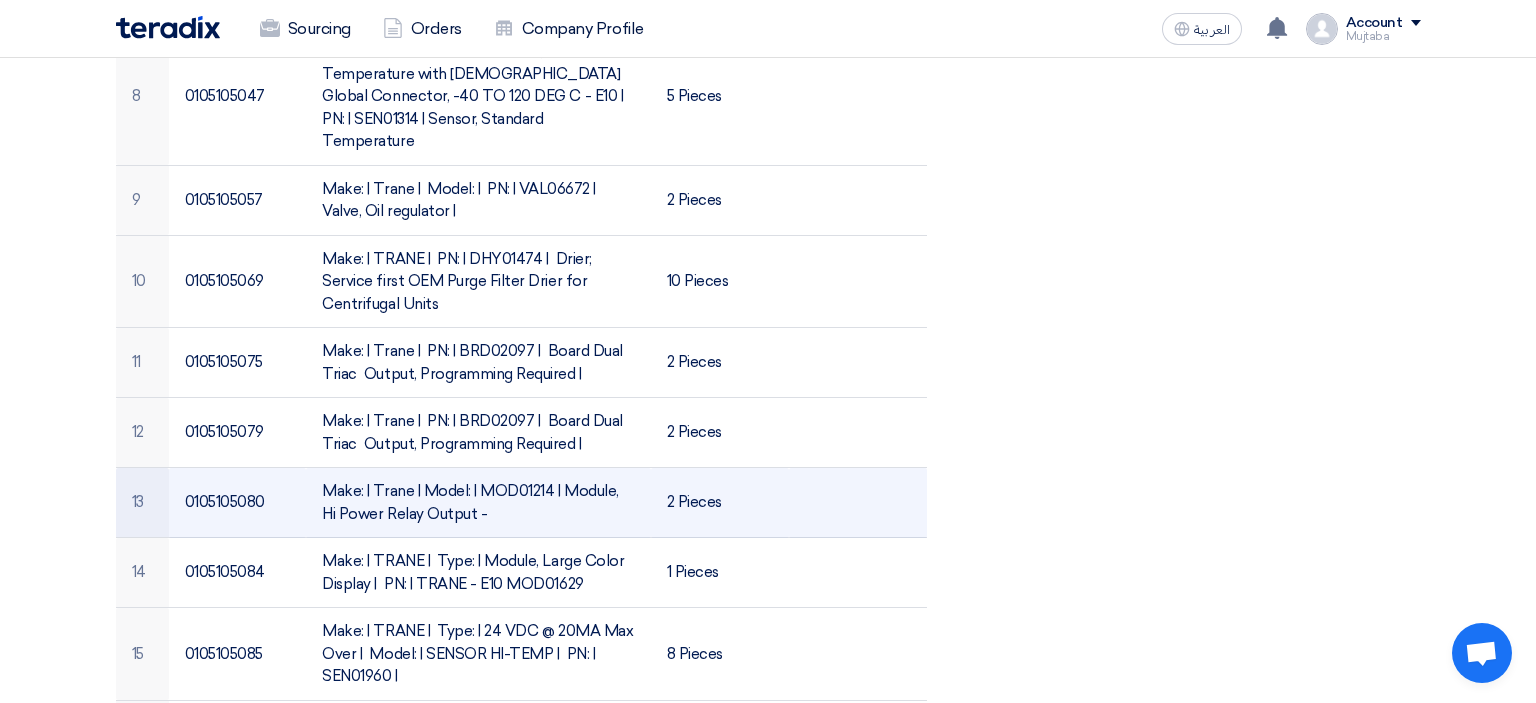 click on "Make: | Trane | Model: | MOD01214 | Module, Hi Power Relay Output -" 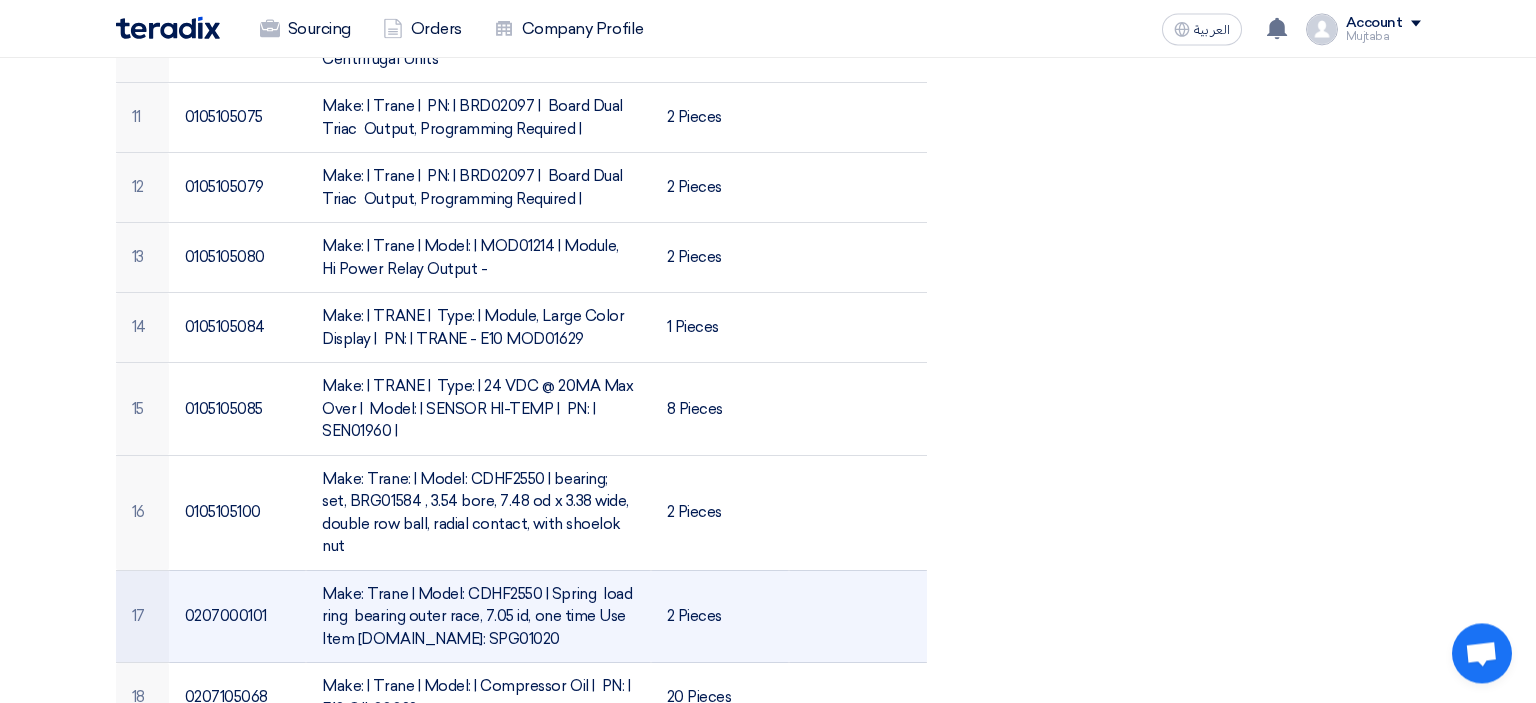 scroll, scrollTop: 1584, scrollLeft: 0, axis: vertical 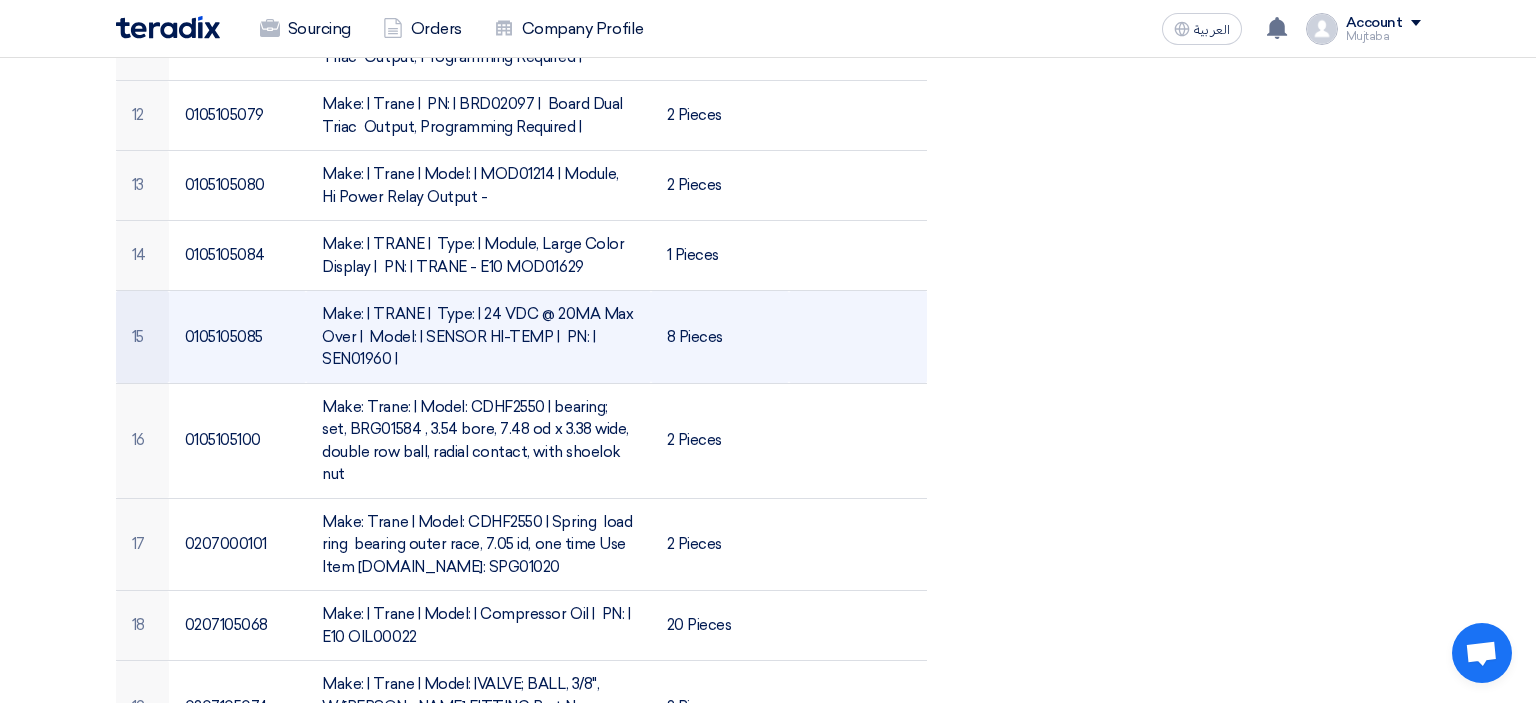 click on "Make: | TRANE |
Type: | 24 VDC @ 20MA Max Over |
Model: | SENSOR HI-TEMP |
PN: | SEN01960 |" 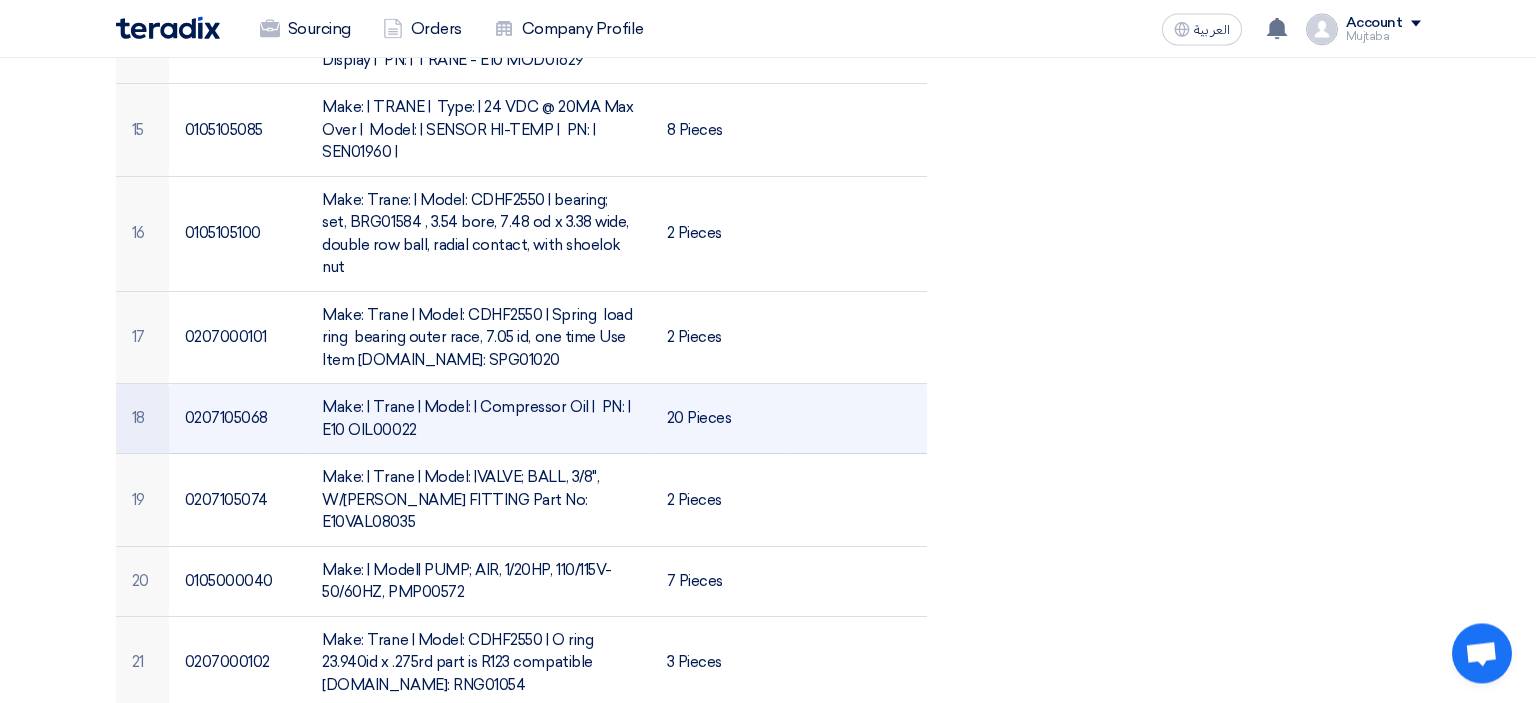 scroll, scrollTop: 1795, scrollLeft: 0, axis: vertical 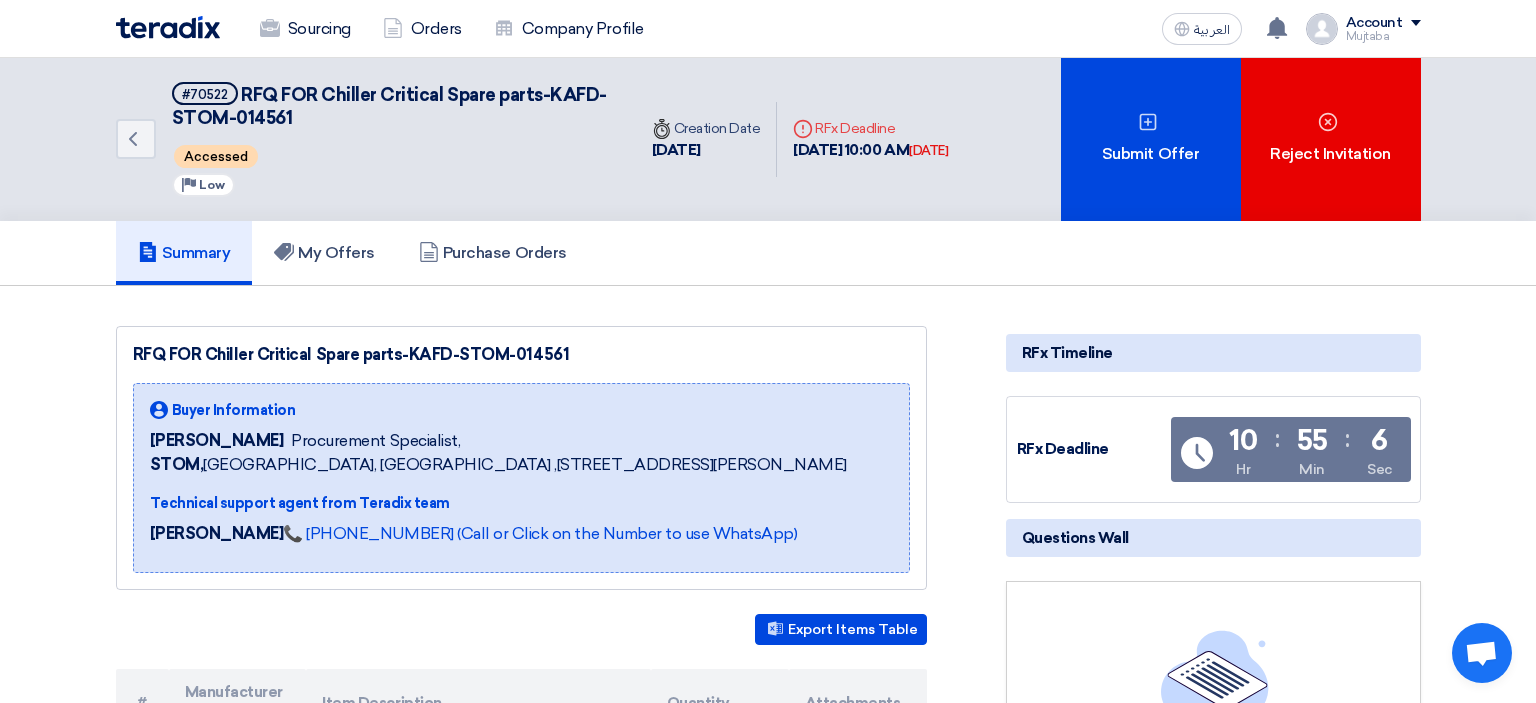 drag, startPoint x: 461, startPoint y: 354, endPoint x: 556, endPoint y: 359, distance: 95.131485 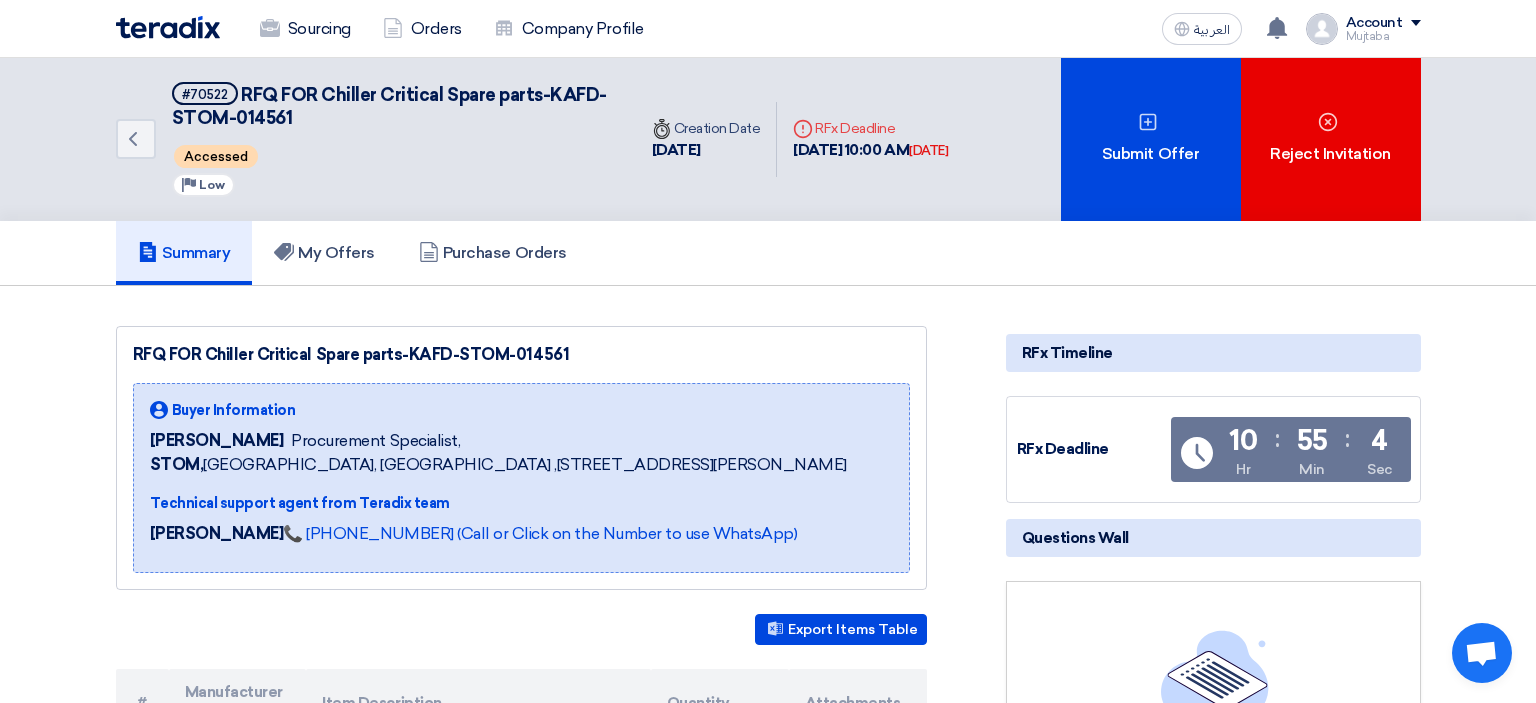 drag, startPoint x: 562, startPoint y: 351, endPoint x: 407, endPoint y: 343, distance: 155.20631 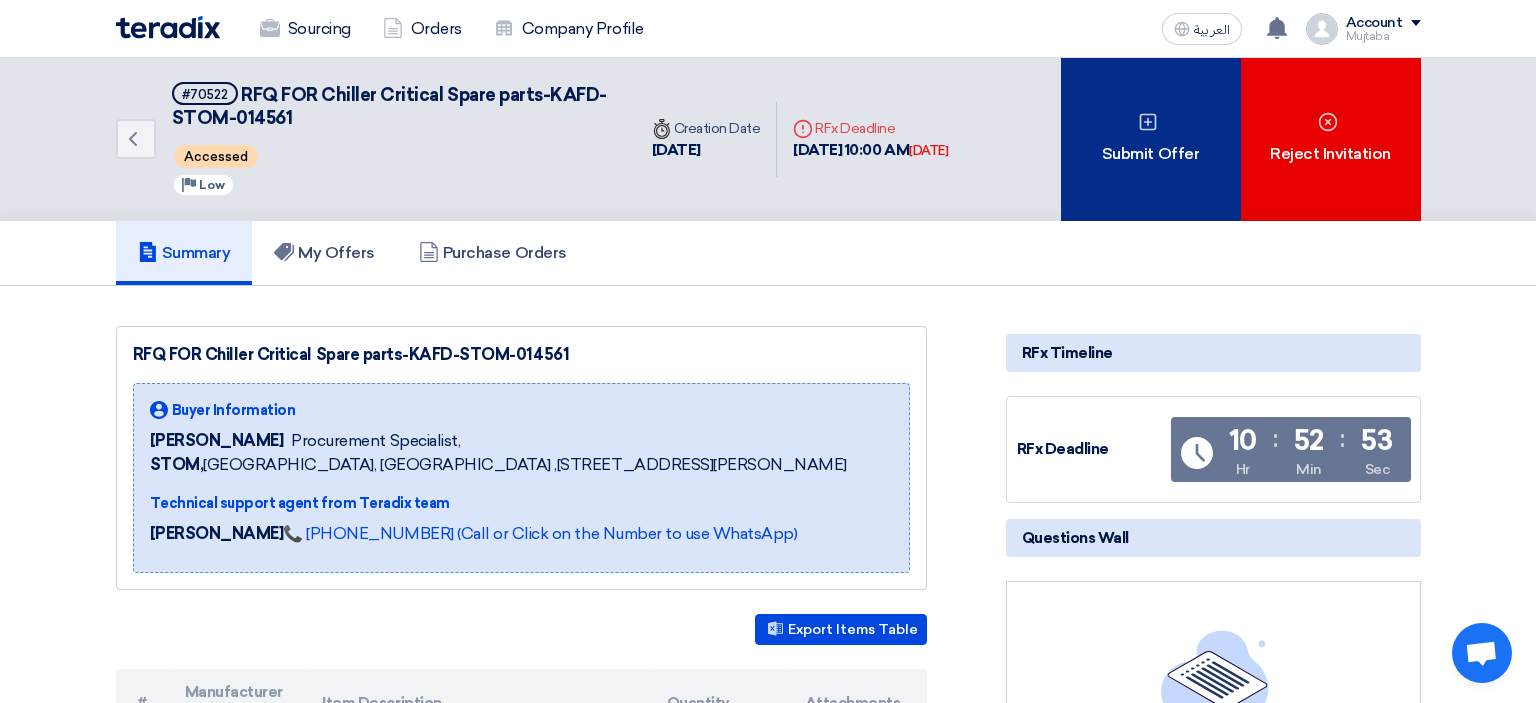 click 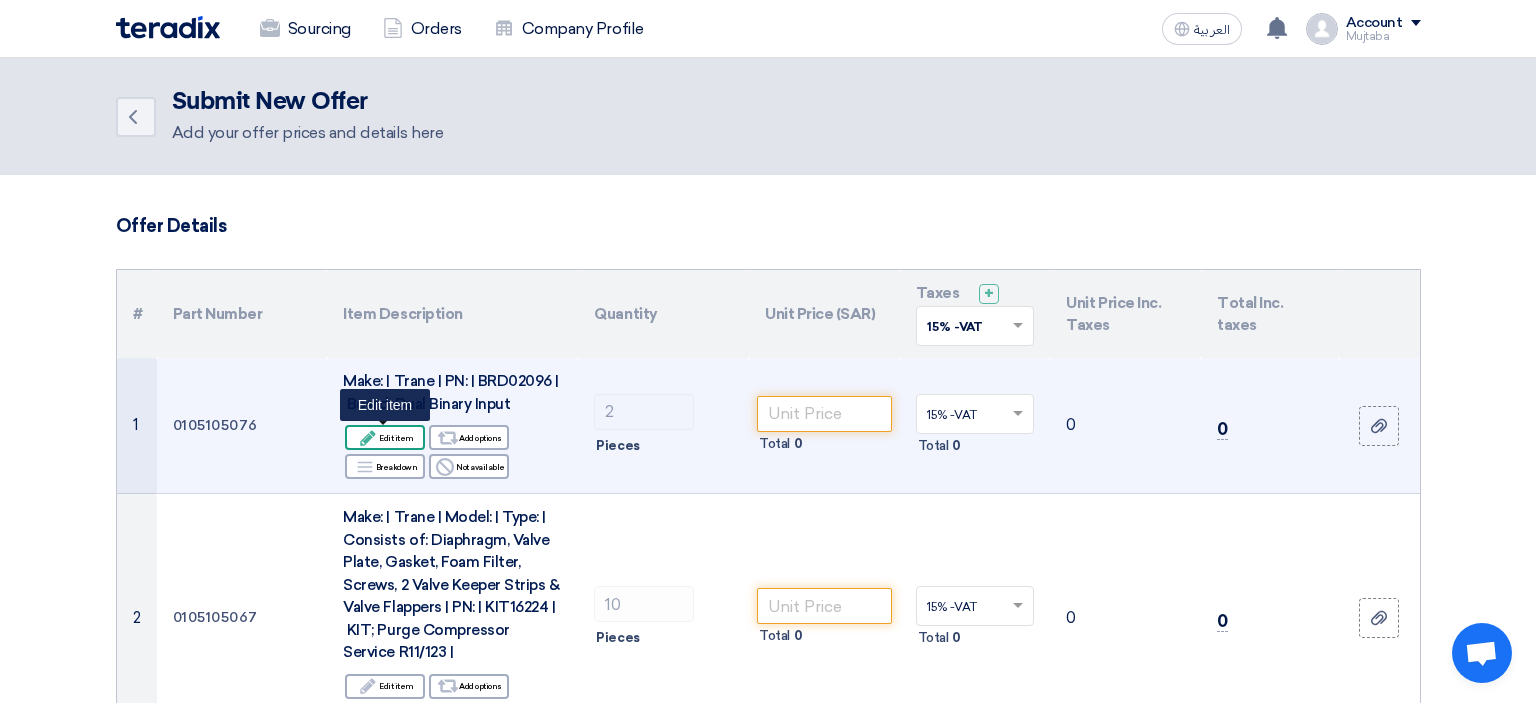click on "Edit
Edit item" 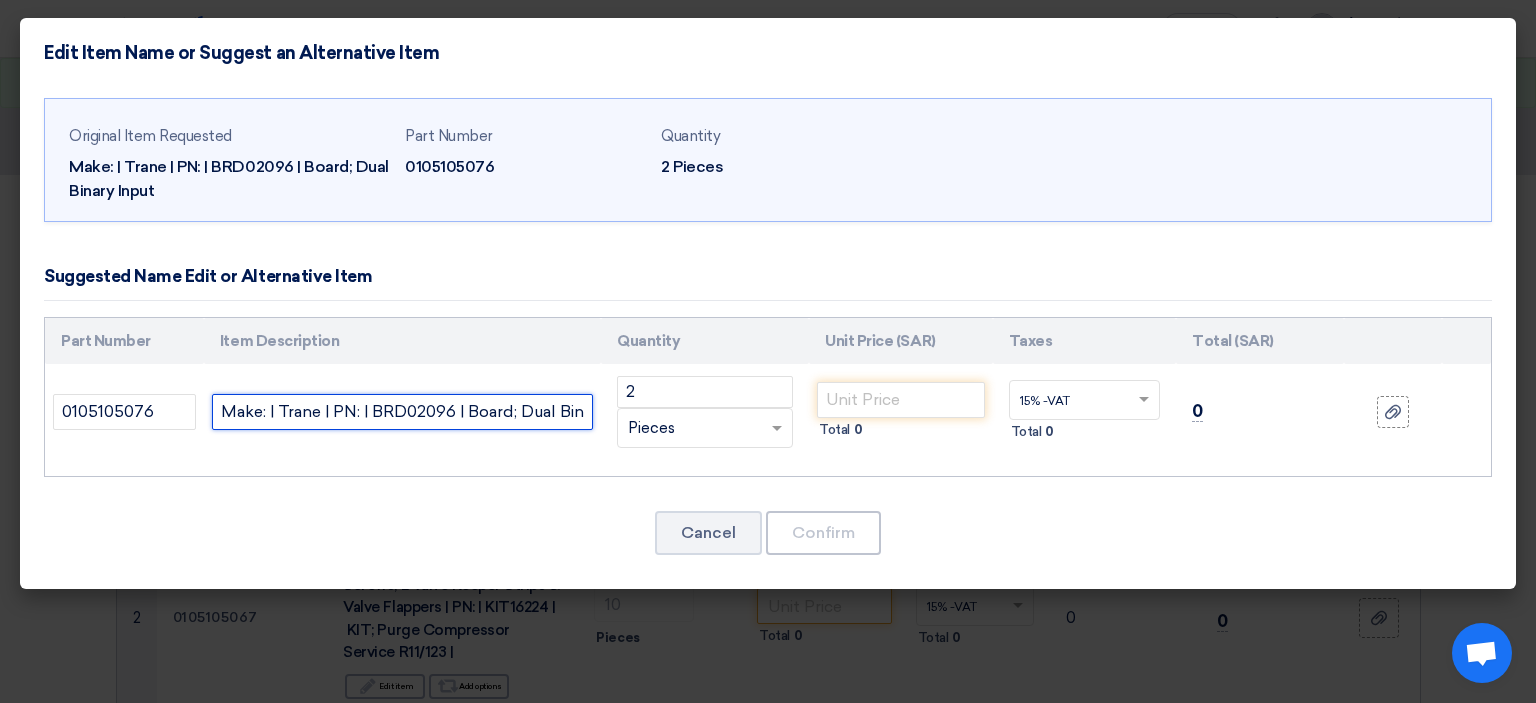 click on "Make: | Trane | PN: | BRD02096 | Board; Dual Binary Input" 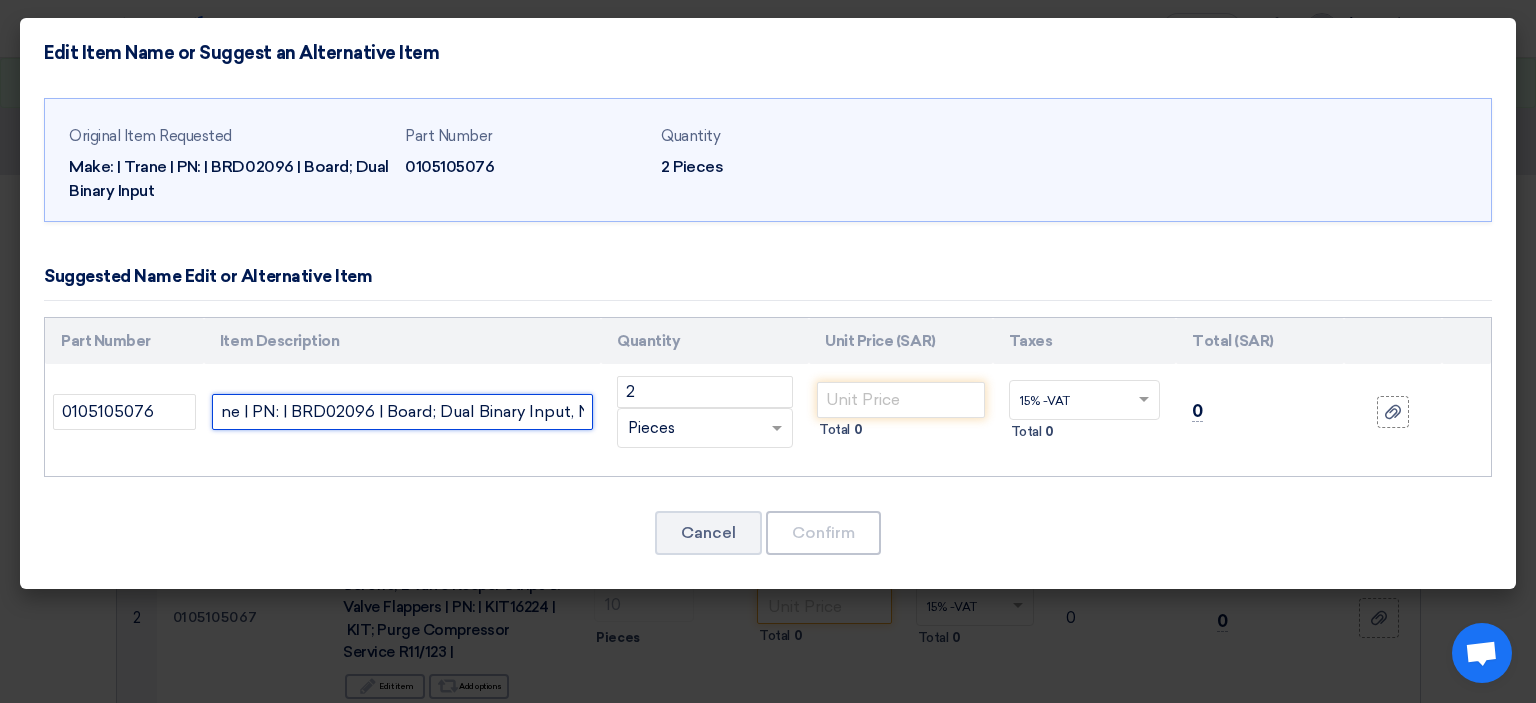 scroll, scrollTop: 0, scrollLeft: 90, axis: horizontal 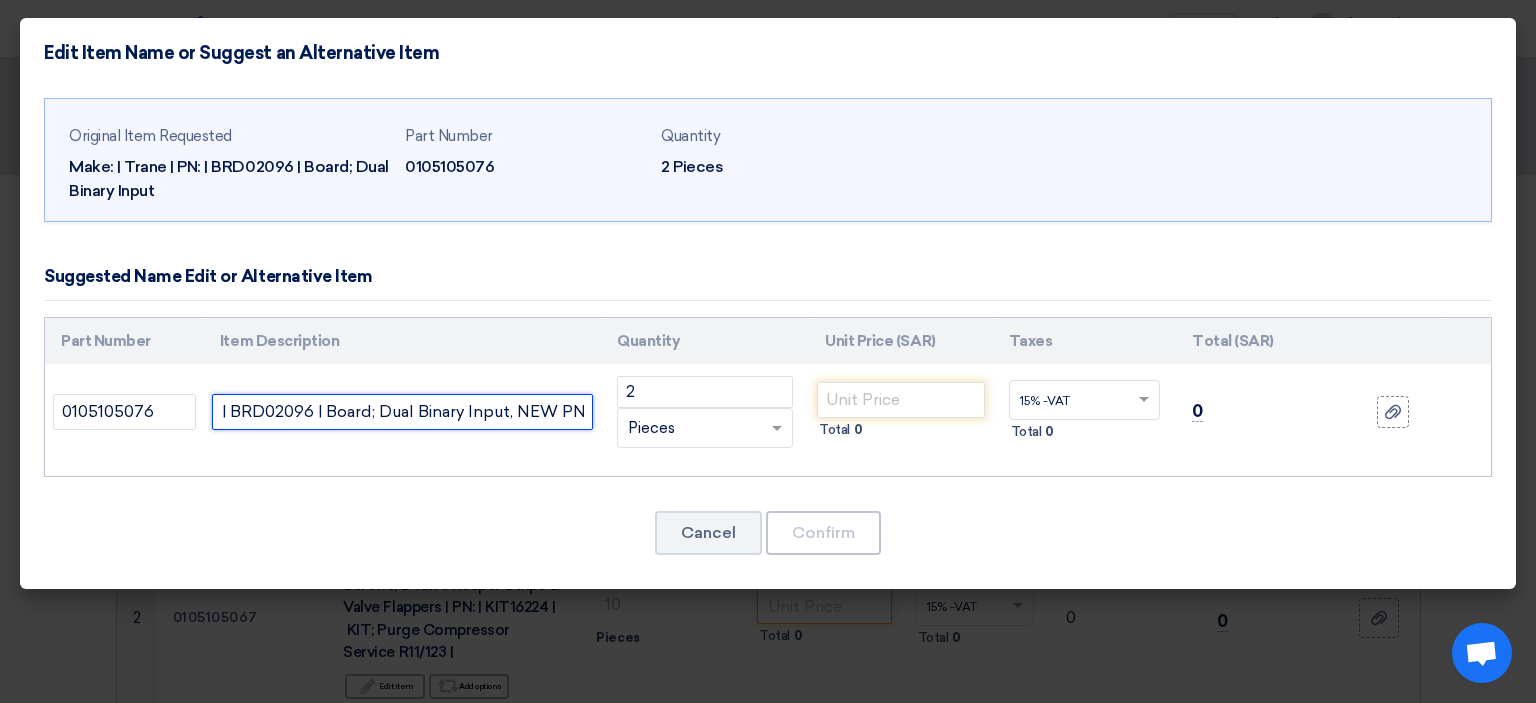 paste on "BRD04873" 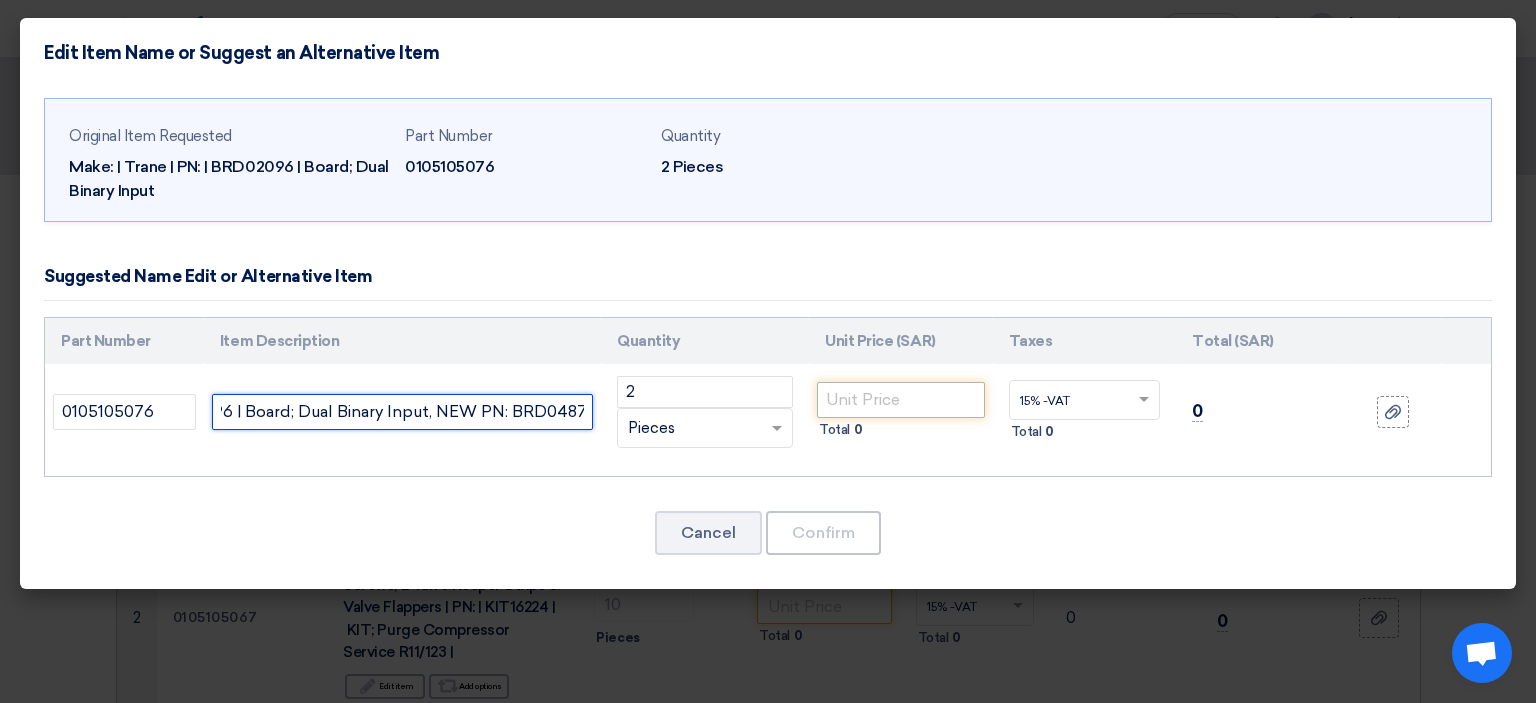 type on "Make: | Trane | PN: | BRD02096 | Board; Dual Binary Input, NEW PN: BRD04873" 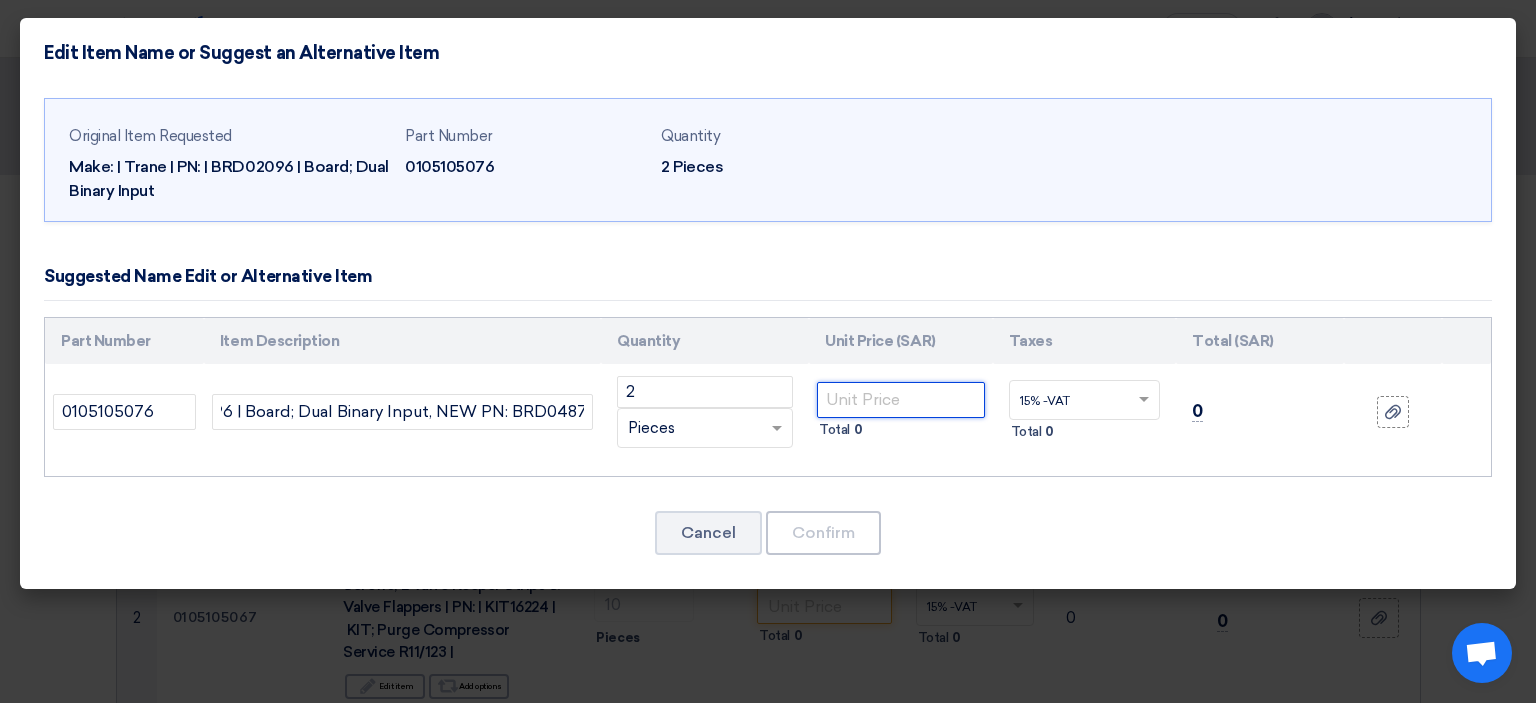 click 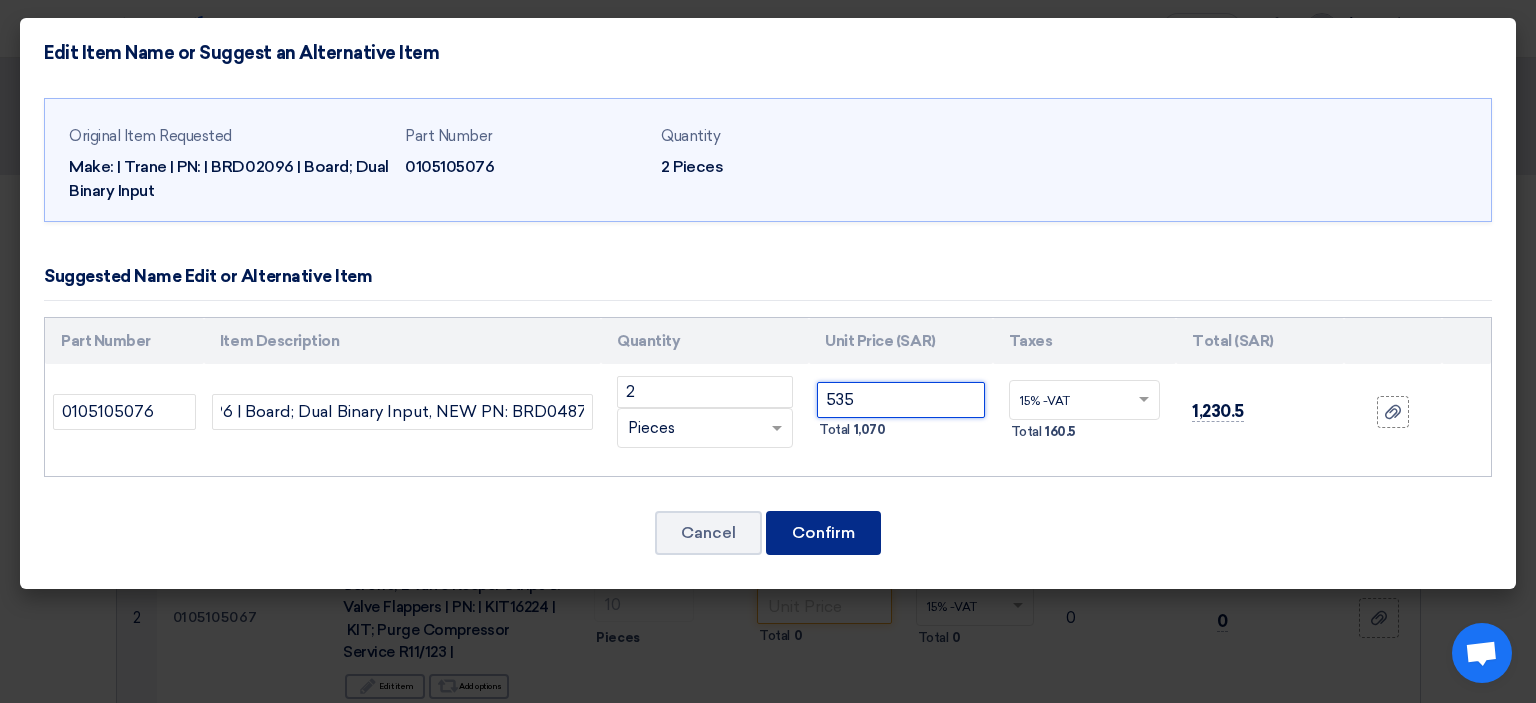 type on "535" 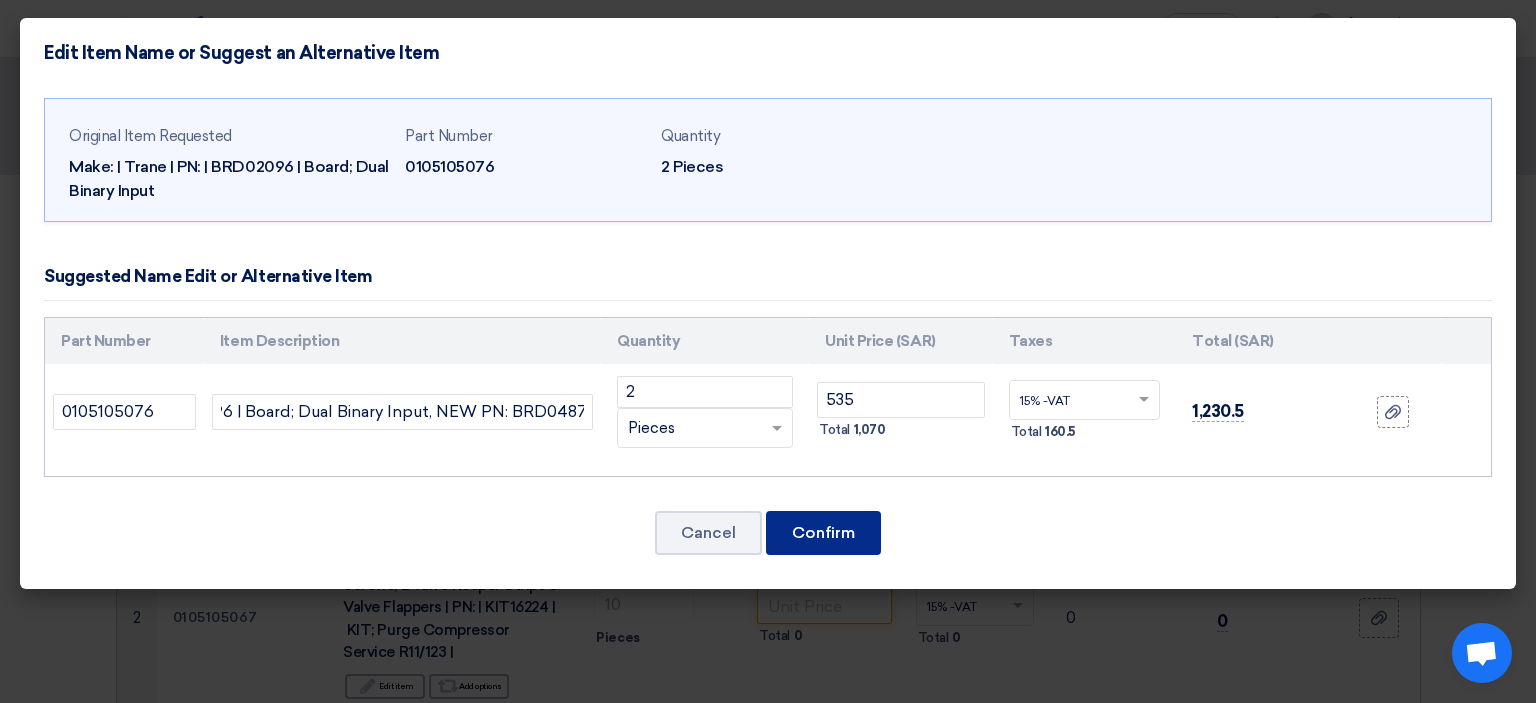 click on "Confirm" 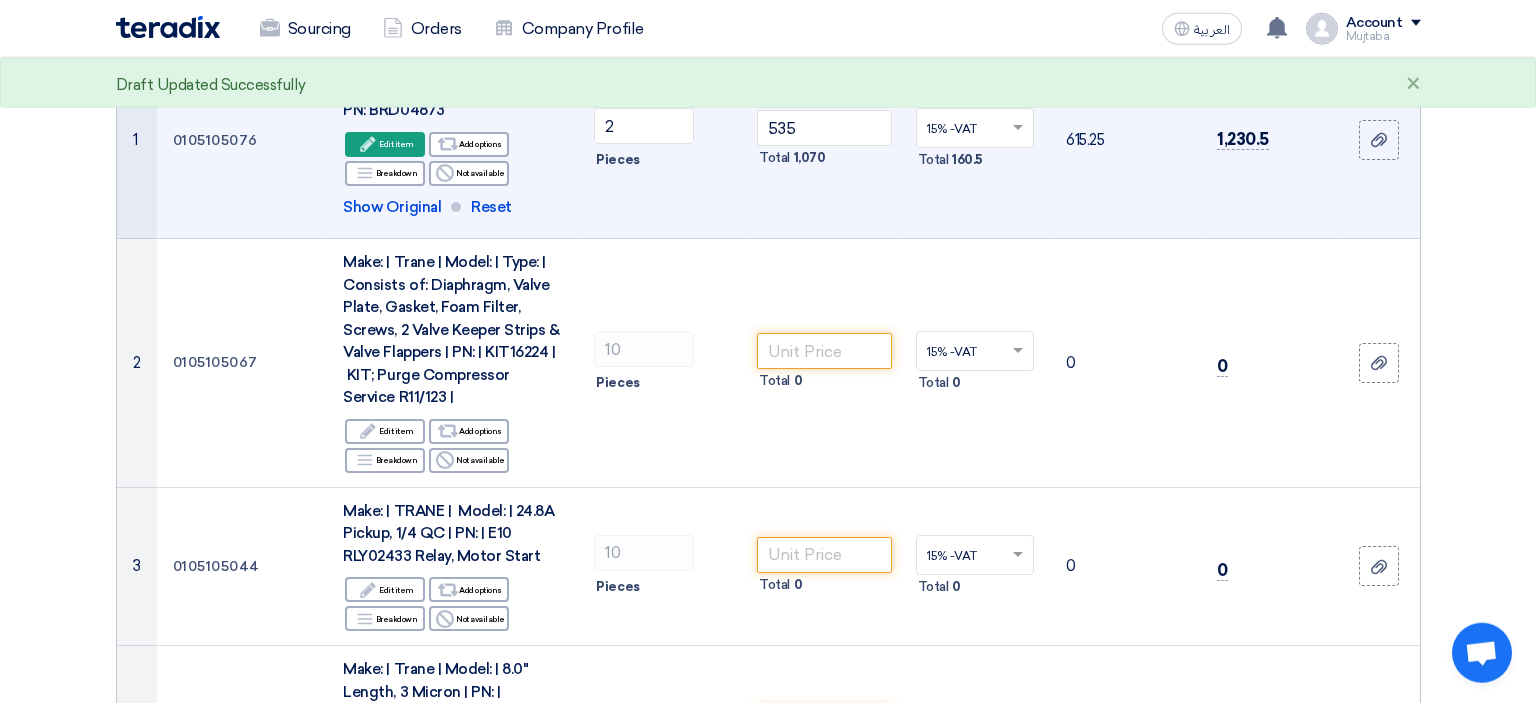 scroll, scrollTop: 316, scrollLeft: 0, axis: vertical 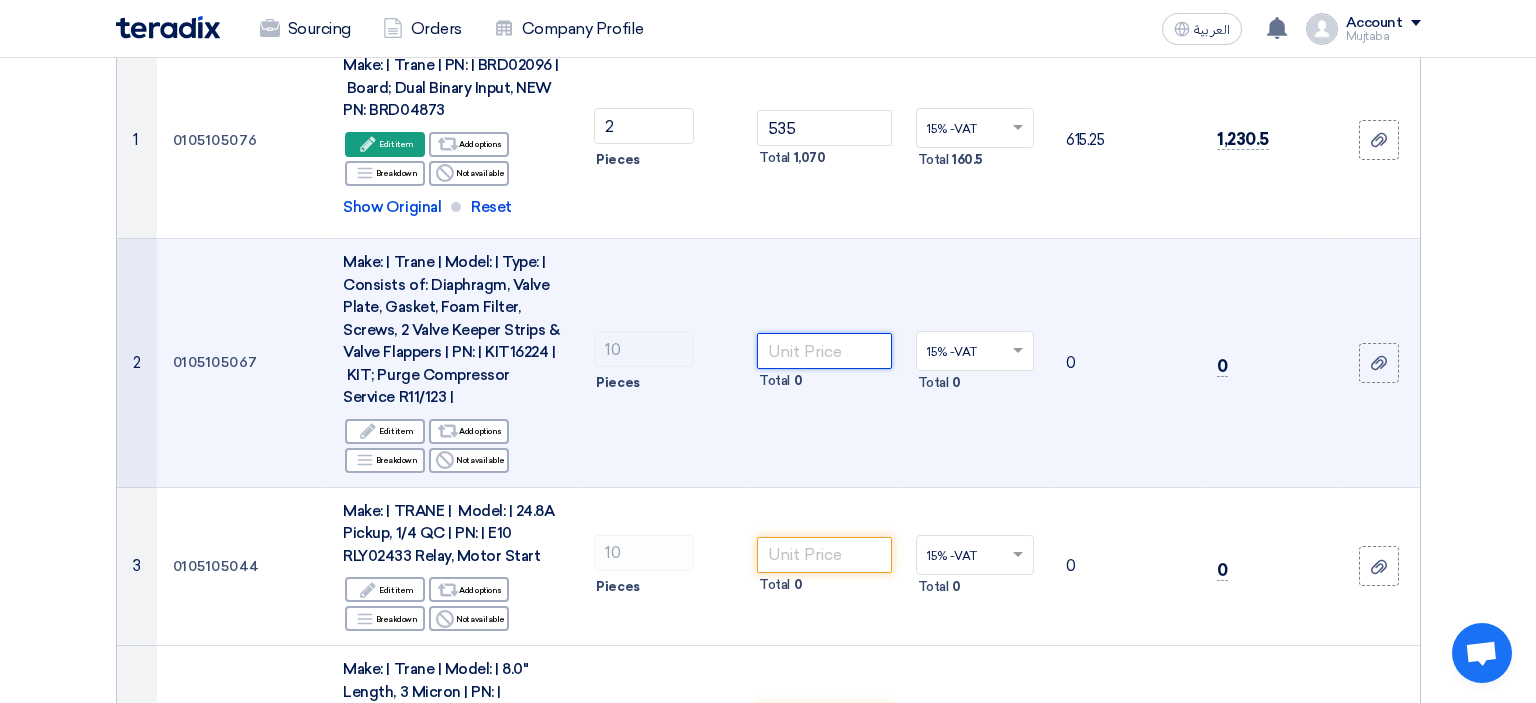 click 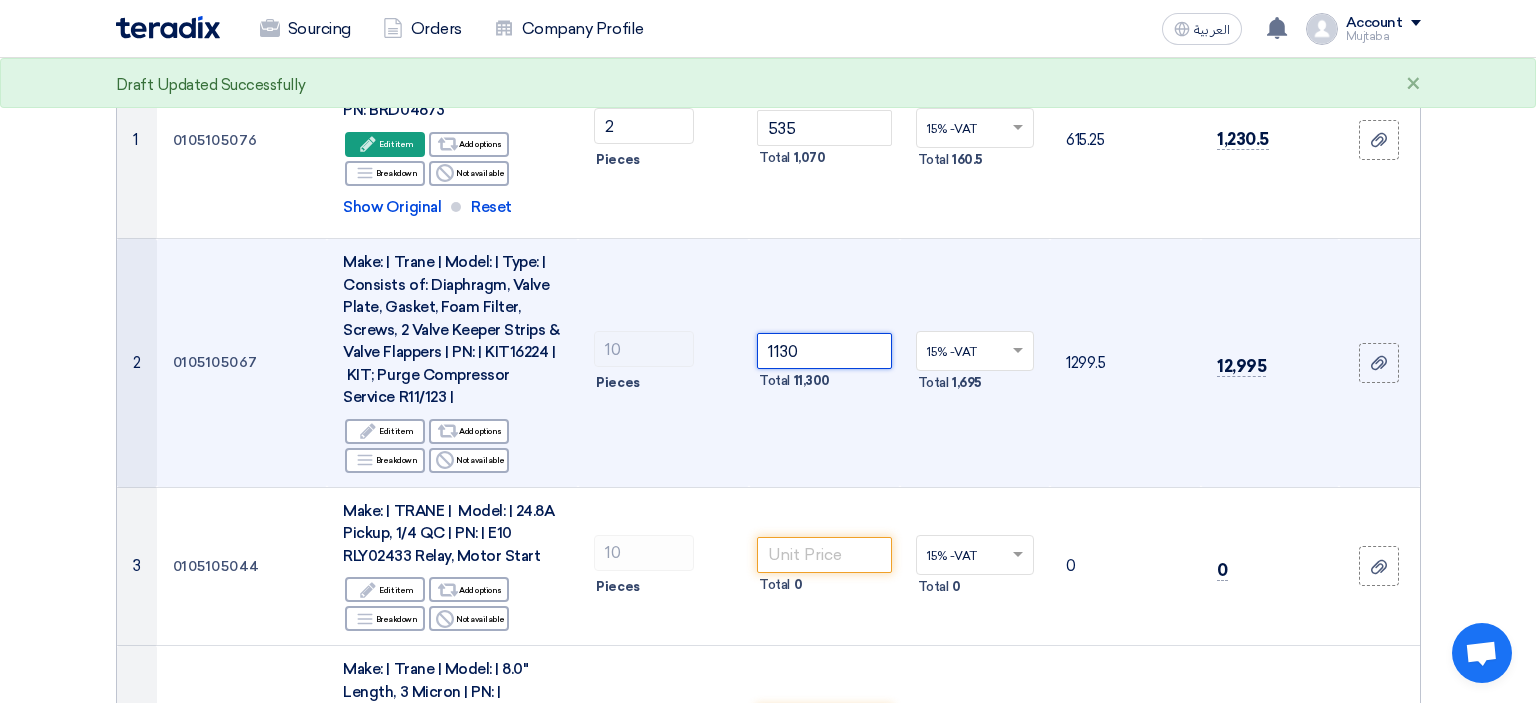 type on "1130" 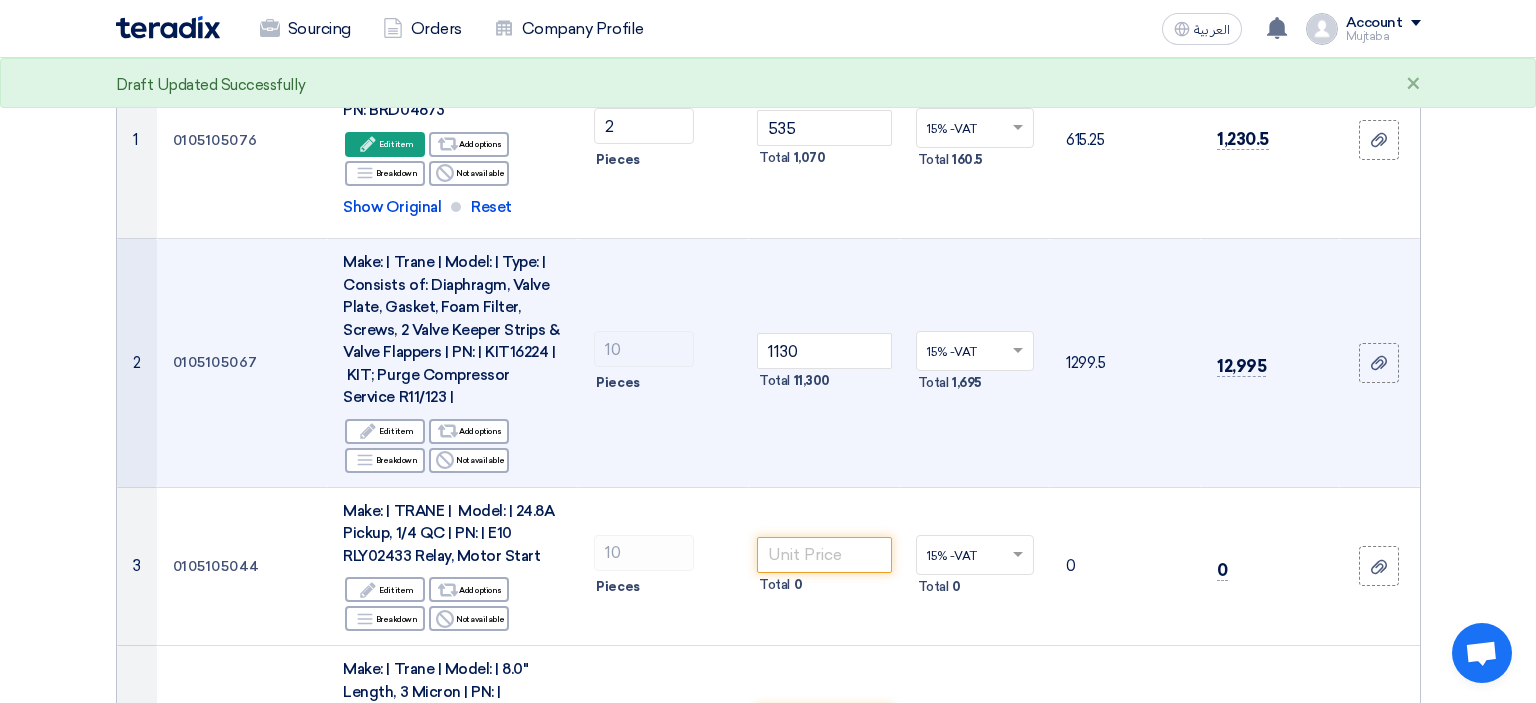 click on "1130
Total
11,300" 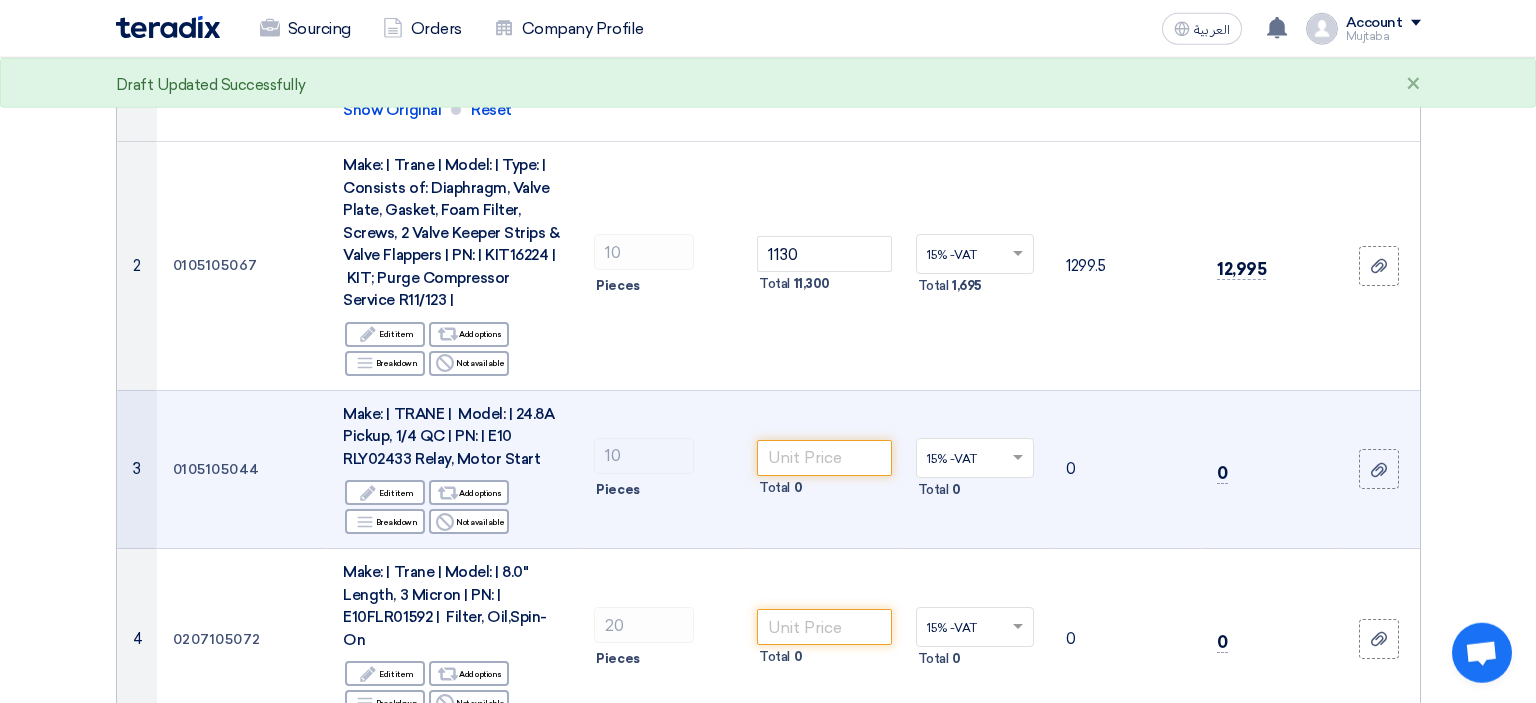 scroll, scrollTop: 528, scrollLeft: 0, axis: vertical 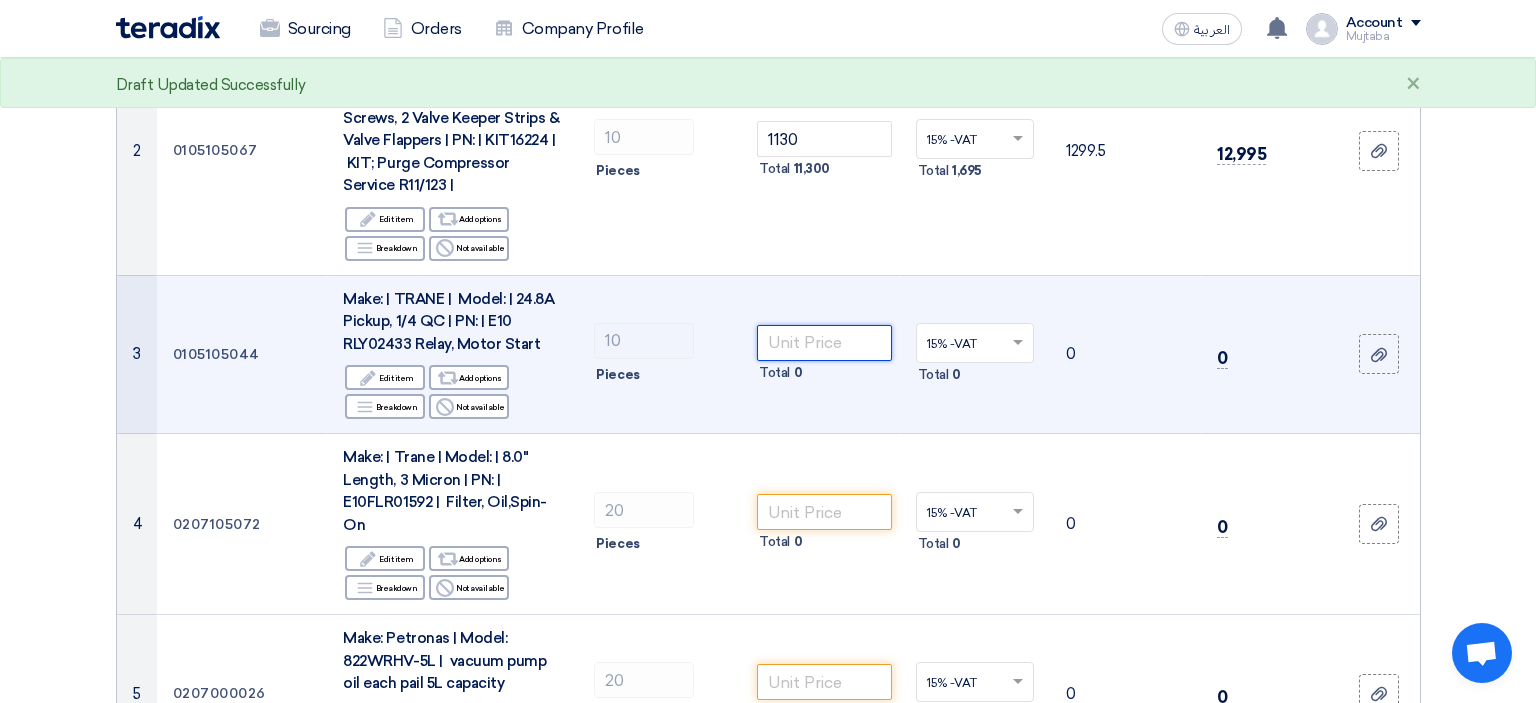 drag, startPoint x: 823, startPoint y: 340, endPoint x: 836, endPoint y: 341, distance: 13.038404 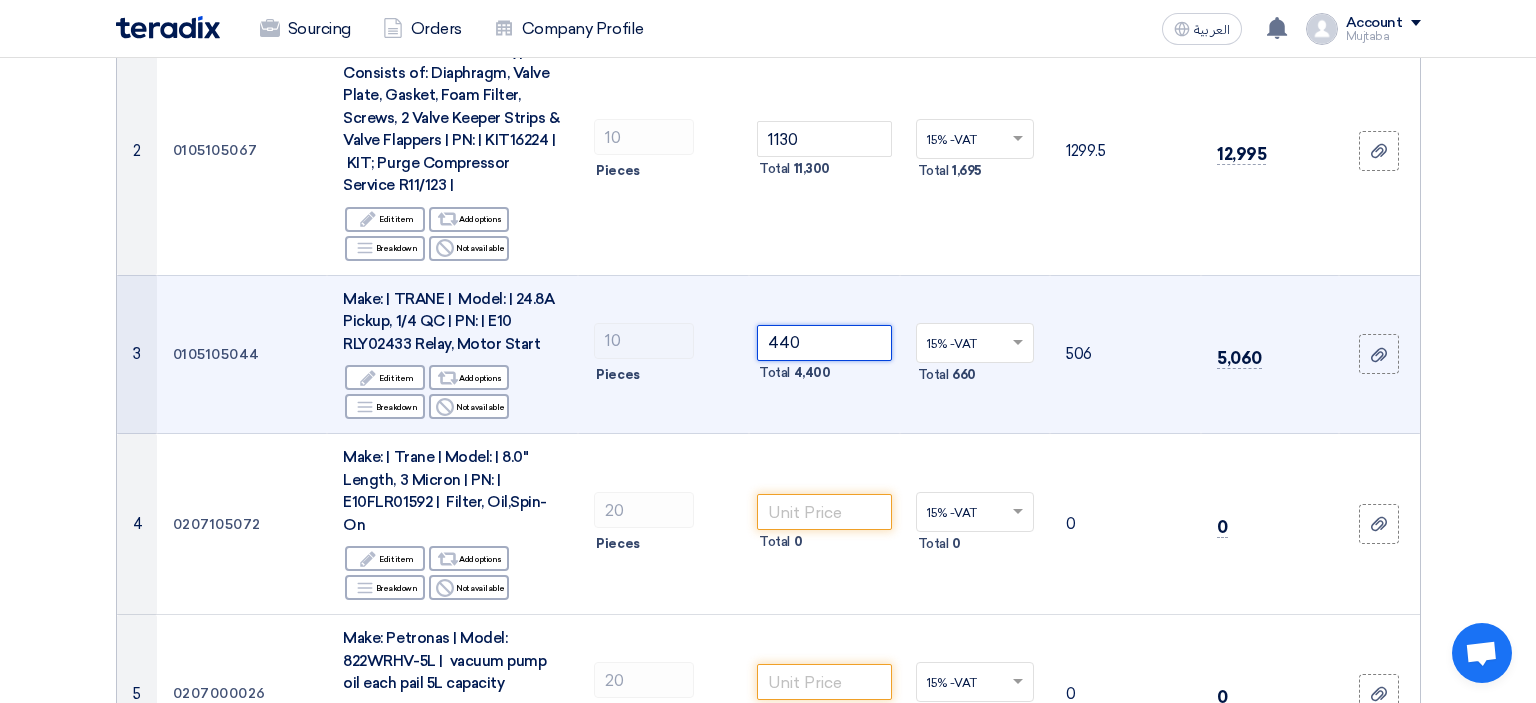 type on "440" 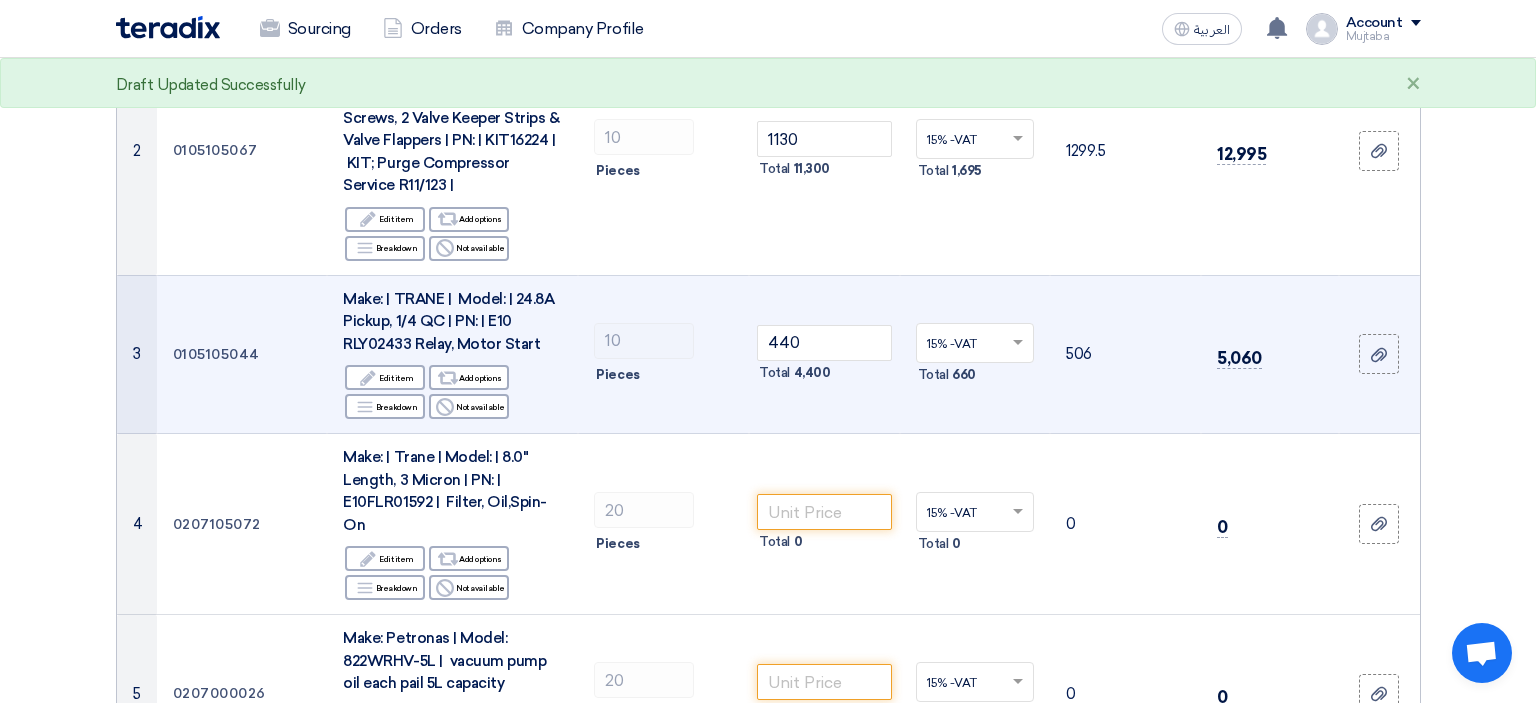click on "15% -VAT
×
Total
660" 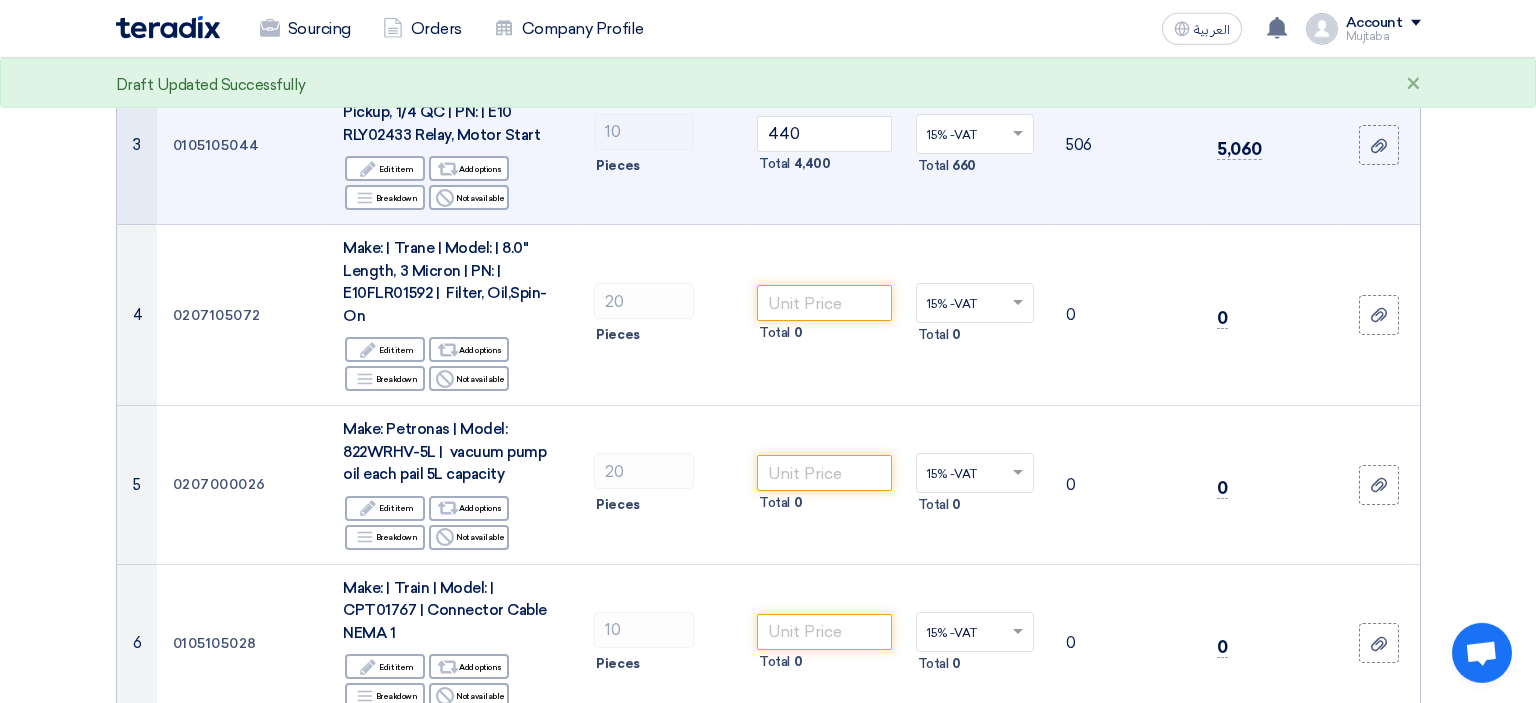 scroll, scrollTop: 739, scrollLeft: 0, axis: vertical 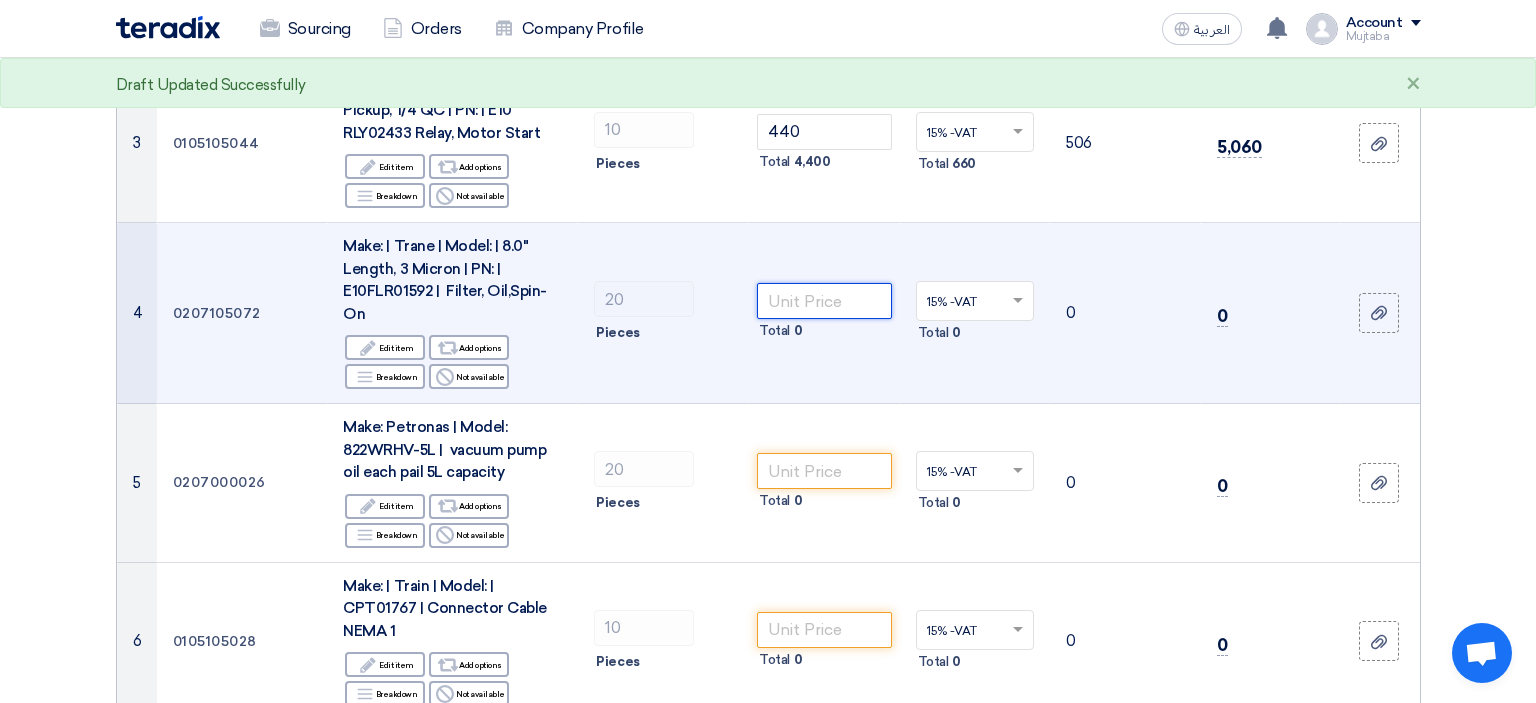 click 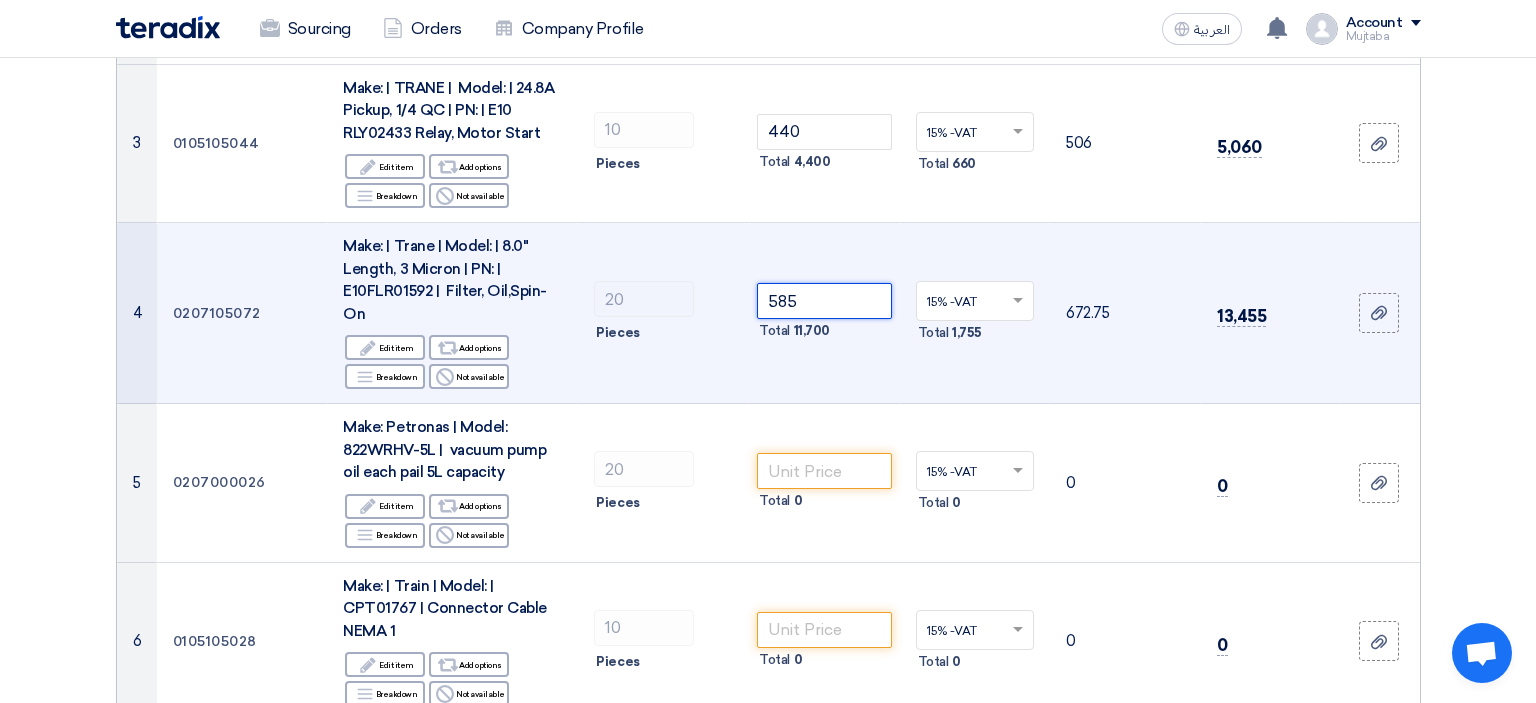 type on "585" 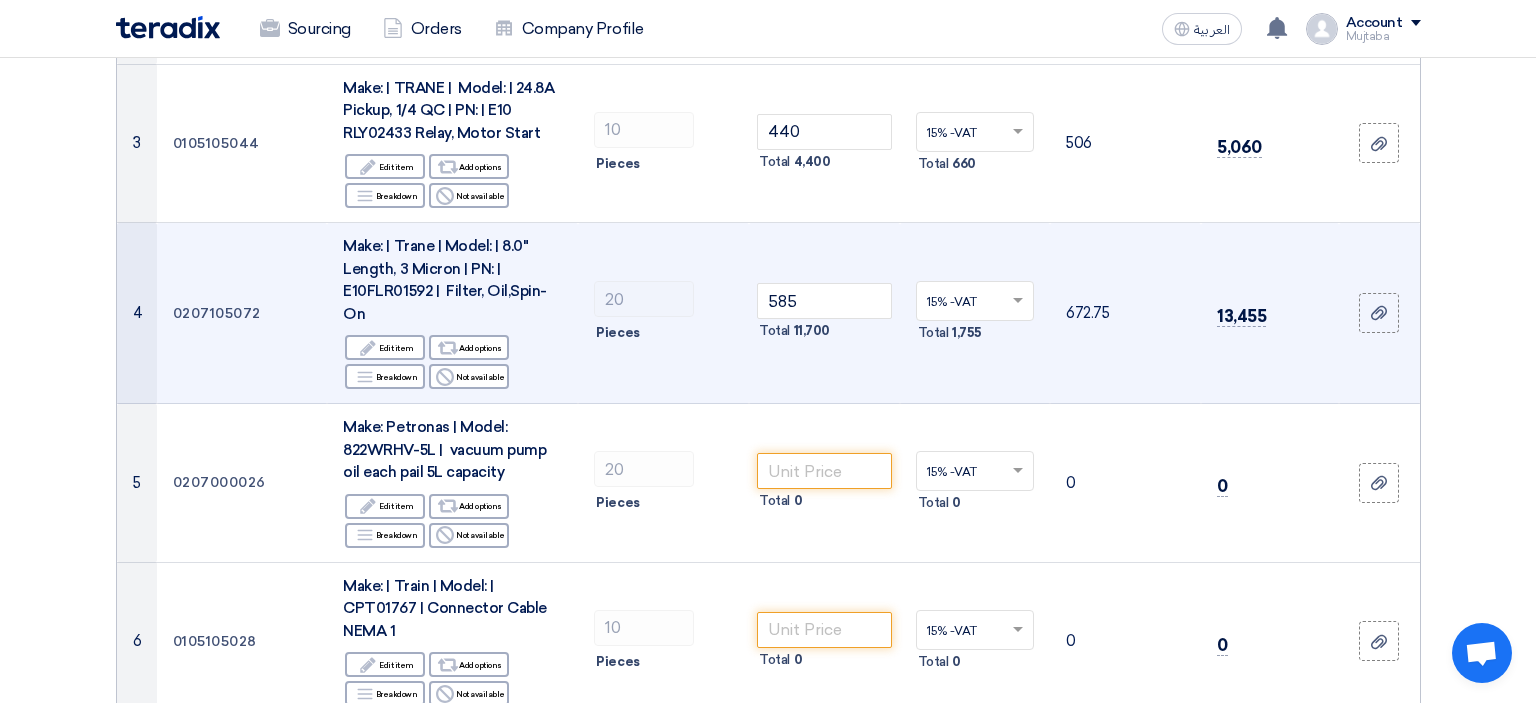 click on "585
Total
11,700" 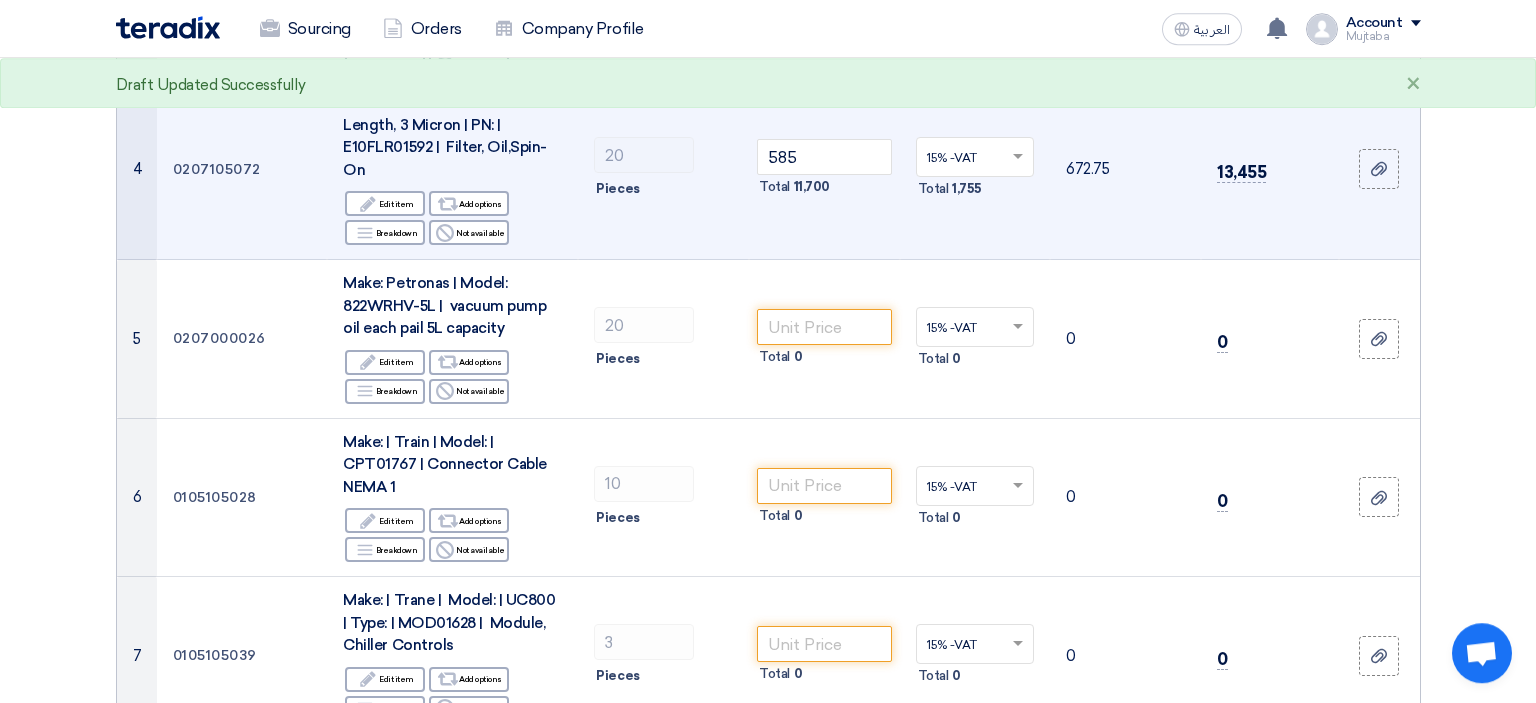 scroll, scrollTop: 950, scrollLeft: 0, axis: vertical 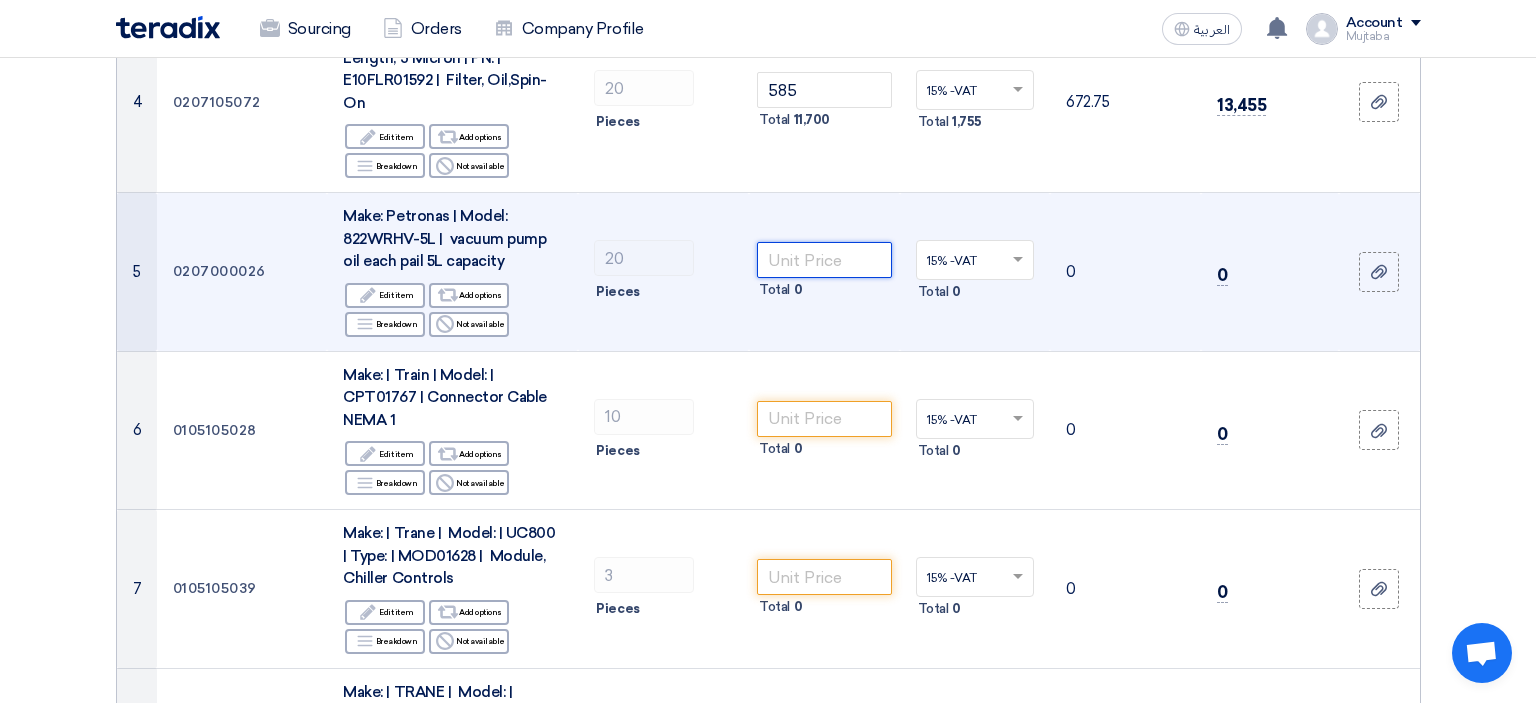 click 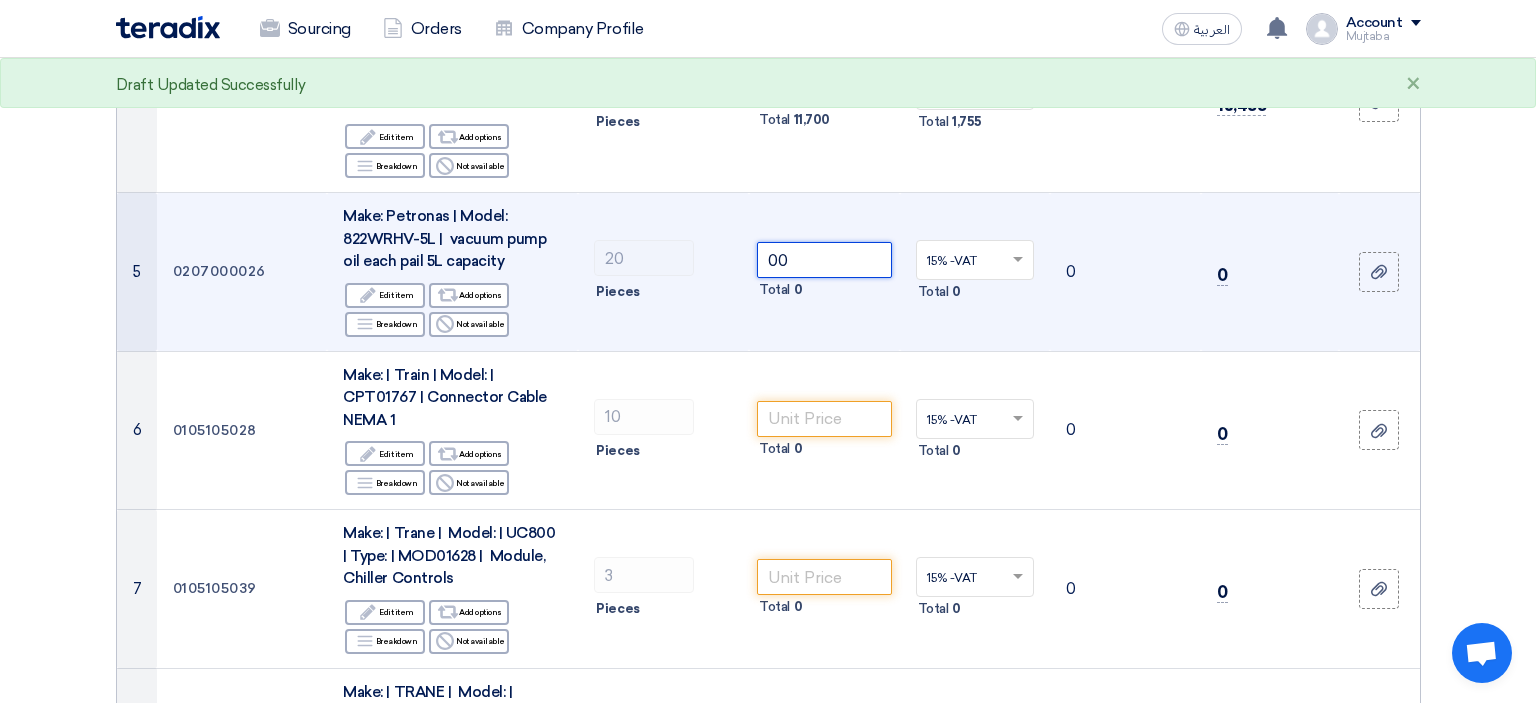 type on "0" 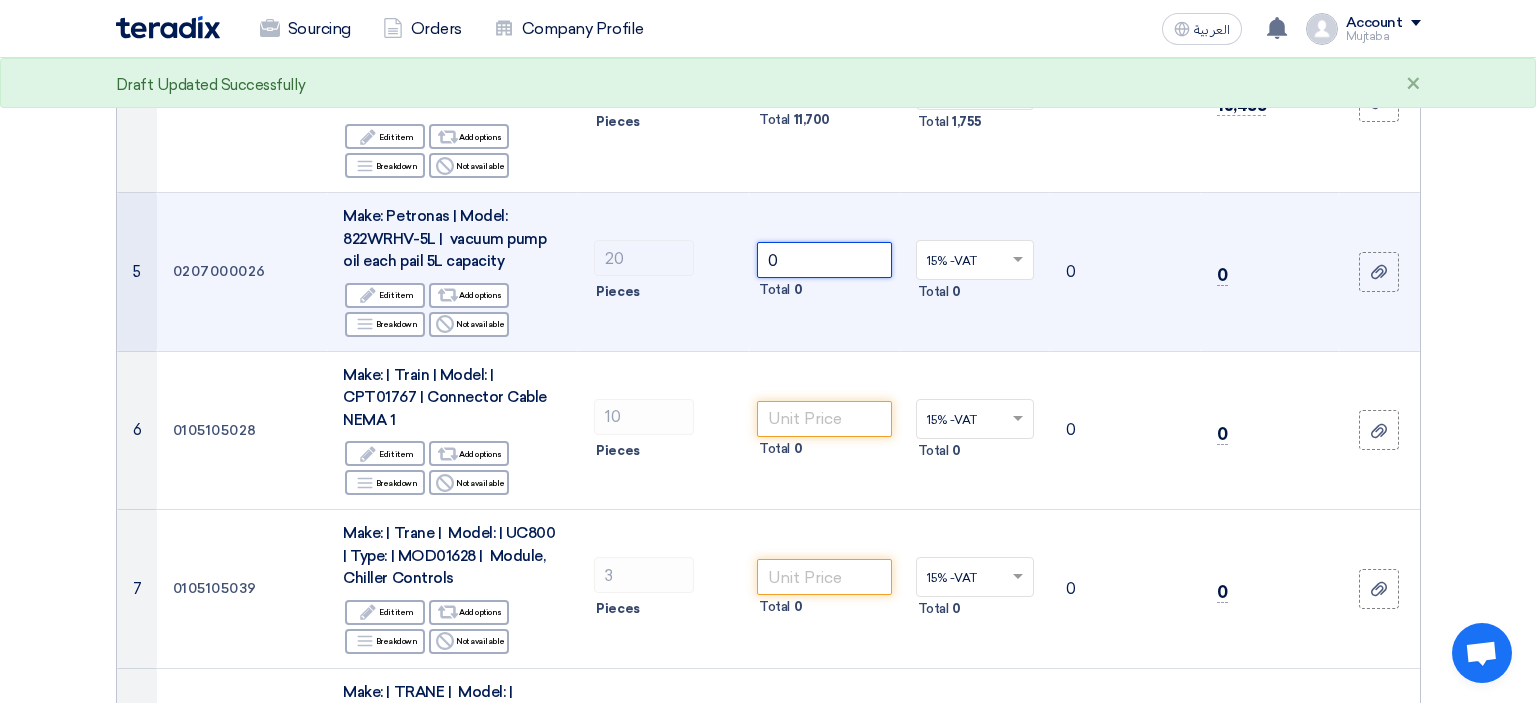 type 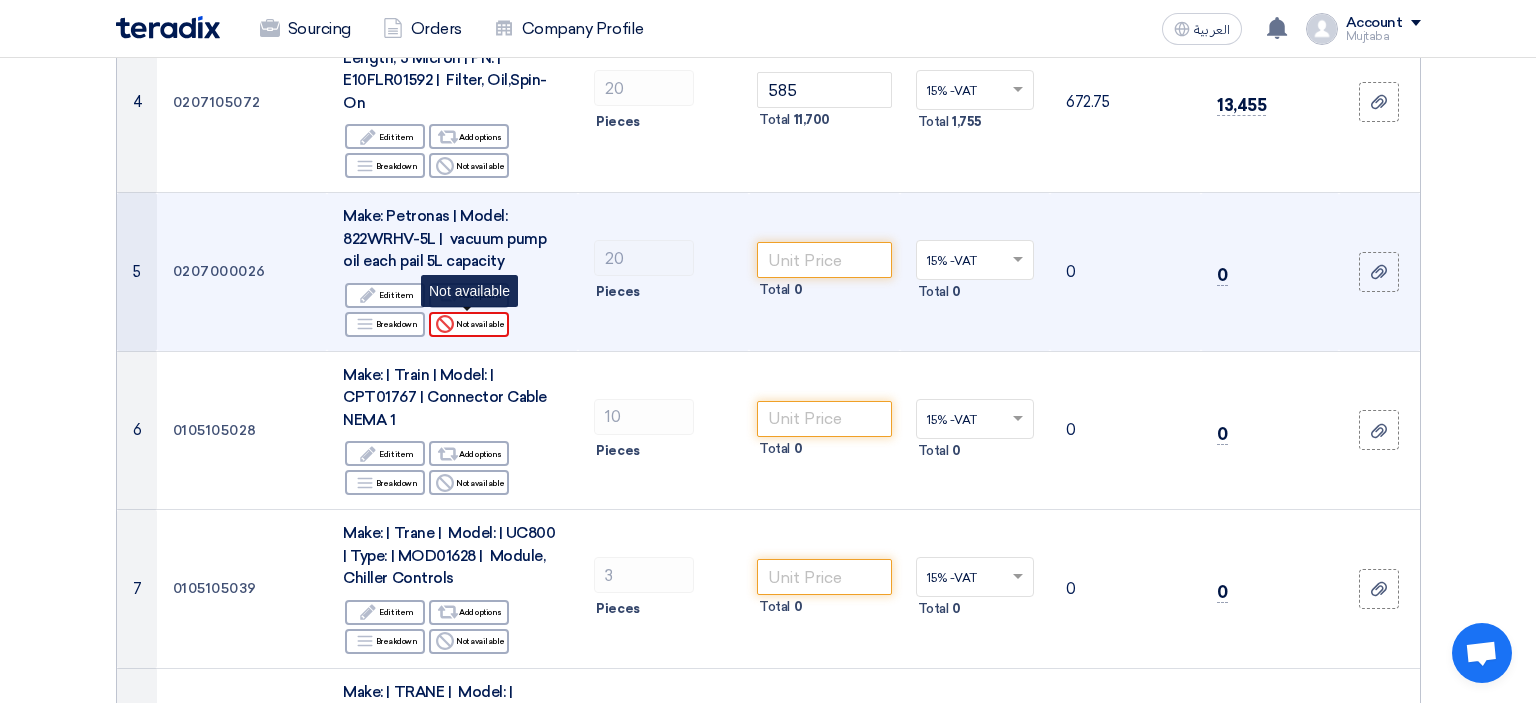 click on "Reject
Not available" 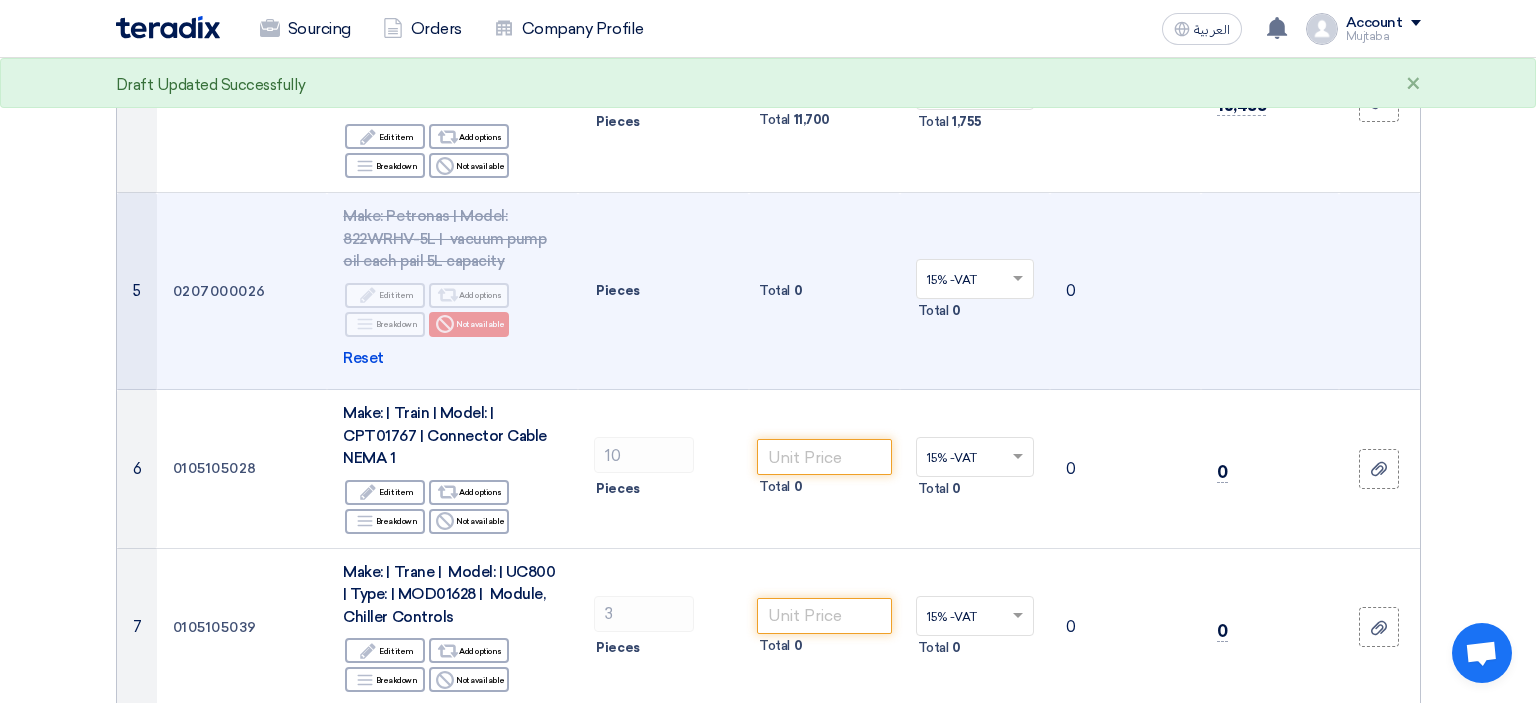 click on "Pieces" 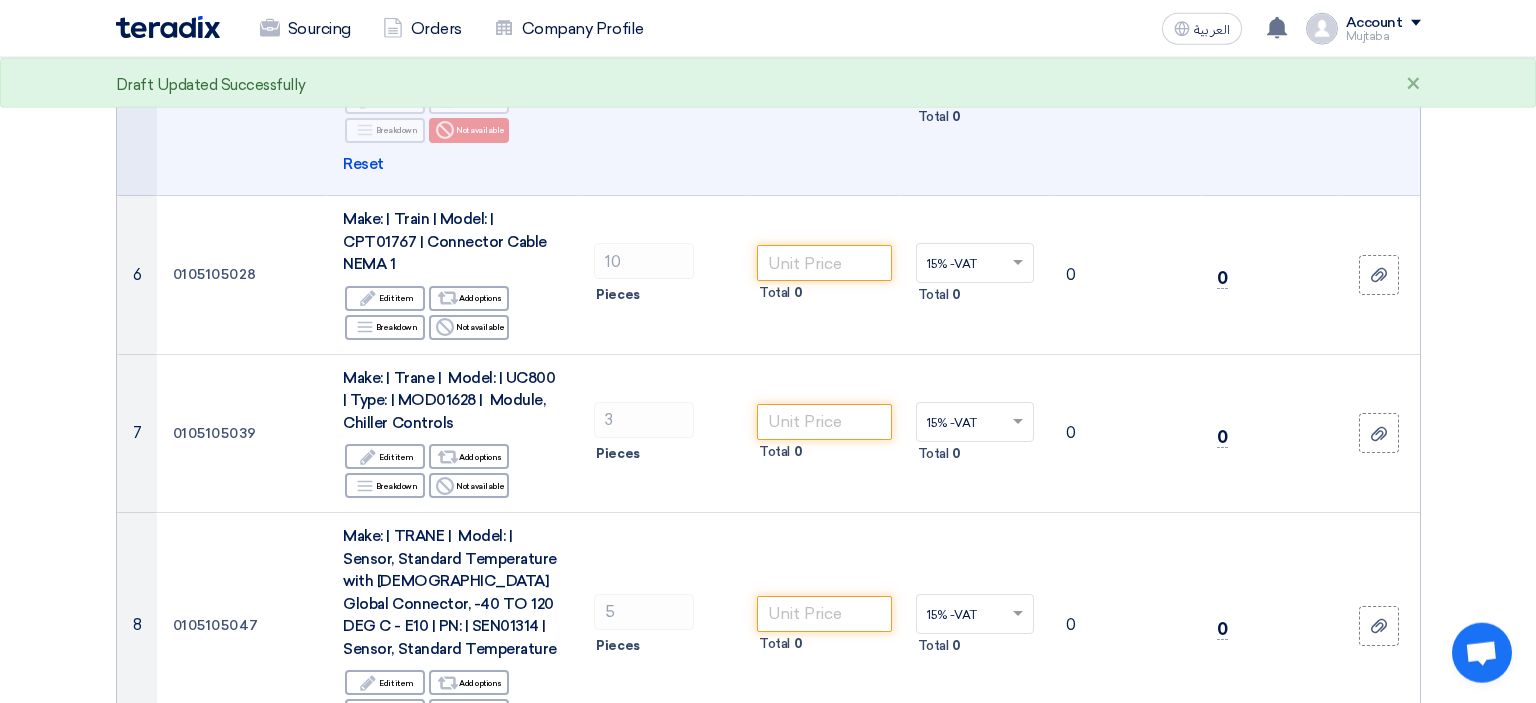 scroll, scrollTop: 1161, scrollLeft: 0, axis: vertical 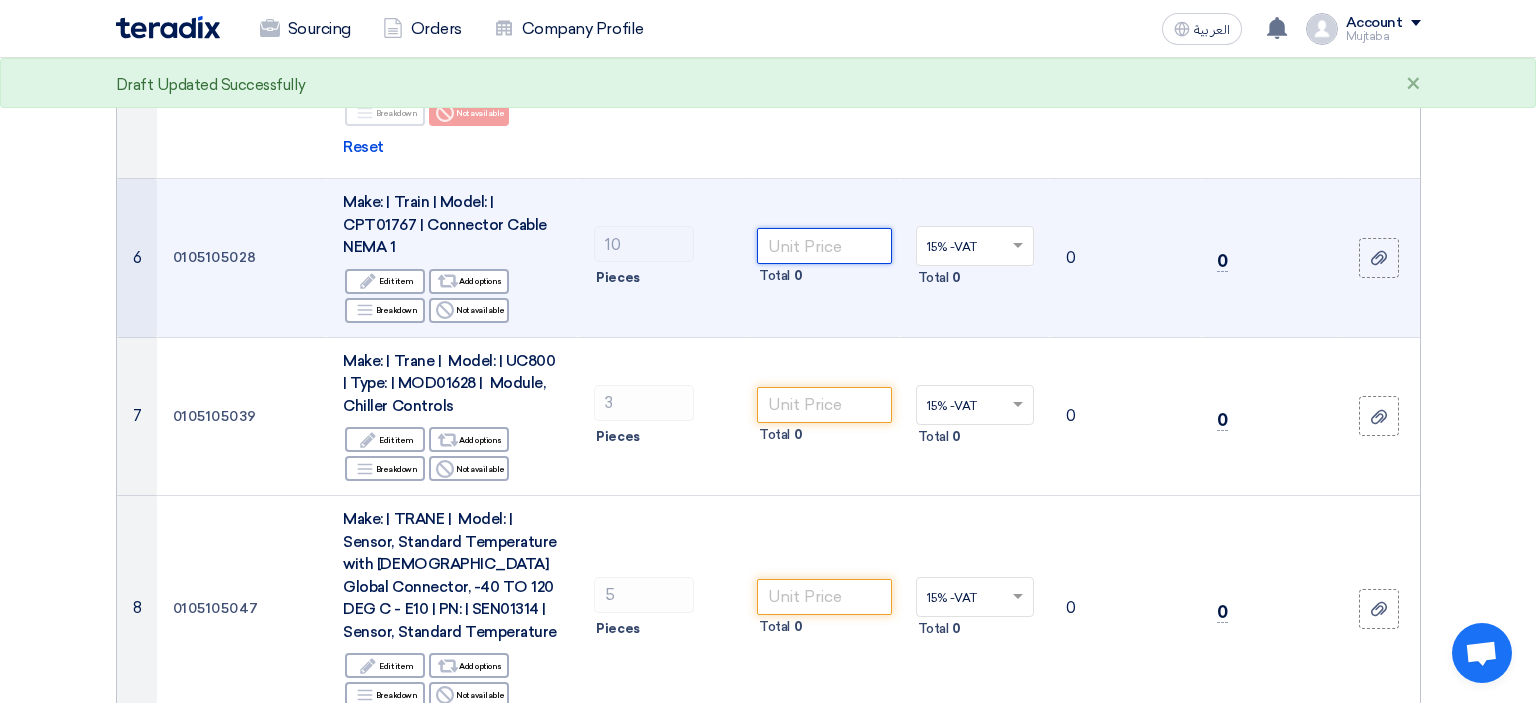 click 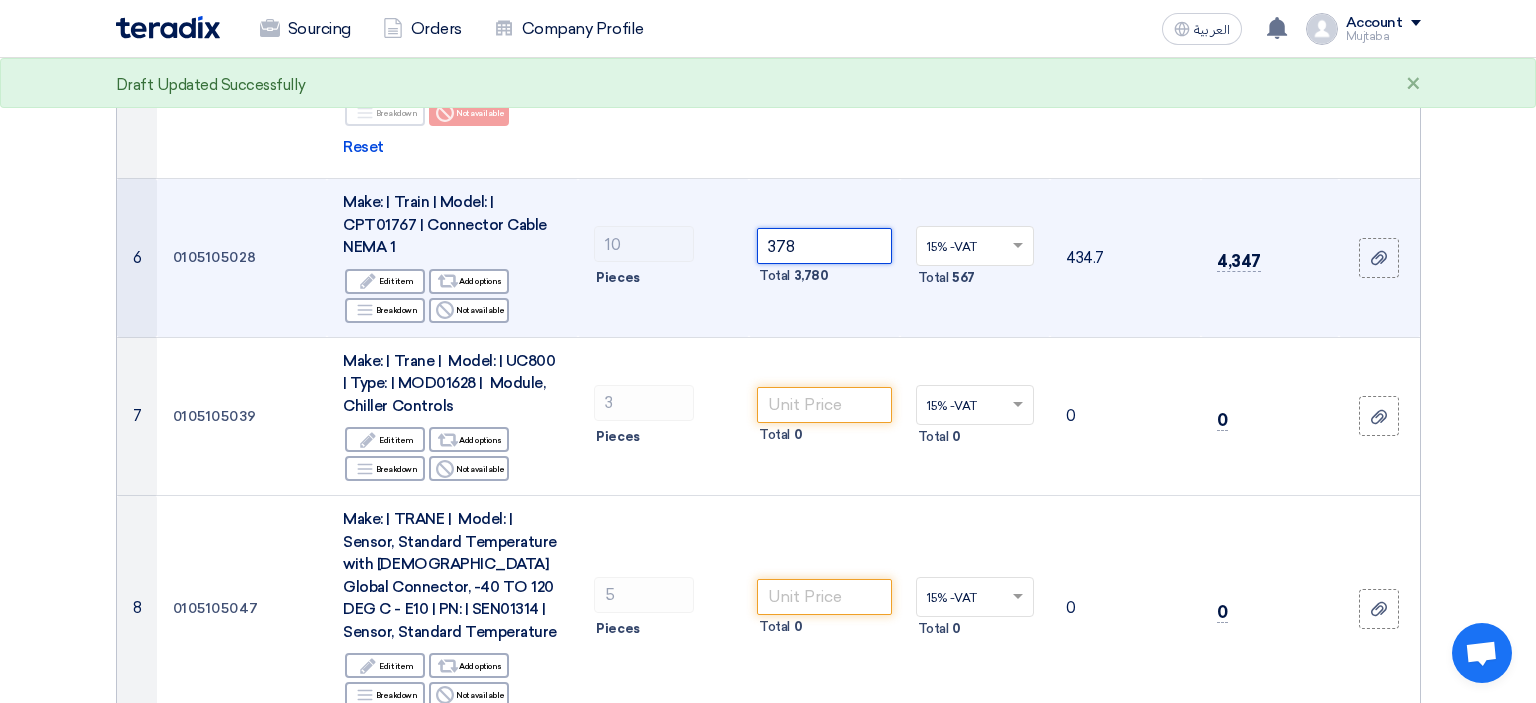 type on "378" 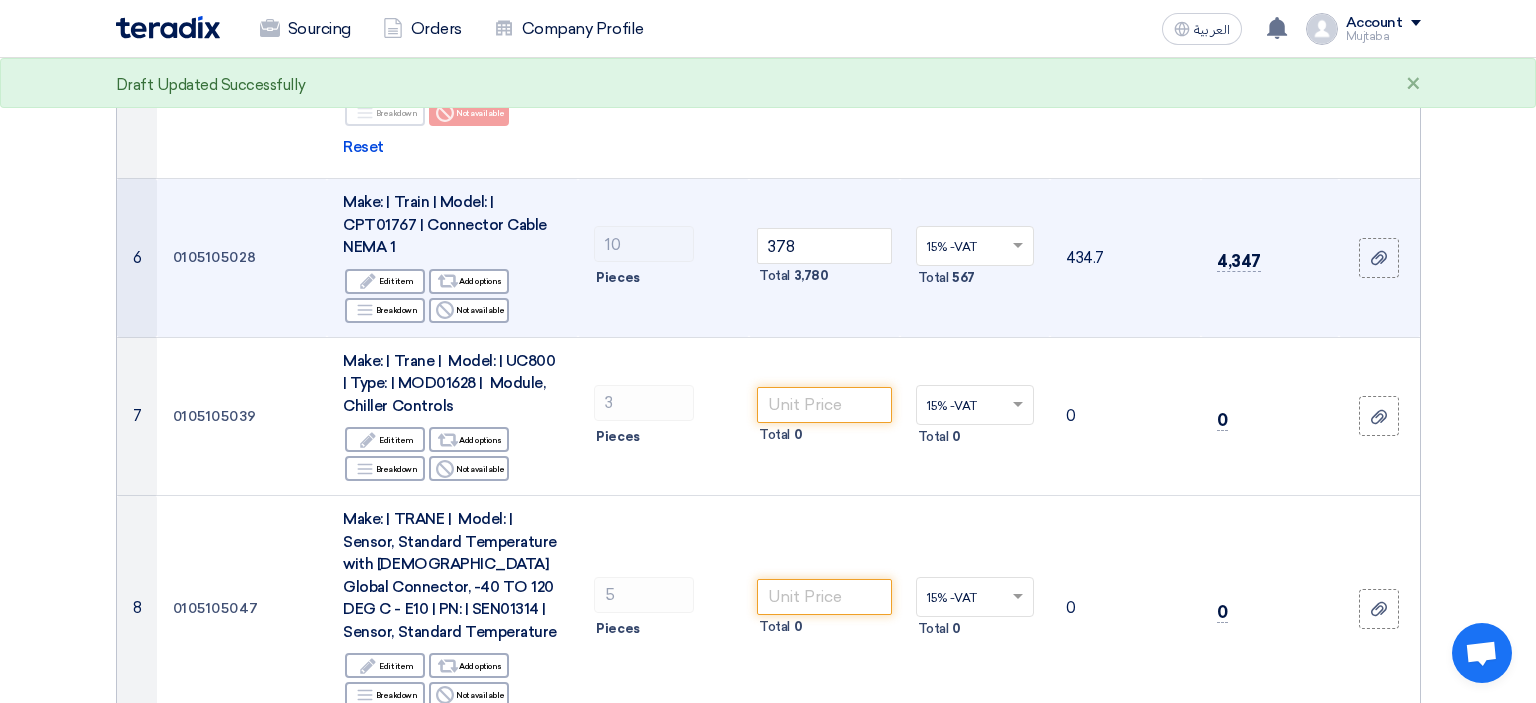 click on "10
Pieces" 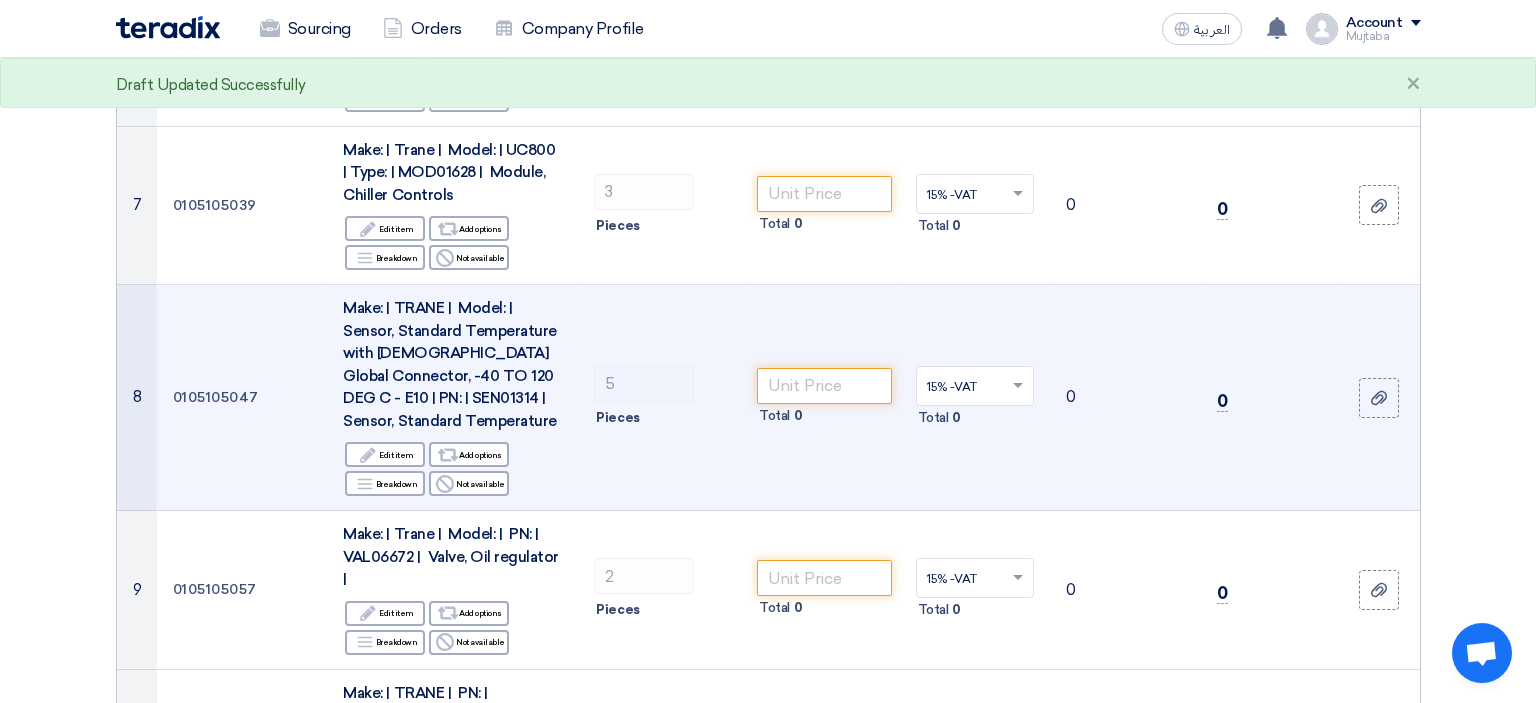 scroll, scrollTop: 1372, scrollLeft: 0, axis: vertical 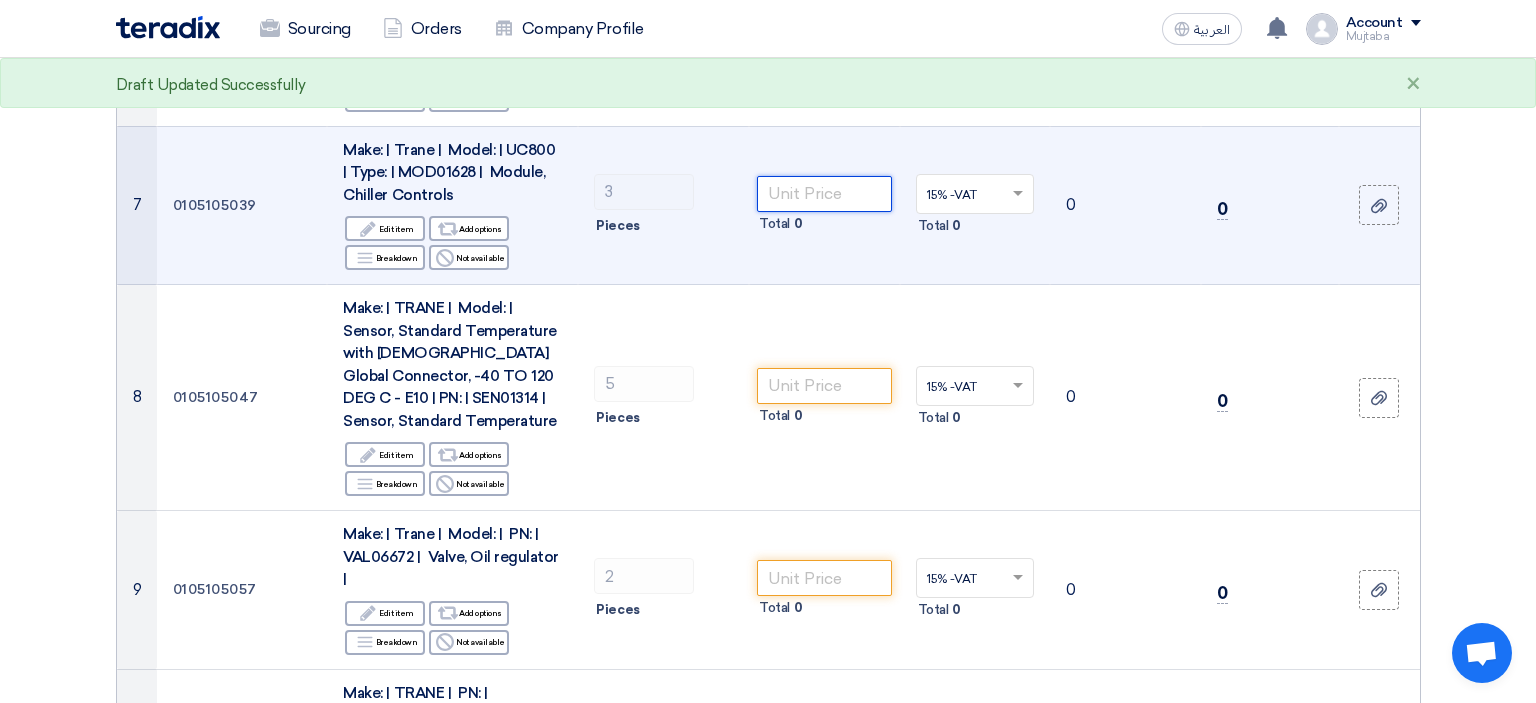 click 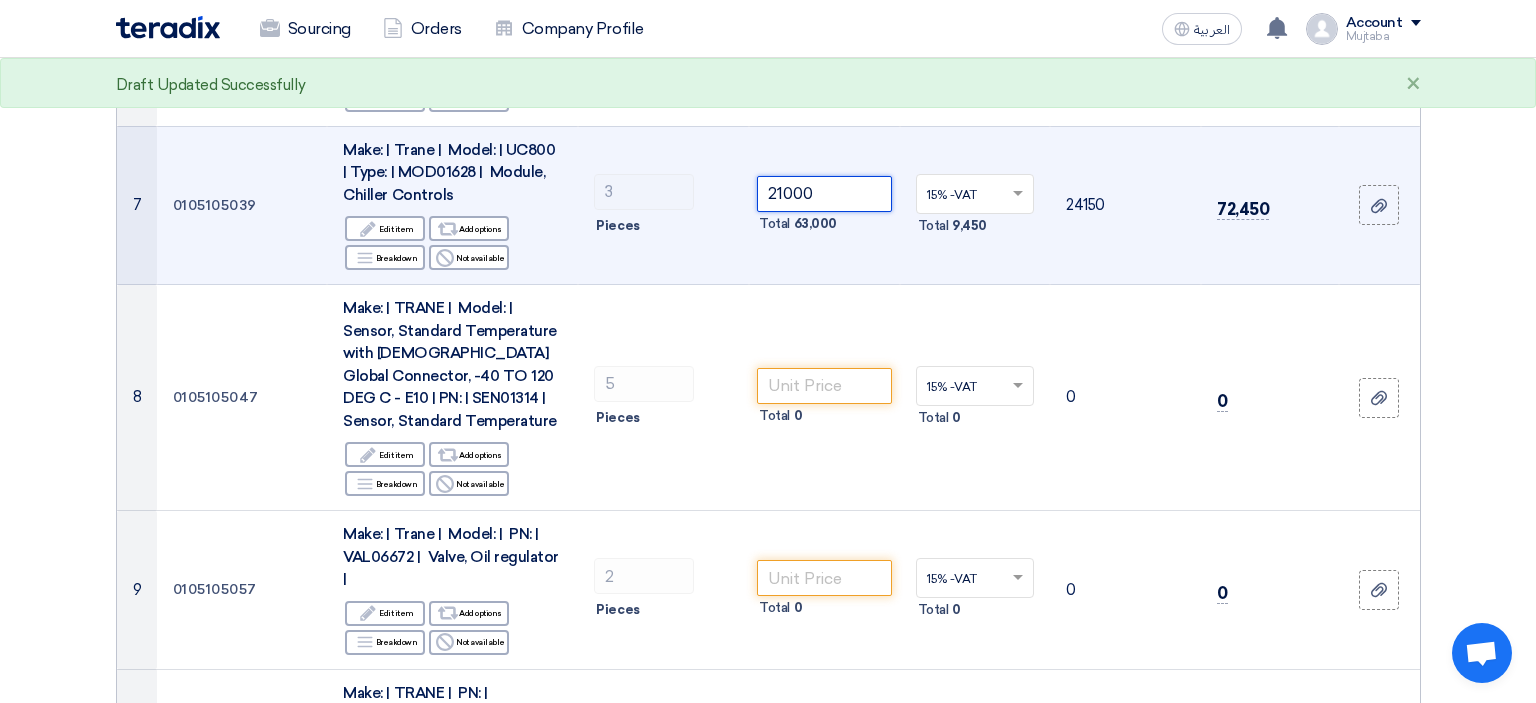 type on "21000" 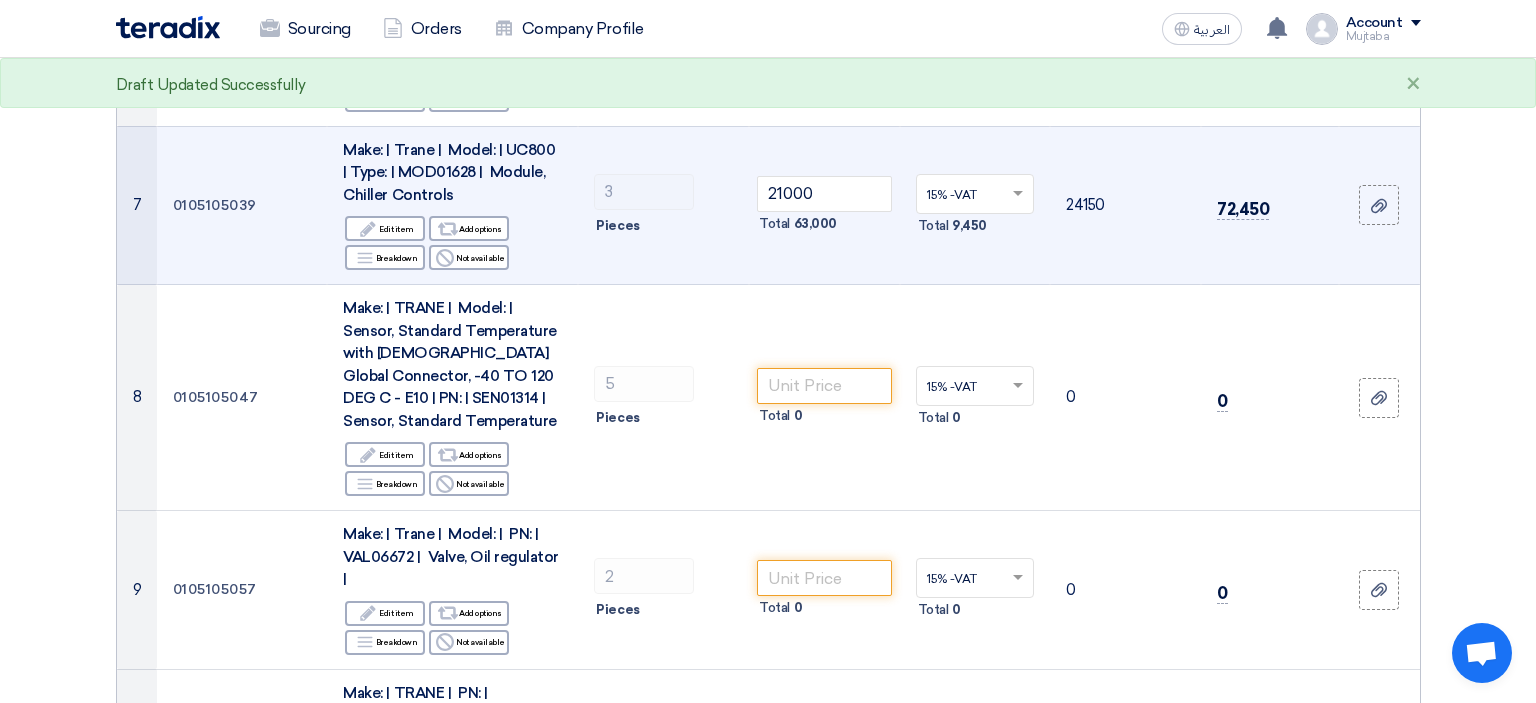 click on "3
Pieces" 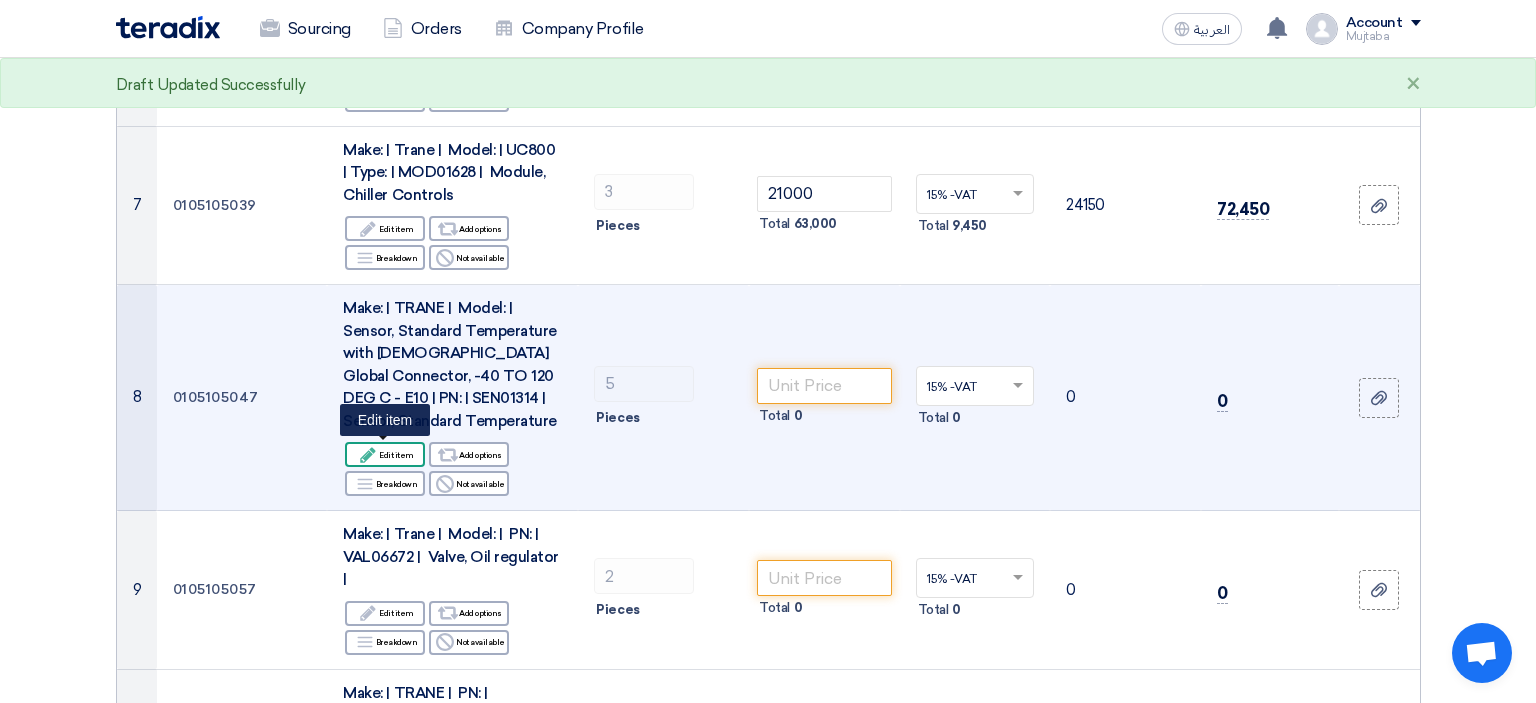 click on "Edit
Edit item" 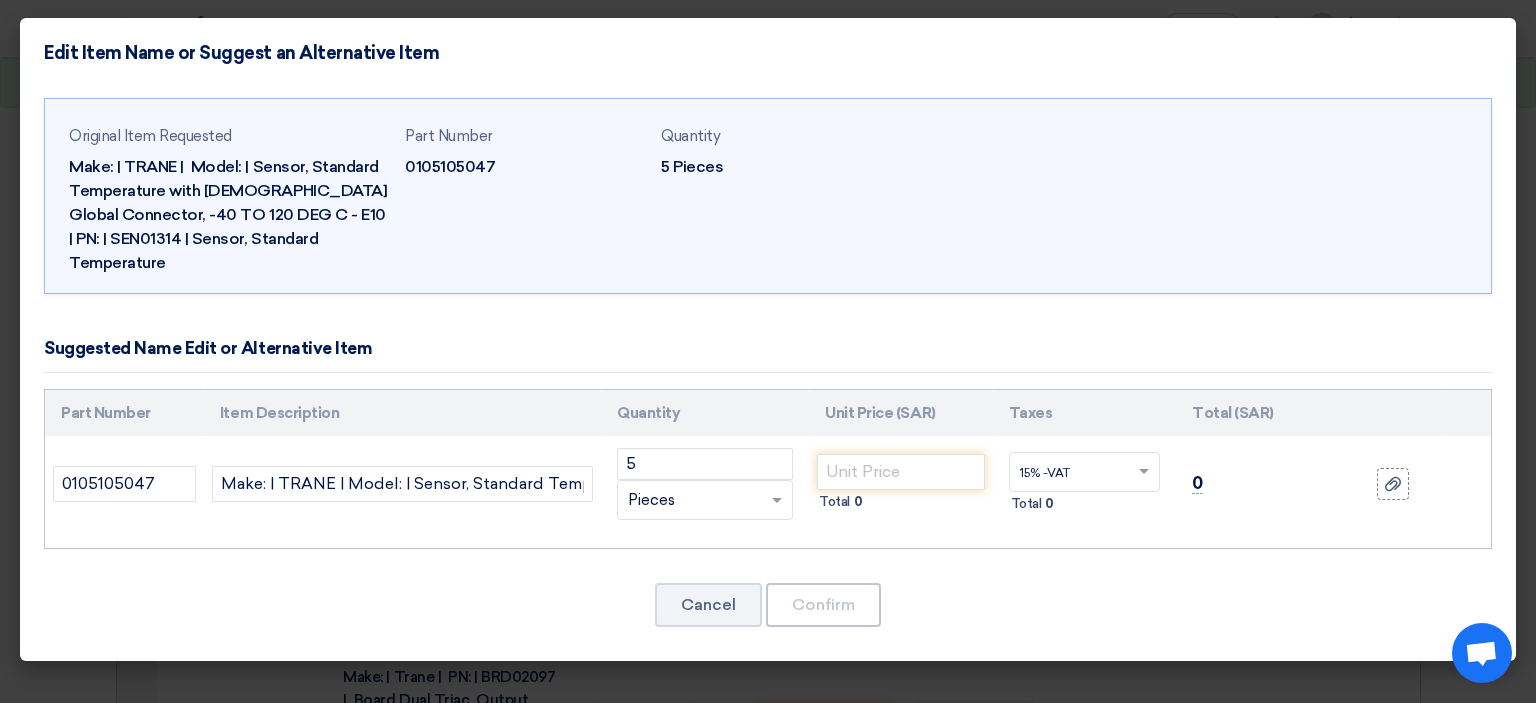 scroll, scrollTop: 1176, scrollLeft: 0, axis: vertical 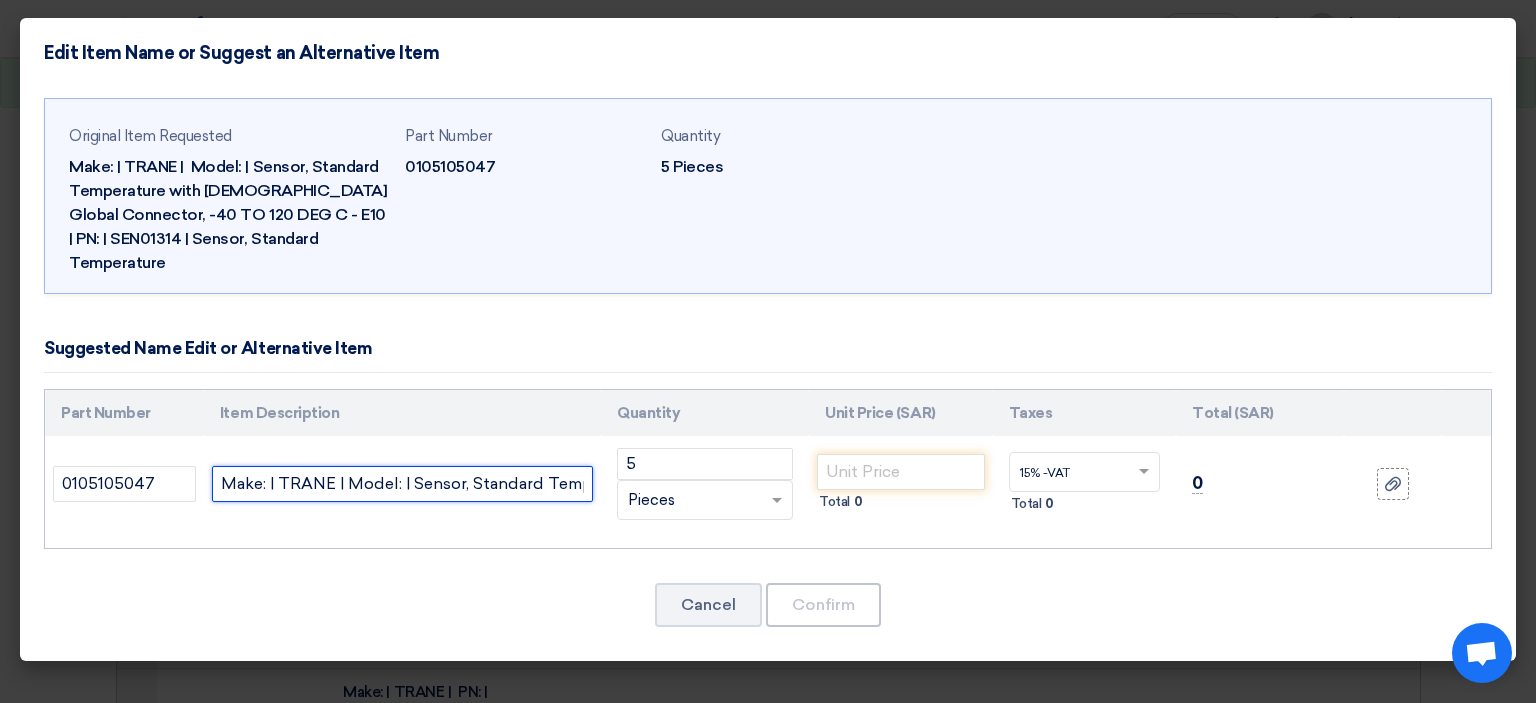 click on "Make: | TRANE | Model: | Sensor, Standard Temperature with [DEMOGRAPHIC_DATA] Global Connector, -40 TO 120 DEG C - E10 | PN: | SEN01314 | Sensor, Standard Temperature" 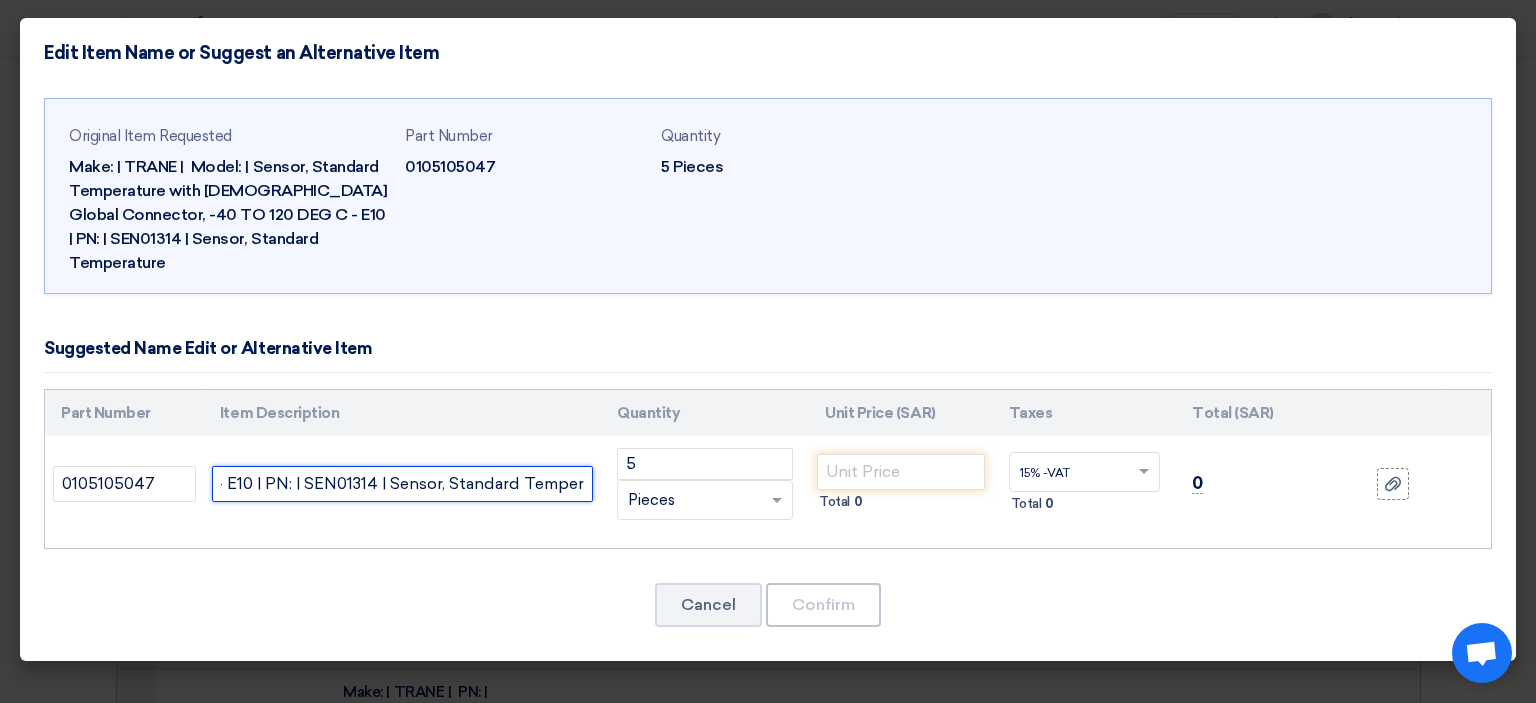 scroll, scrollTop: 0, scrollLeft: 982, axis: horizontal 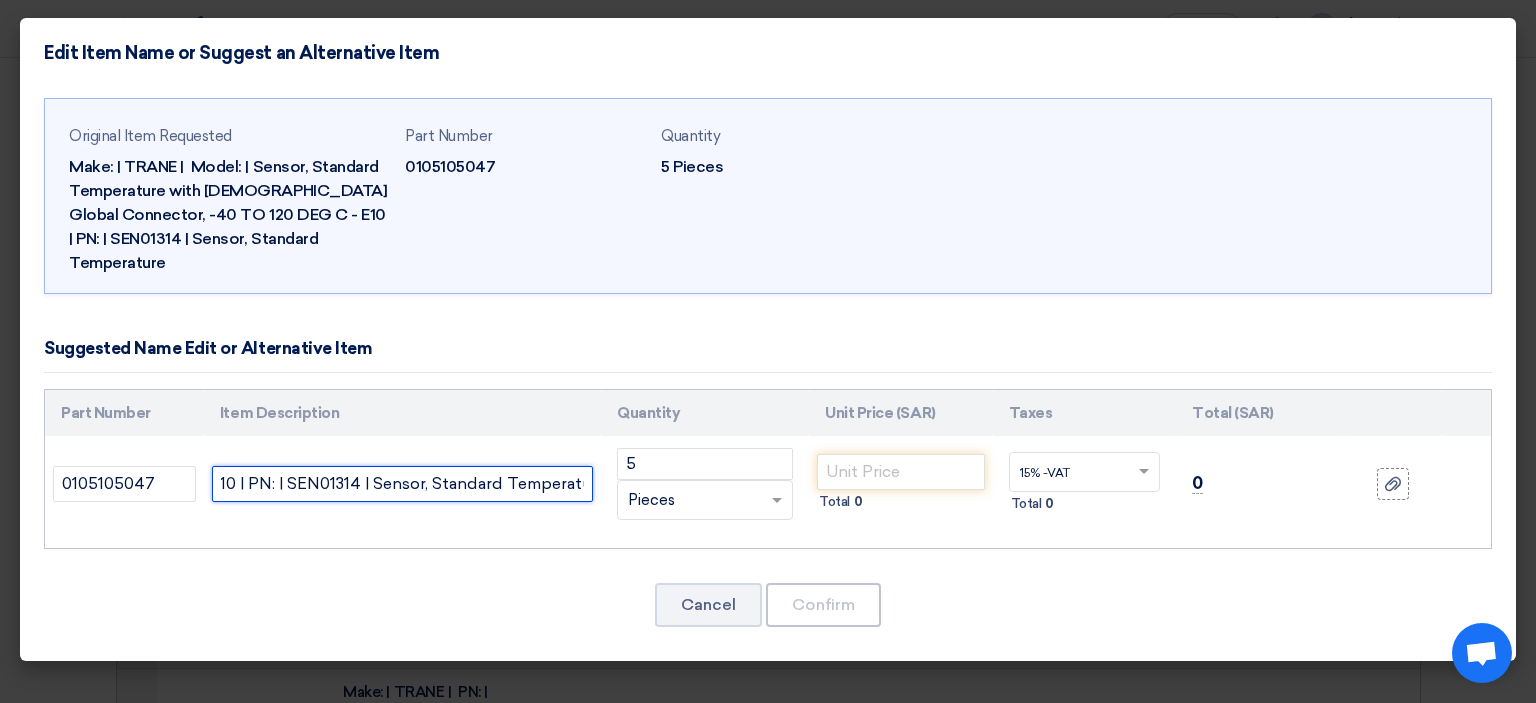 type on "Make: | TRANE | Model: | Sensor, Standard Temperature with [DEMOGRAPHIC_DATA] Global Connector, -40 TO 120 DEG C - E10 | PN: | SEN01314 | Sensor, Standard Temperature ; NEW PN: SEN02133" 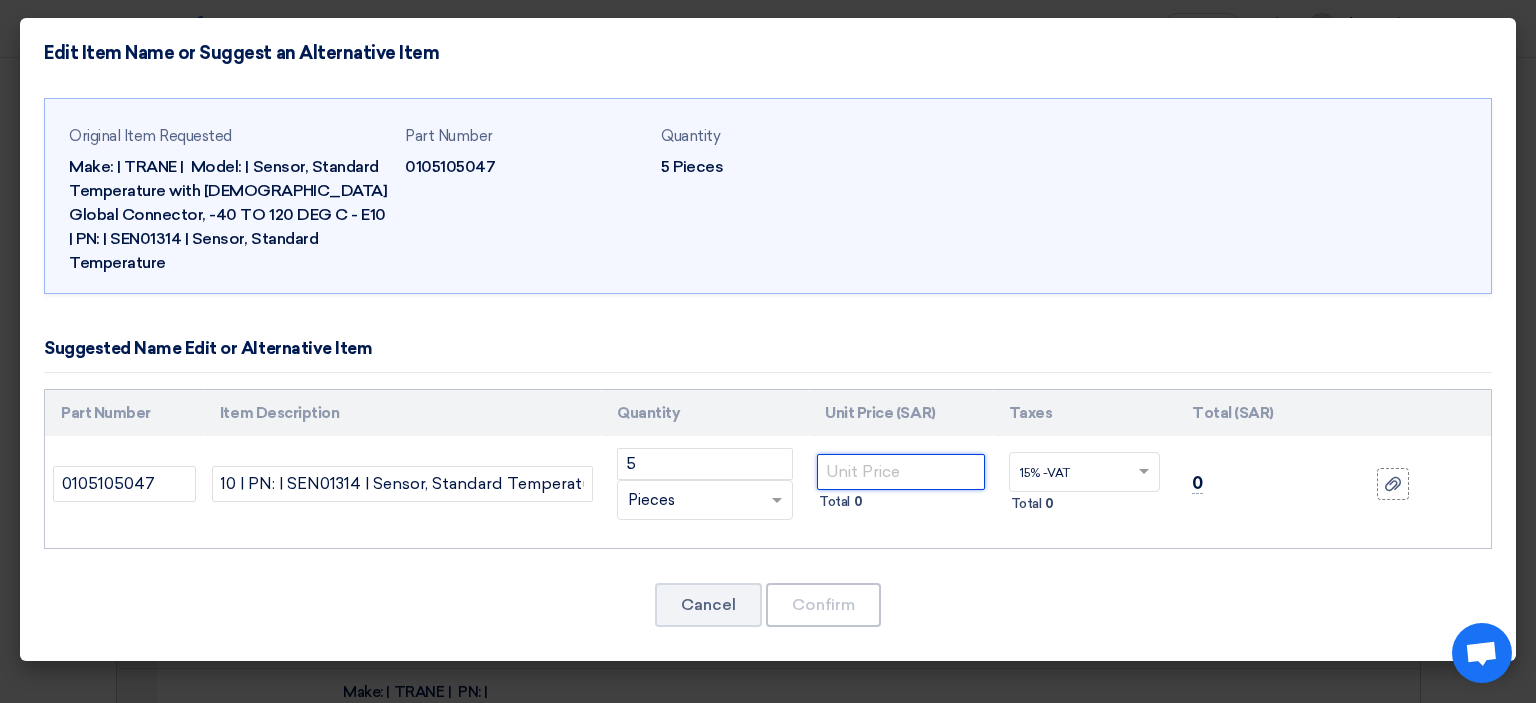 click 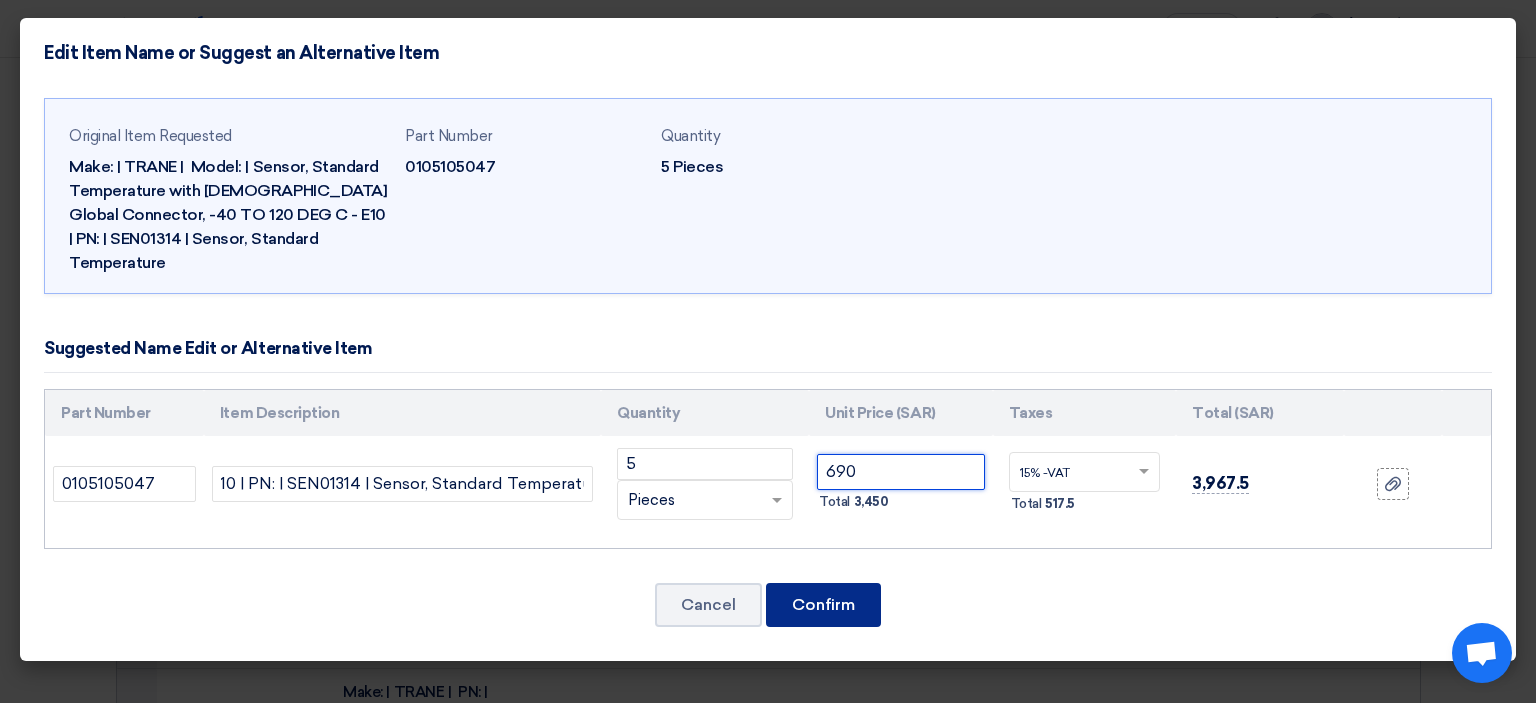 type on "690" 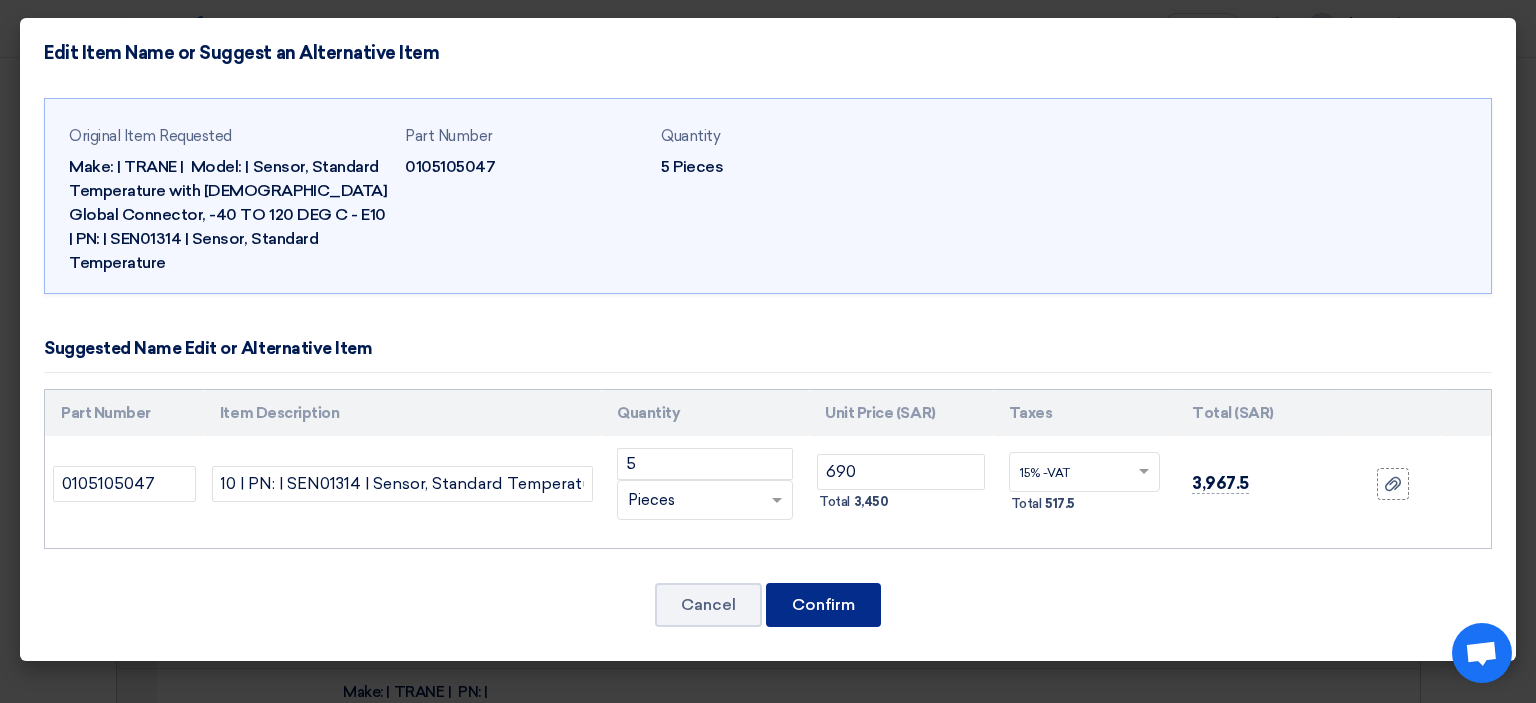 click on "Confirm" 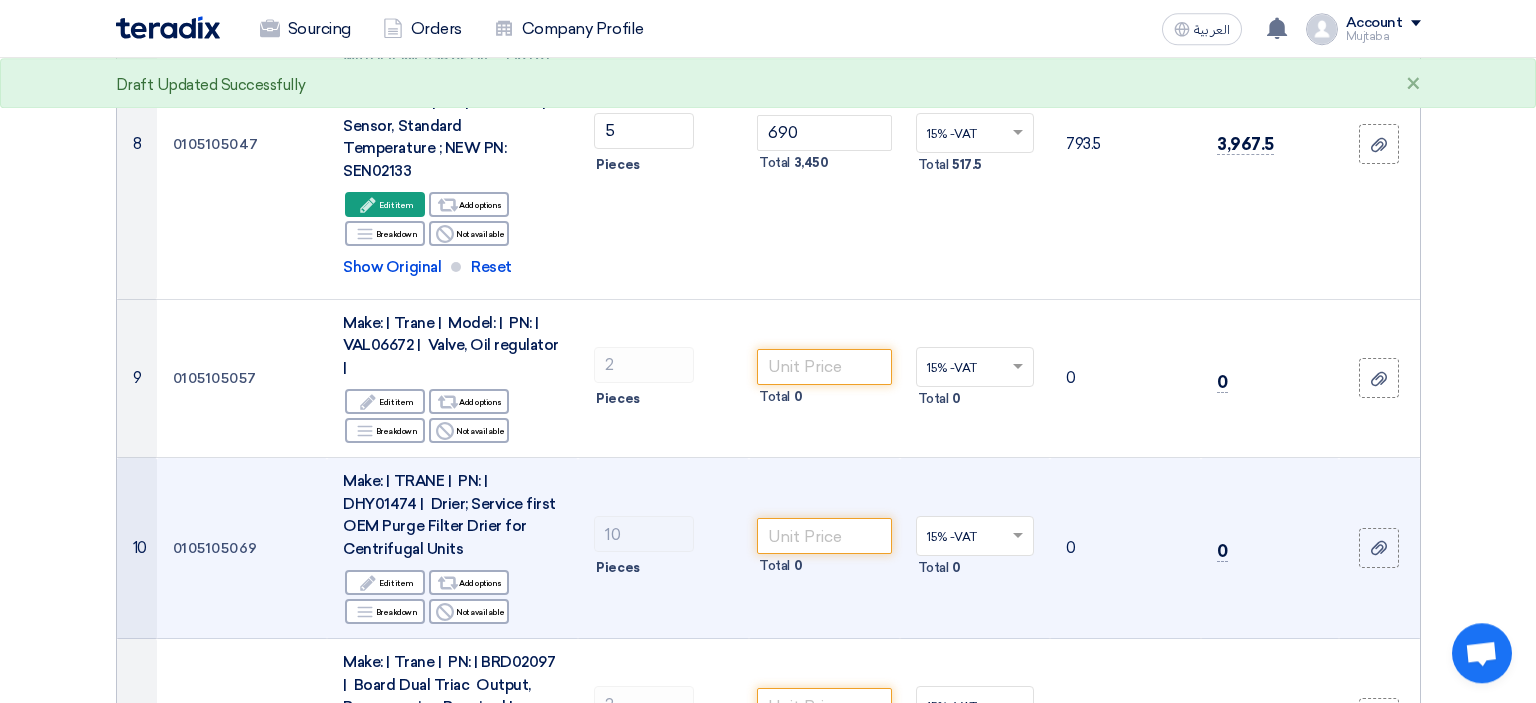 scroll, scrollTop: 1689, scrollLeft: 0, axis: vertical 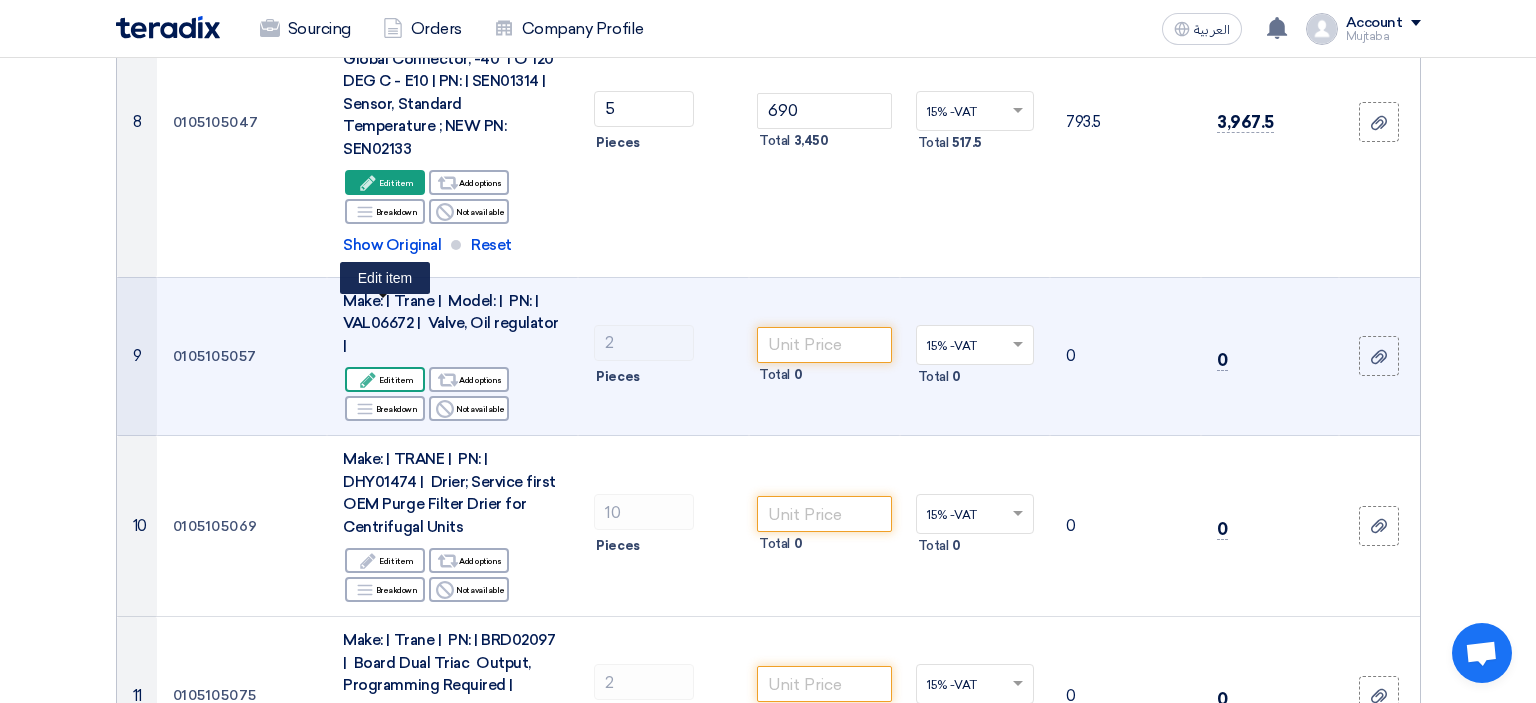 click on "Edit
Edit item" 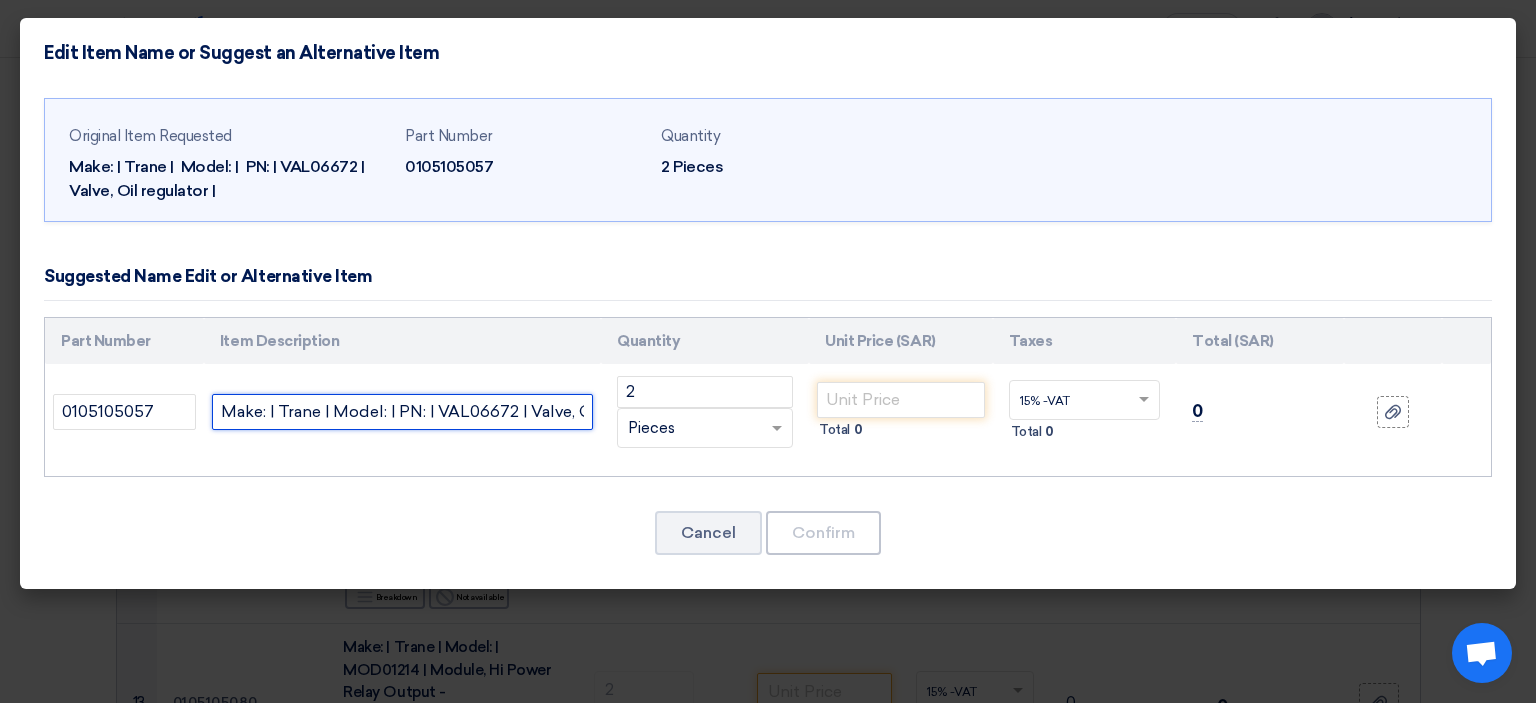 click on "Make: | Trane | Model: | PN: | VAL06672 | Valve, Oil regulator |" 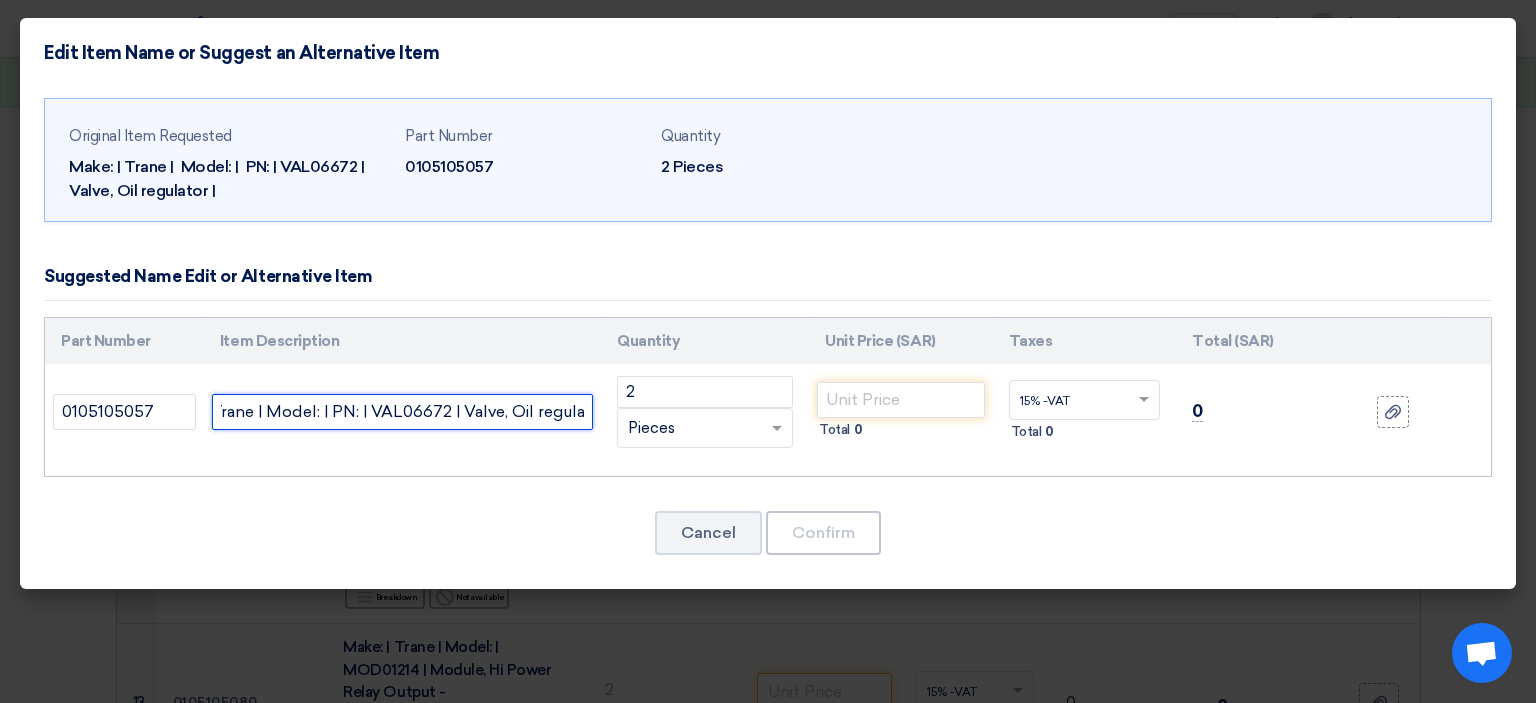 scroll, scrollTop: 0, scrollLeft: 90, axis: horizontal 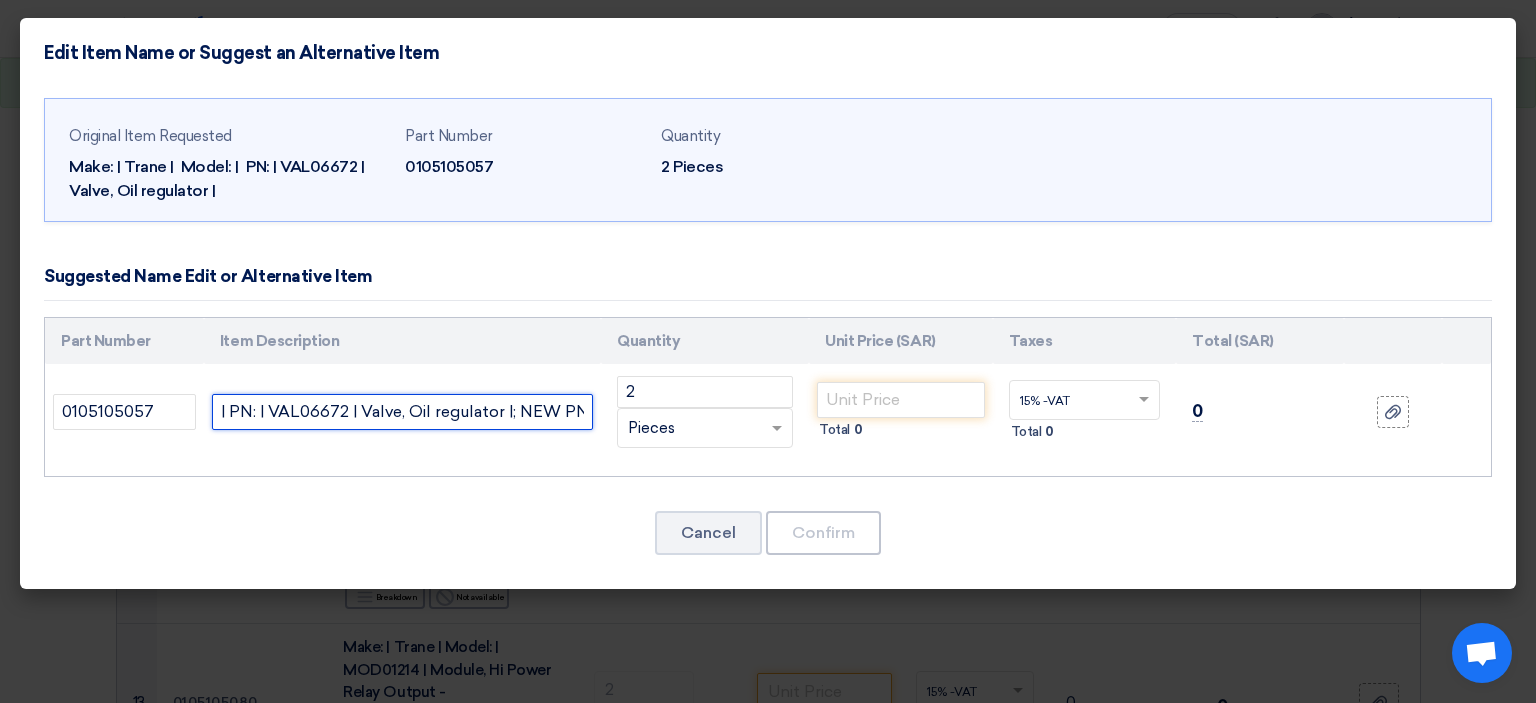 paste on "VAL09120" 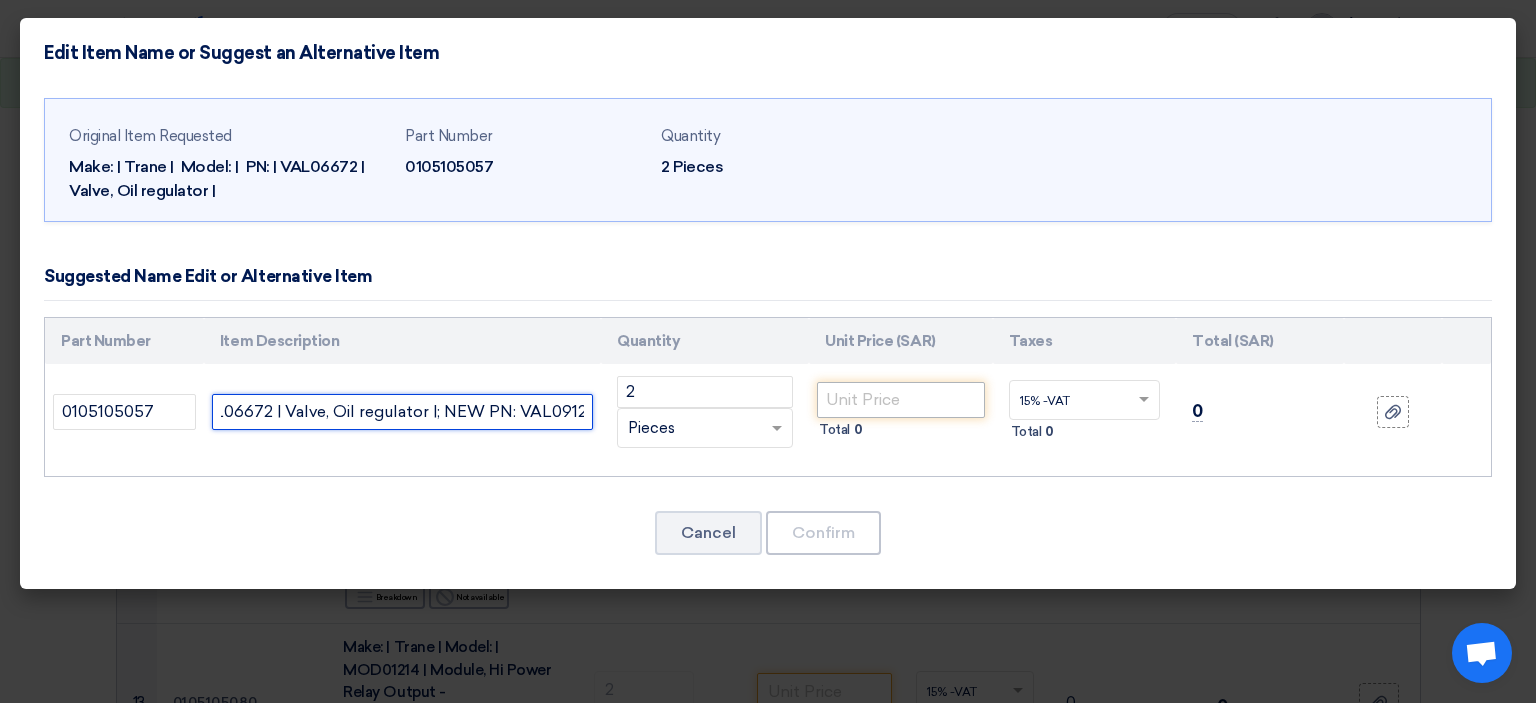 type on "Make: | Trane | Model: | PN: | VAL06672 | Valve, Oil regulator |; NEW PN: VAL09120" 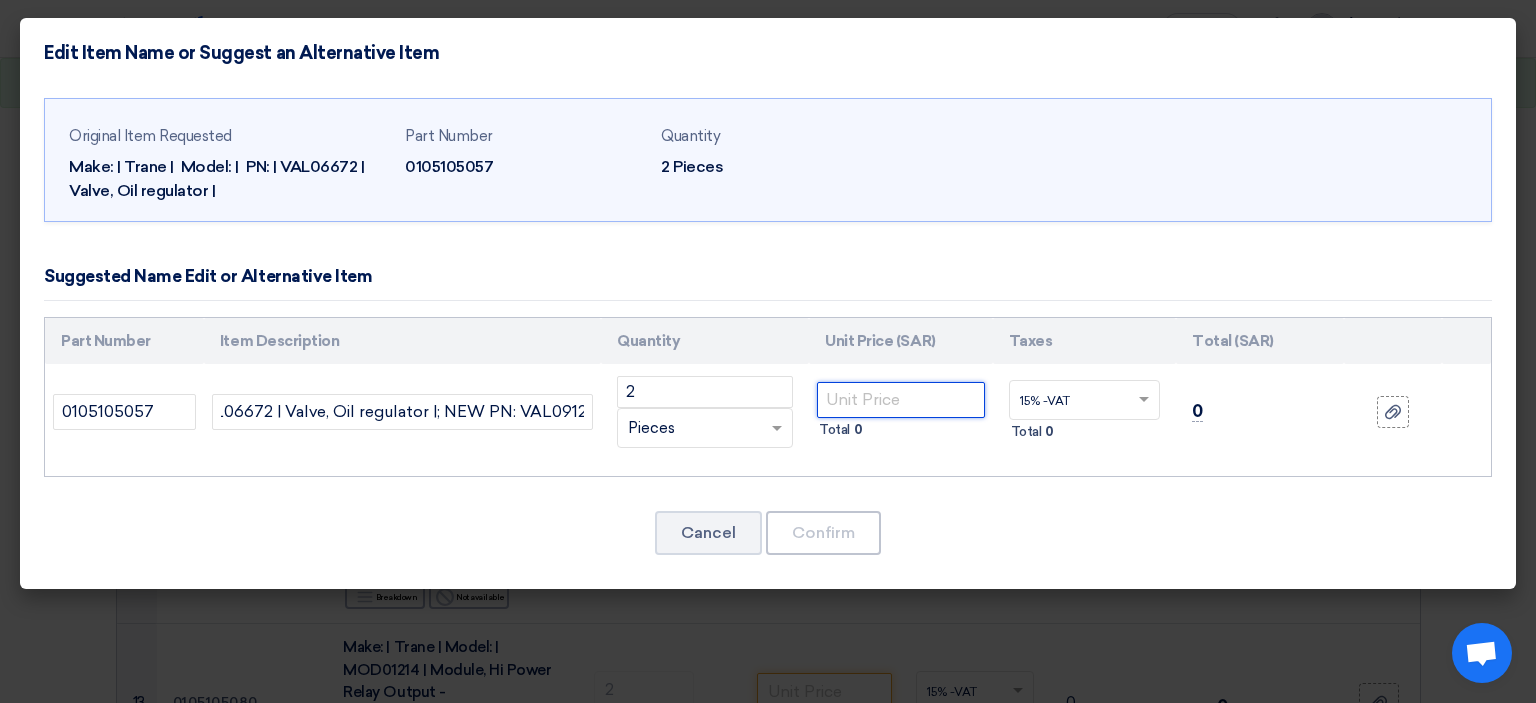 drag, startPoint x: 858, startPoint y: 407, endPoint x: 910, endPoint y: 460, distance: 74.24958 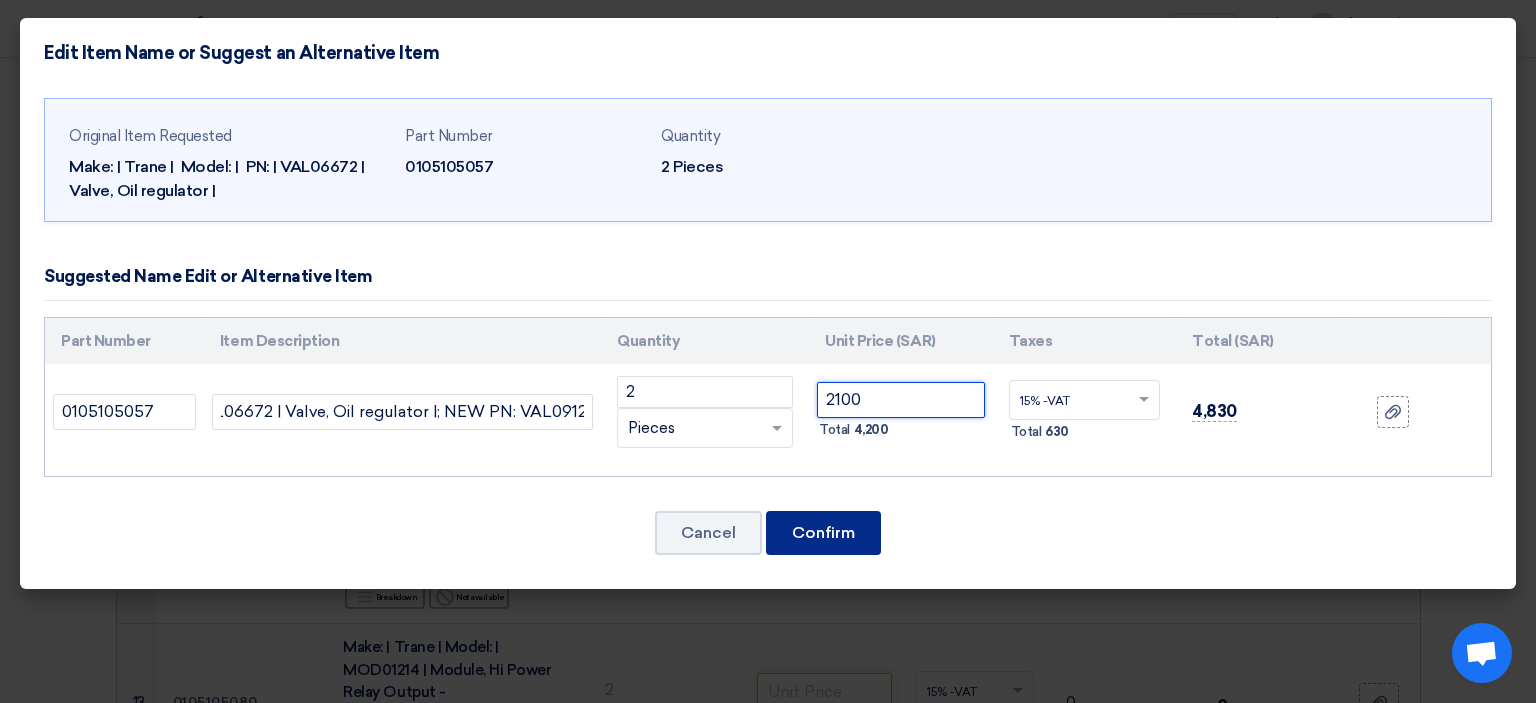 type on "2100" 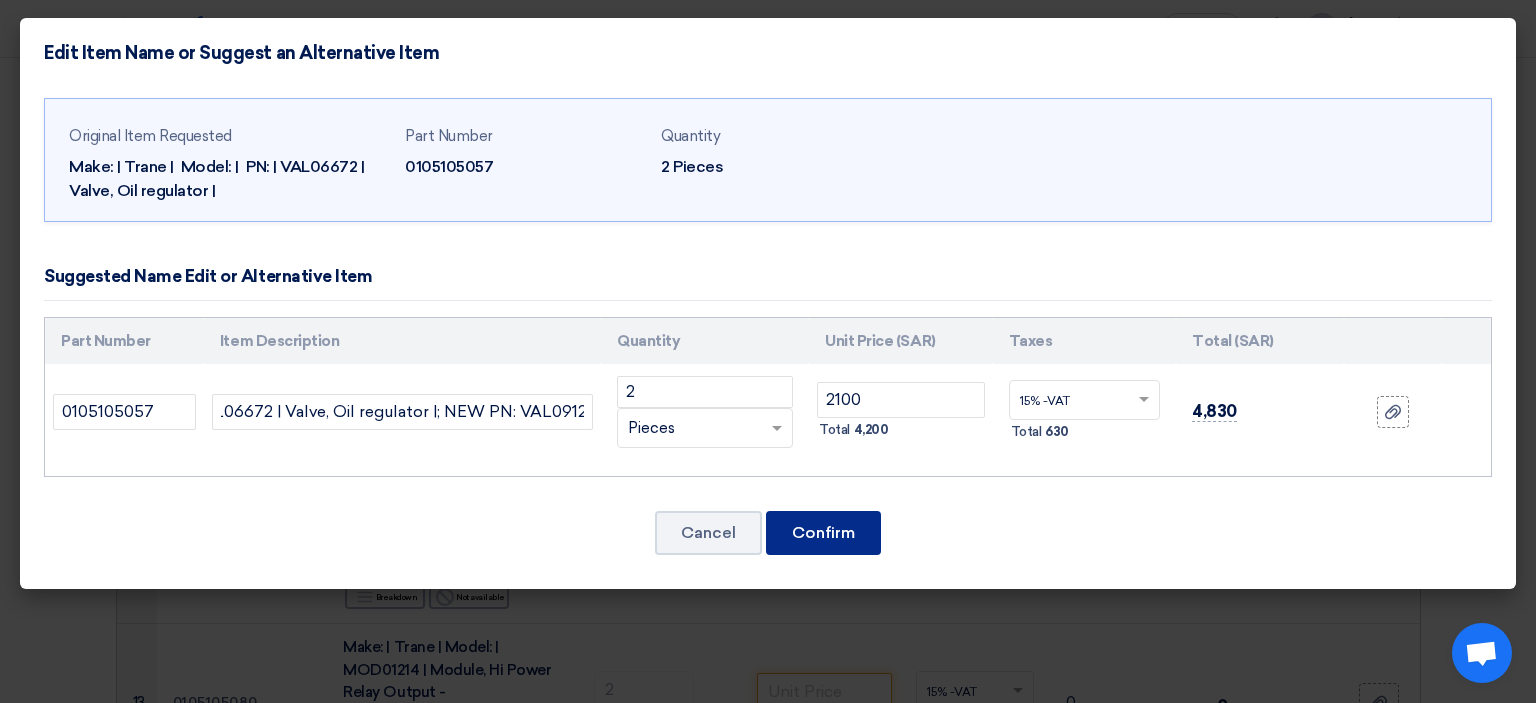 click on "Confirm" 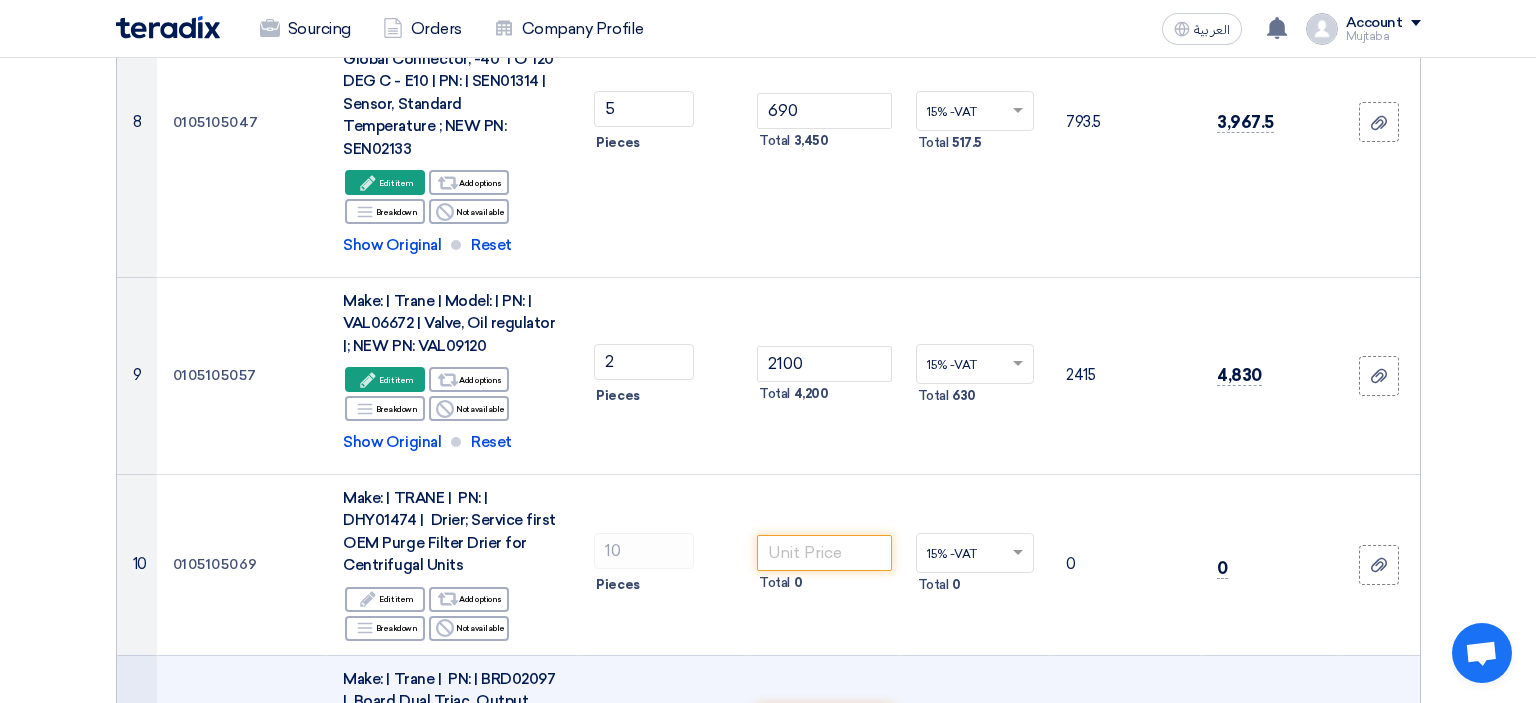 scroll, scrollTop: 1795, scrollLeft: 0, axis: vertical 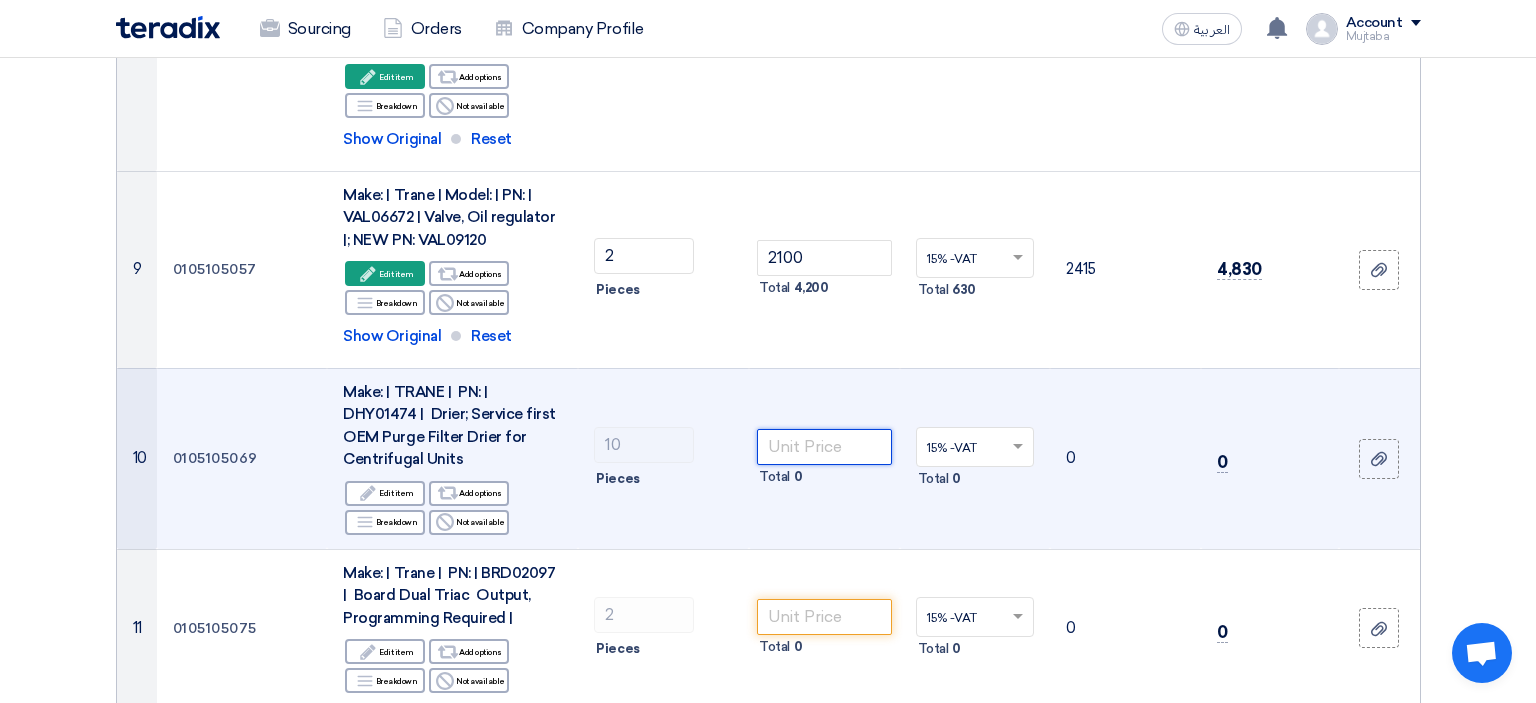 click 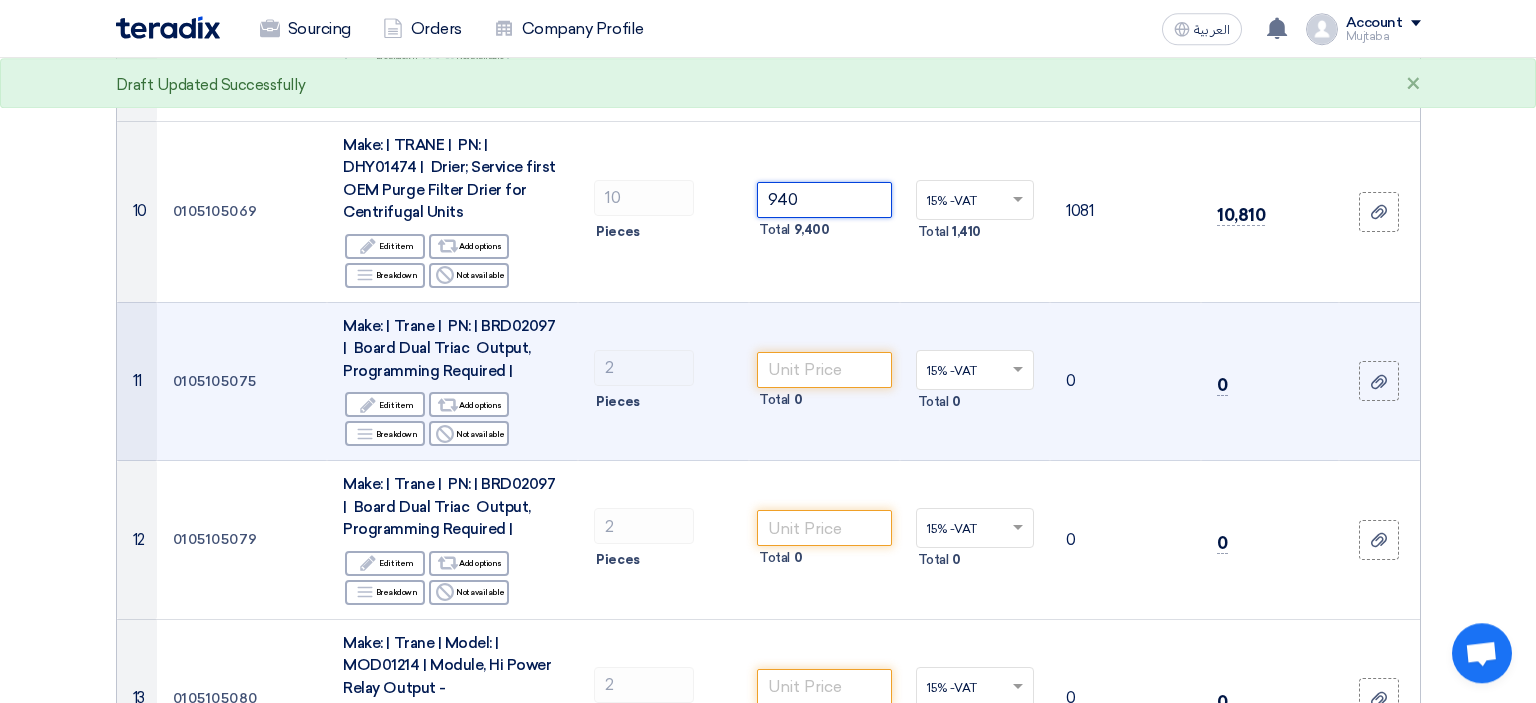 scroll, scrollTop: 2112, scrollLeft: 0, axis: vertical 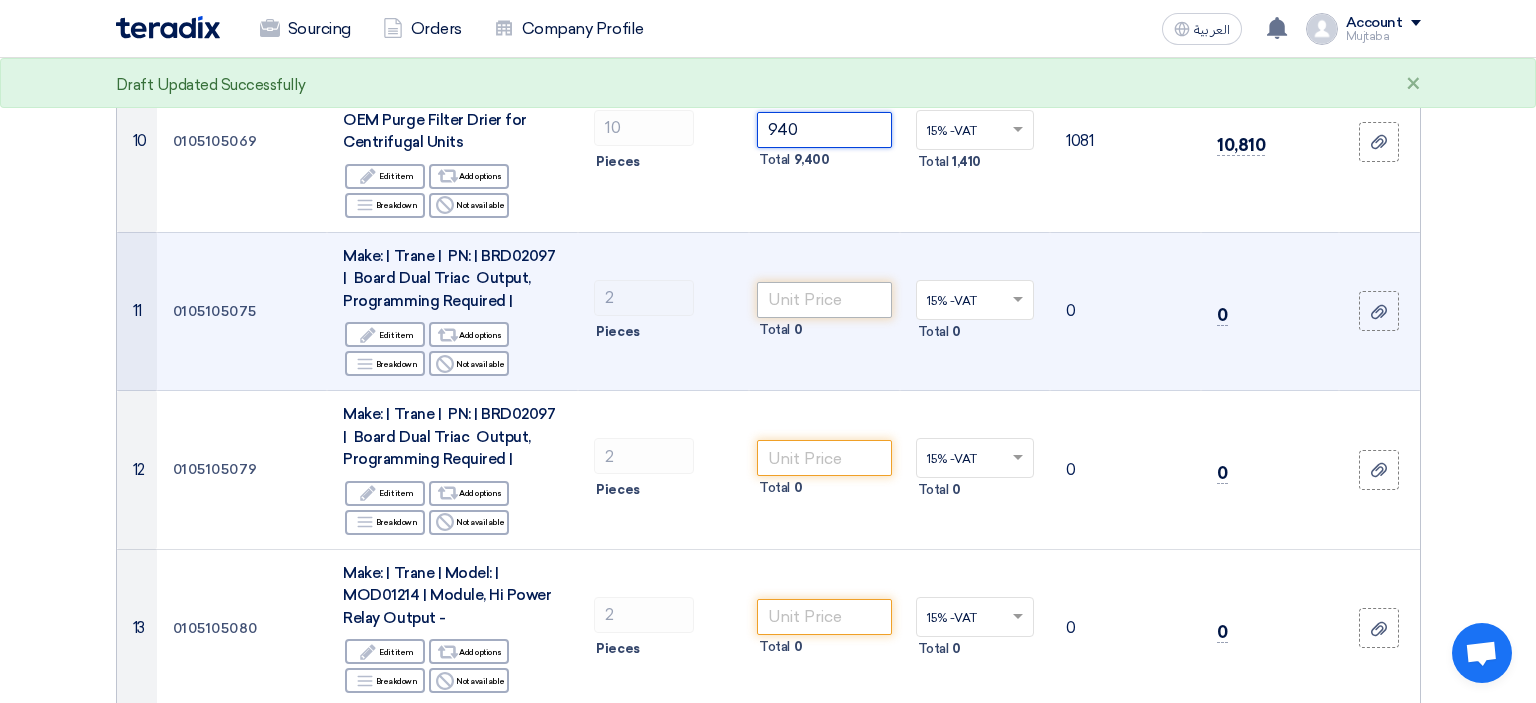 type on "940" 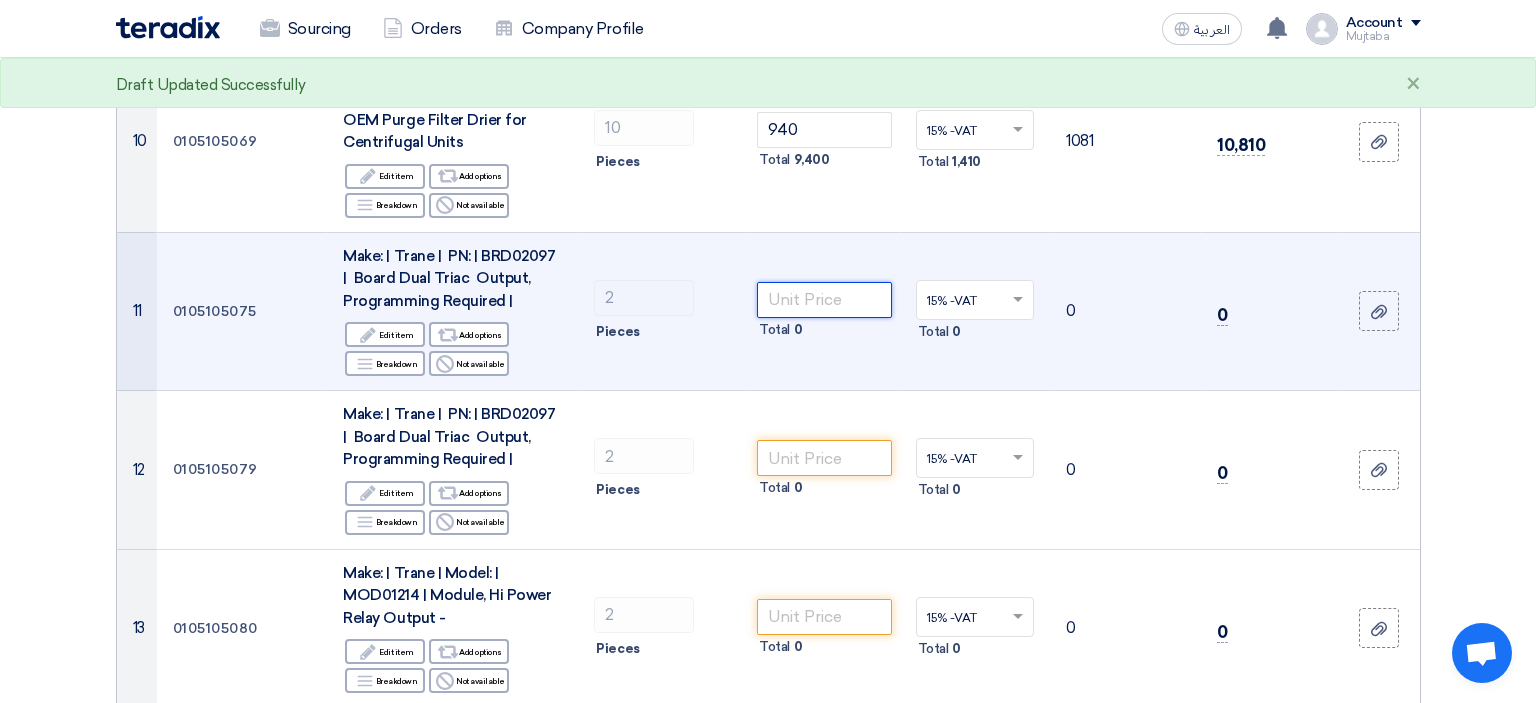 click 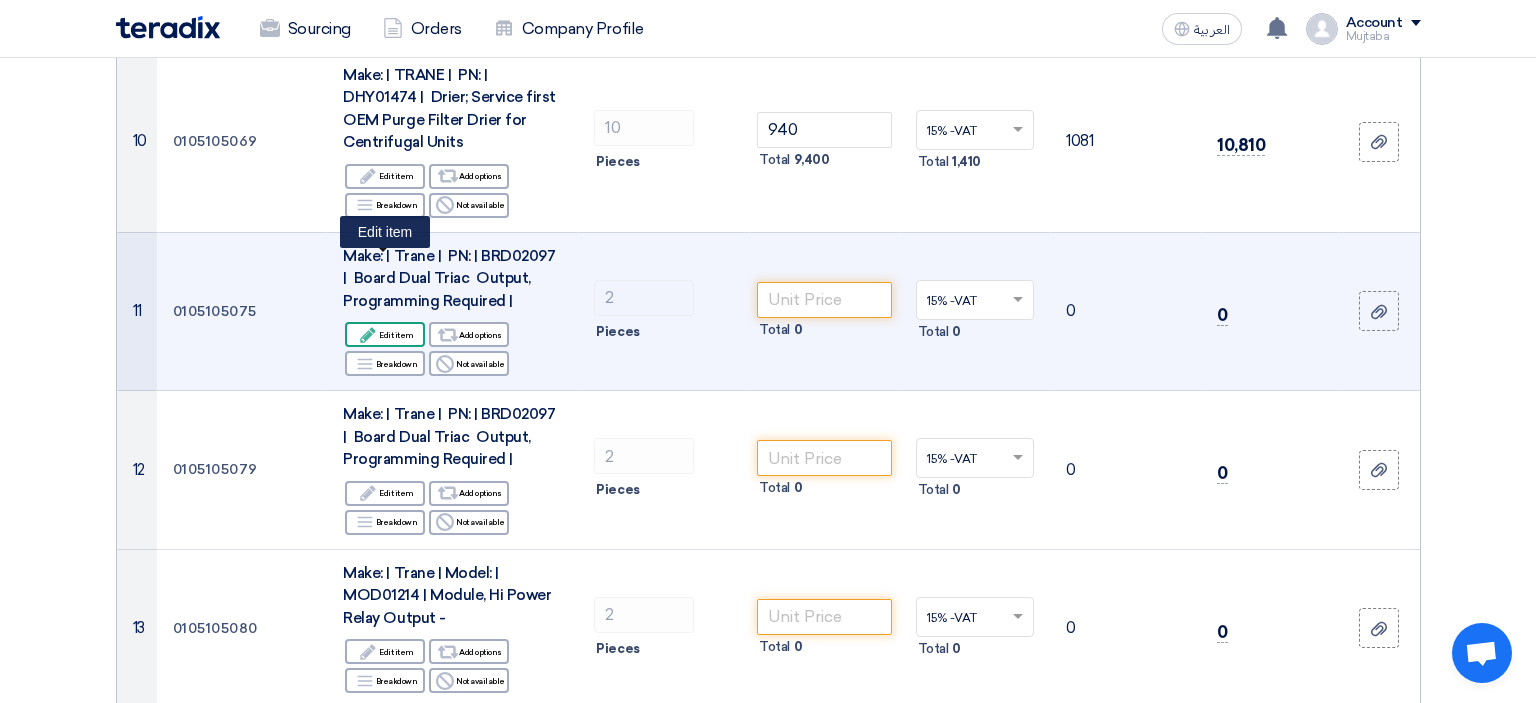 click on "Edit
Edit item" 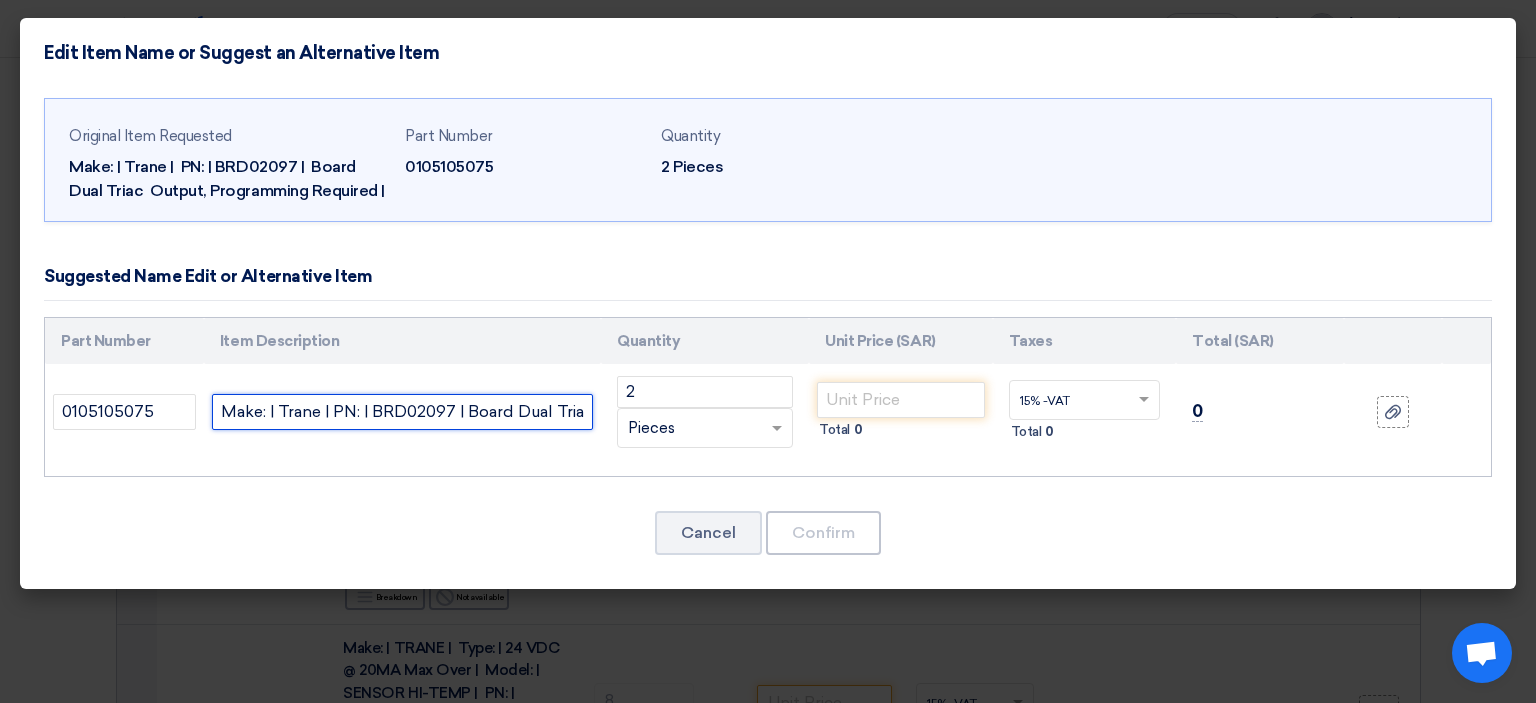 click on "Make: | Trane | PN: | BRD02097 | Board Dual Triac  Output, Programming Required |" 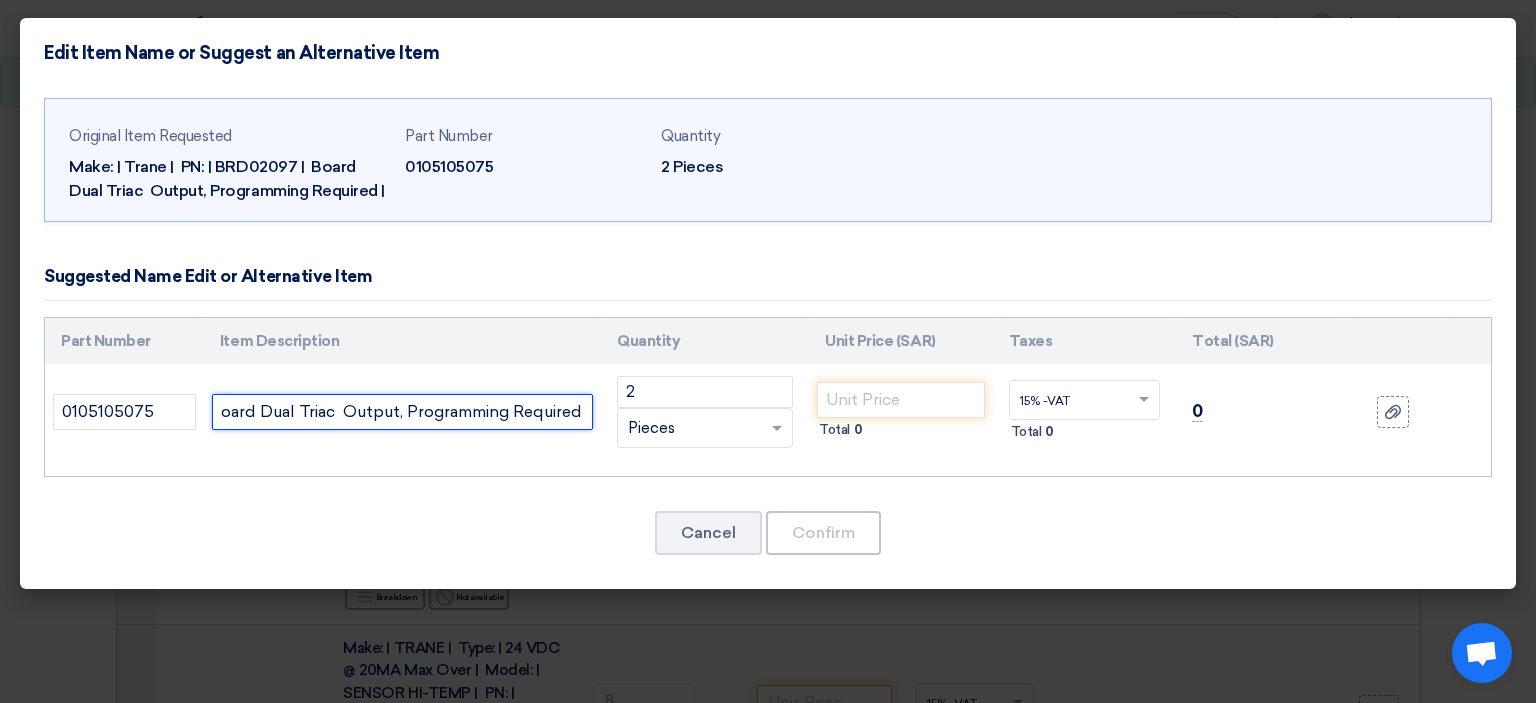 scroll, scrollTop: 0, scrollLeft: 262, axis: horizontal 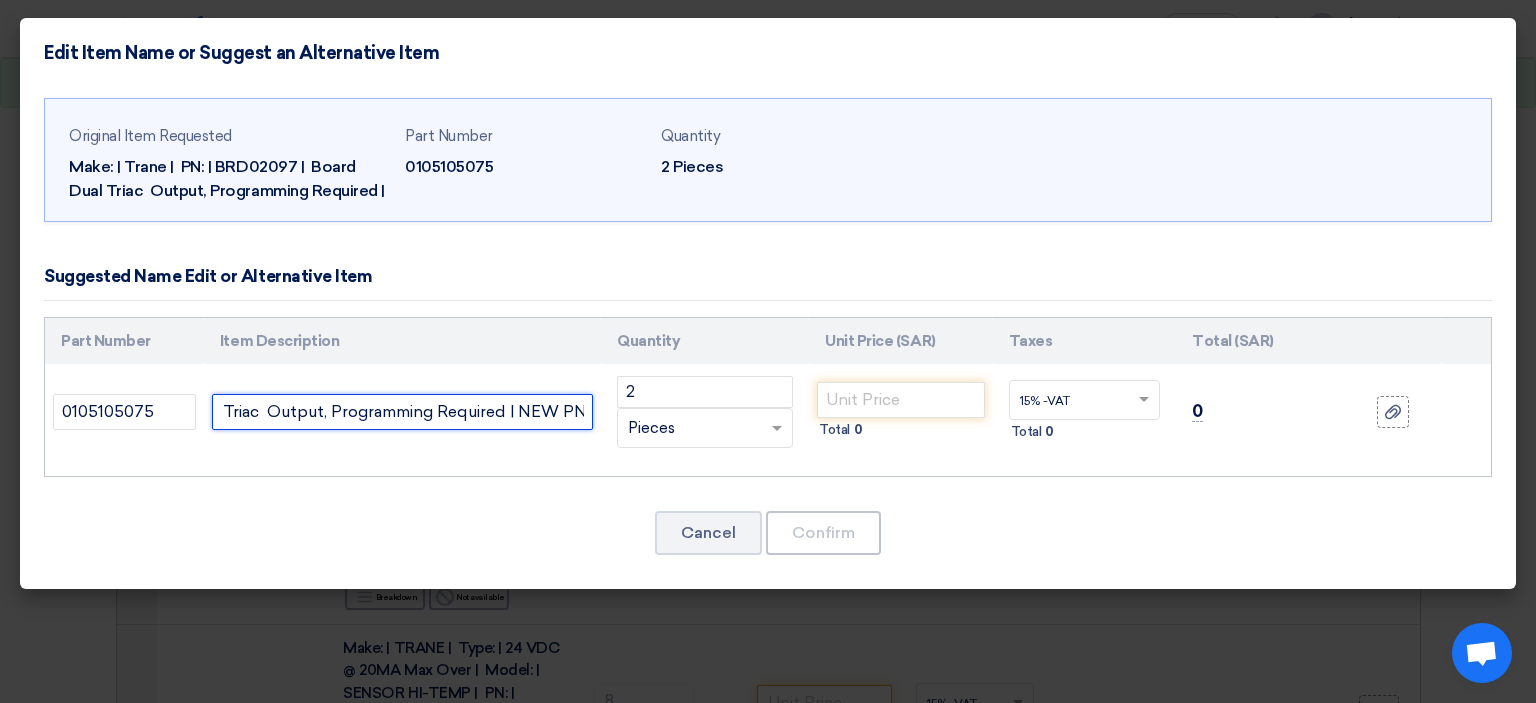 paste on "BRD04876" 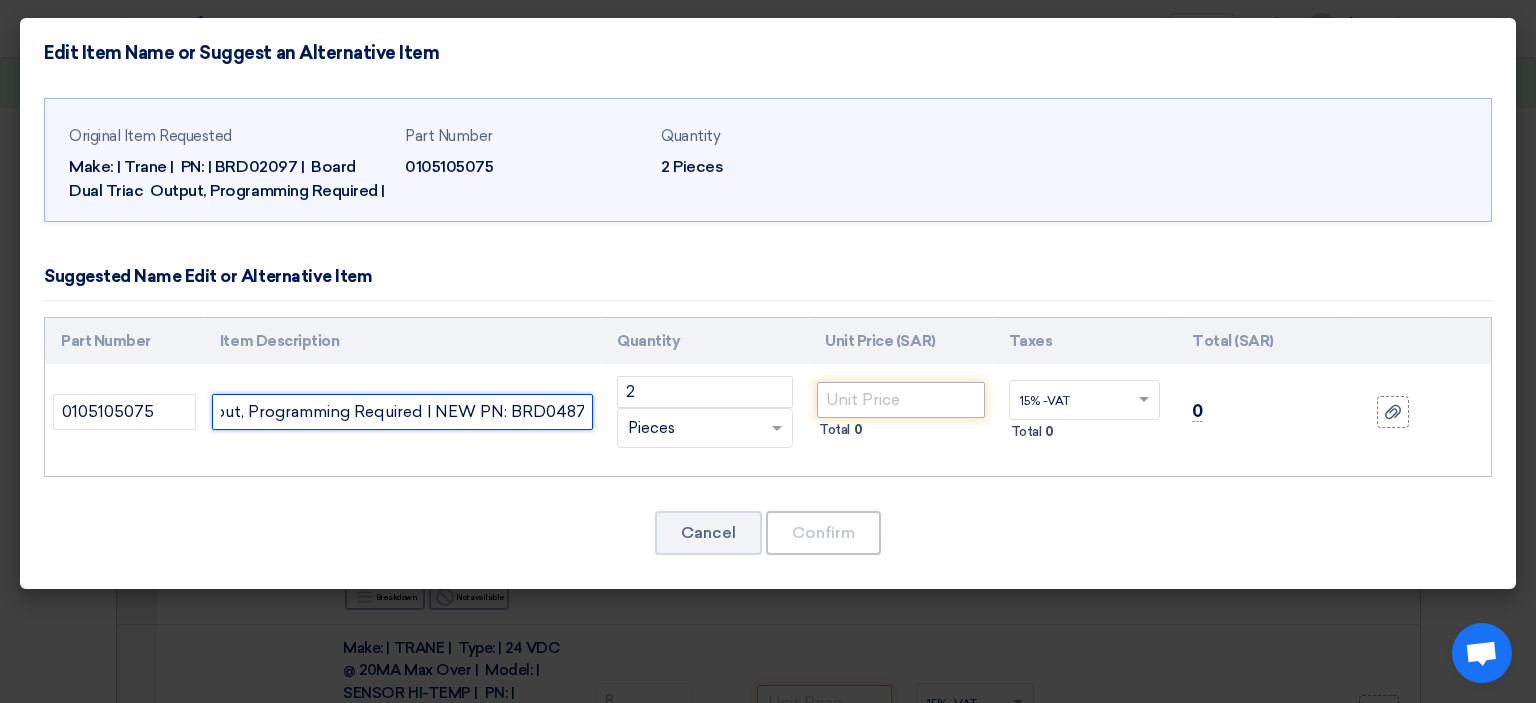 type on "Make: | Trane | PN: | BRD02097 | Board Dual Triac  Output, Programming Required | NEW PN: BRD04876" 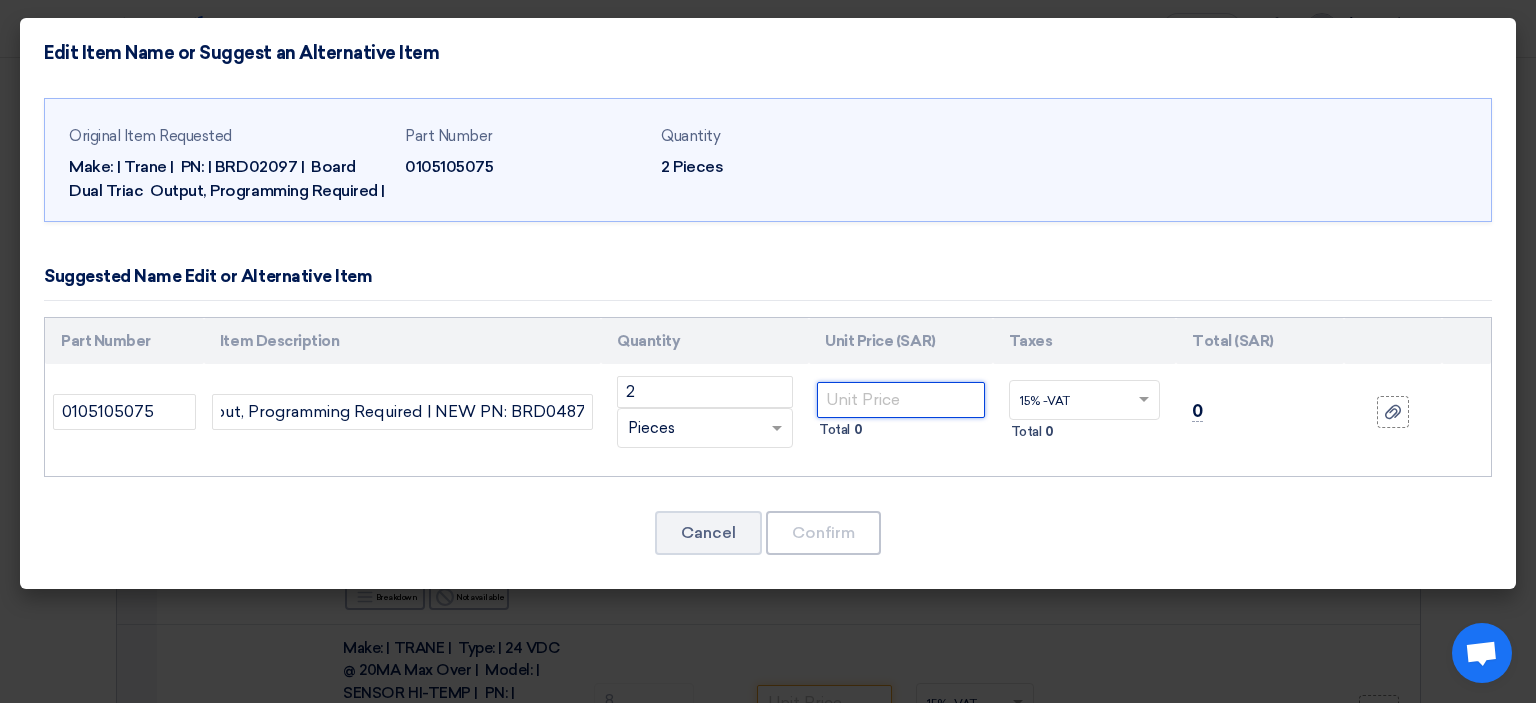 drag, startPoint x: 832, startPoint y: 390, endPoint x: 850, endPoint y: 400, distance: 20.59126 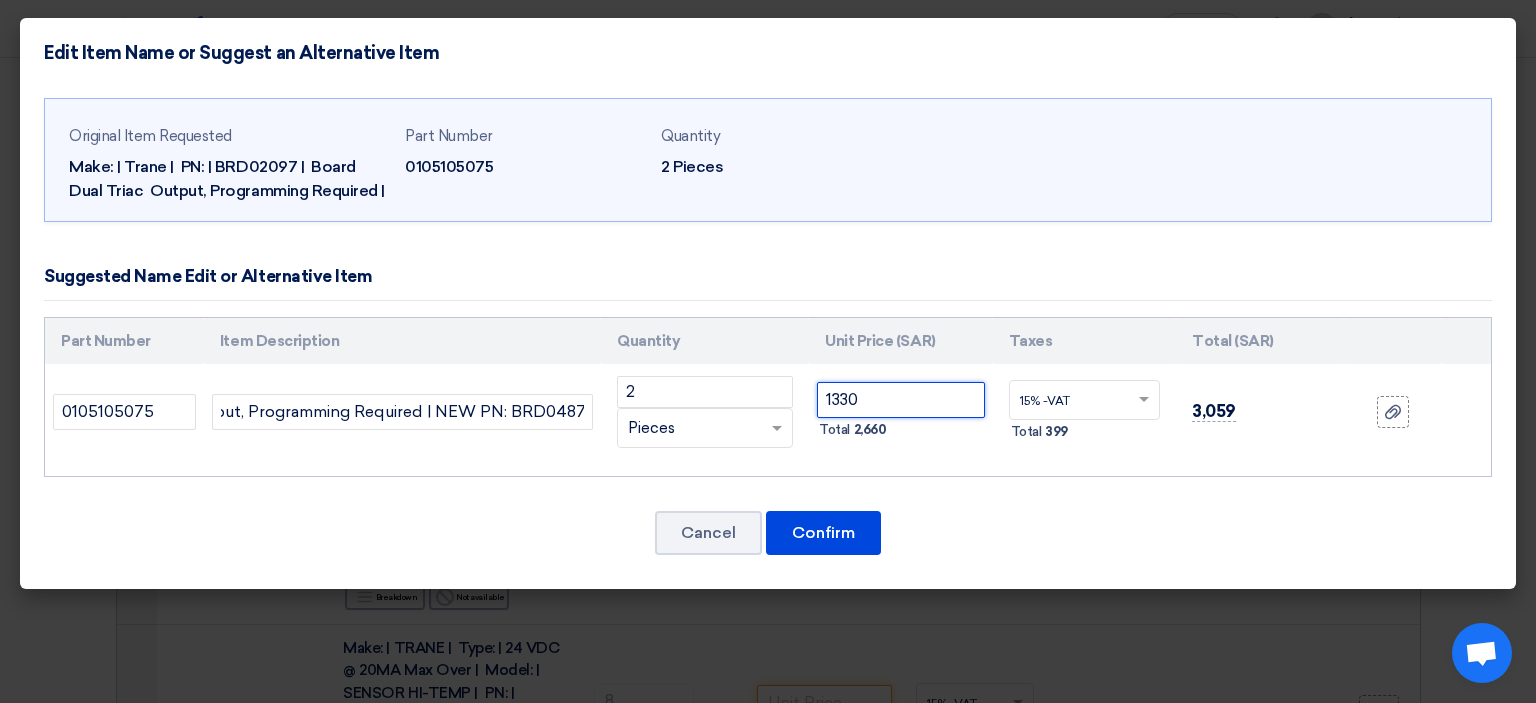 type on "1330" 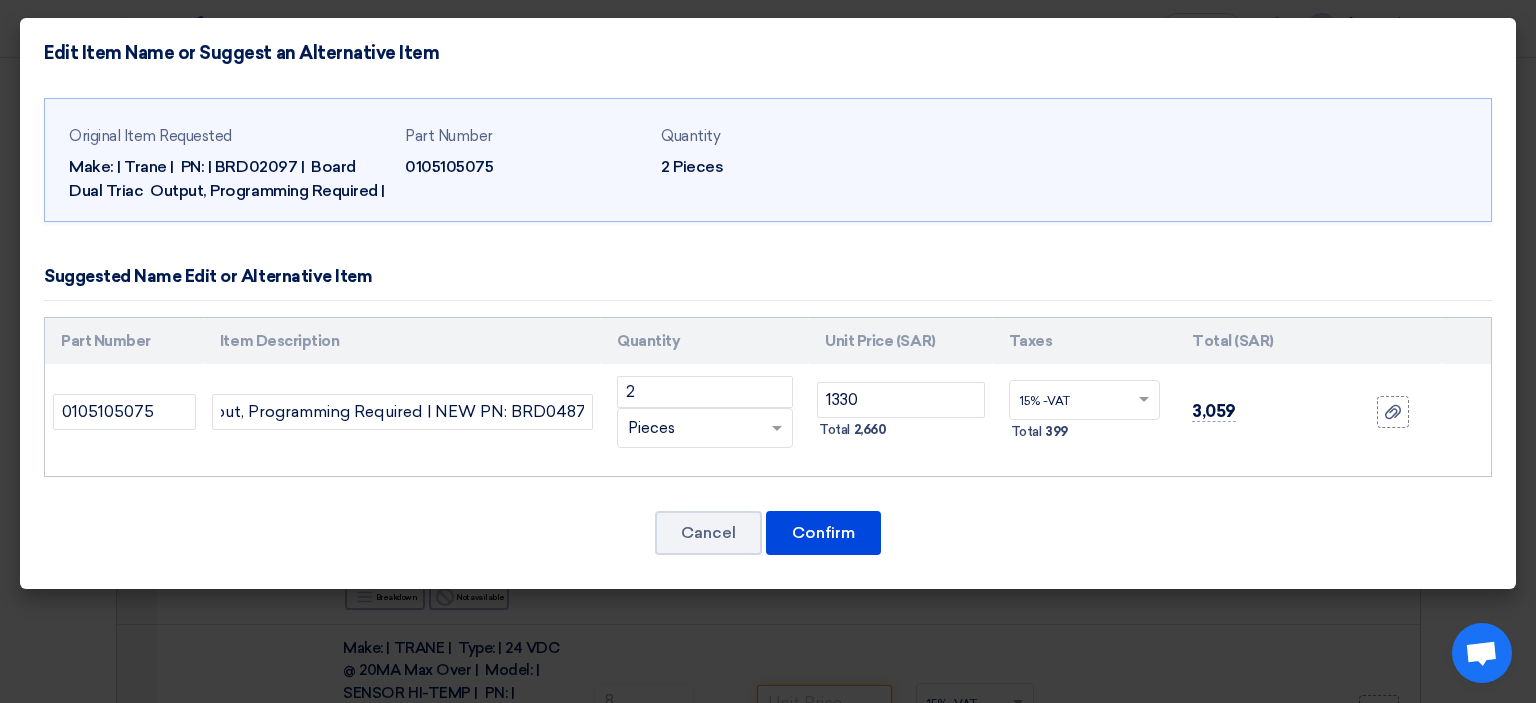 click on "Cancel
Confirm" 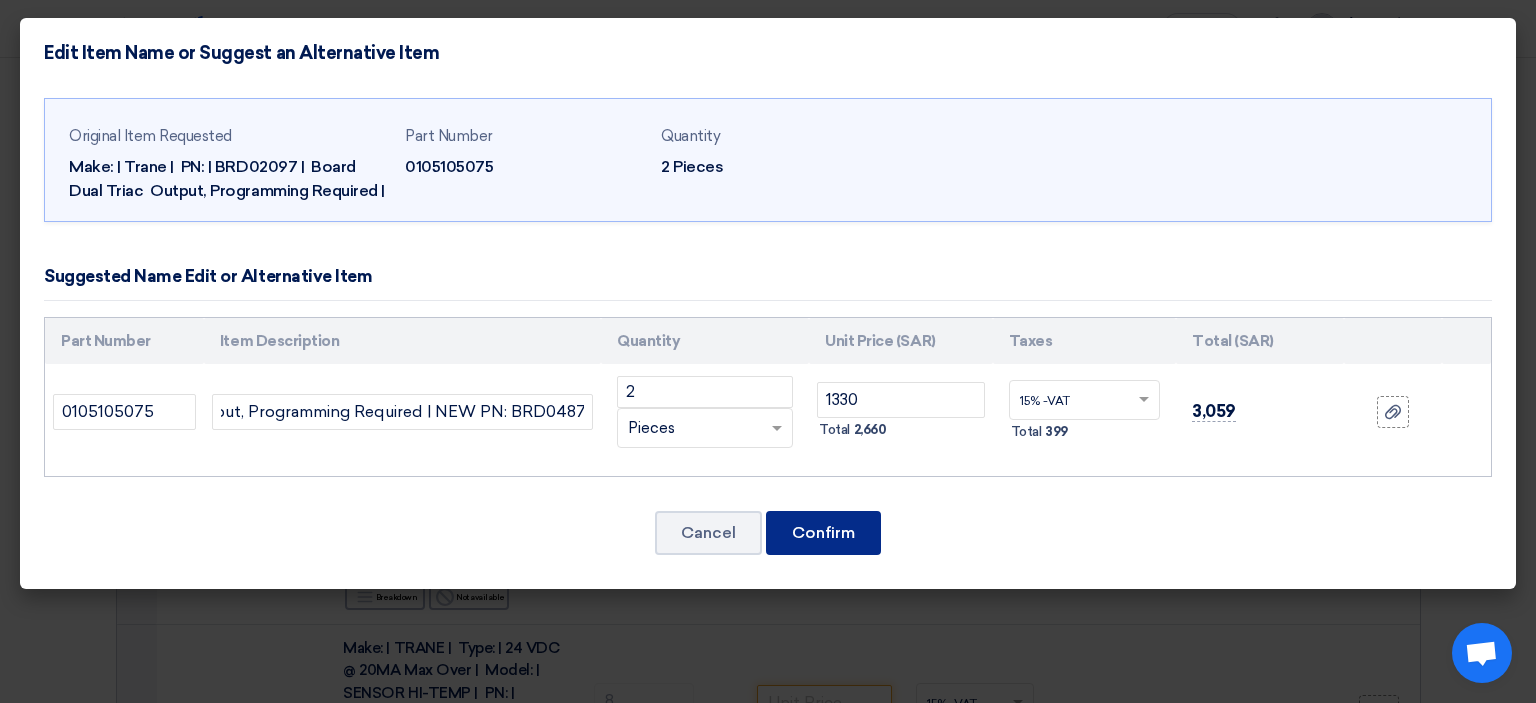click on "Confirm" 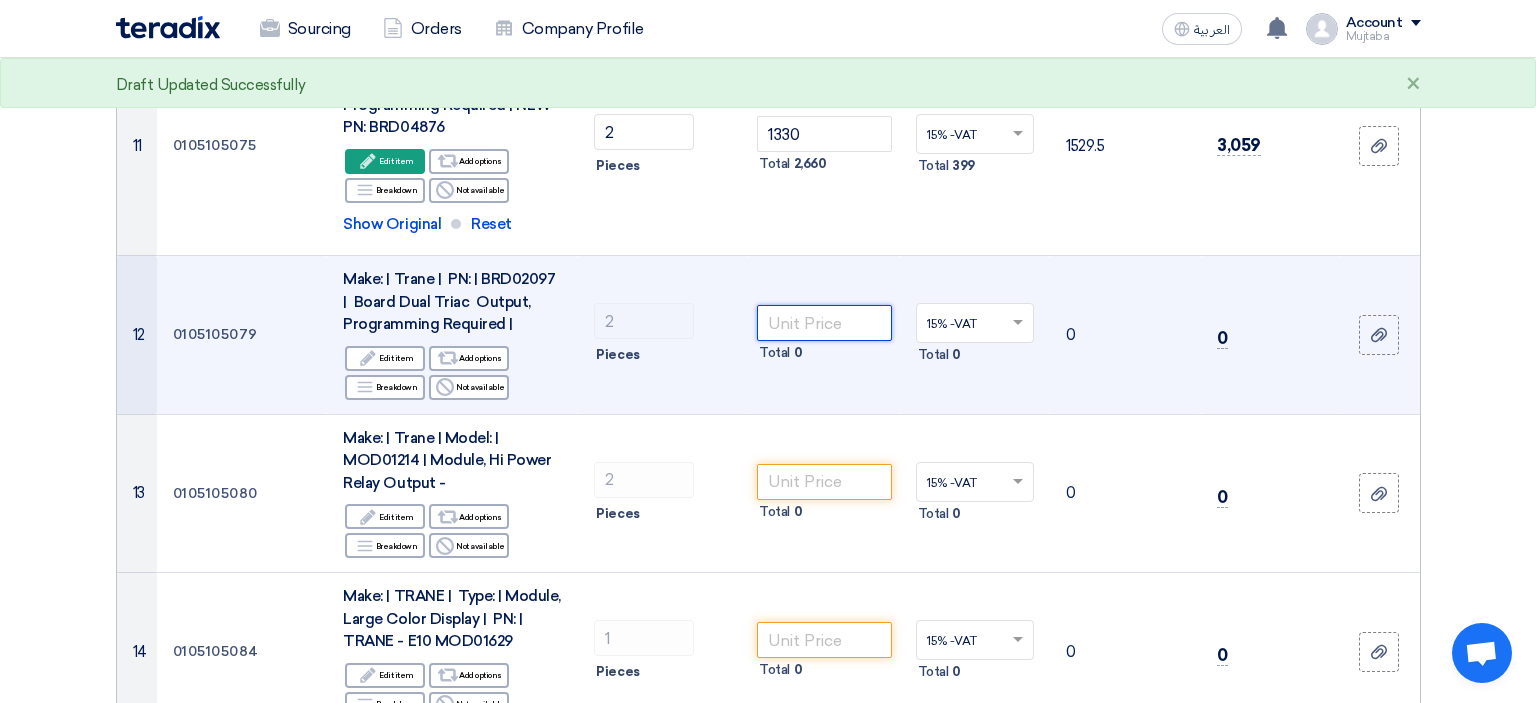 click 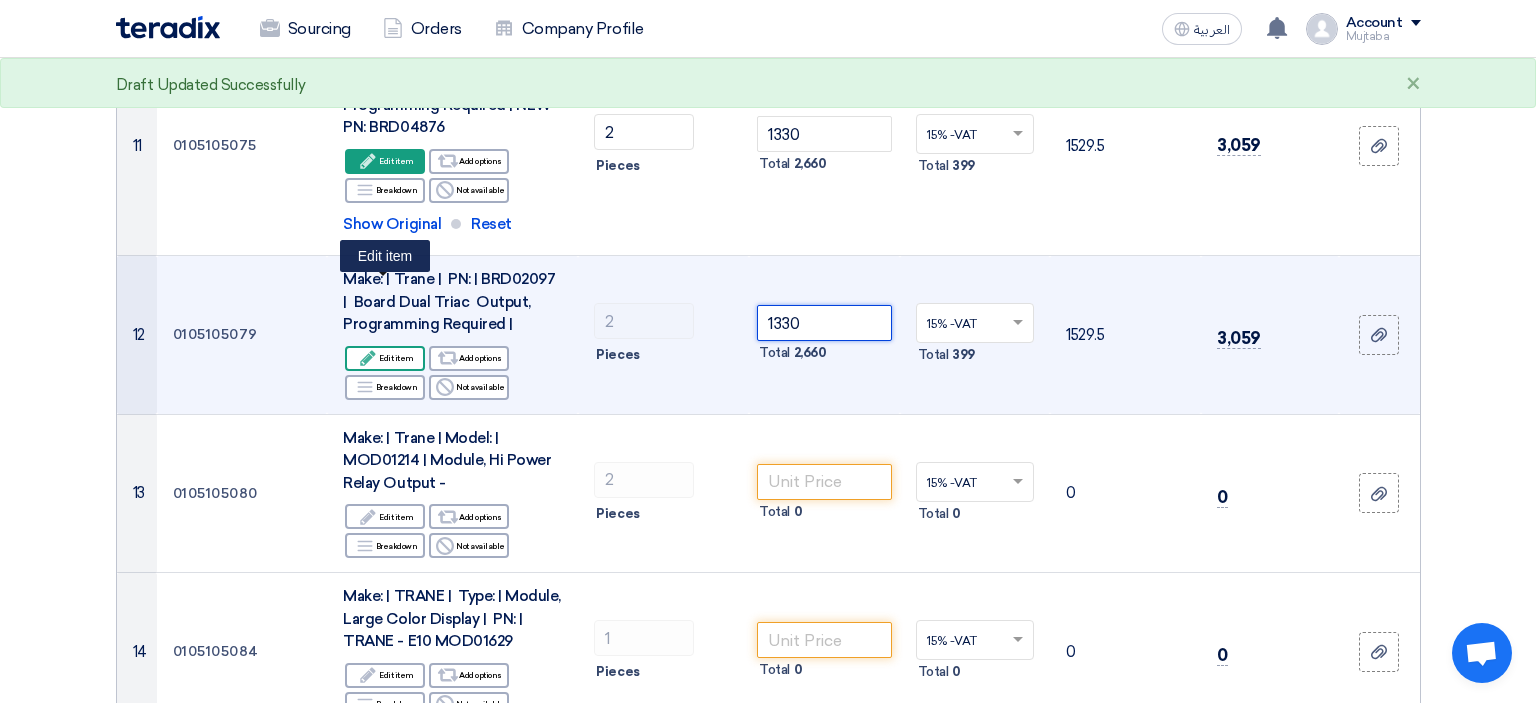 type on "1330" 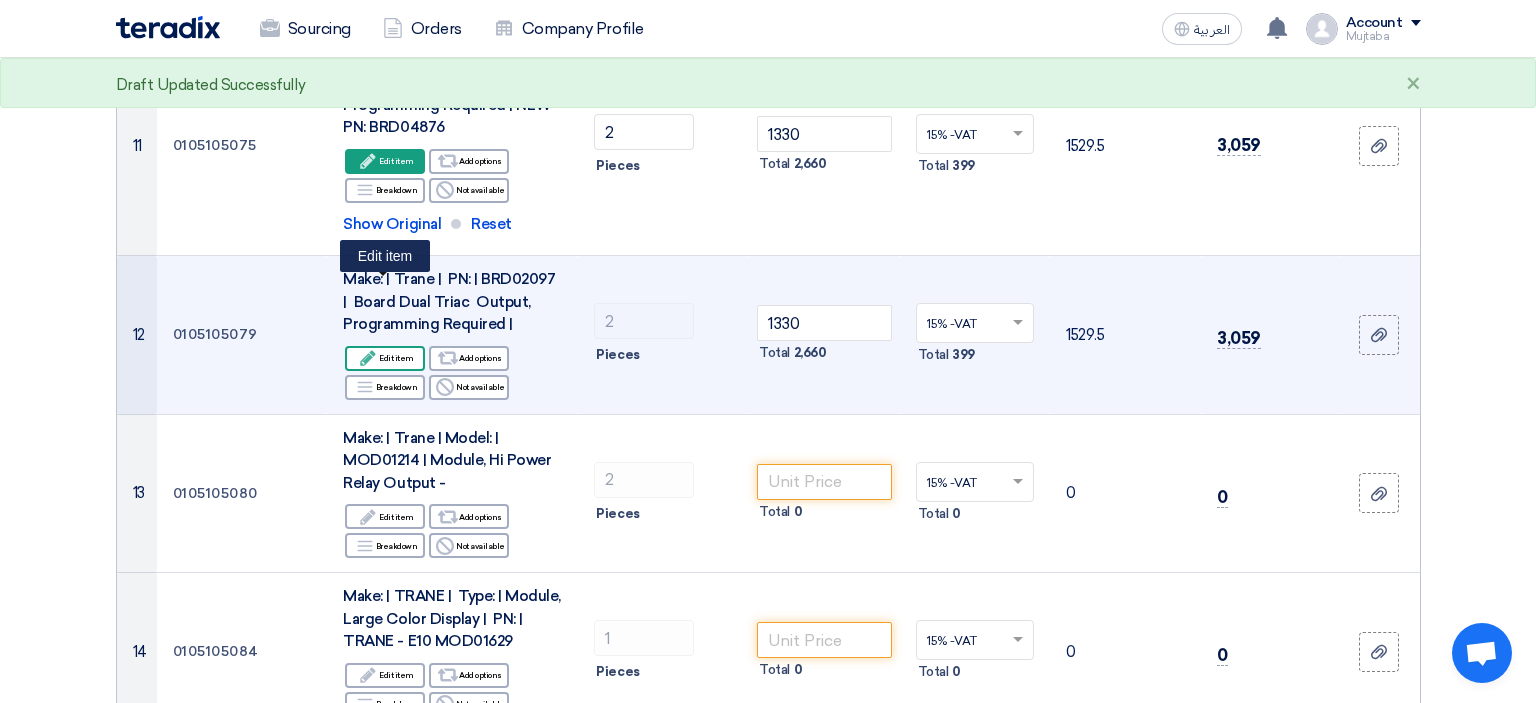 click on "Edit
Edit item" 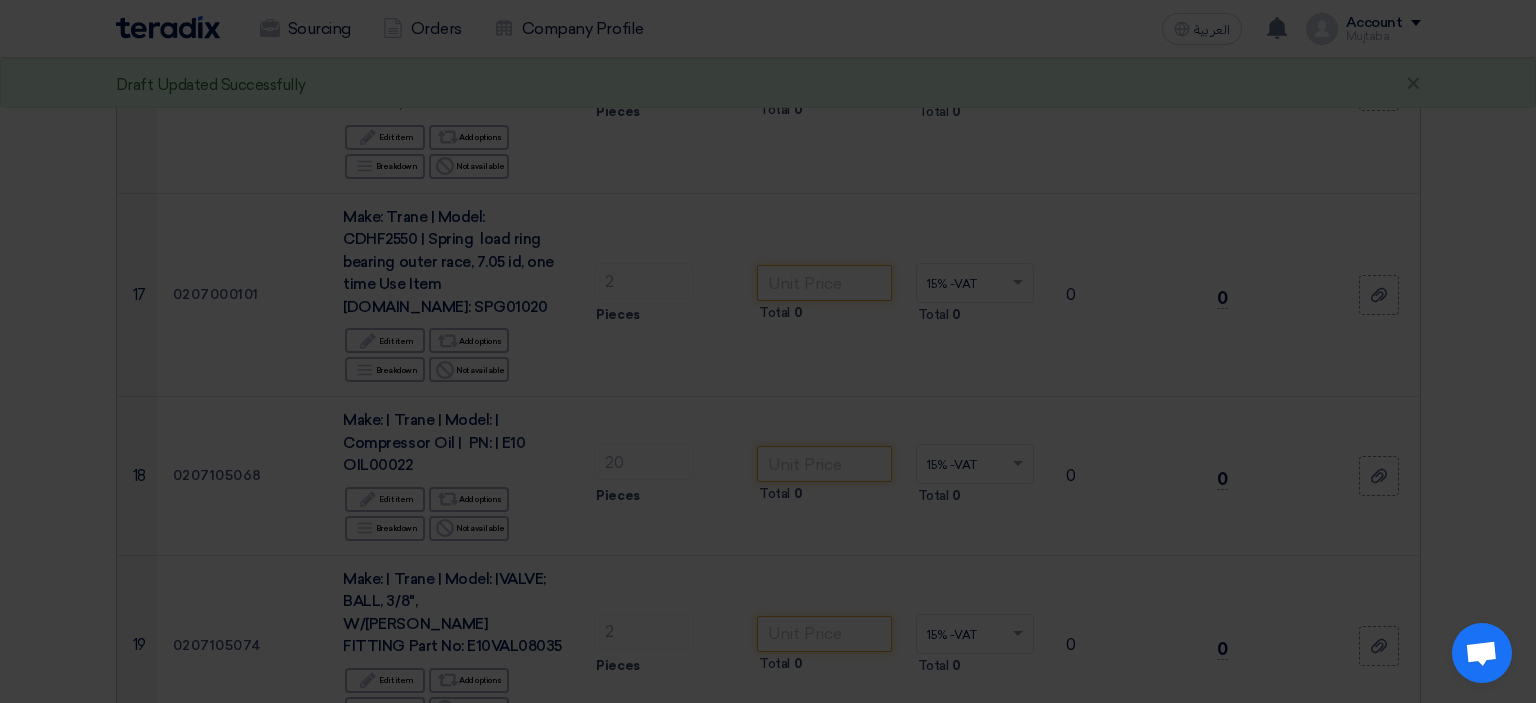 scroll, scrollTop: 1651, scrollLeft: 0, axis: vertical 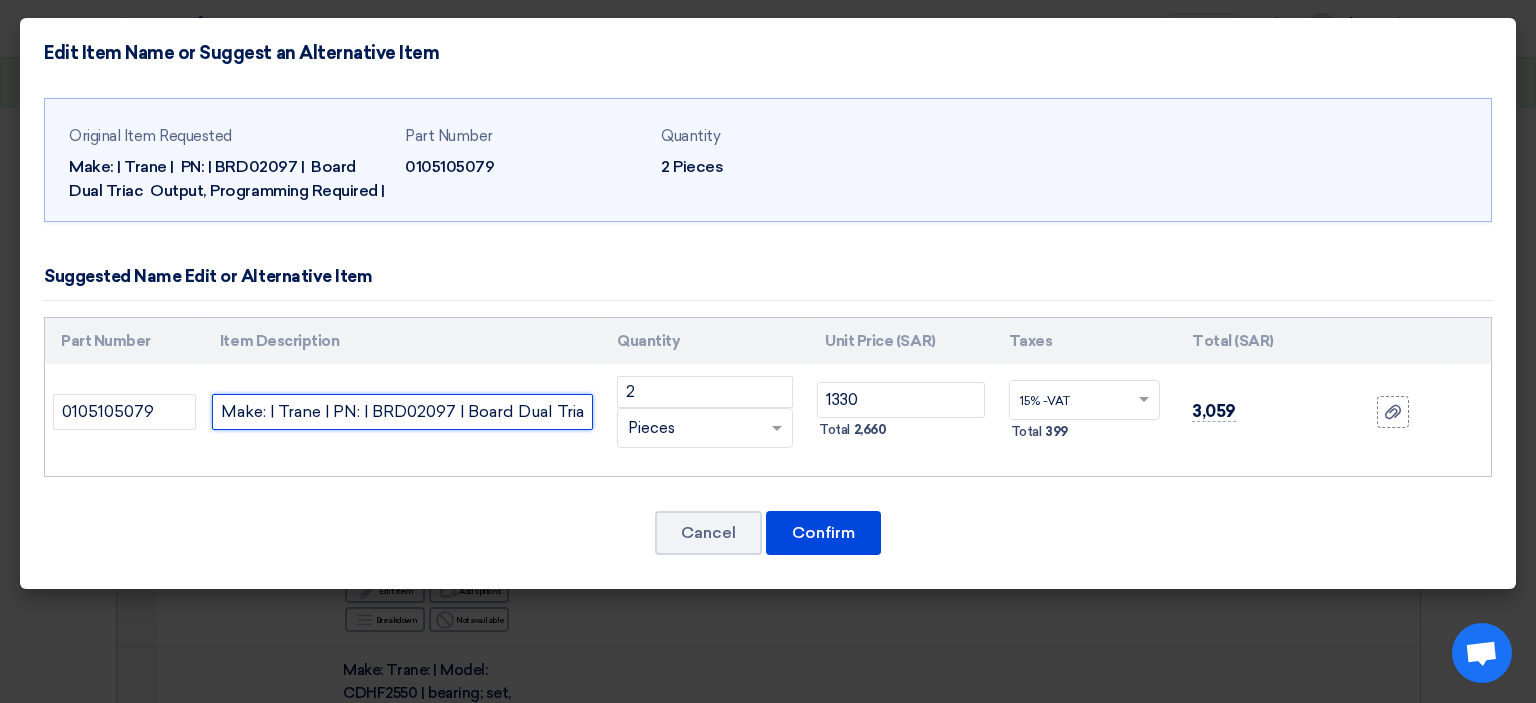 click on "Make: | Trane | PN: | BRD02097 | Board Dual Triac  Output, Programming Required |" 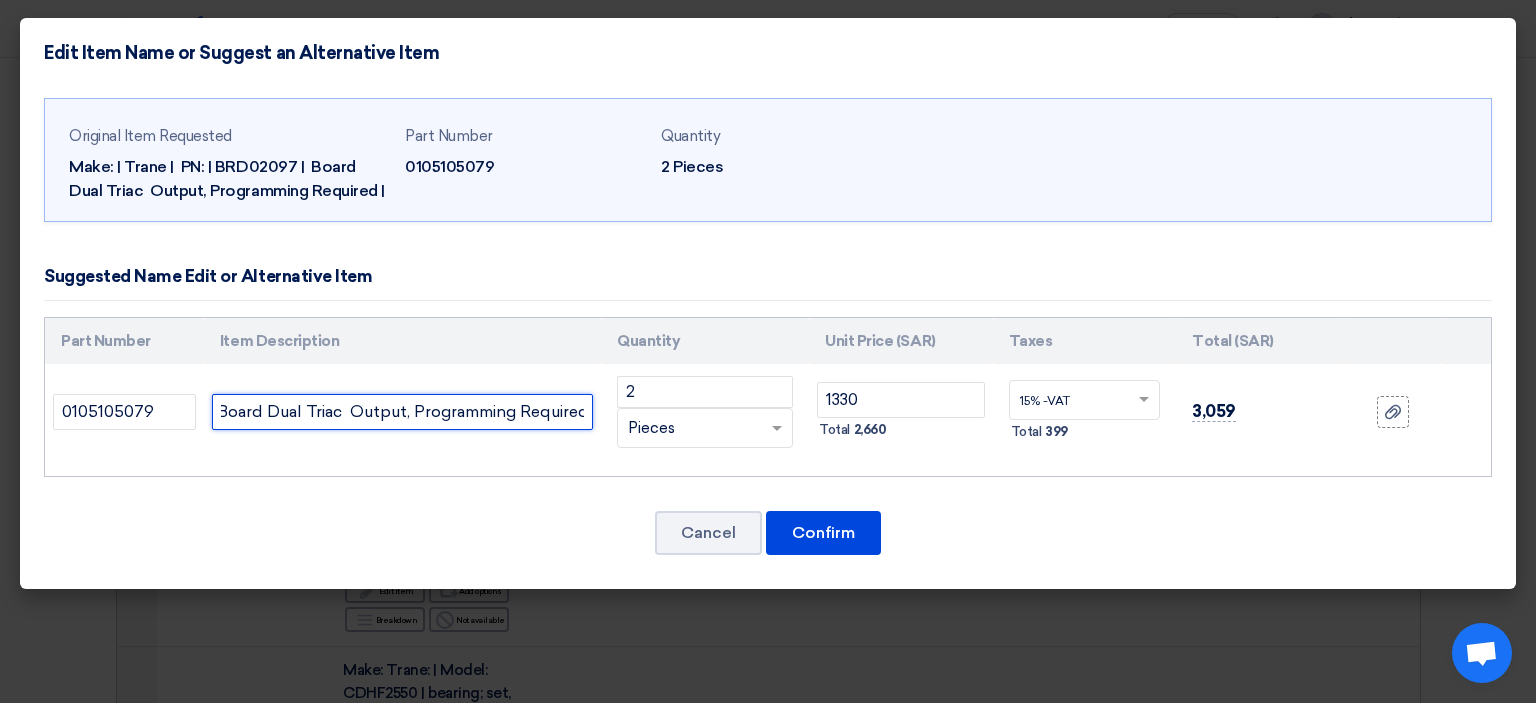 scroll, scrollTop: 0, scrollLeft: 262, axis: horizontal 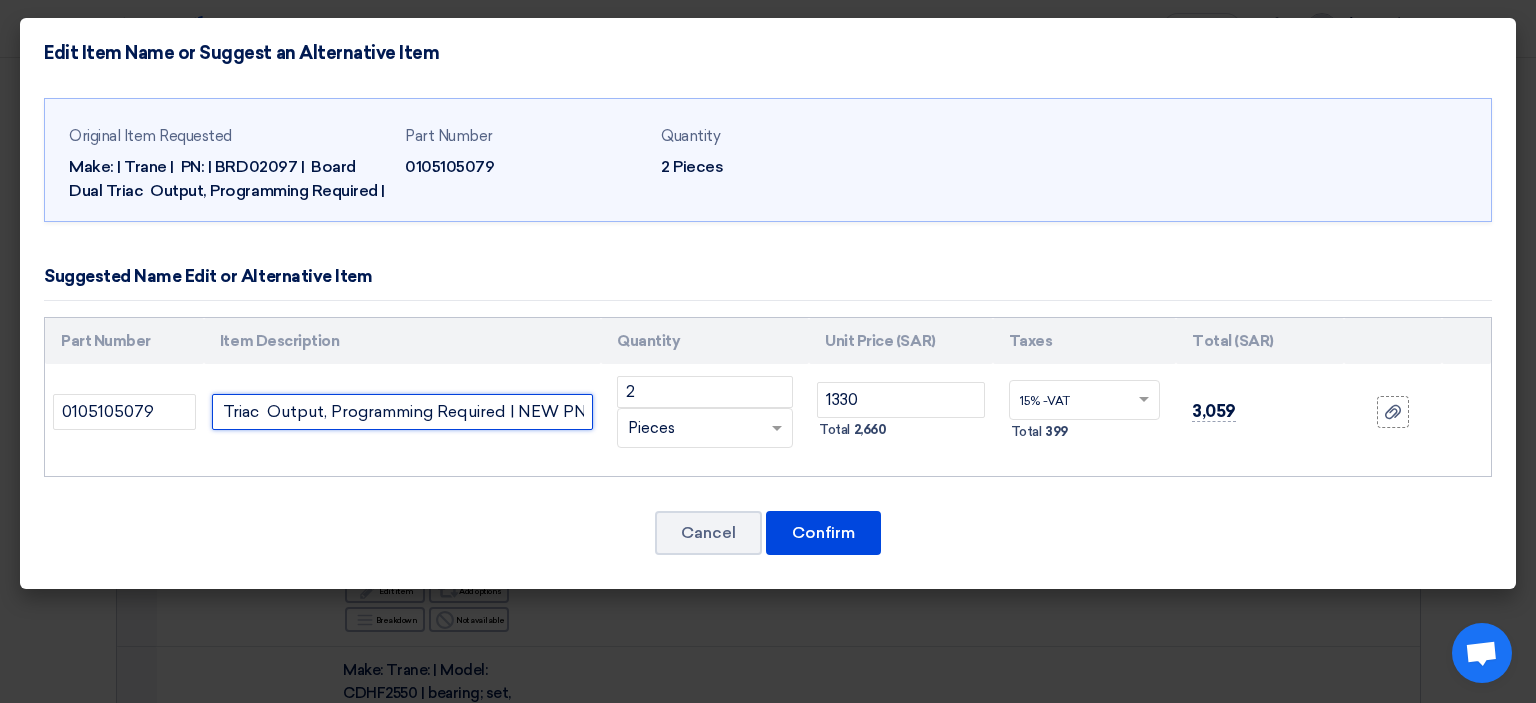 paste on "BRD04876" 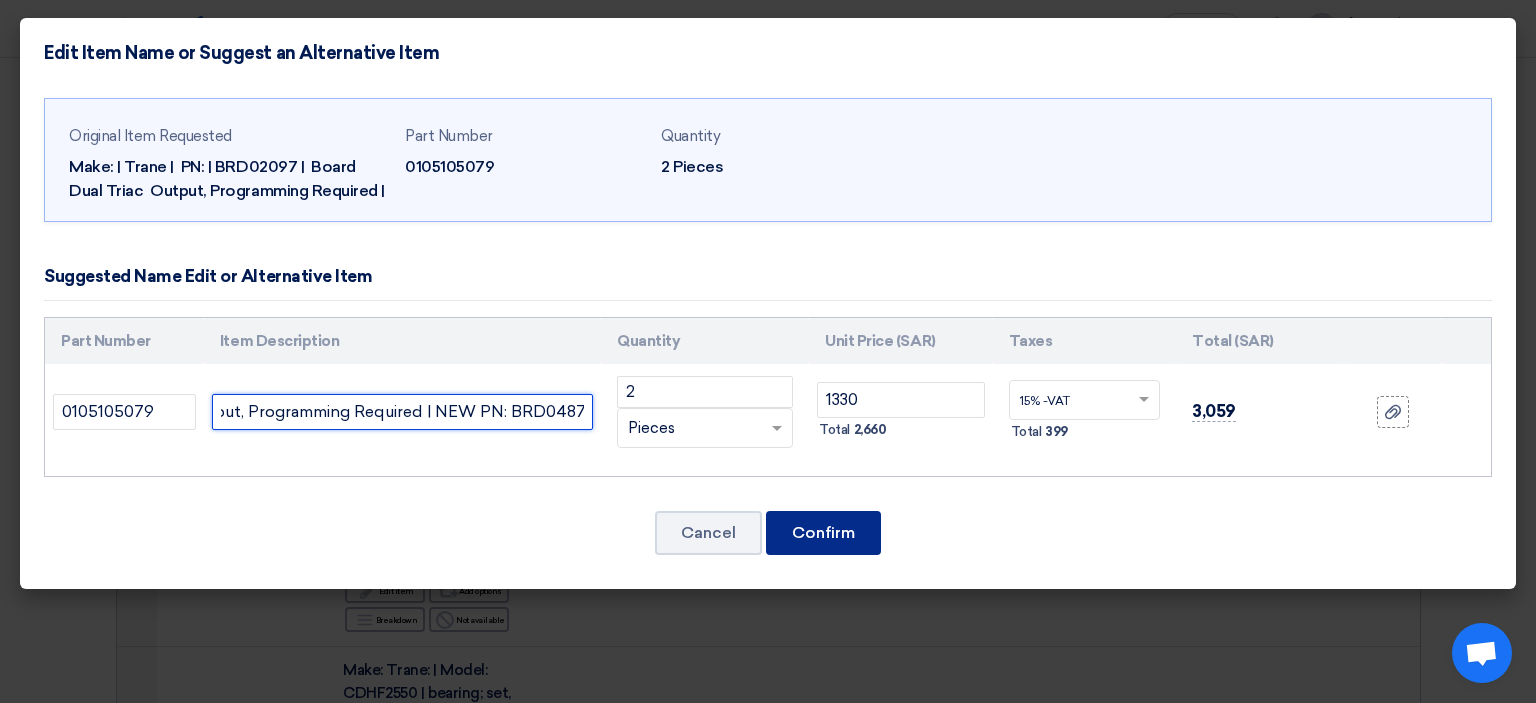 type on "Make: | Trane | PN: | BRD02097 | Board Dual Triac  Output, Programming Required | NEW PN: BRD04876" 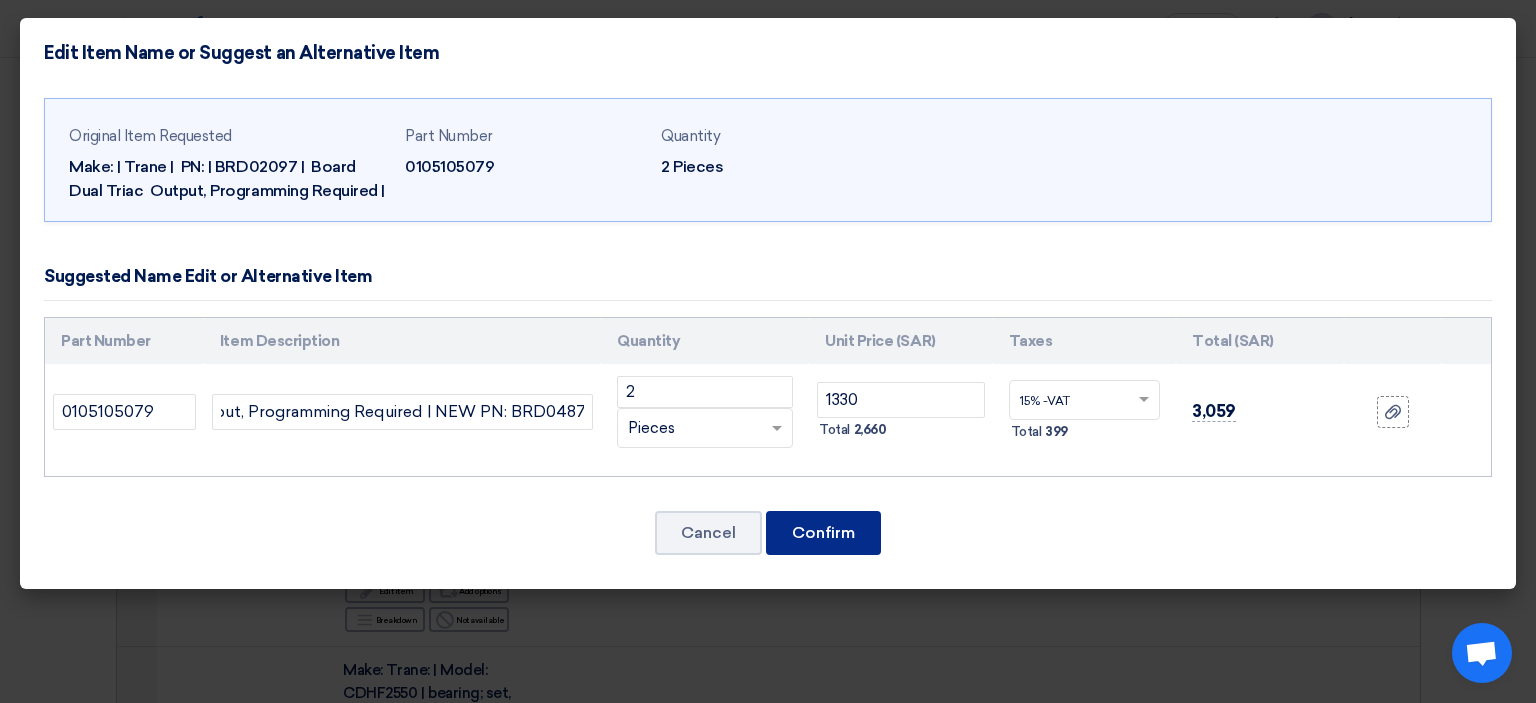 click on "Confirm" 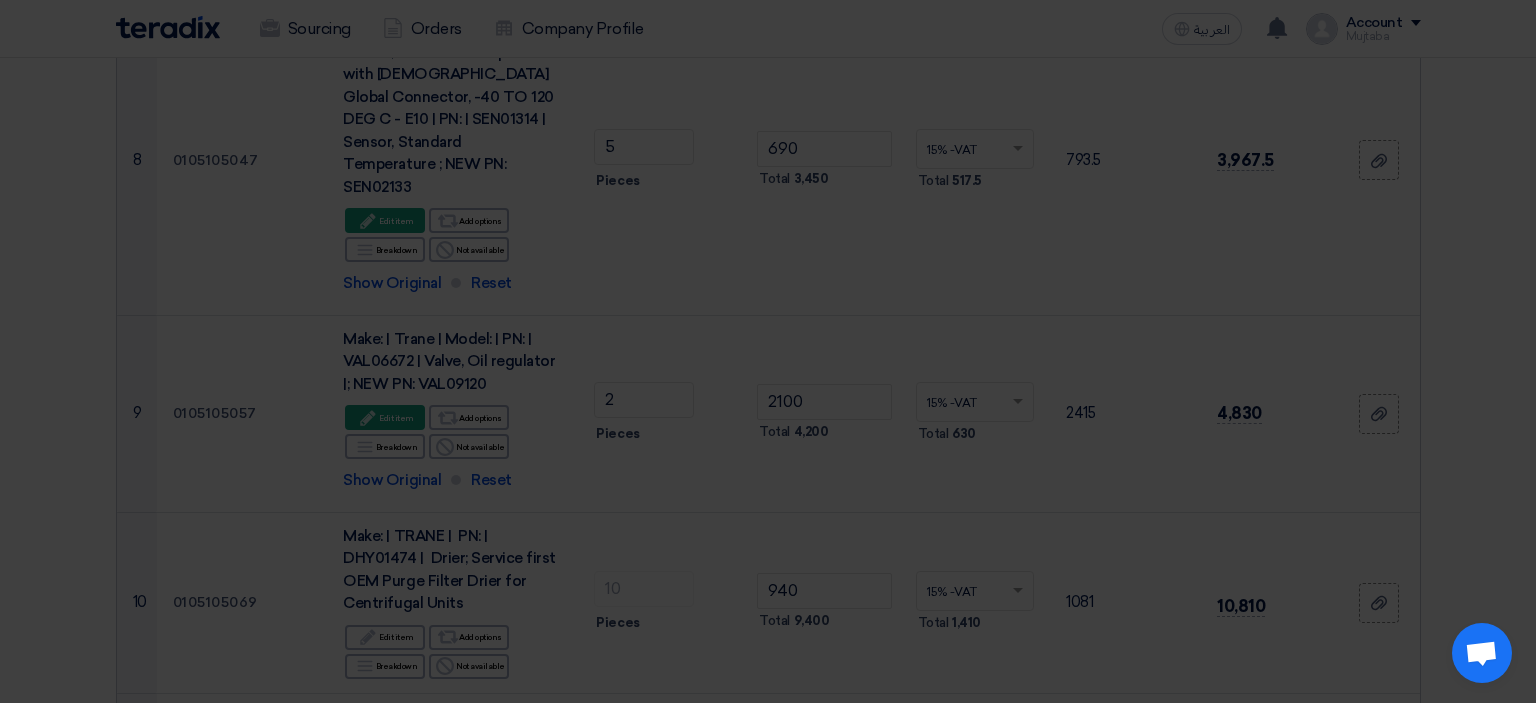 scroll, scrollTop: 2528, scrollLeft: 0, axis: vertical 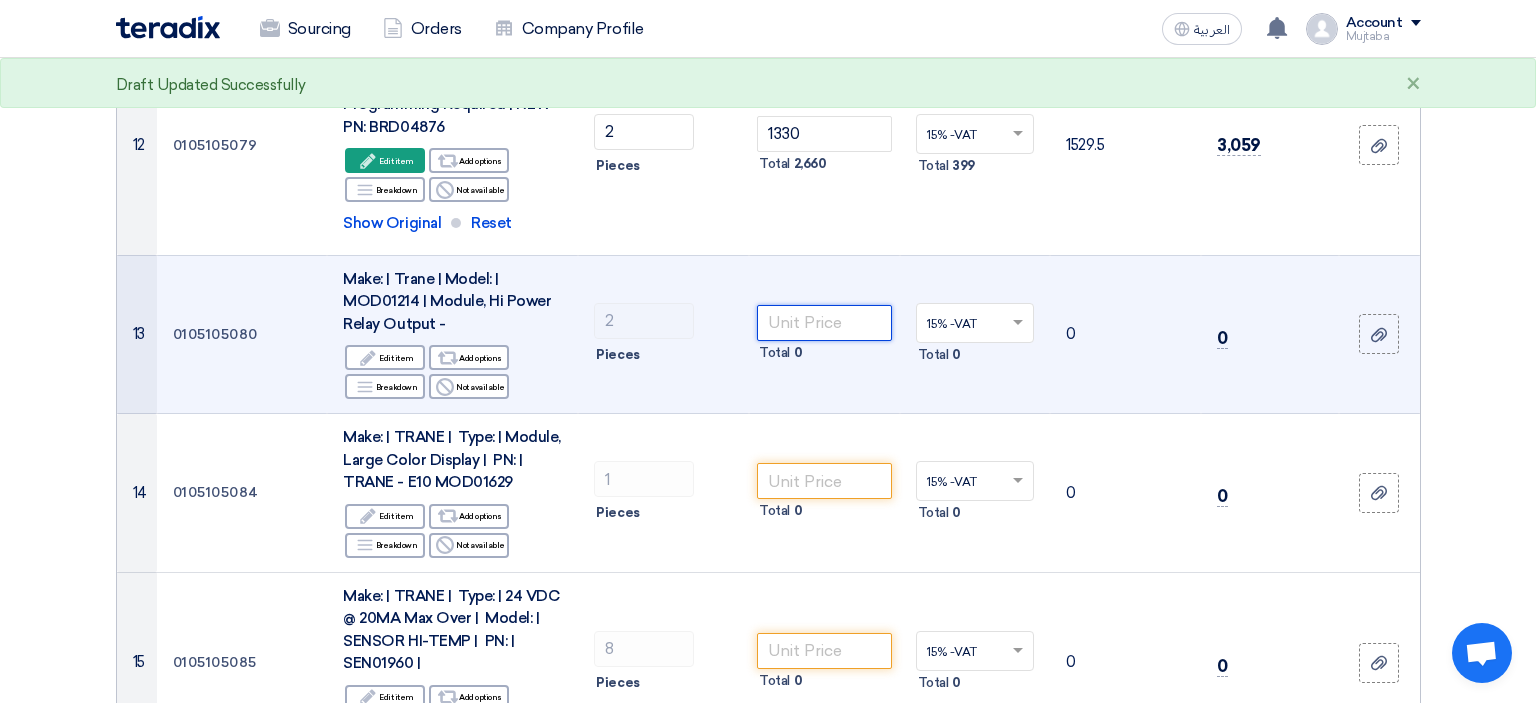 click 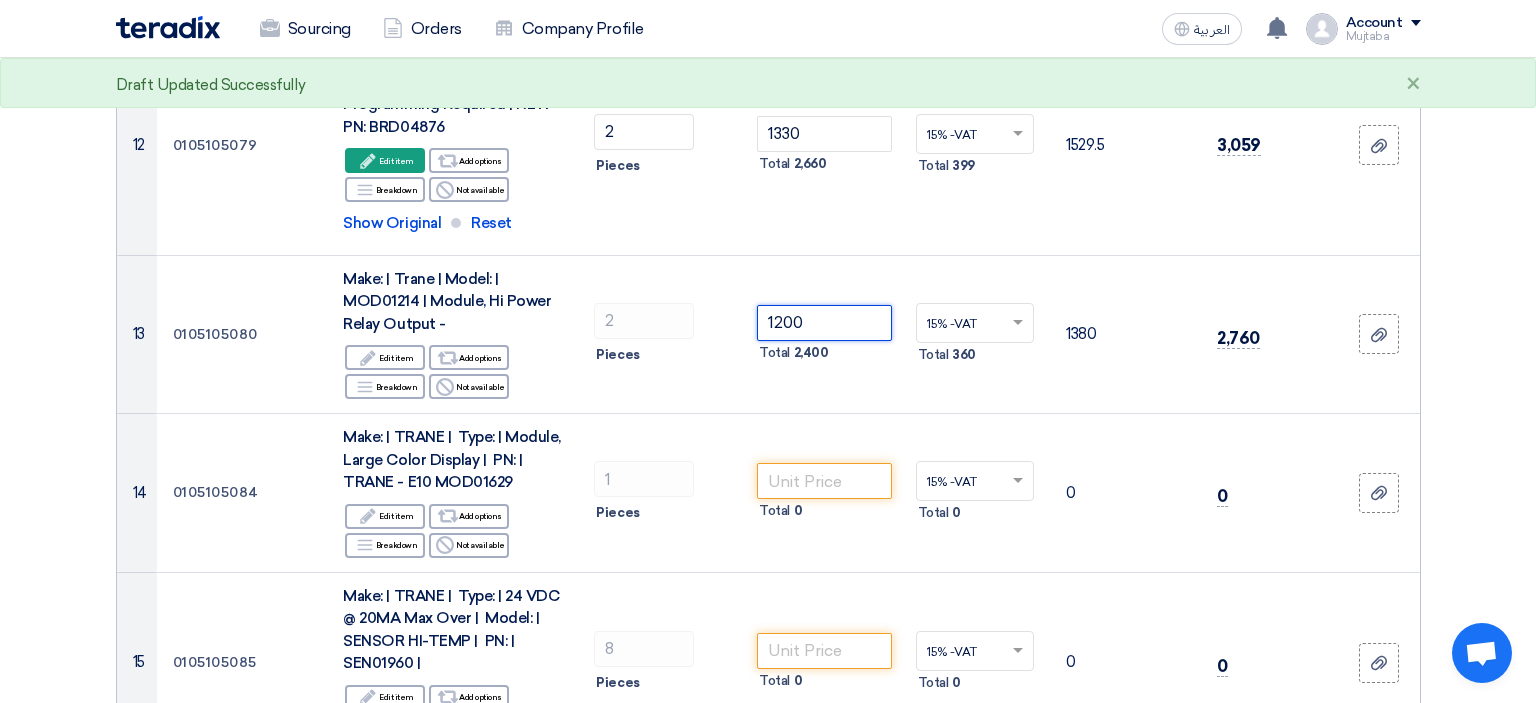 type on "1200" 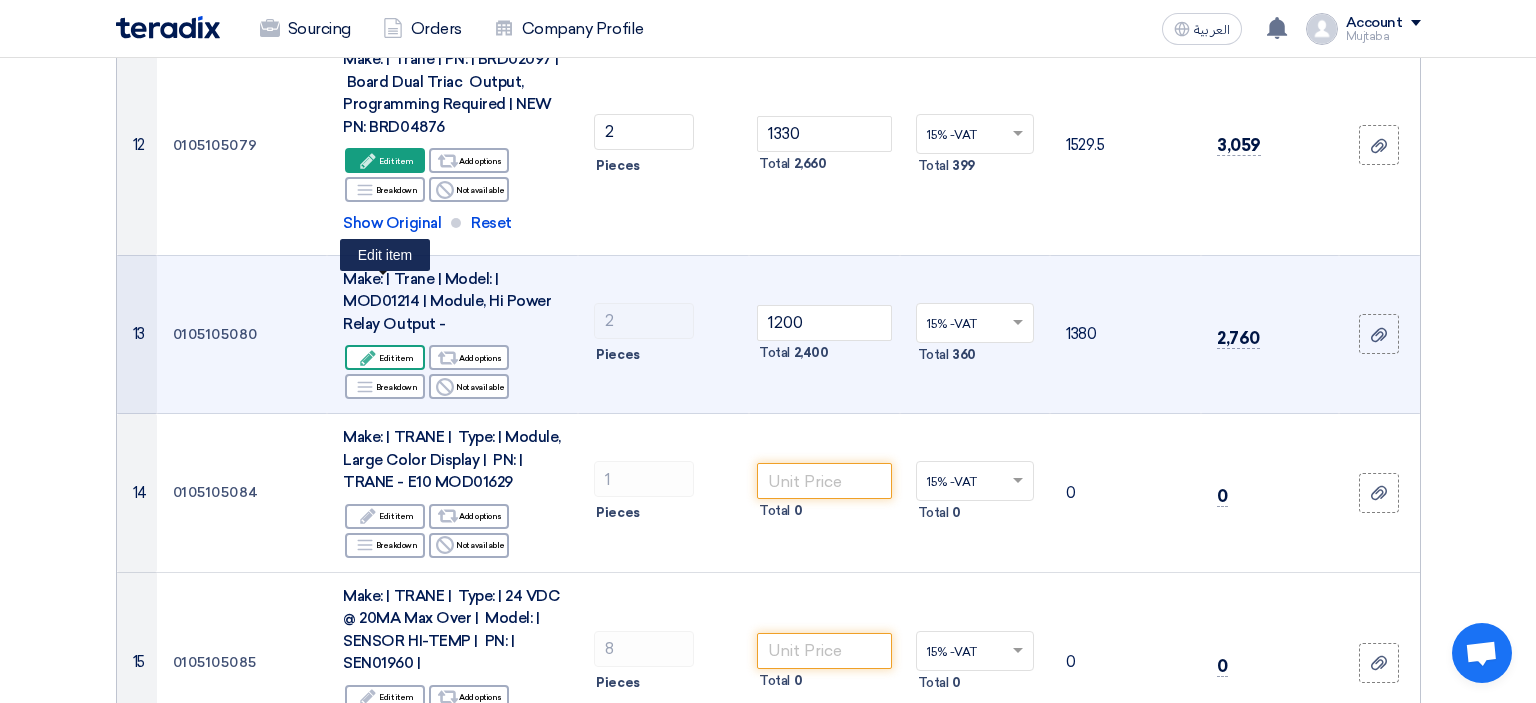 click on "Edit
Edit item" 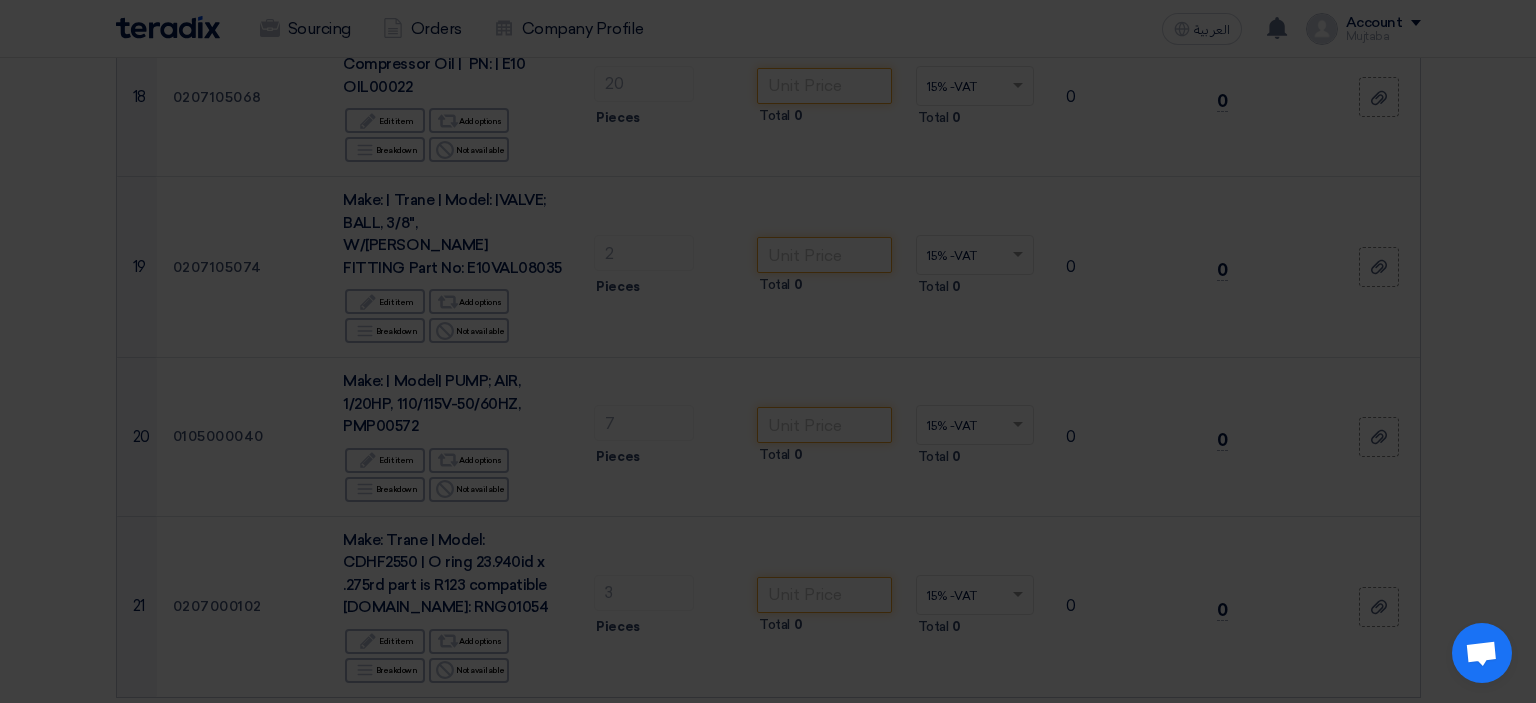 scroll, scrollTop: 1651, scrollLeft: 0, axis: vertical 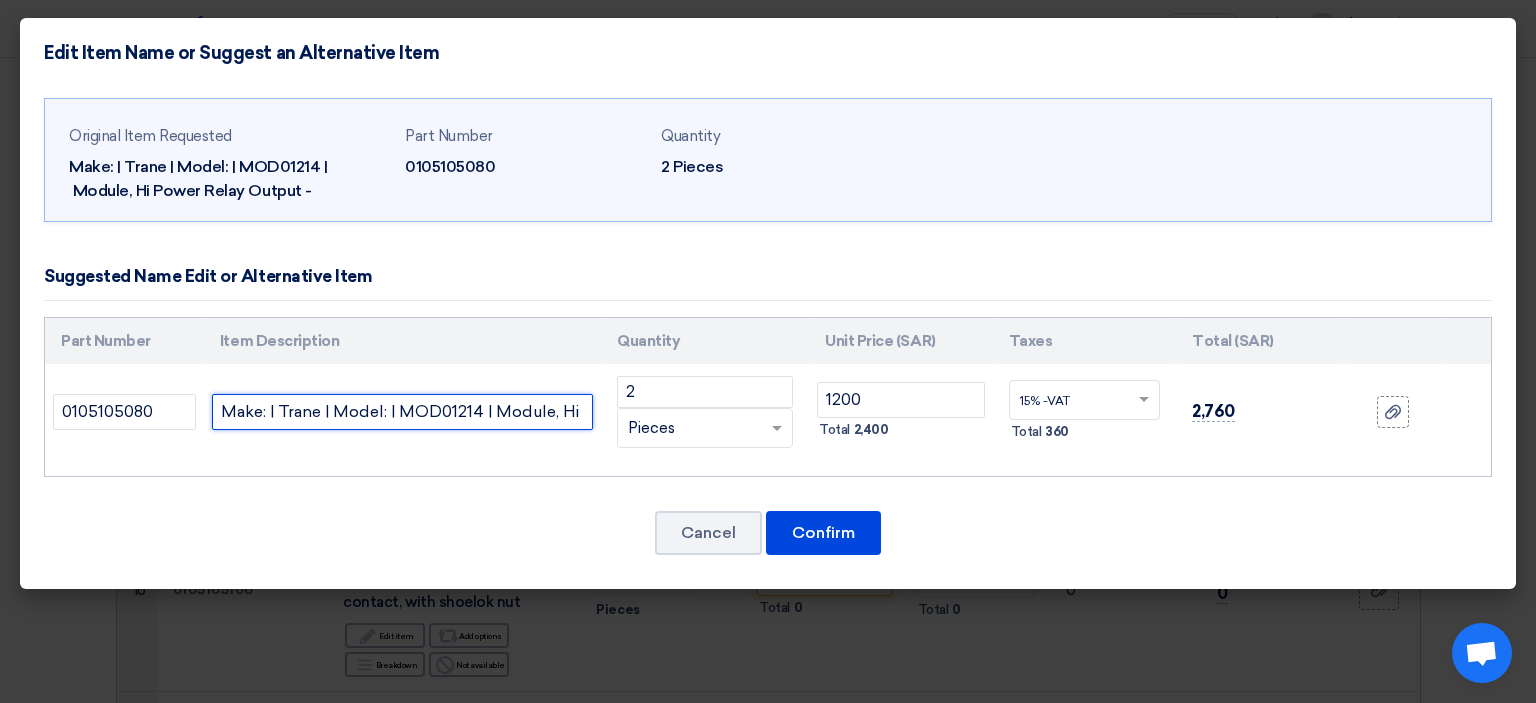click on "Make: | Trane | Model: | MOD01214 | Module, Hi Power Relay Output -" 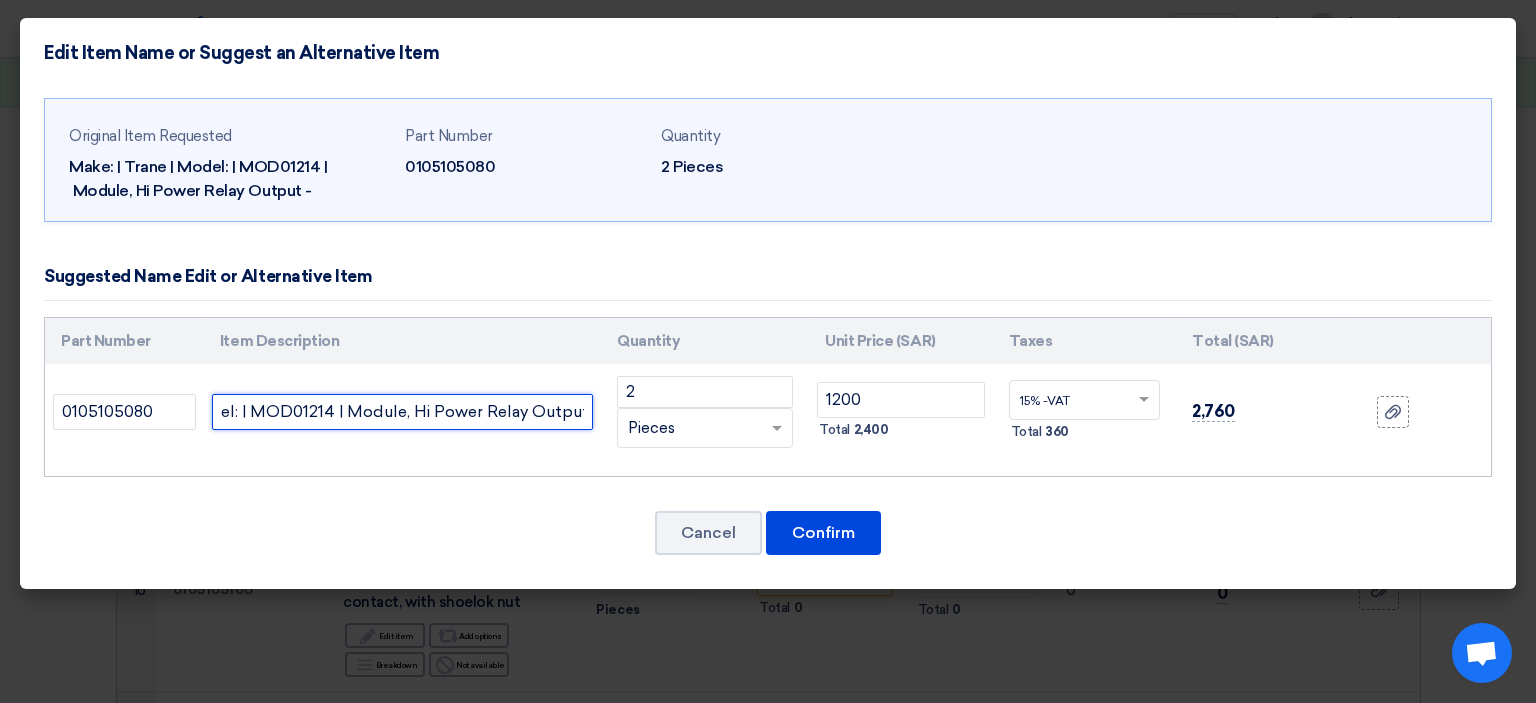 scroll, scrollTop: 0, scrollLeft: 162, axis: horizontal 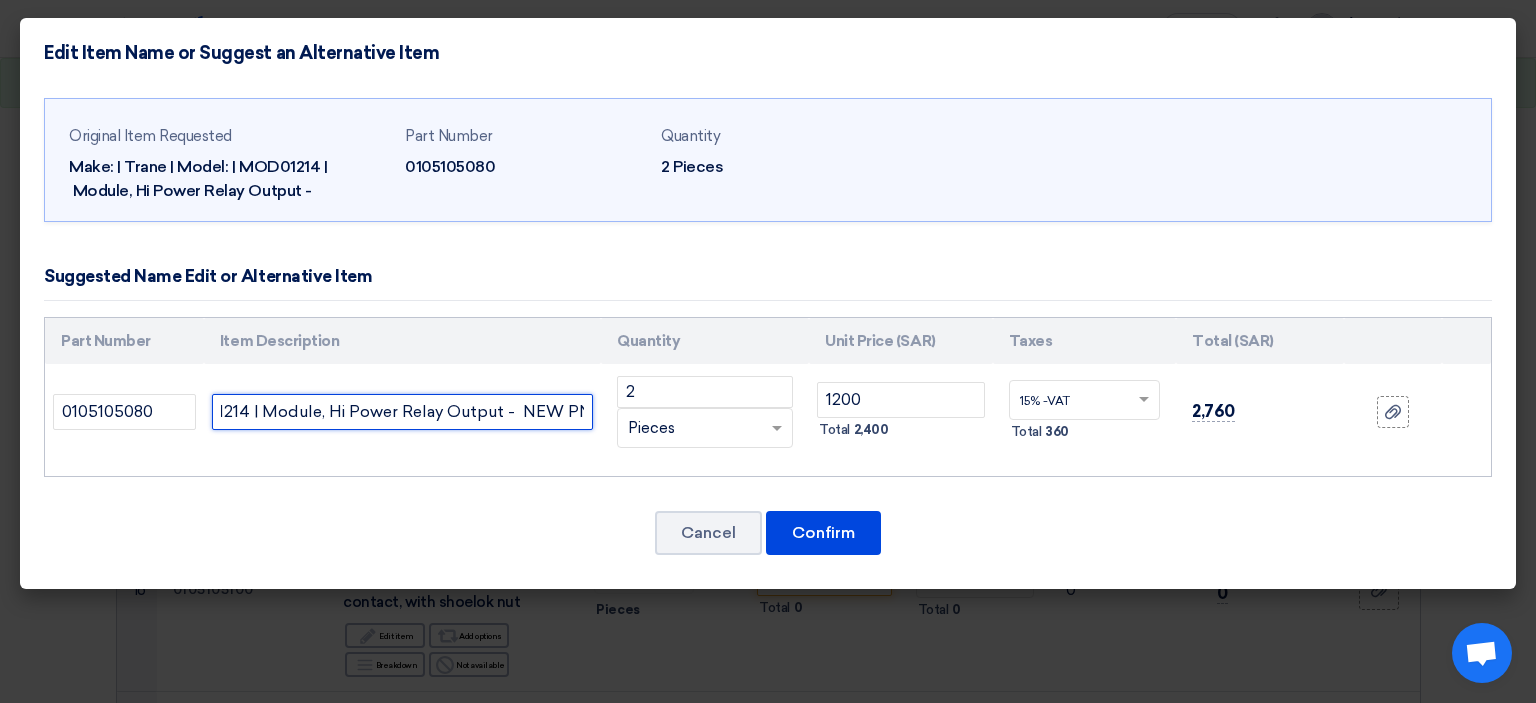 paste on "MOD01401" 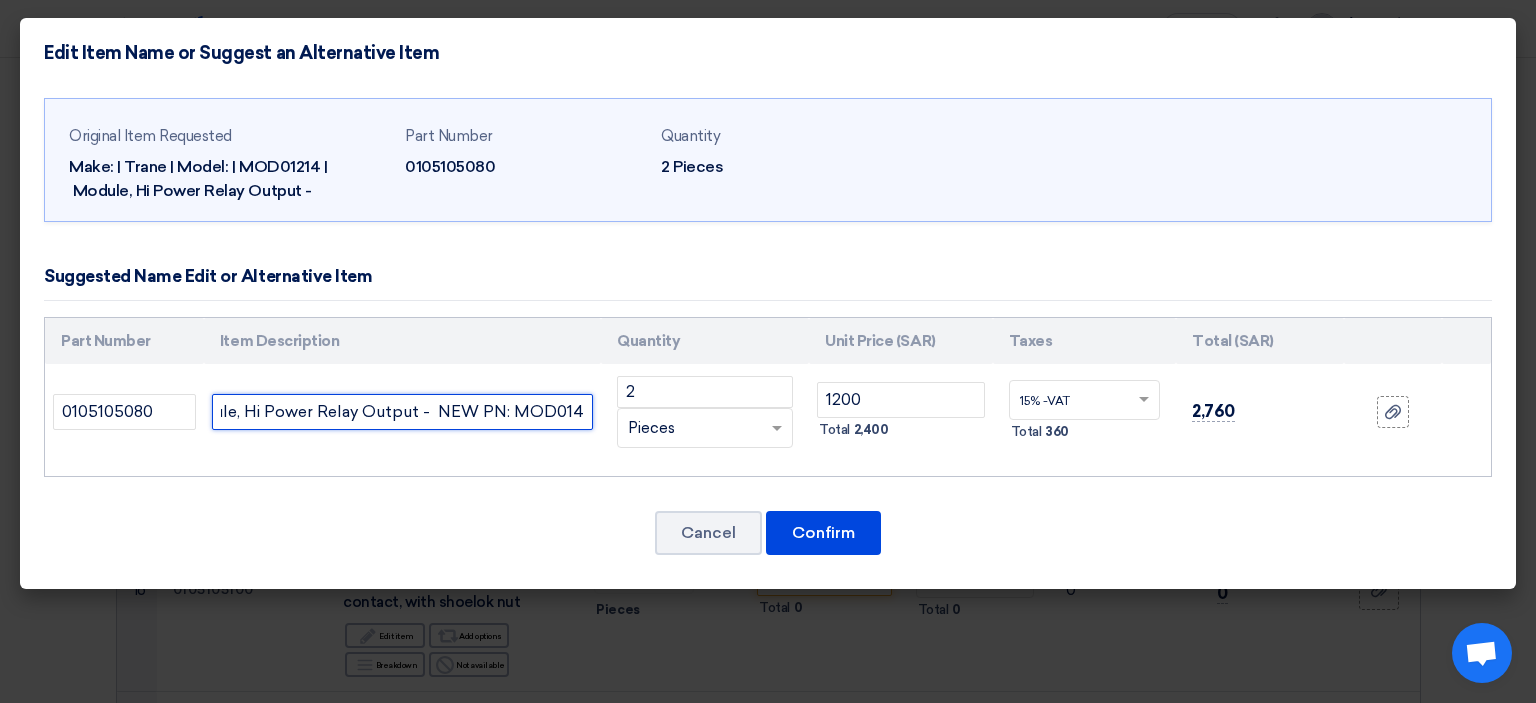 type on "Make: | Trane | Model: | MOD01214 | Module, Hi Power Relay Output -  NEW PN: MOD01401" 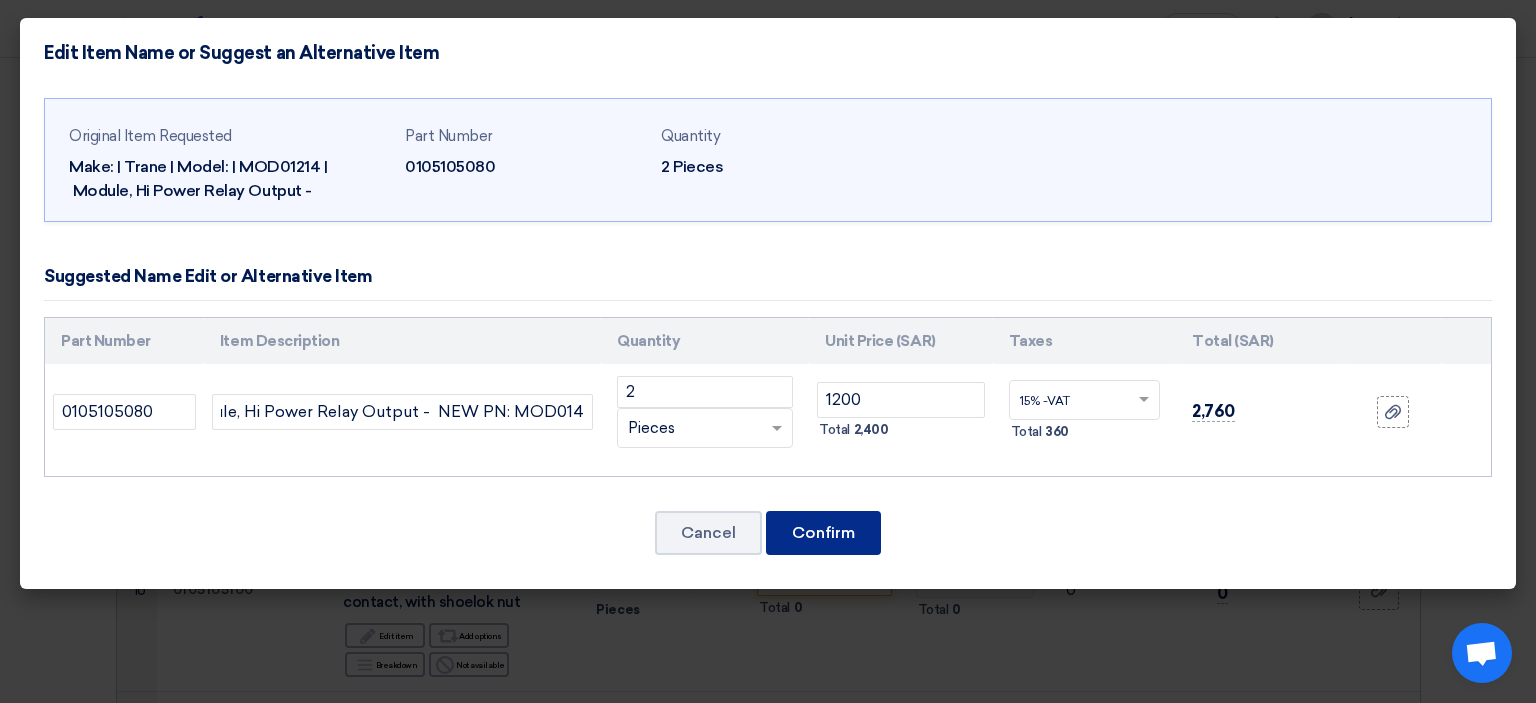 click on "Confirm" 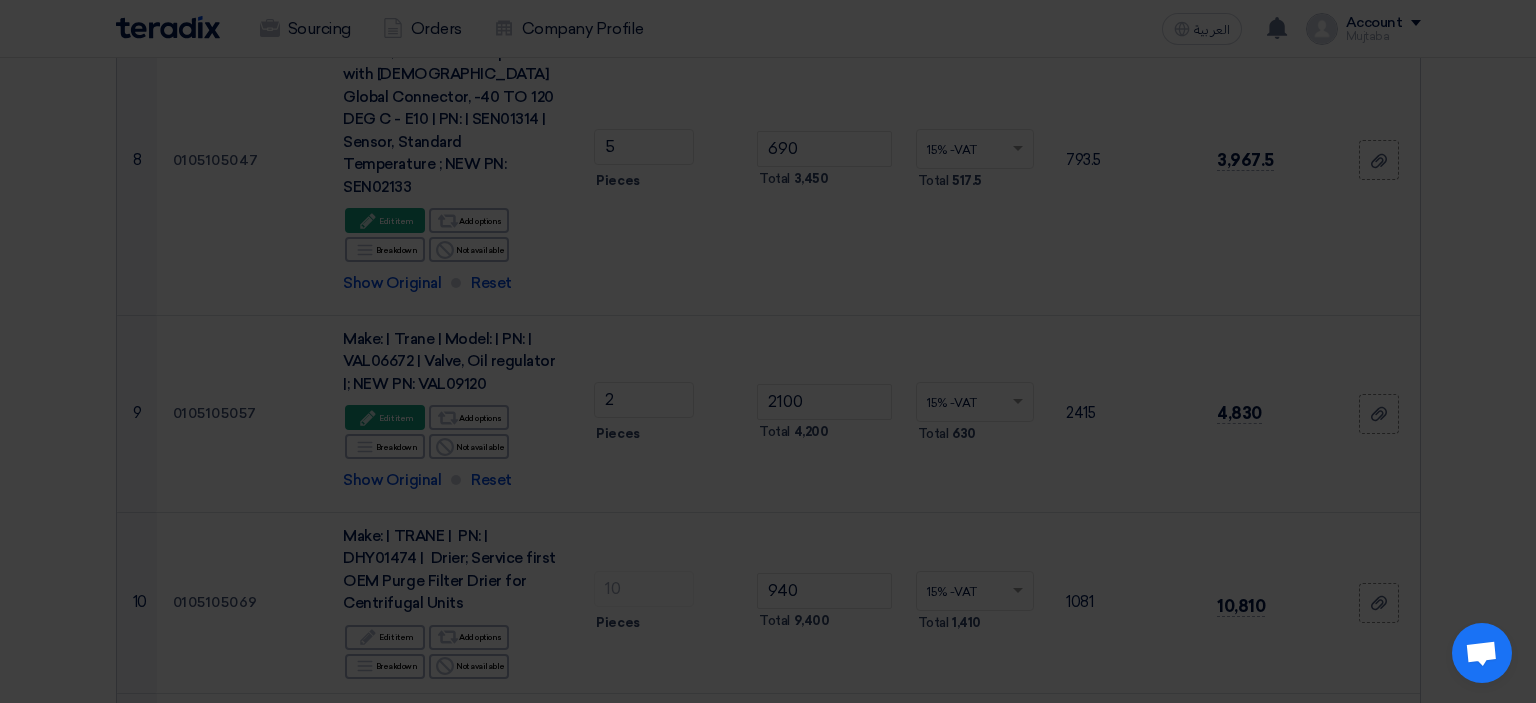 scroll, scrollTop: 2747, scrollLeft: 0, axis: vertical 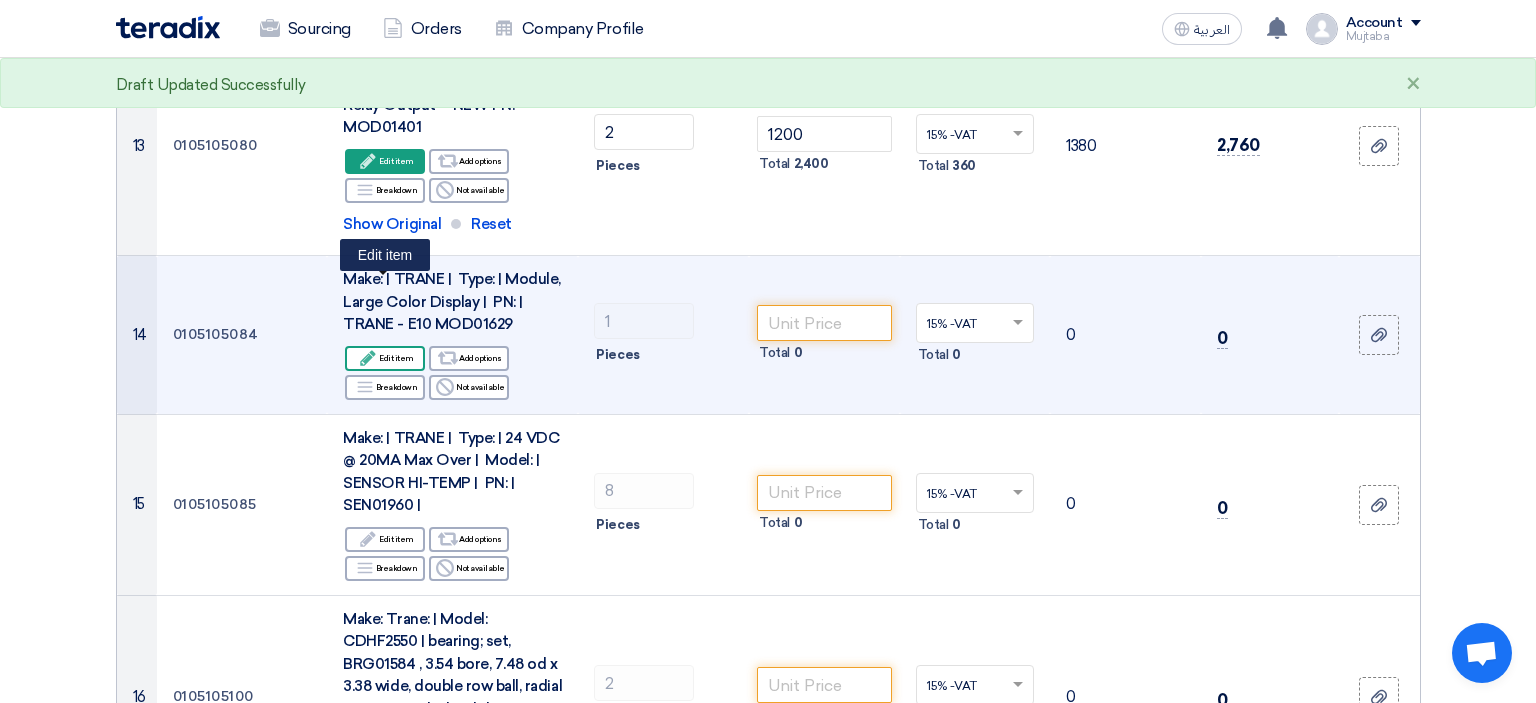 click on "Edit
Edit item" 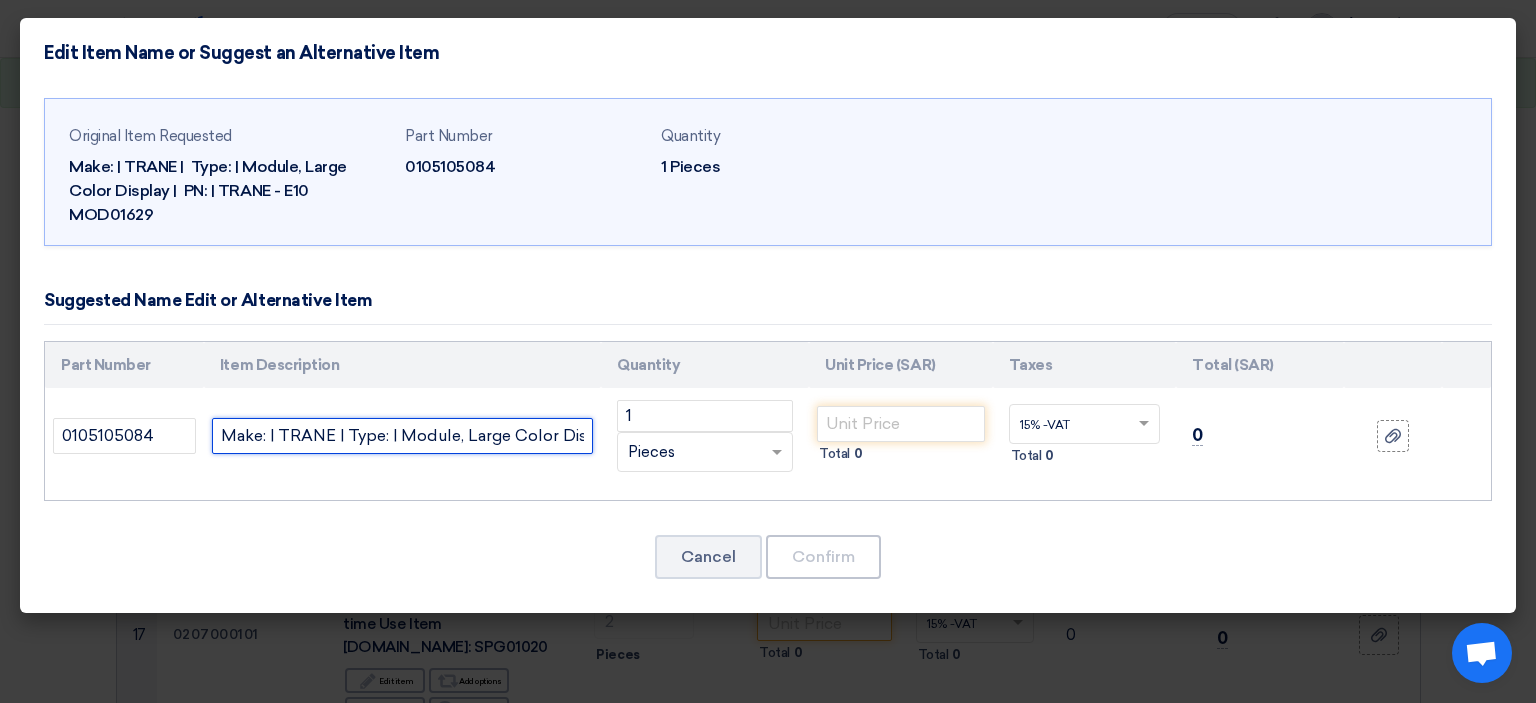 click on "Make: | TRANE | Type: | Module, Large Color Display | PN: | TRANE - E10 MOD01629" 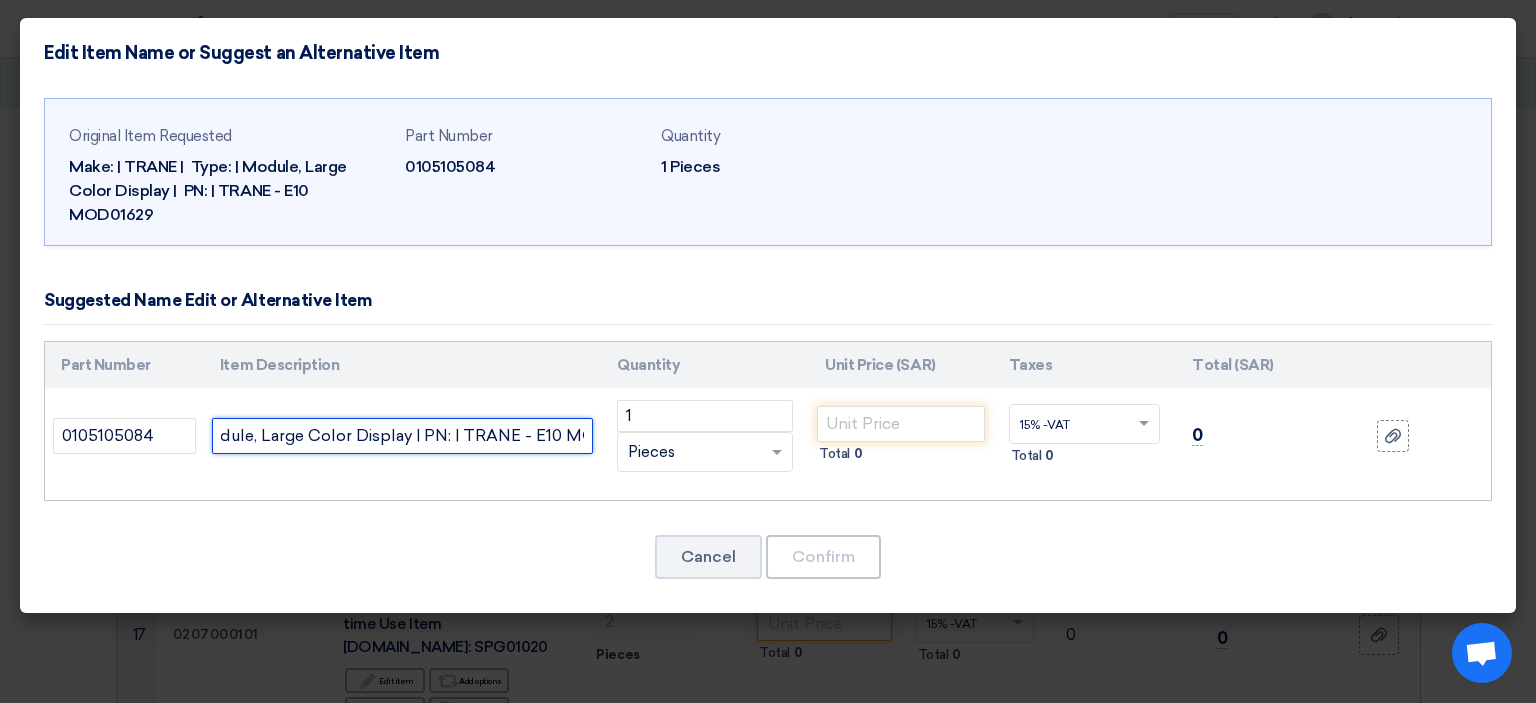 scroll, scrollTop: 0, scrollLeft: 262, axis: horizontal 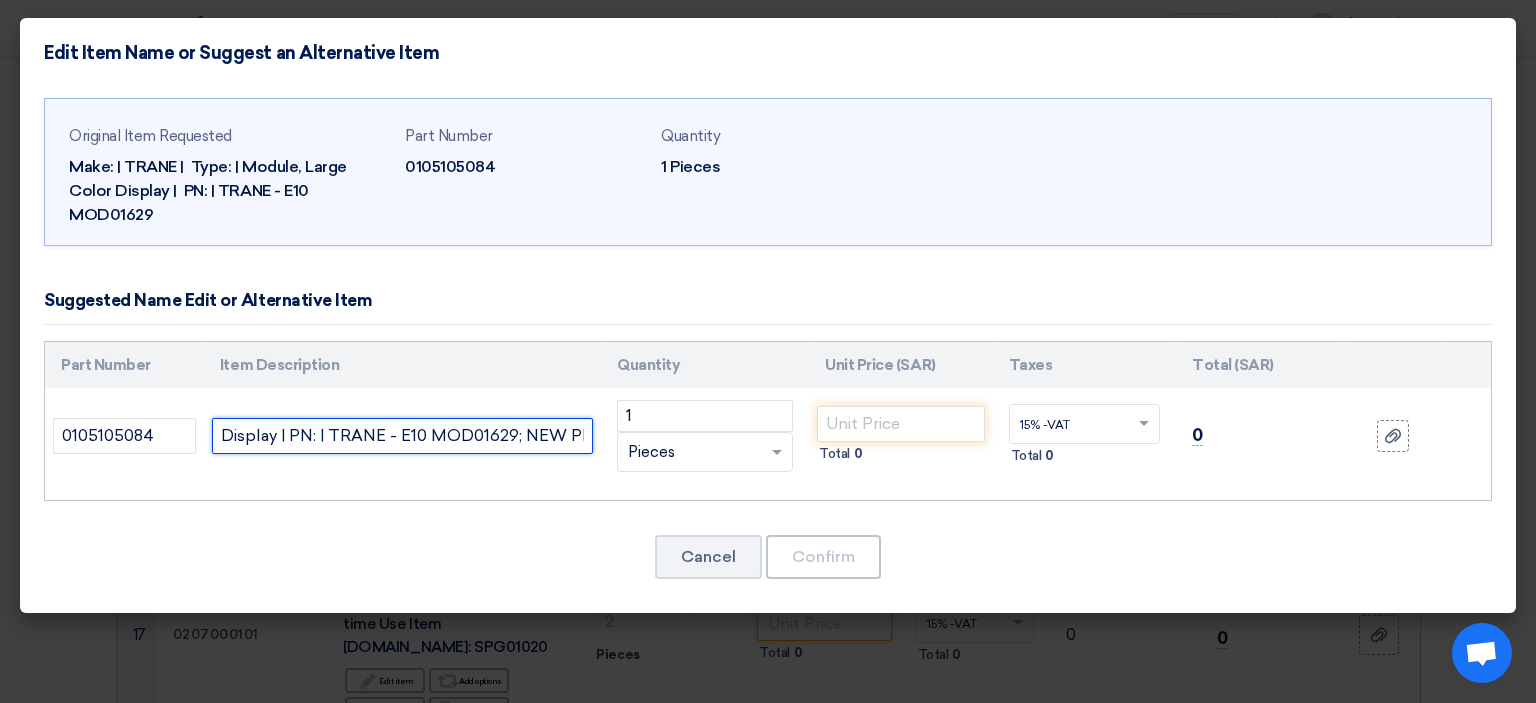 paste on "MOD02664" 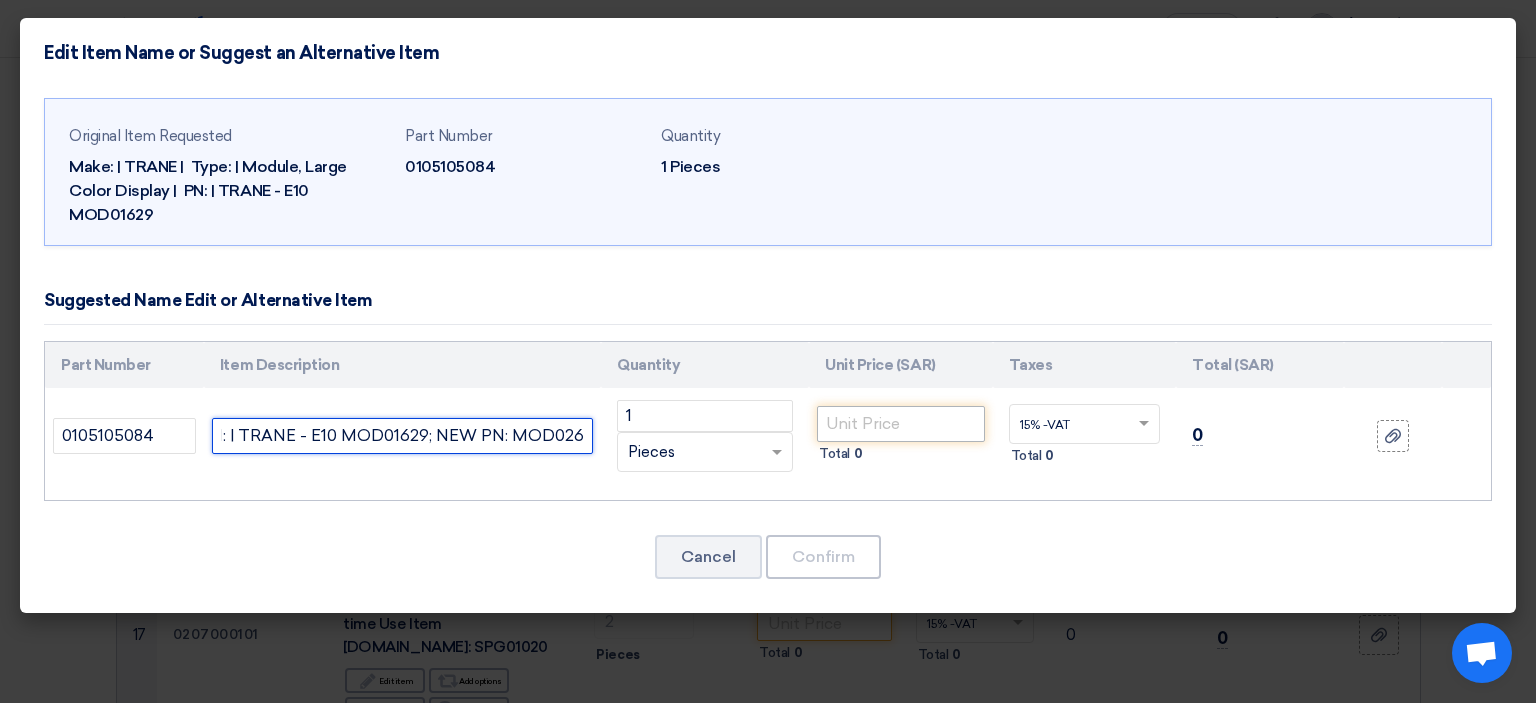 type on "Make: | TRANE | Type: | Module, Large Color Display | PN: | TRANE - E10 MOD01629; NEW PN: MOD02664" 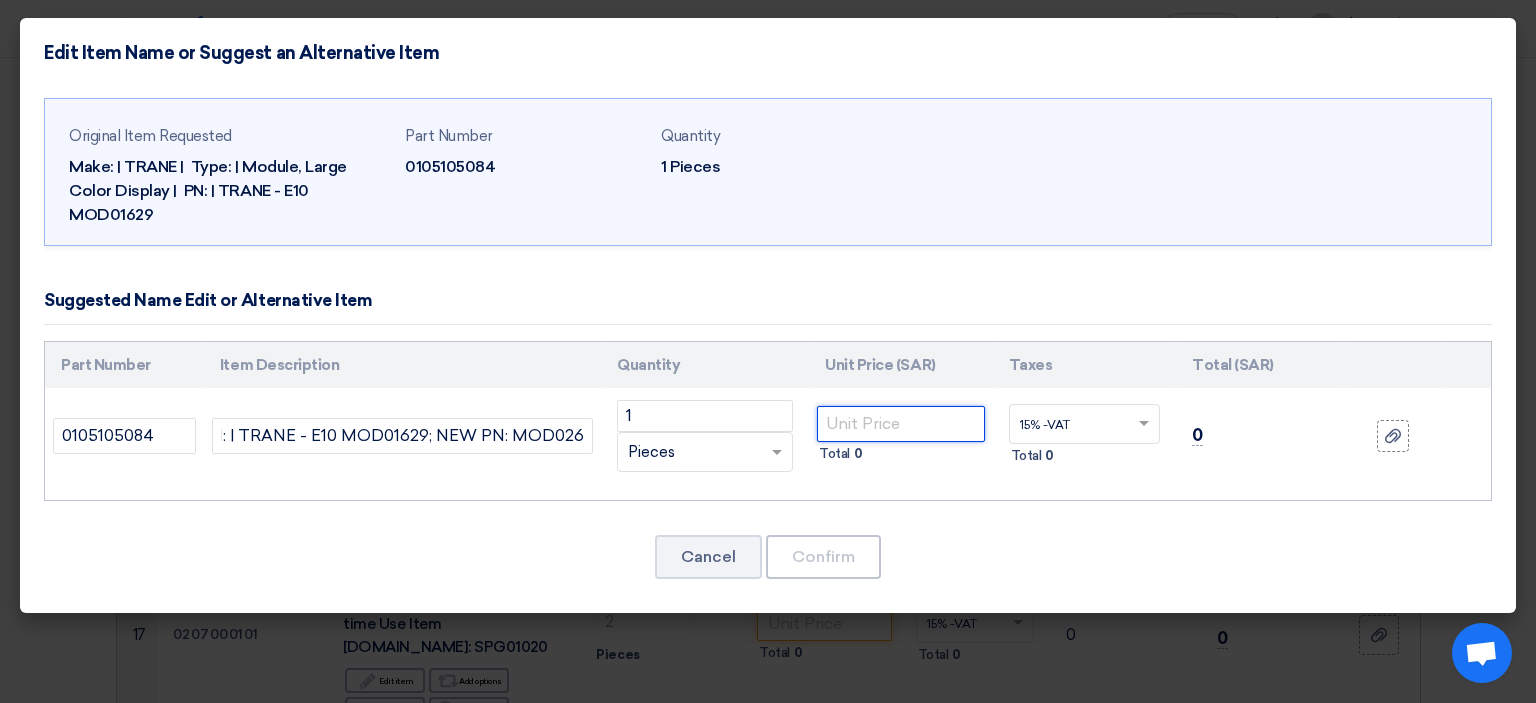 drag, startPoint x: 874, startPoint y: 406, endPoint x: 906, endPoint y: 428, distance: 38.832977 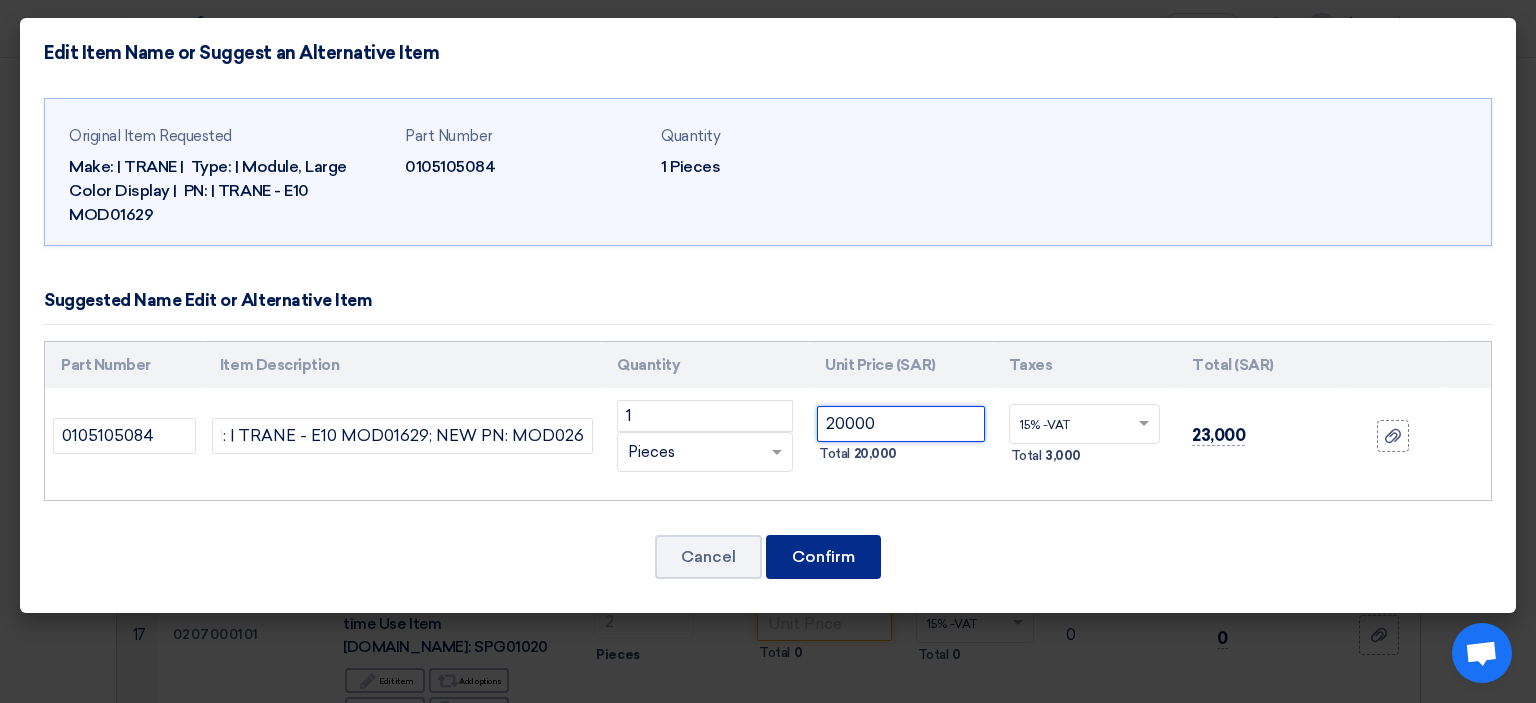 type on "20000" 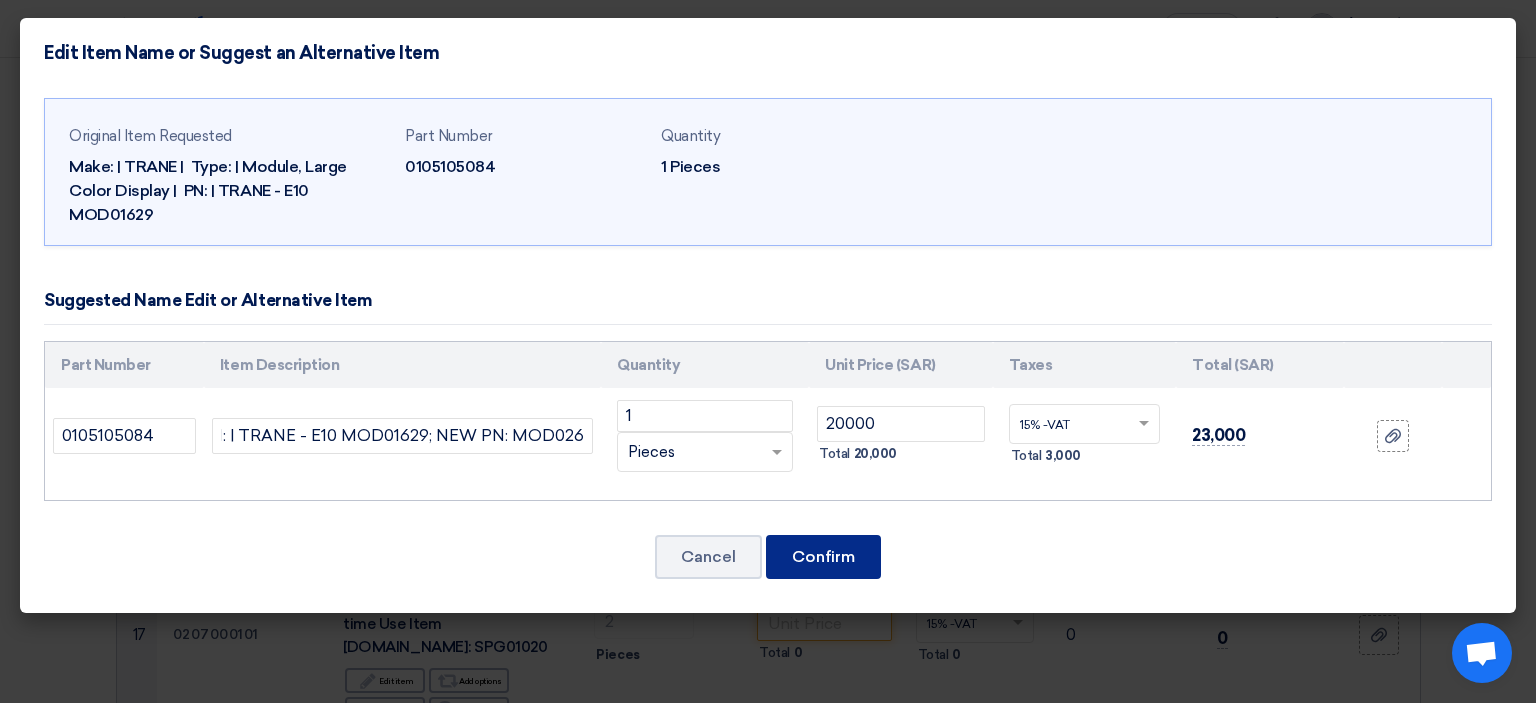 click on "Confirm" 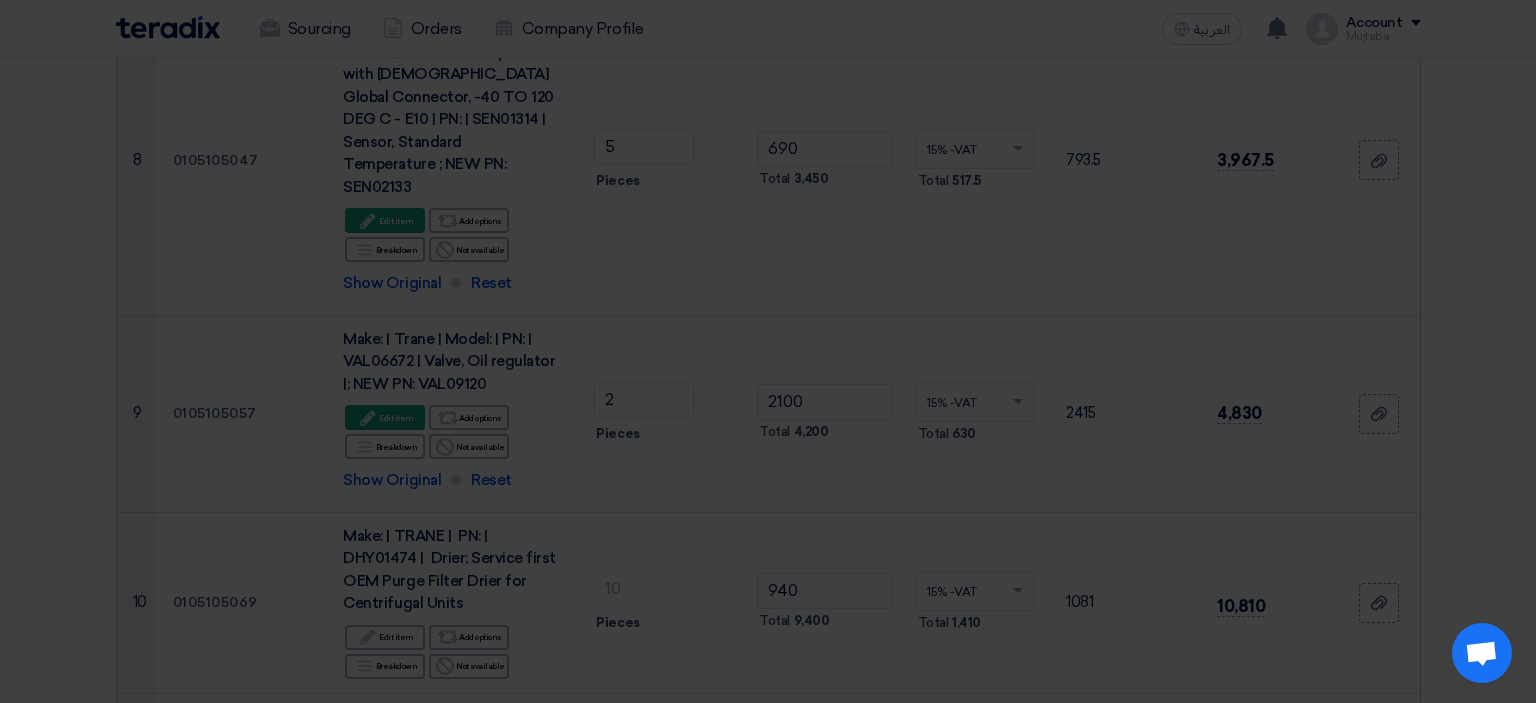 scroll, scrollTop: 2966, scrollLeft: 0, axis: vertical 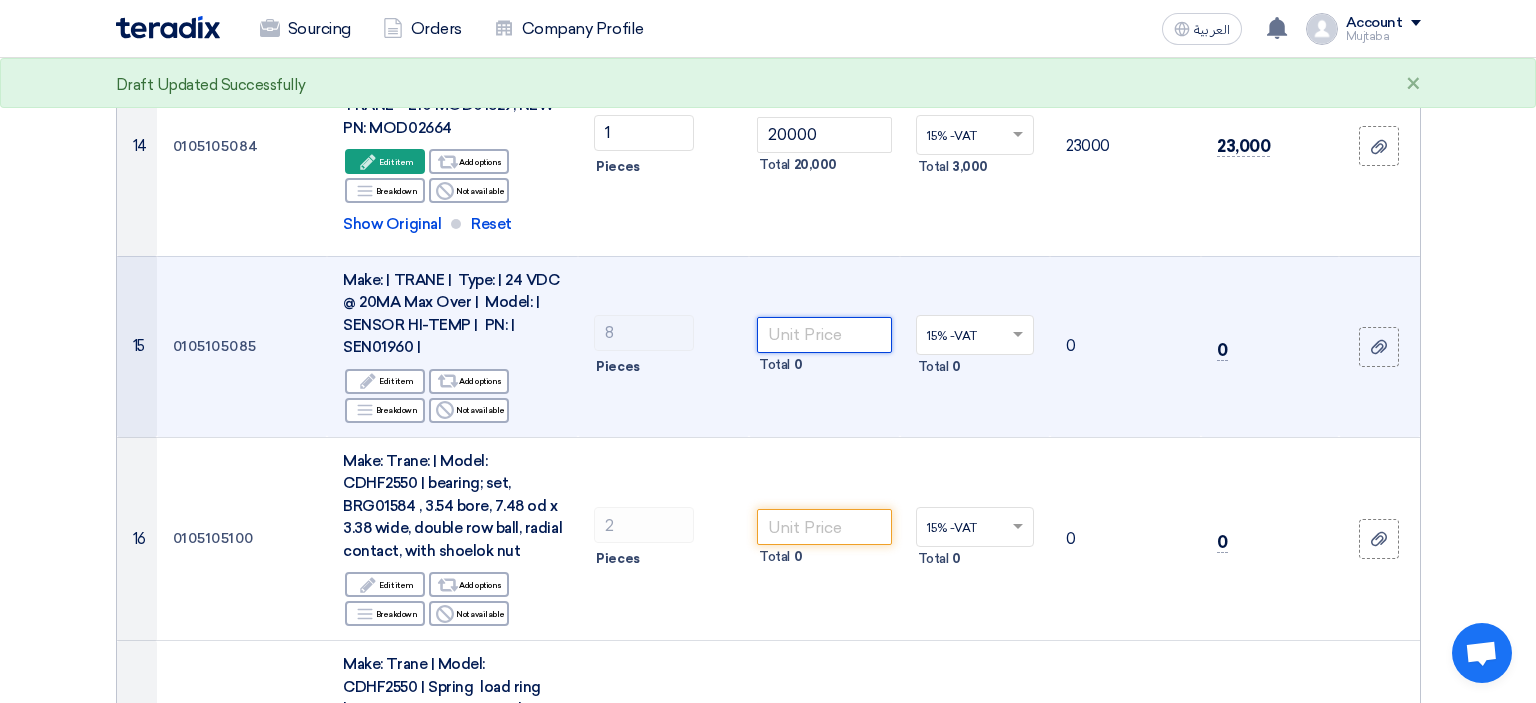 click 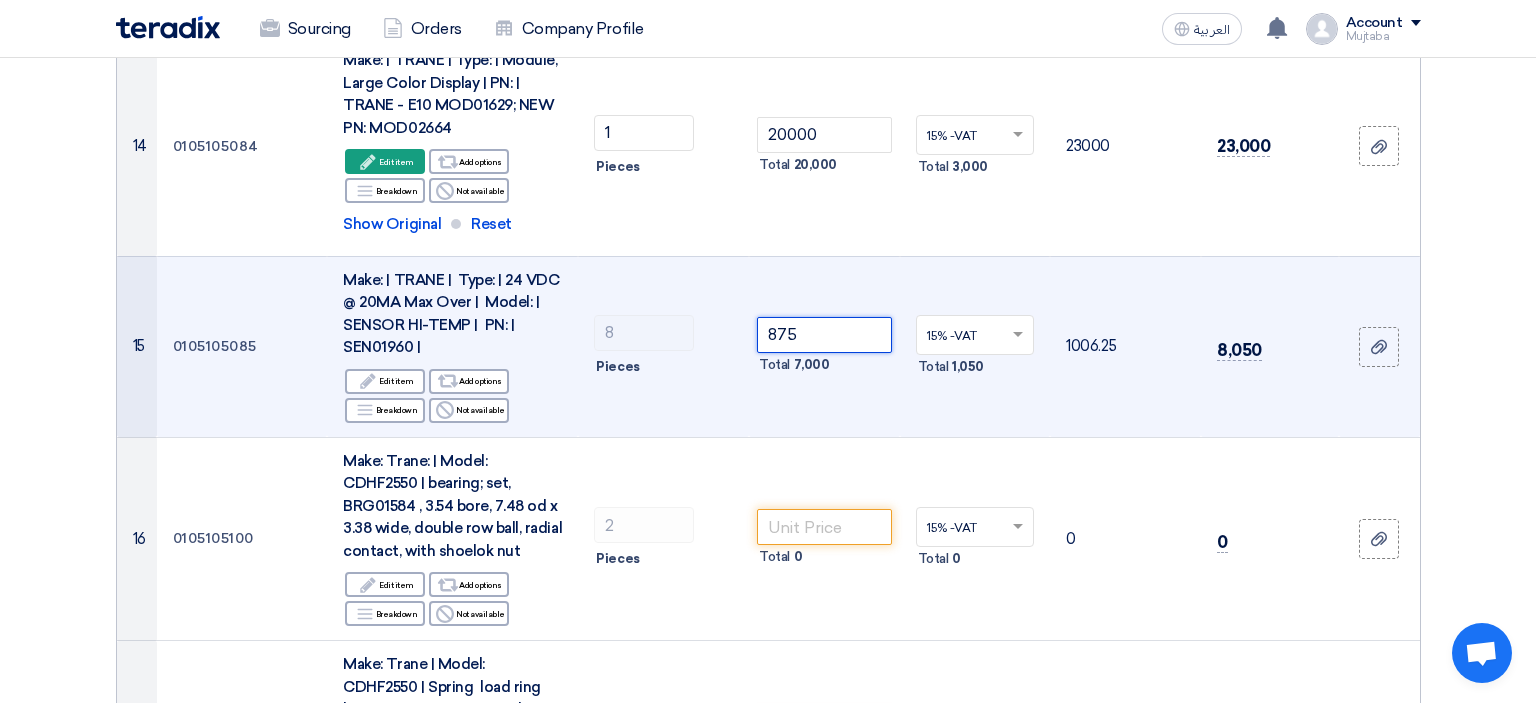 type on "875" 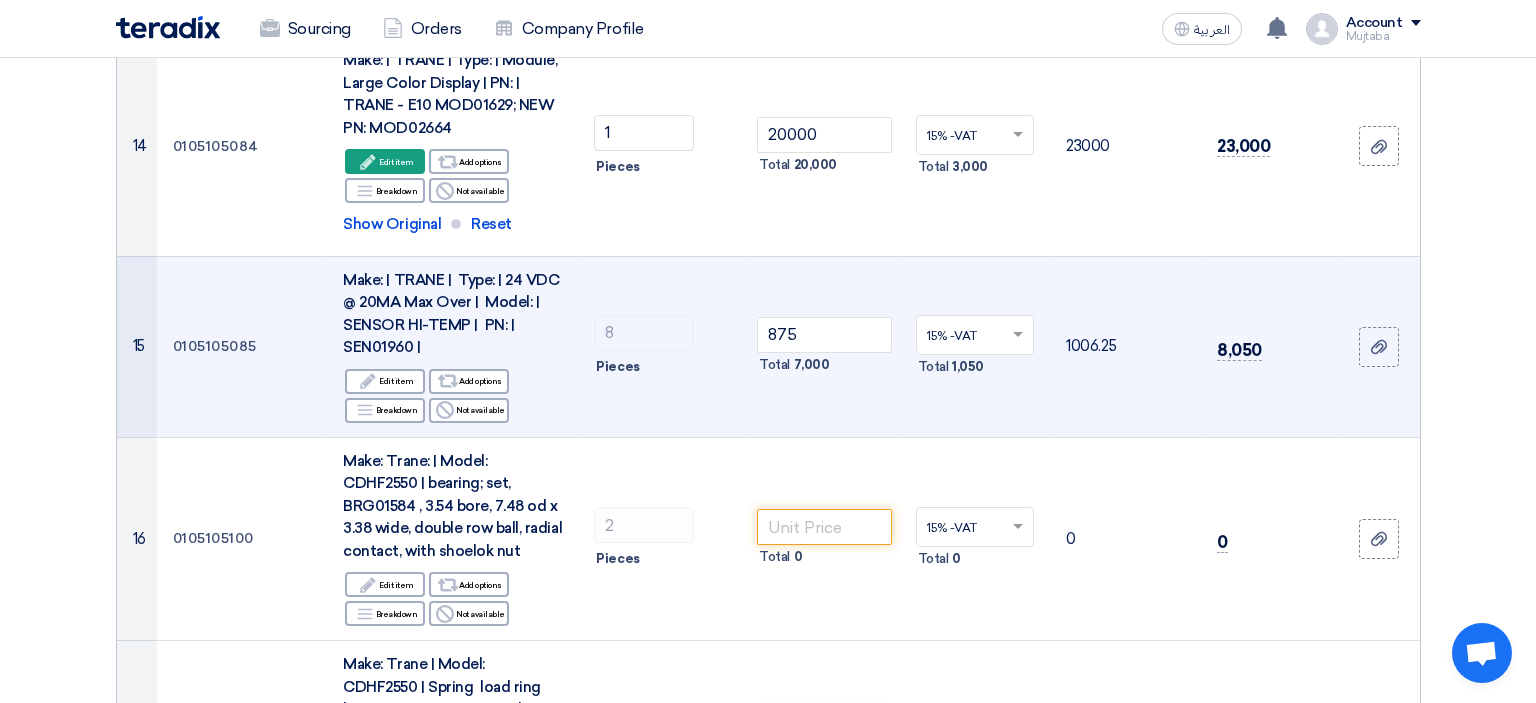 click on "8
Pieces" 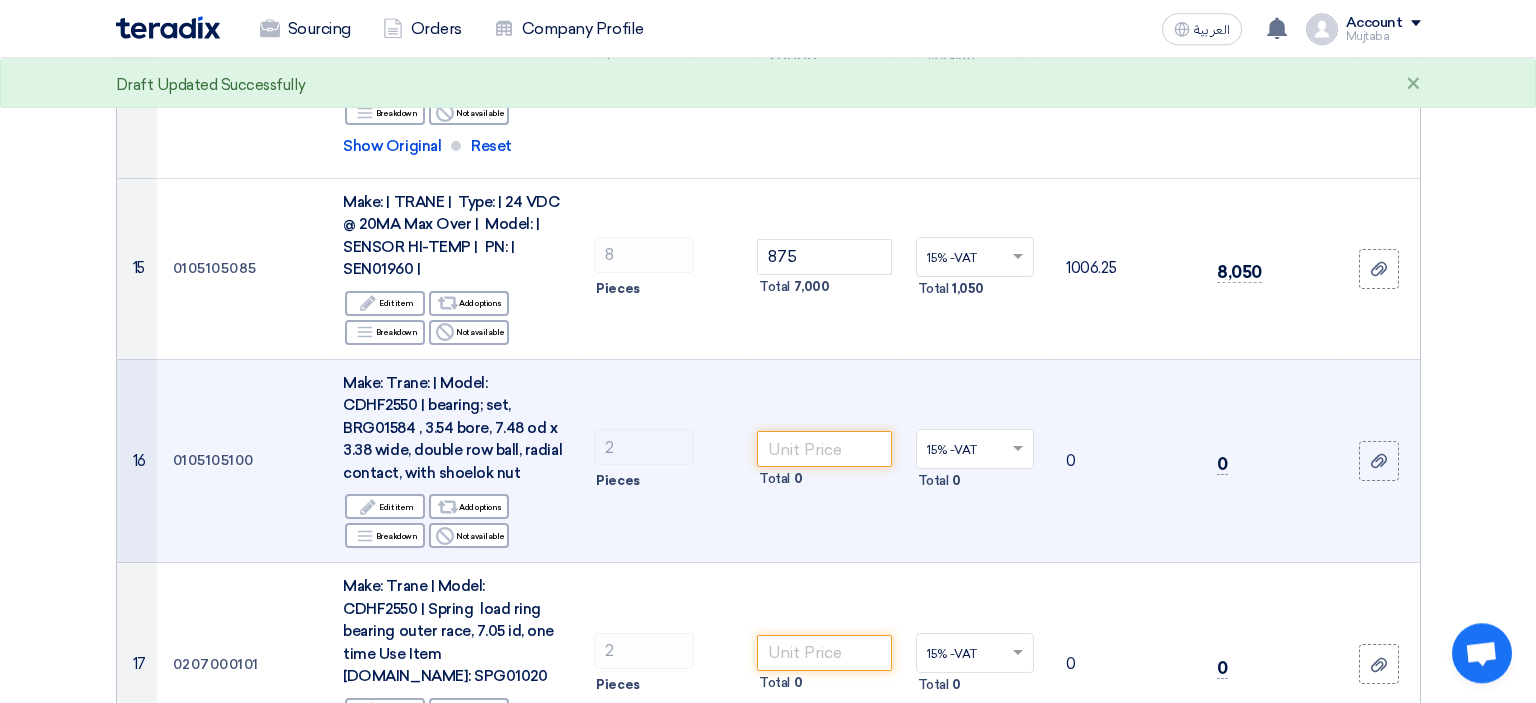scroll, scrollTop: 3072, scrollLeft: 0, axis: vertical 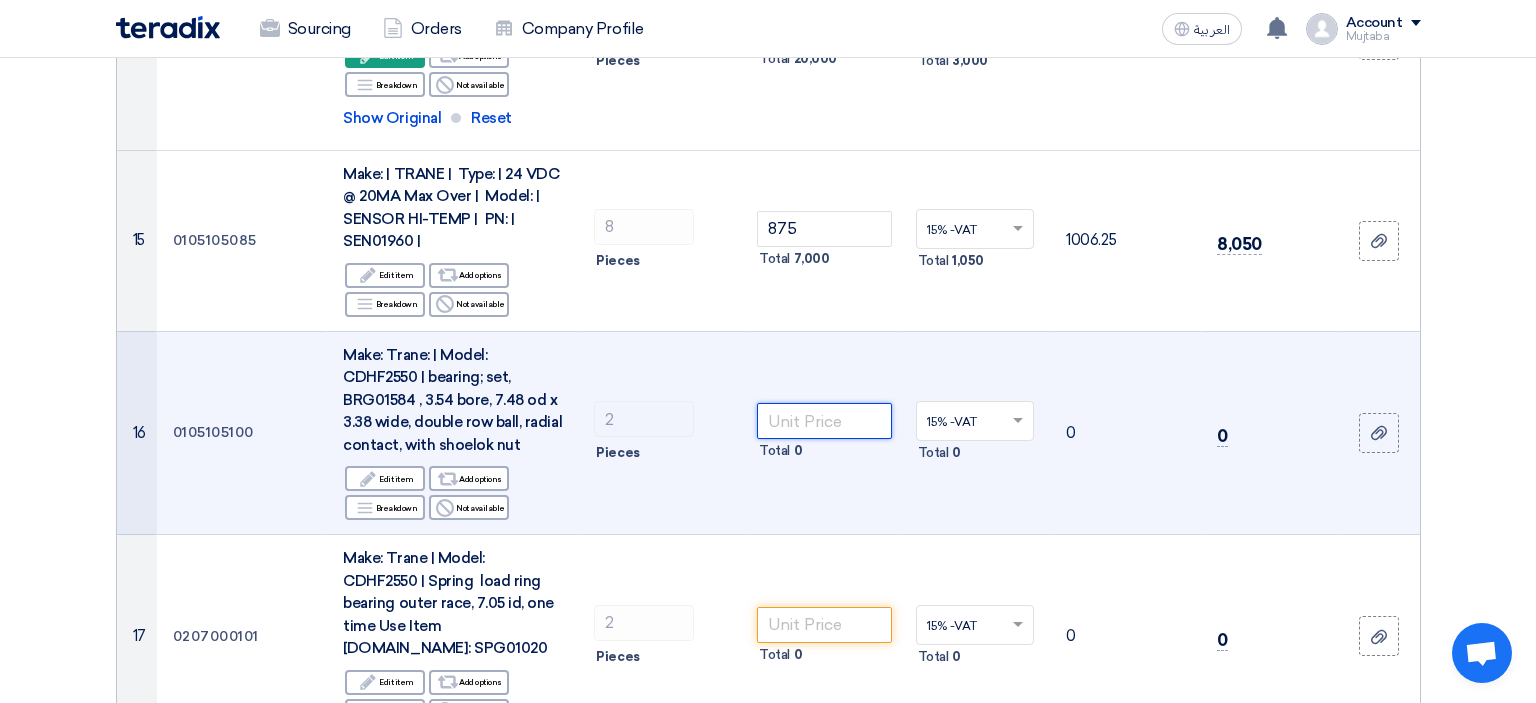 click 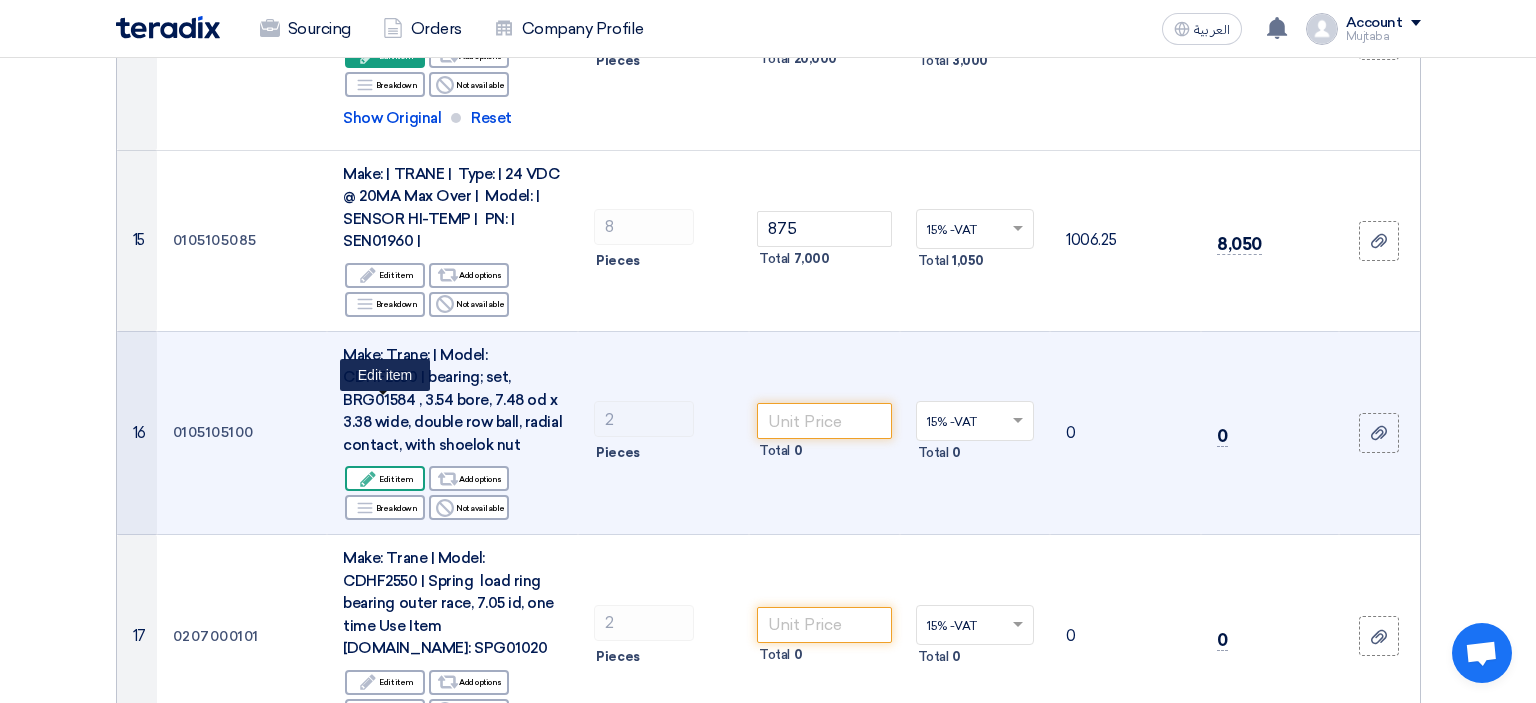 click on "Edit
Edit item" 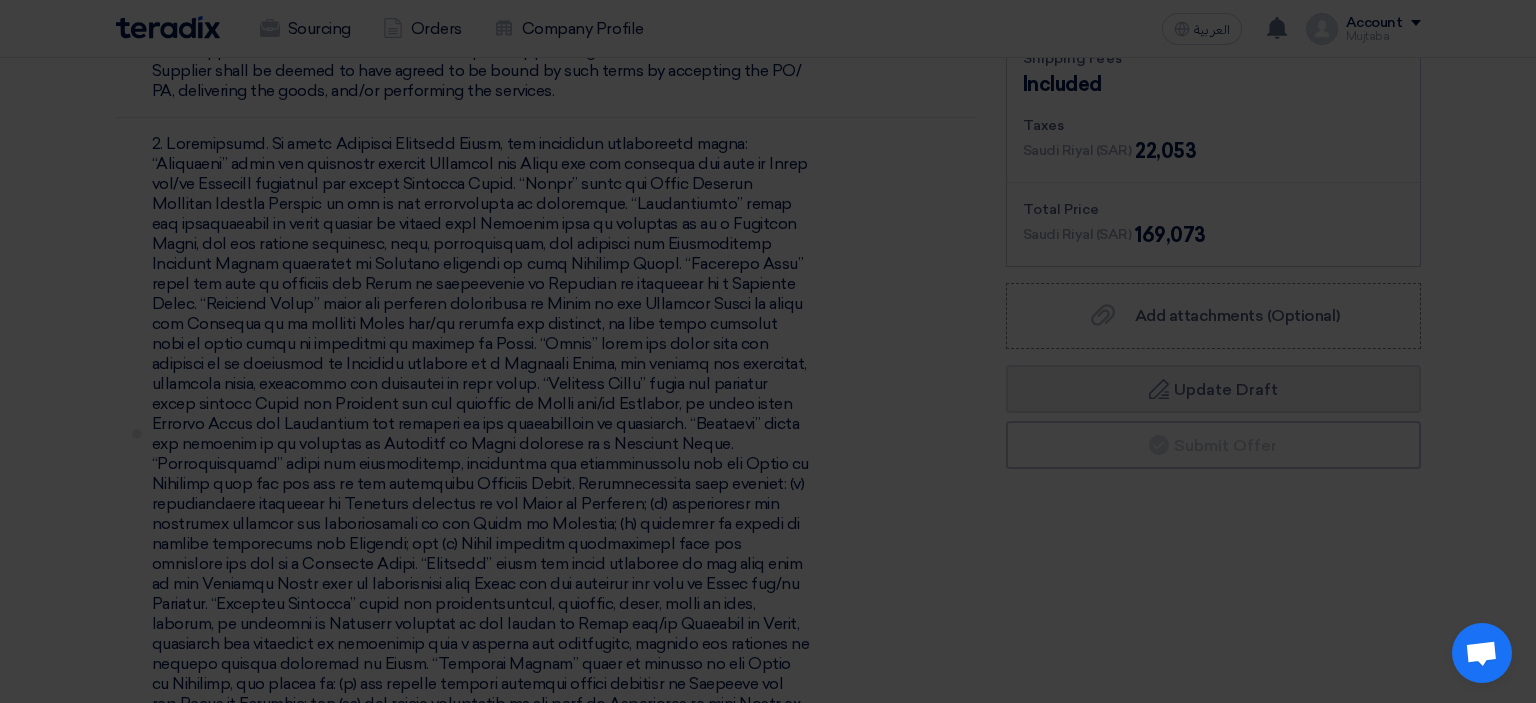 scroll, scrollTop: 1756, scrollLeft: 0, axis: vertical 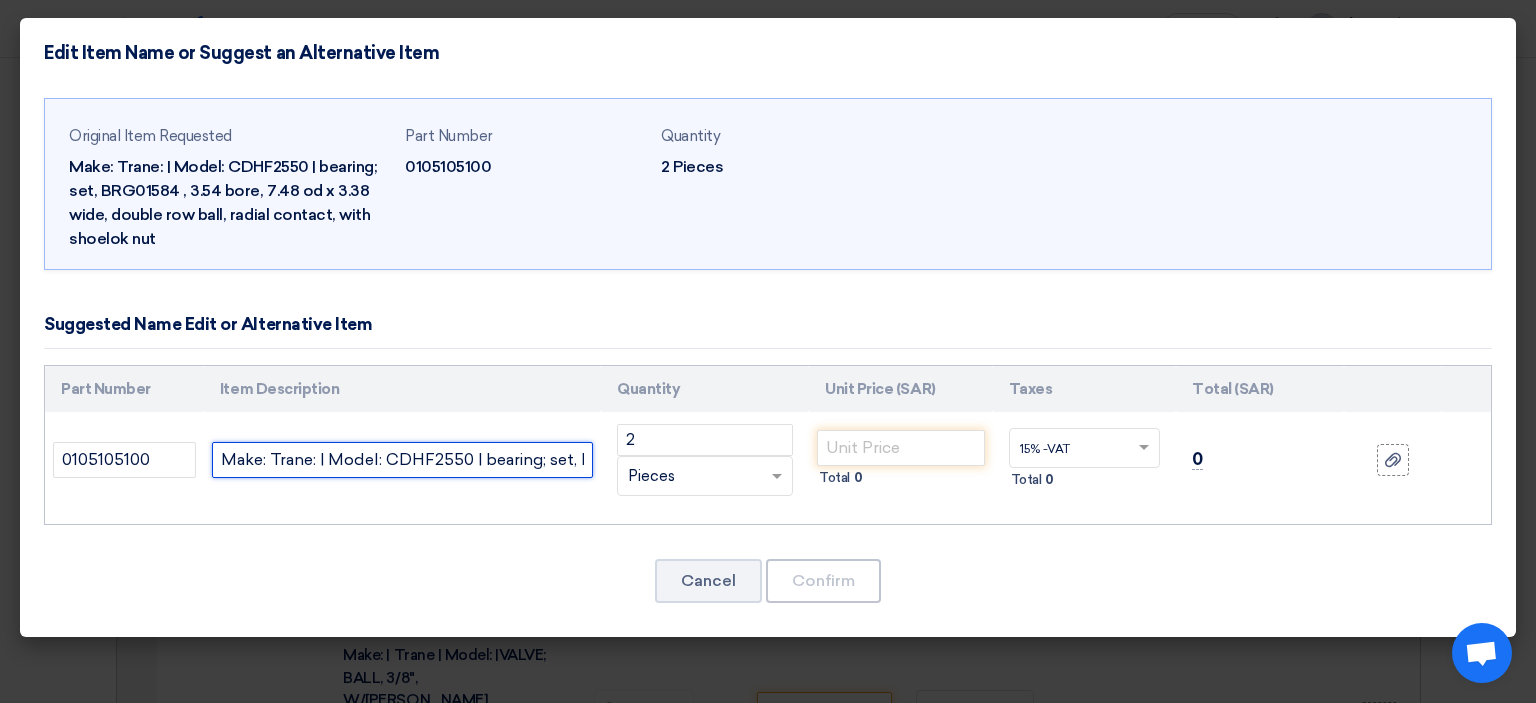 click on "Make: Trane: | Model: CDHF2550 | bearing; set, BRG01584 , 3.54 bore, 7.48 od x 3.38 wide, double row ball, radial contact, with shoelok nut" 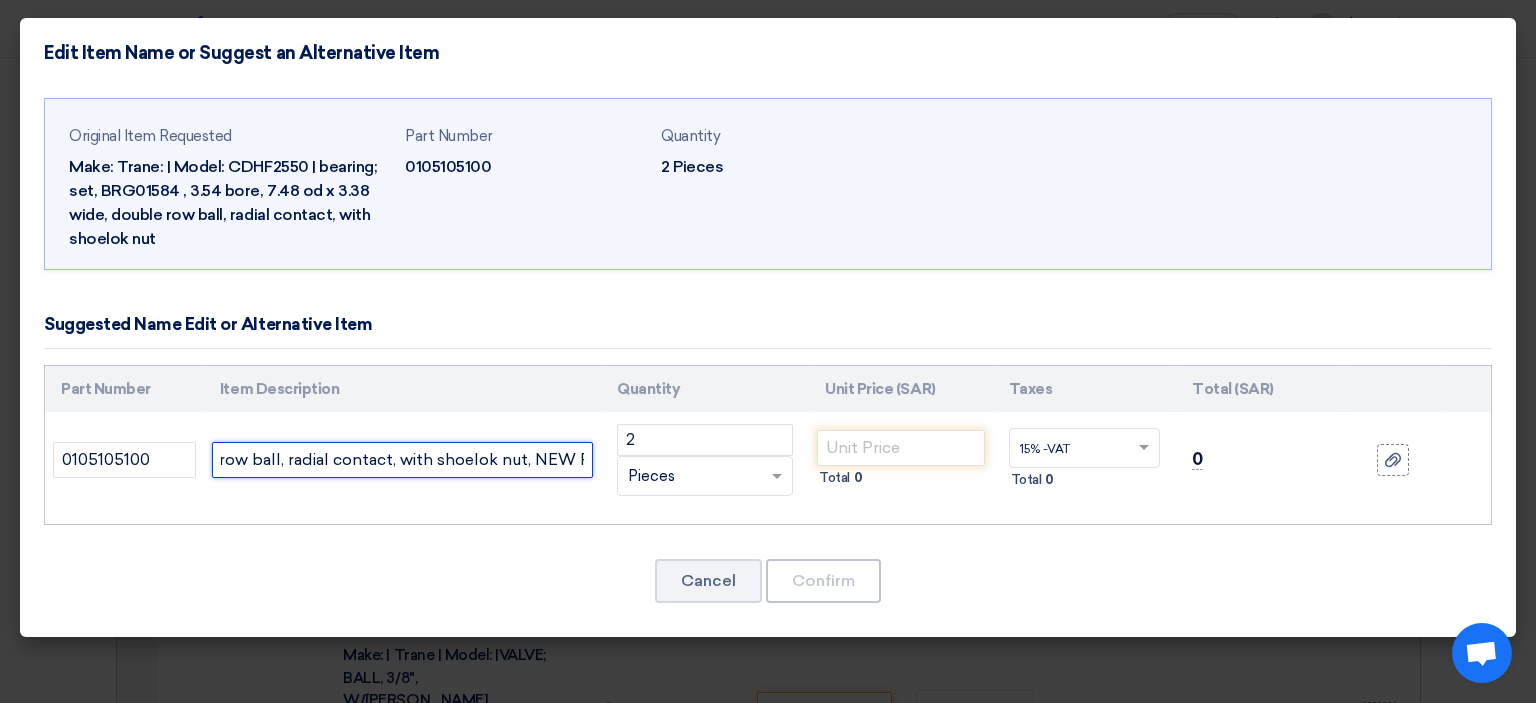 scroll, scrollTop: 0, scrollLeft: 744, axis: horizontal 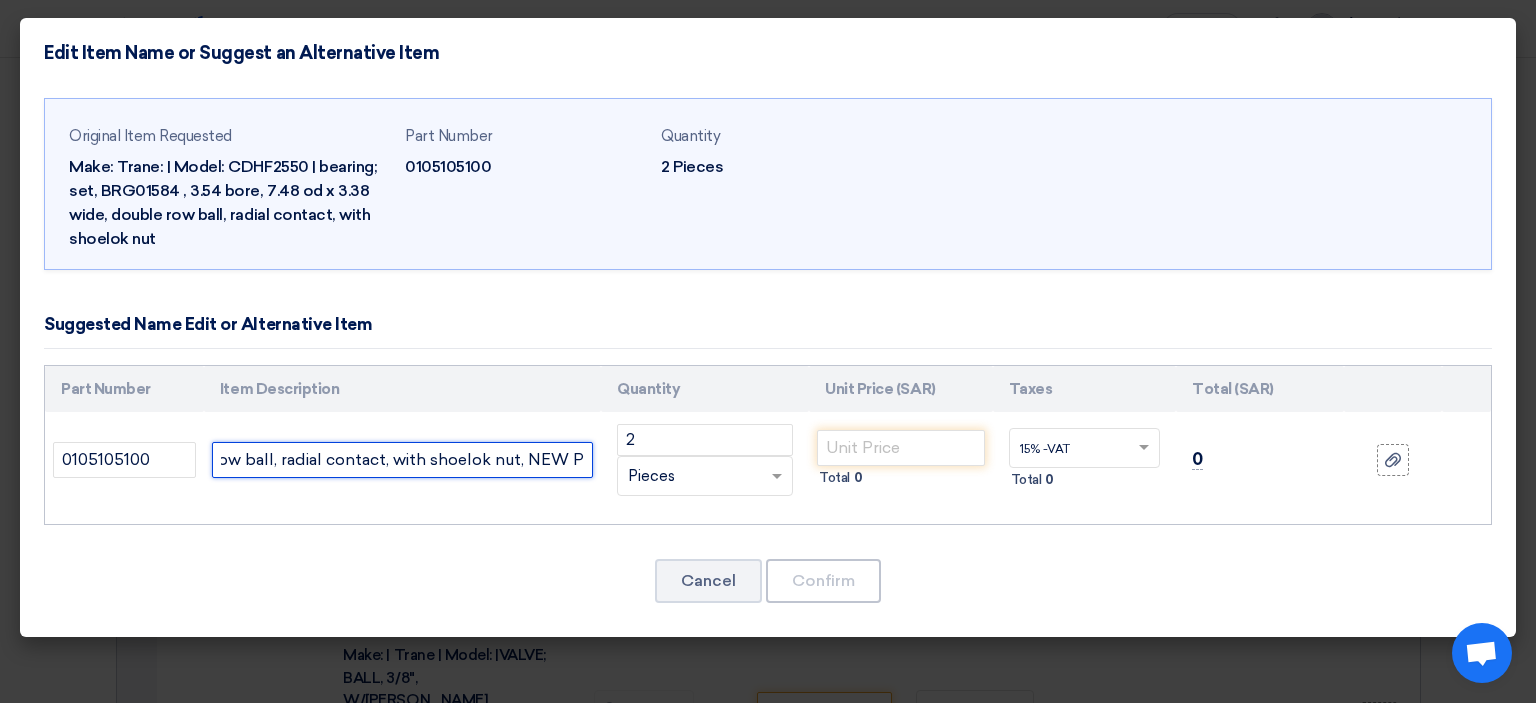 paste on "BRG02176" 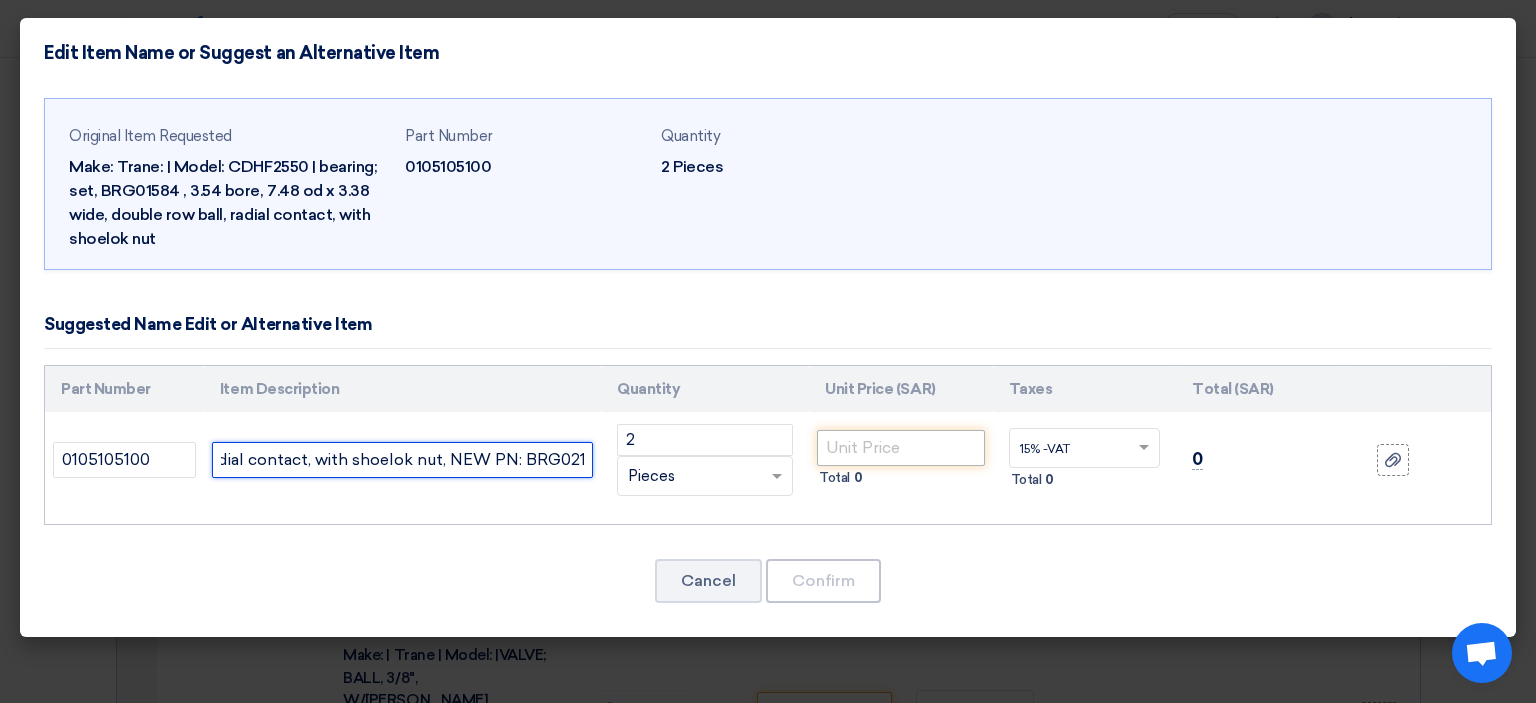 type on "Make: Trane: | Model: CDHF2550 | bearing; set, BRG01584 , 3.54 bore, 7.48 od x 3.38 wide, double row ball, radial contact, with shoelok nut, NEW PN: BRG02176" 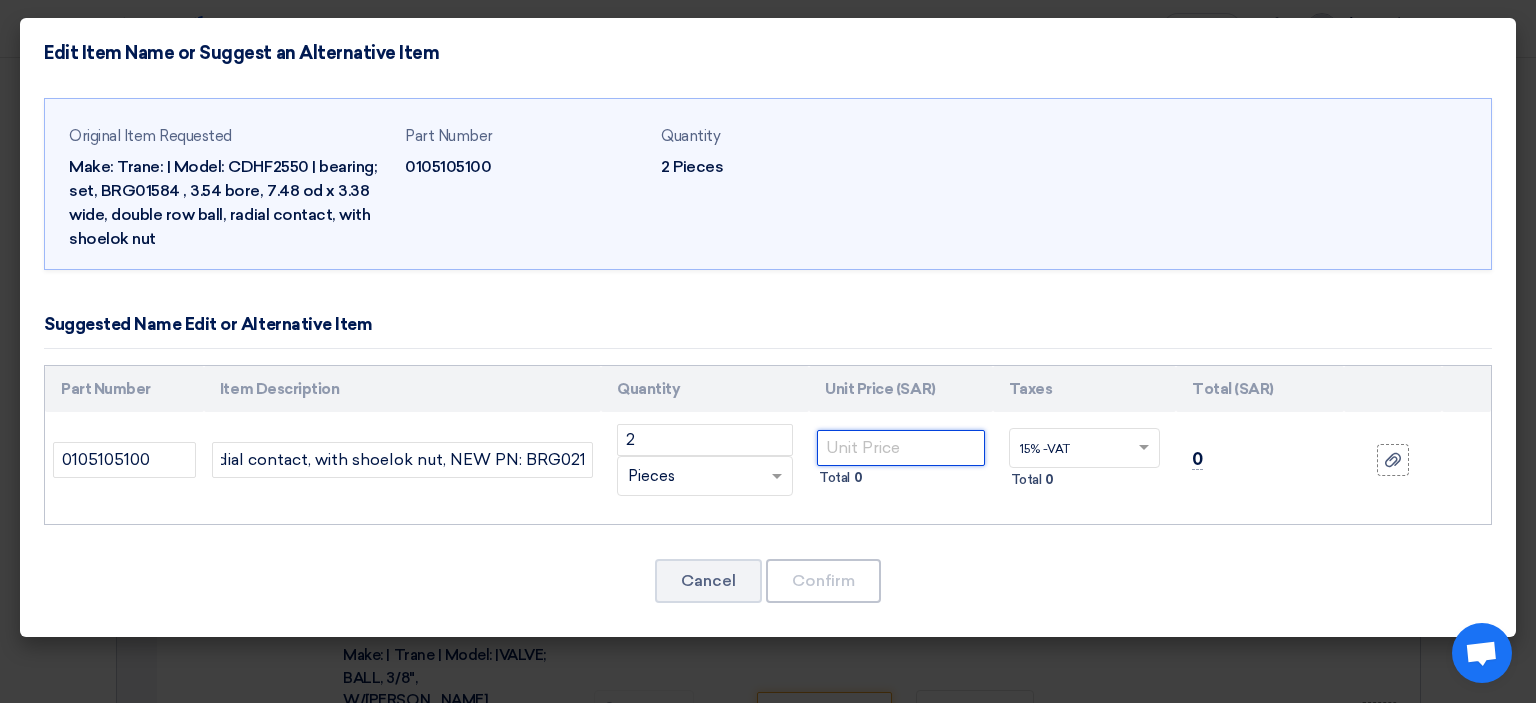 click 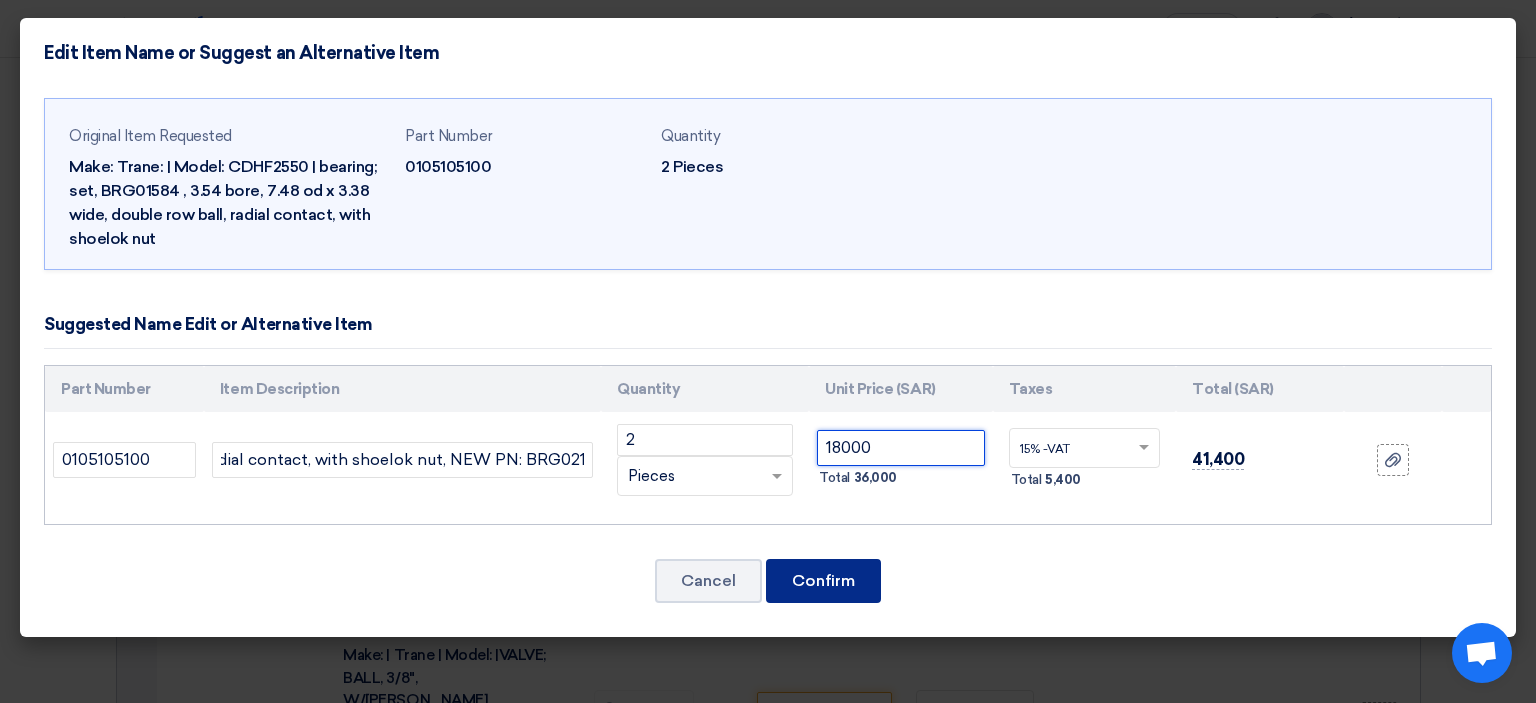 type on "18000" 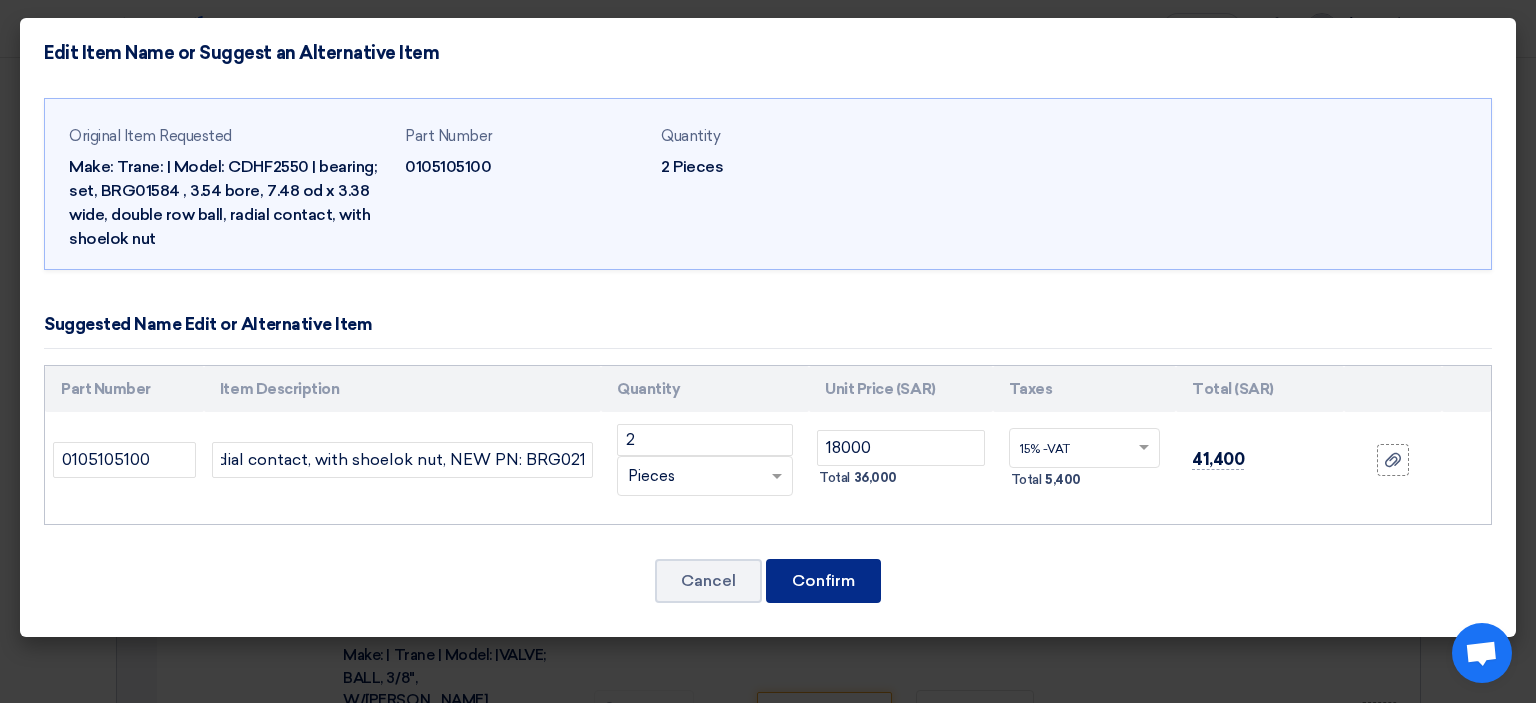 click on "Confirm" 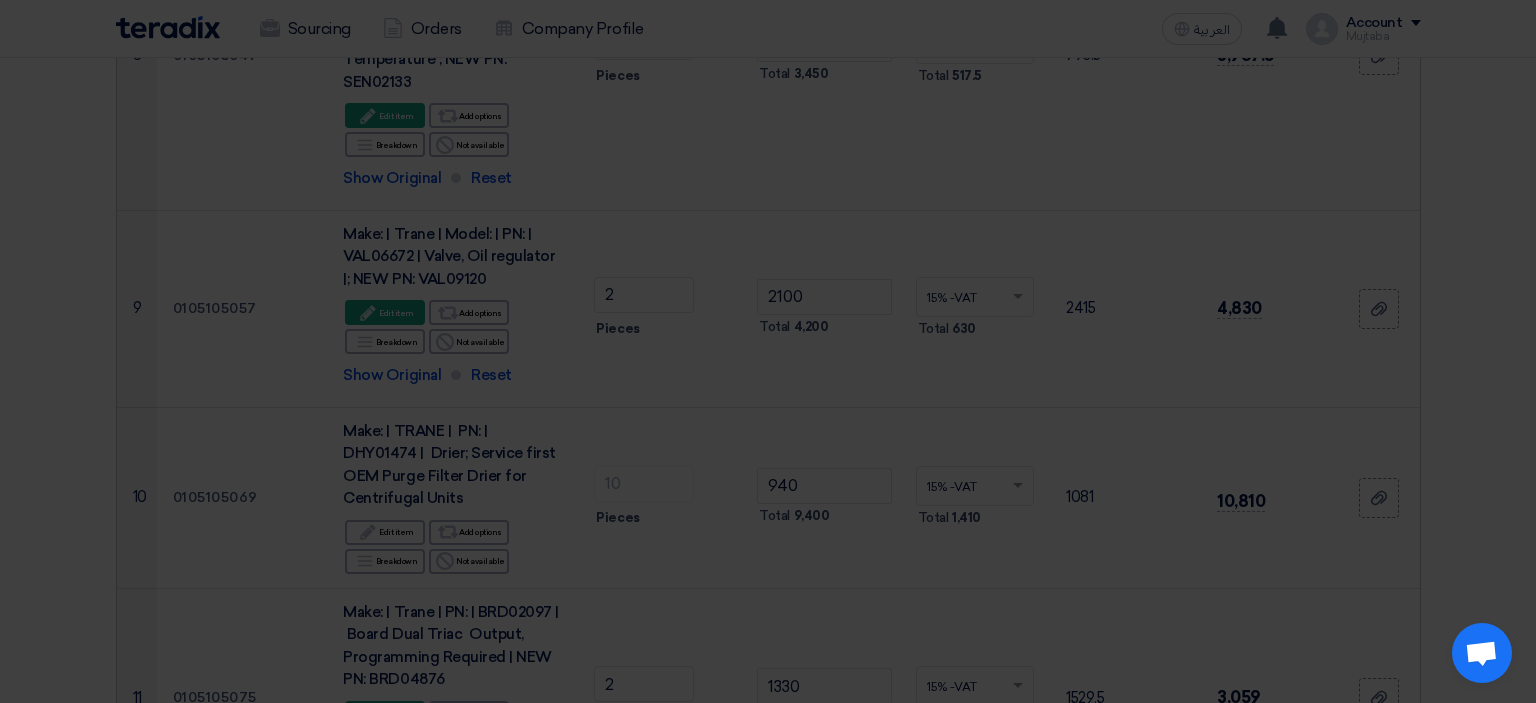 scroll, scrollTop: 3291, scrollLeft: 0, axis: vertical 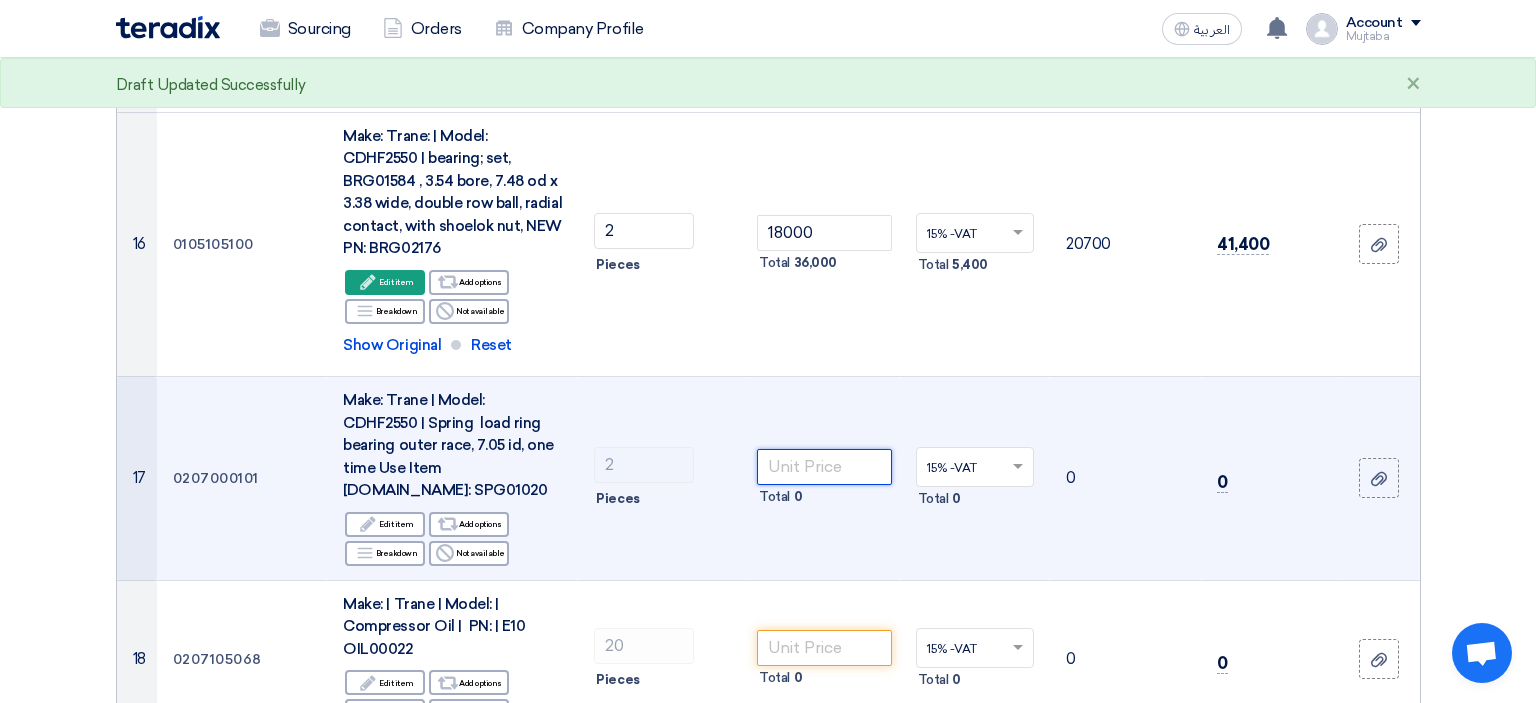 click 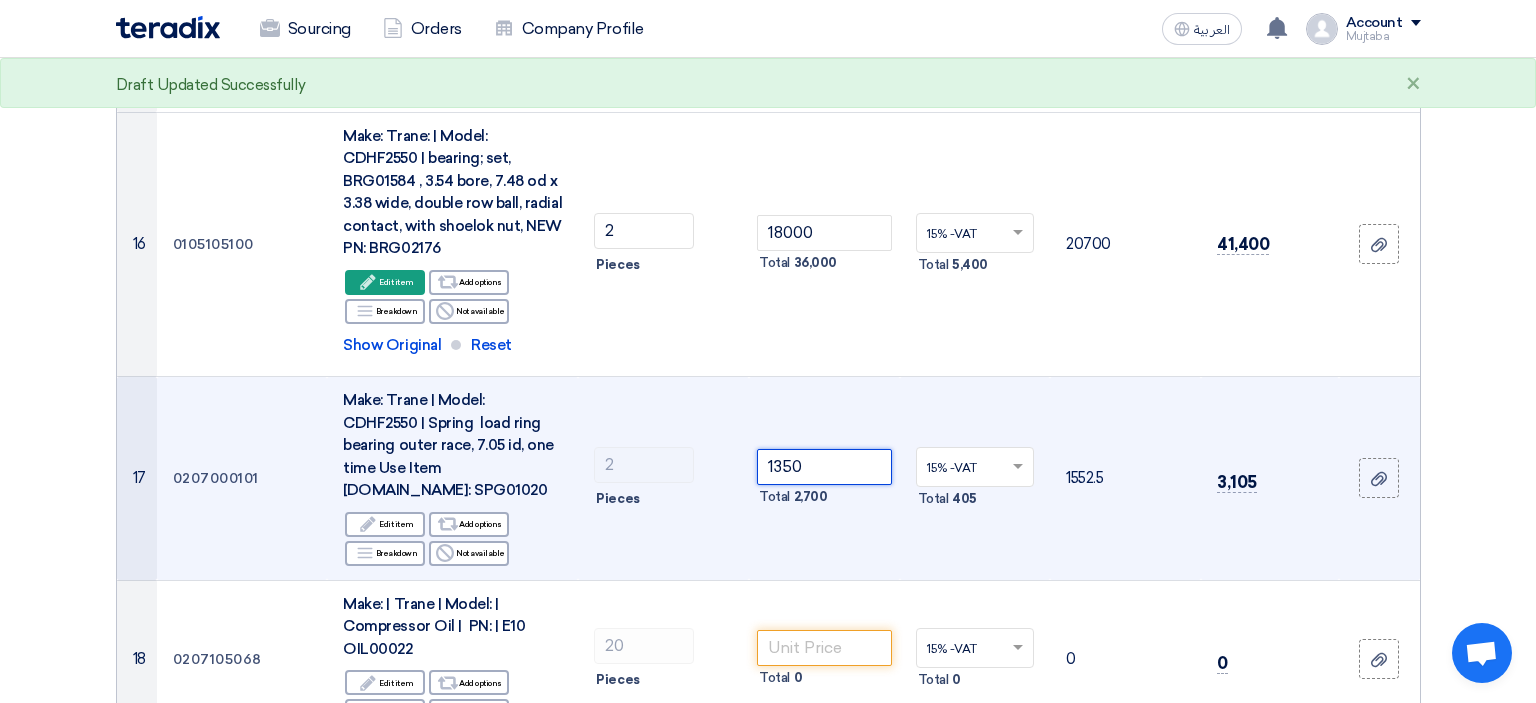 type on "1350" 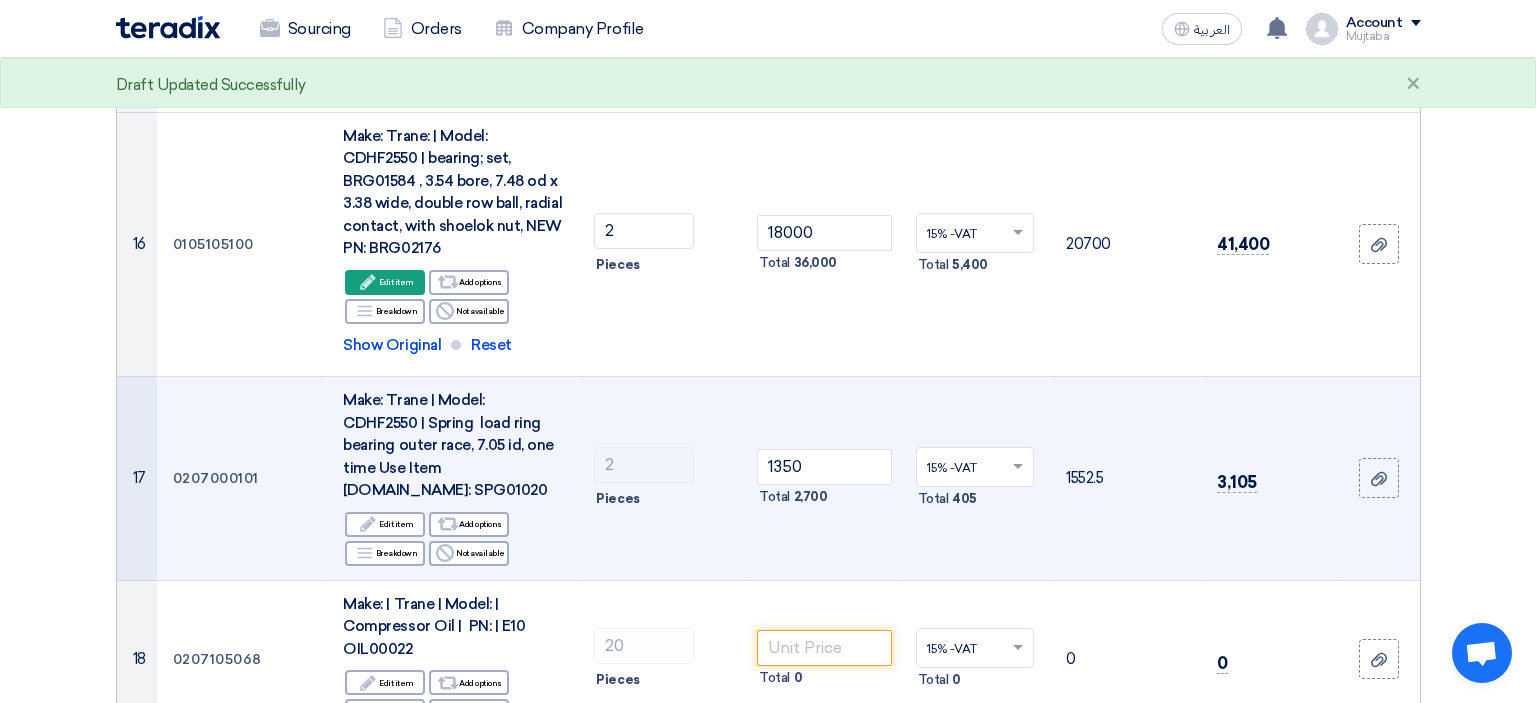 click on "2
Pieces" 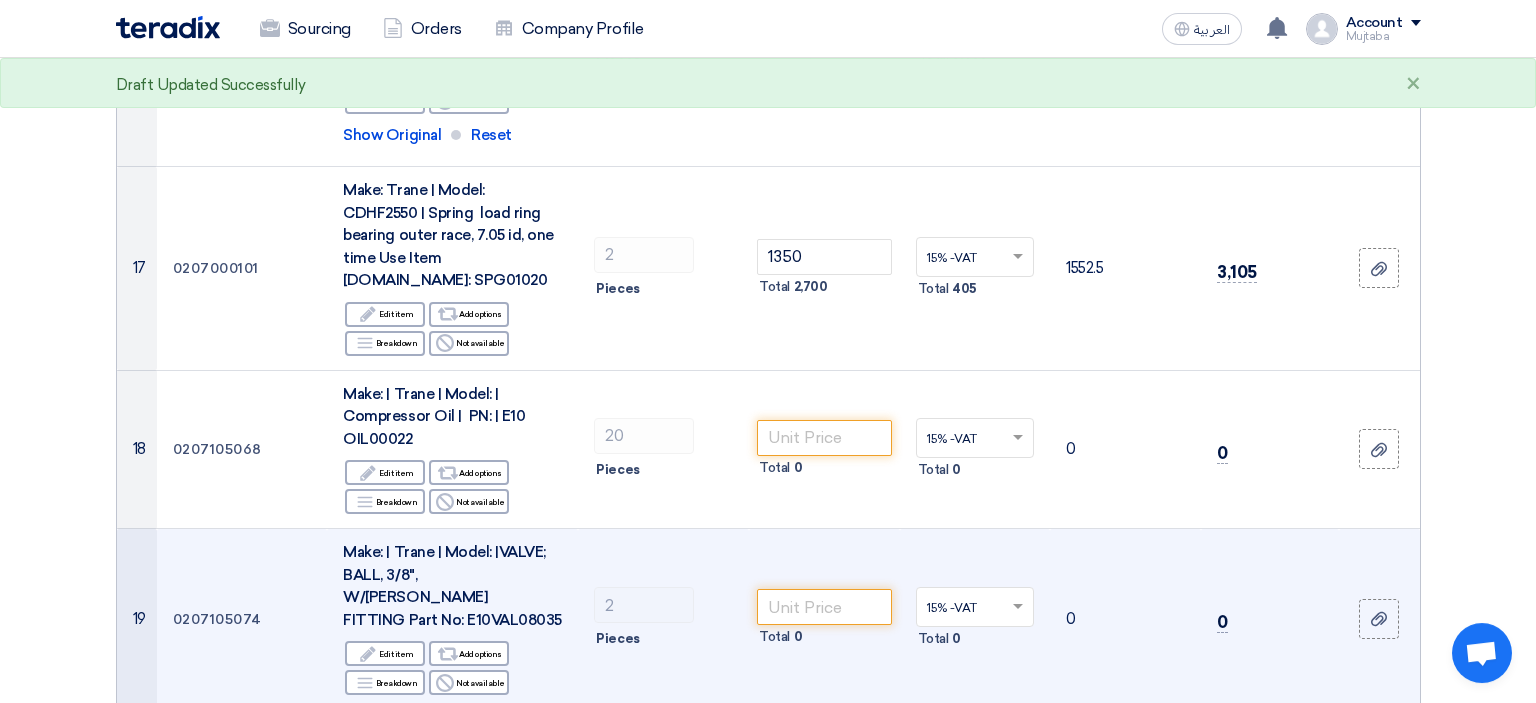 scroll, scrollTop: 3502, scrollLeft: 0, axis: vertical 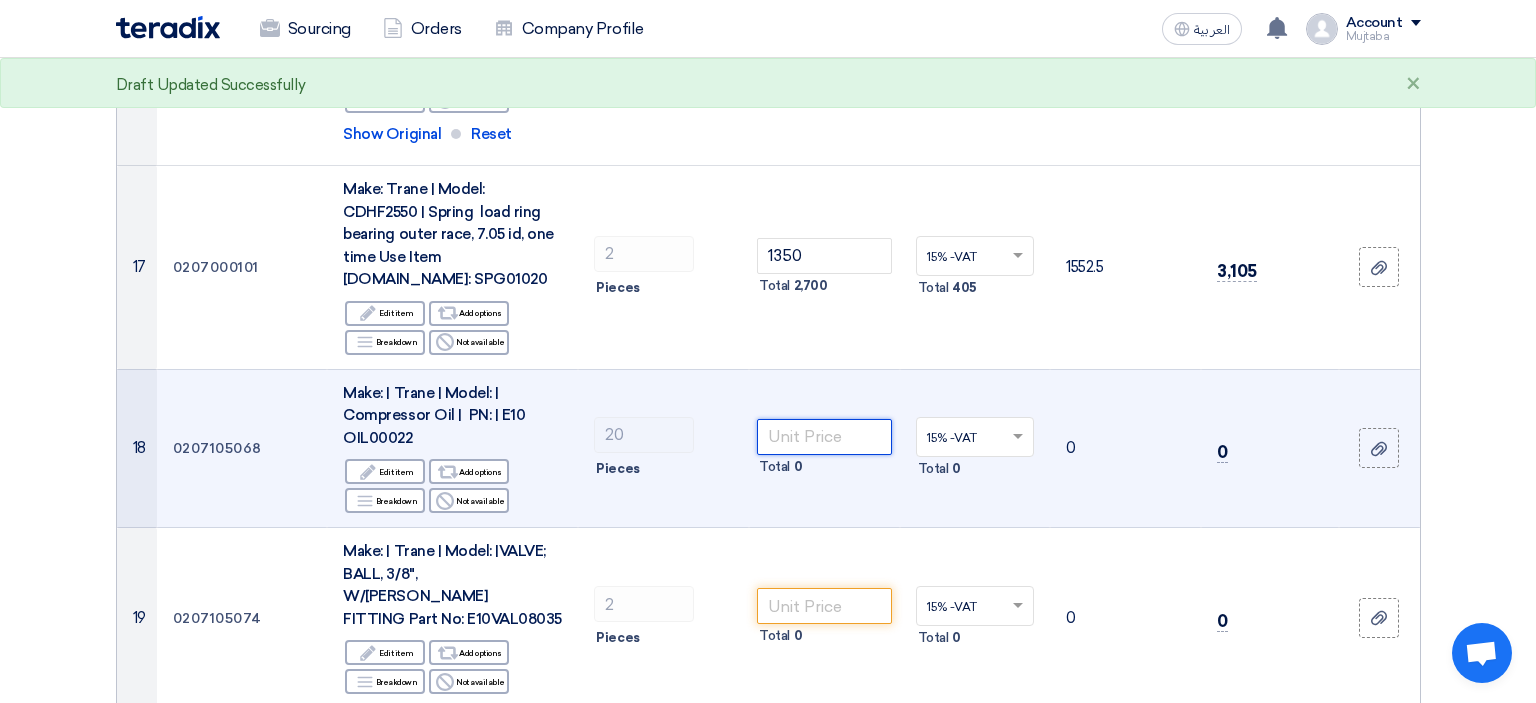 click 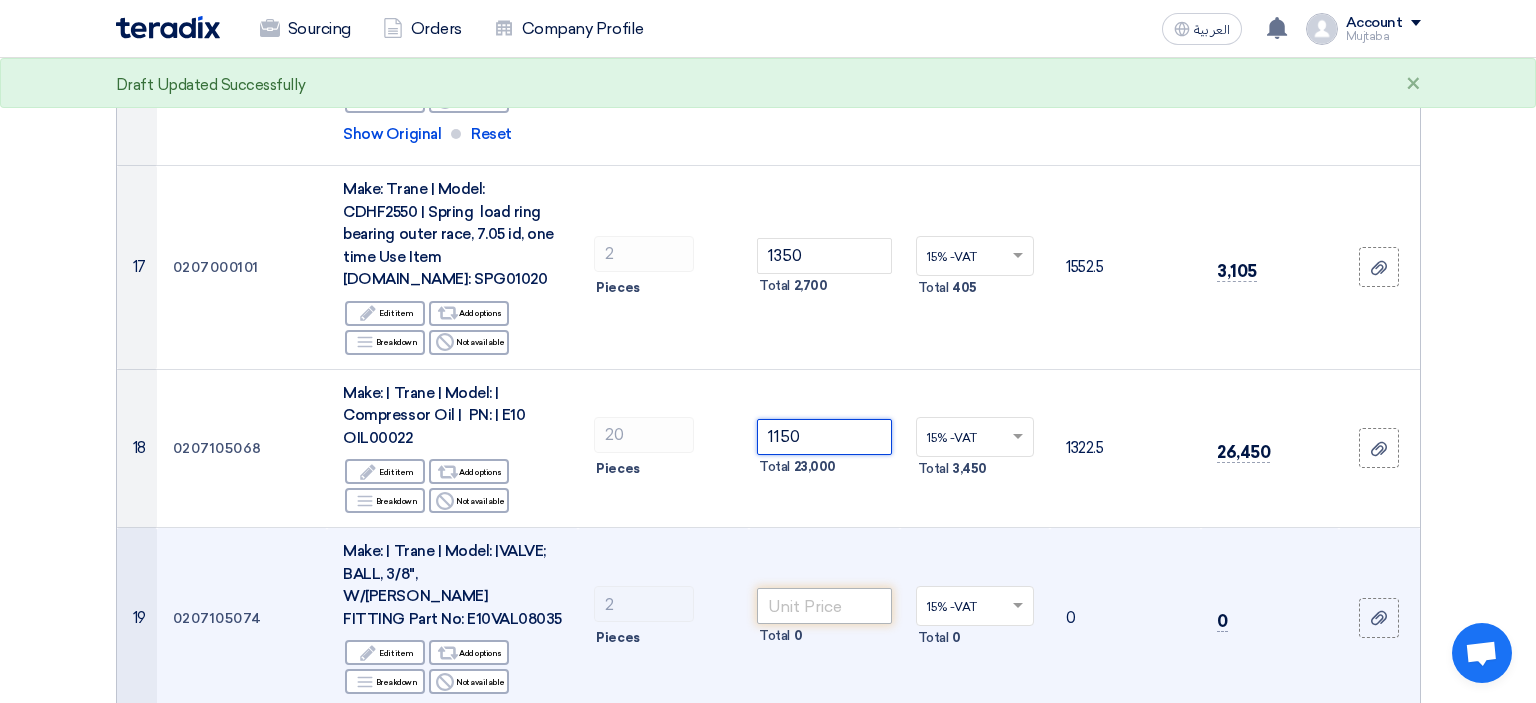 type on "1150" 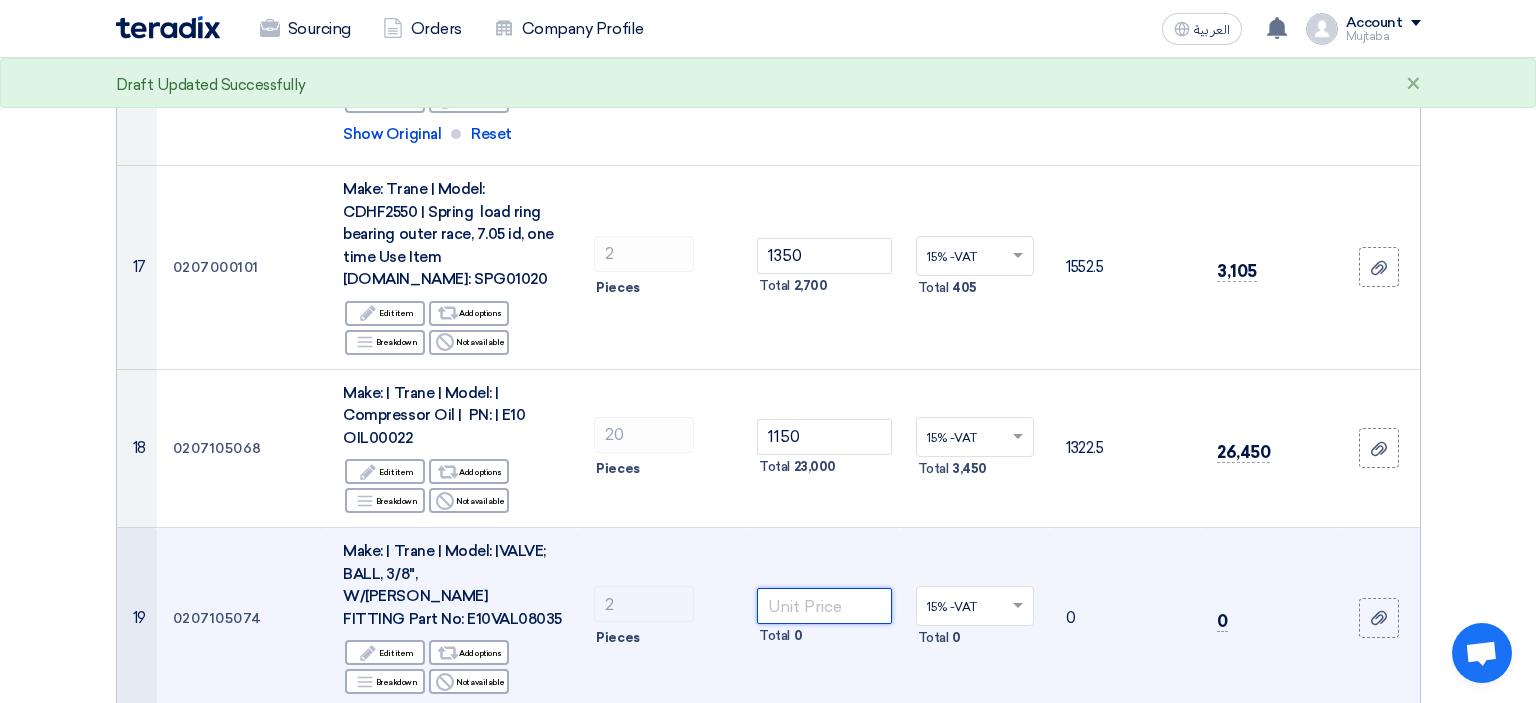 click 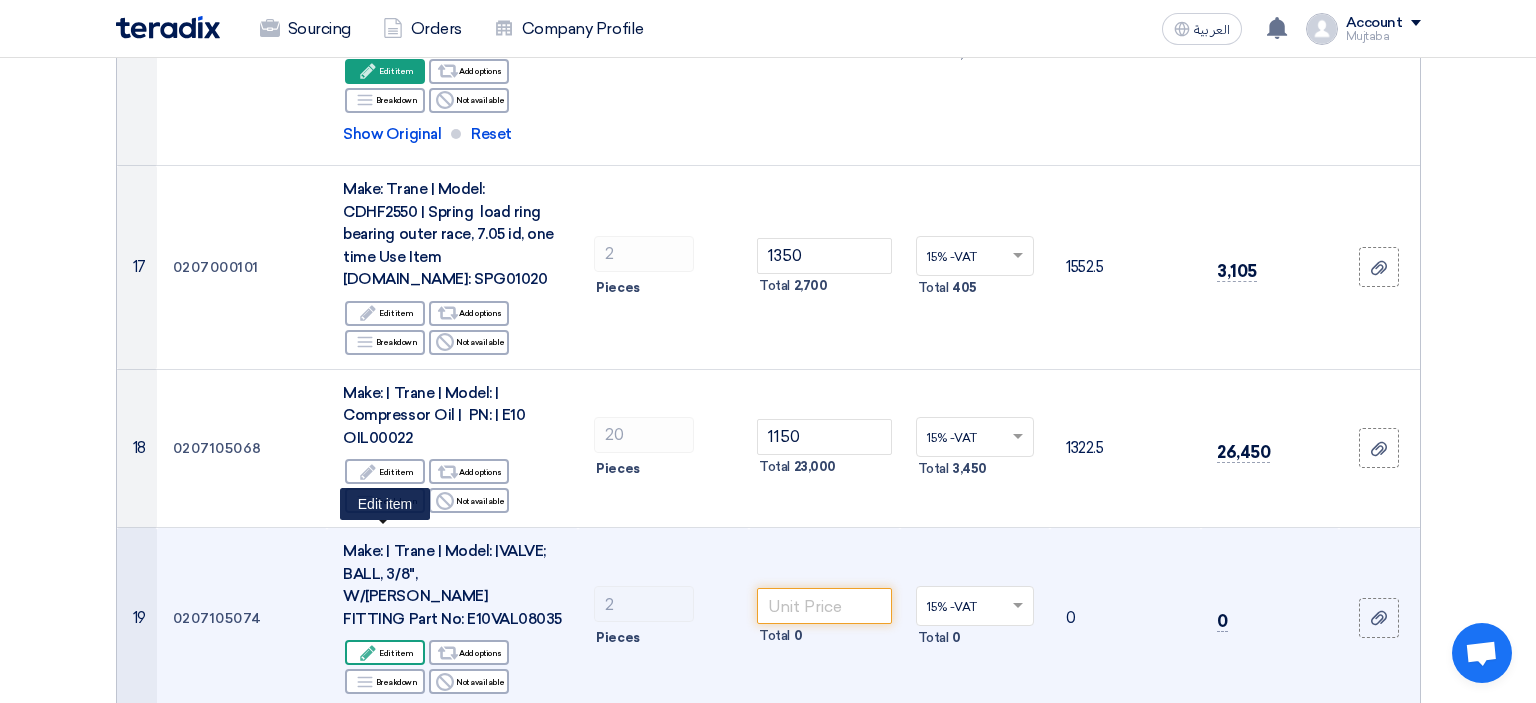 click on "Edit
Edit item" 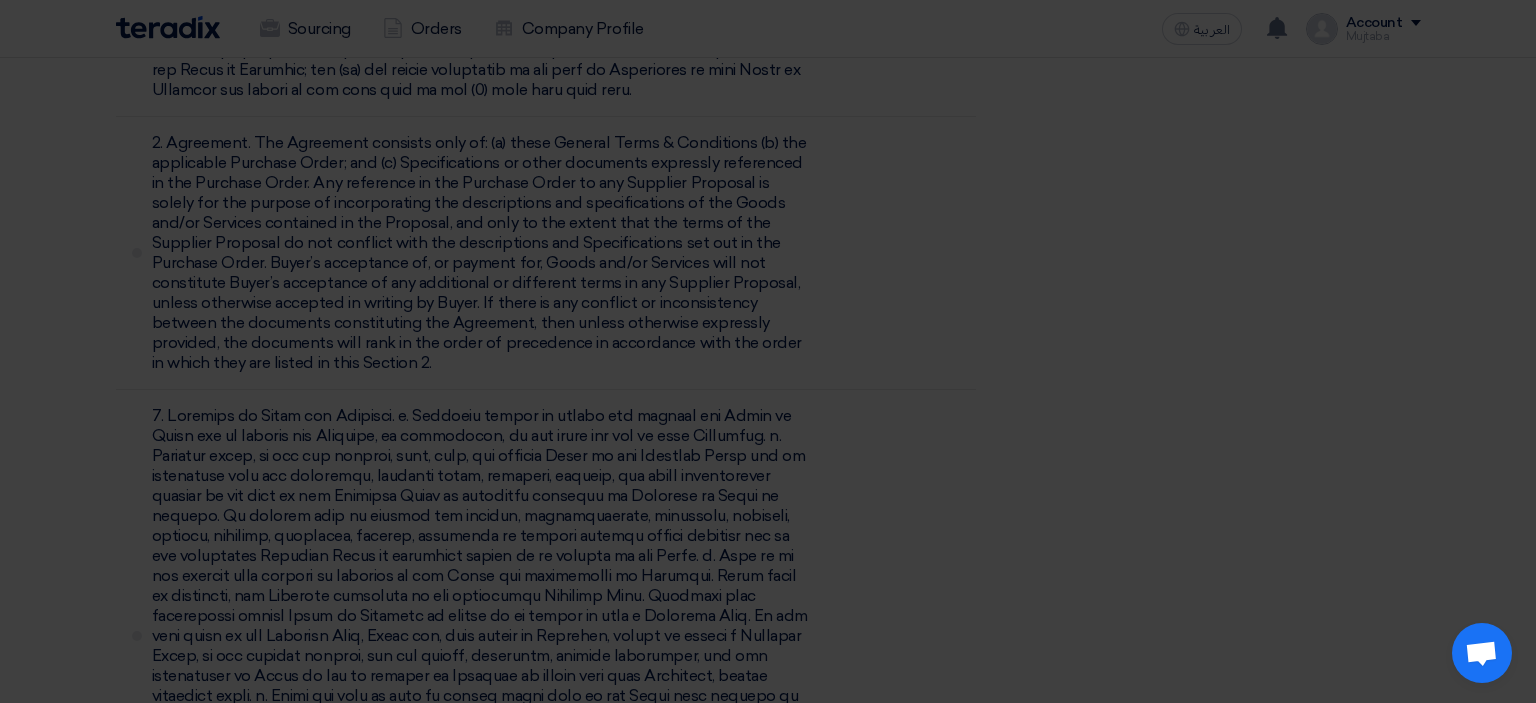 scroll, scrollTop: 1968, scrollLeft: 0, axis: vertical 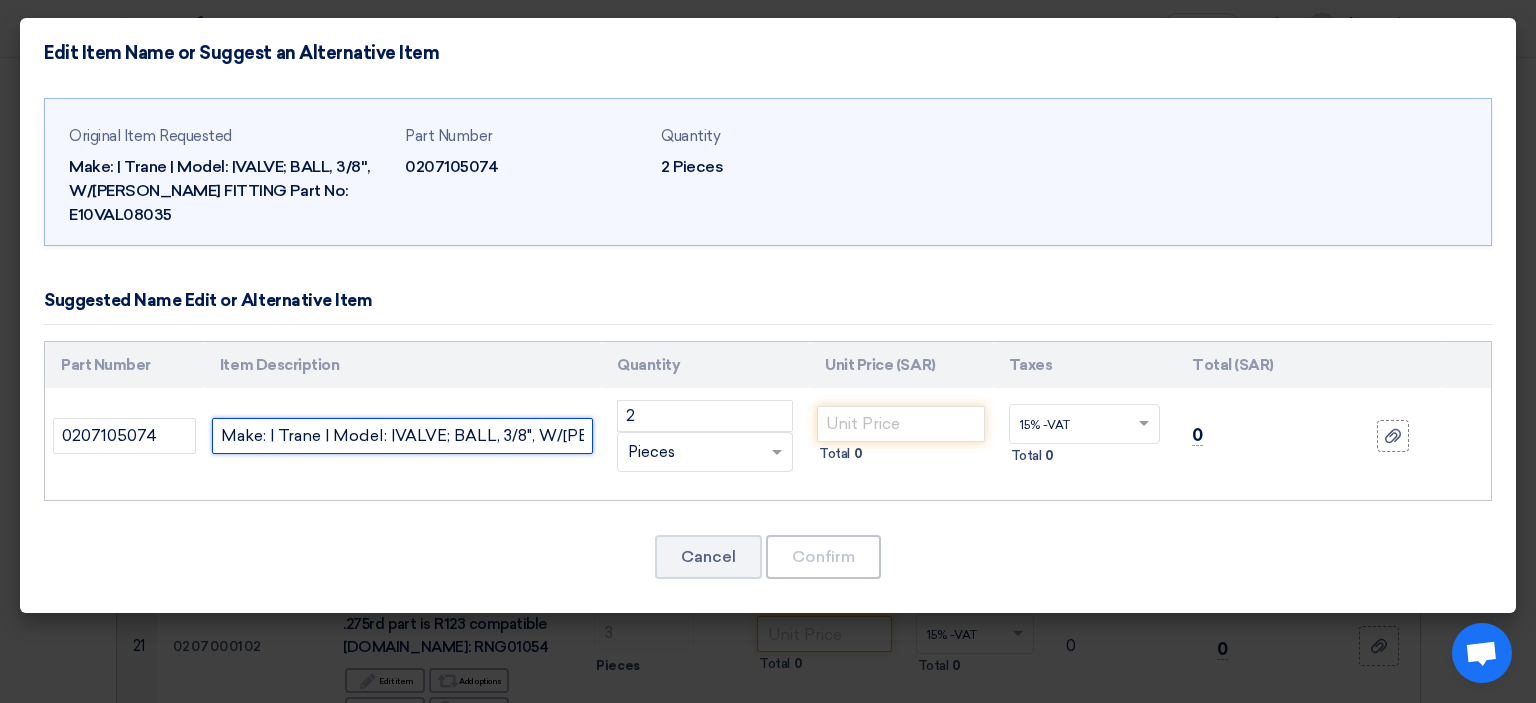 click on "Make: | Trane | Model: |VALVE; BALL, 3/8", W/[PERSON_NAME] FITTING Part No: E10VAL08035" 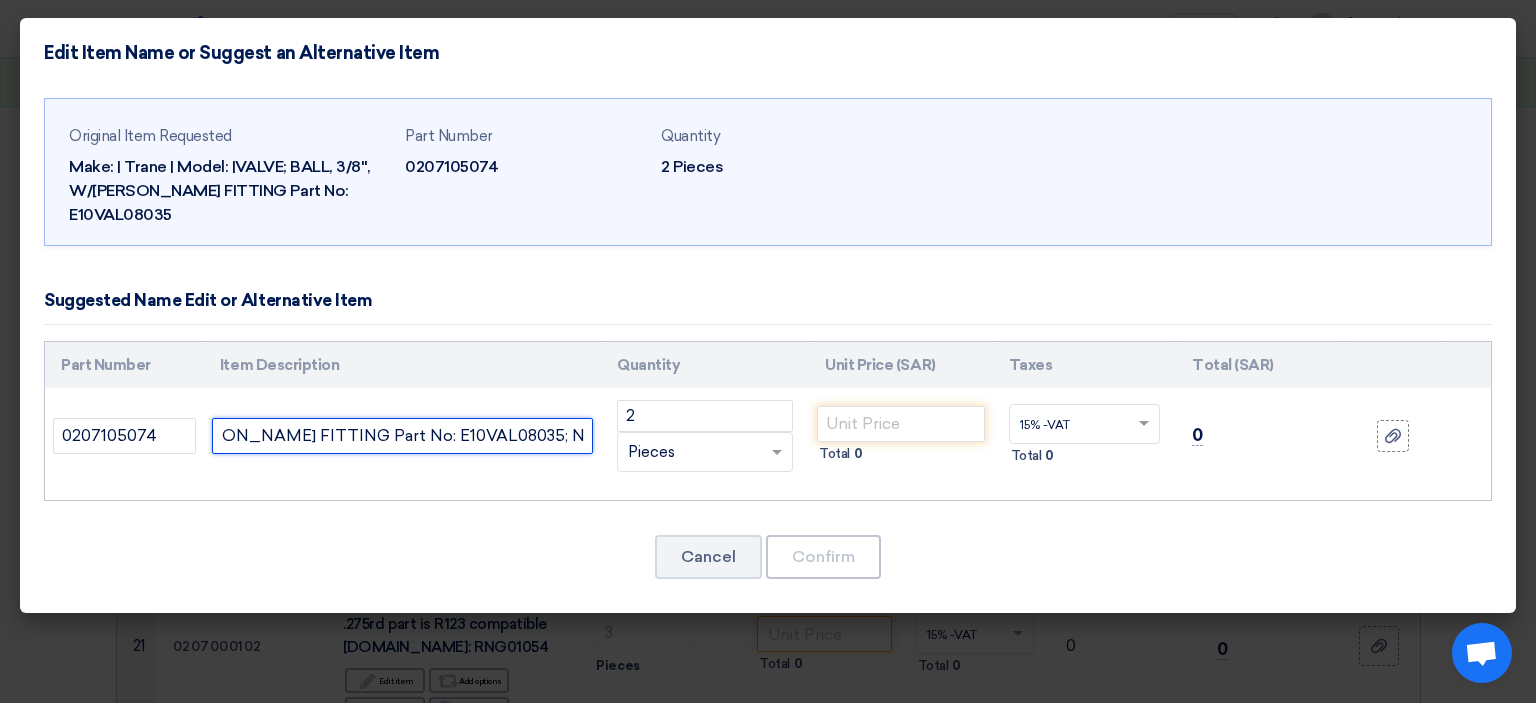 paste on "VAL09551" 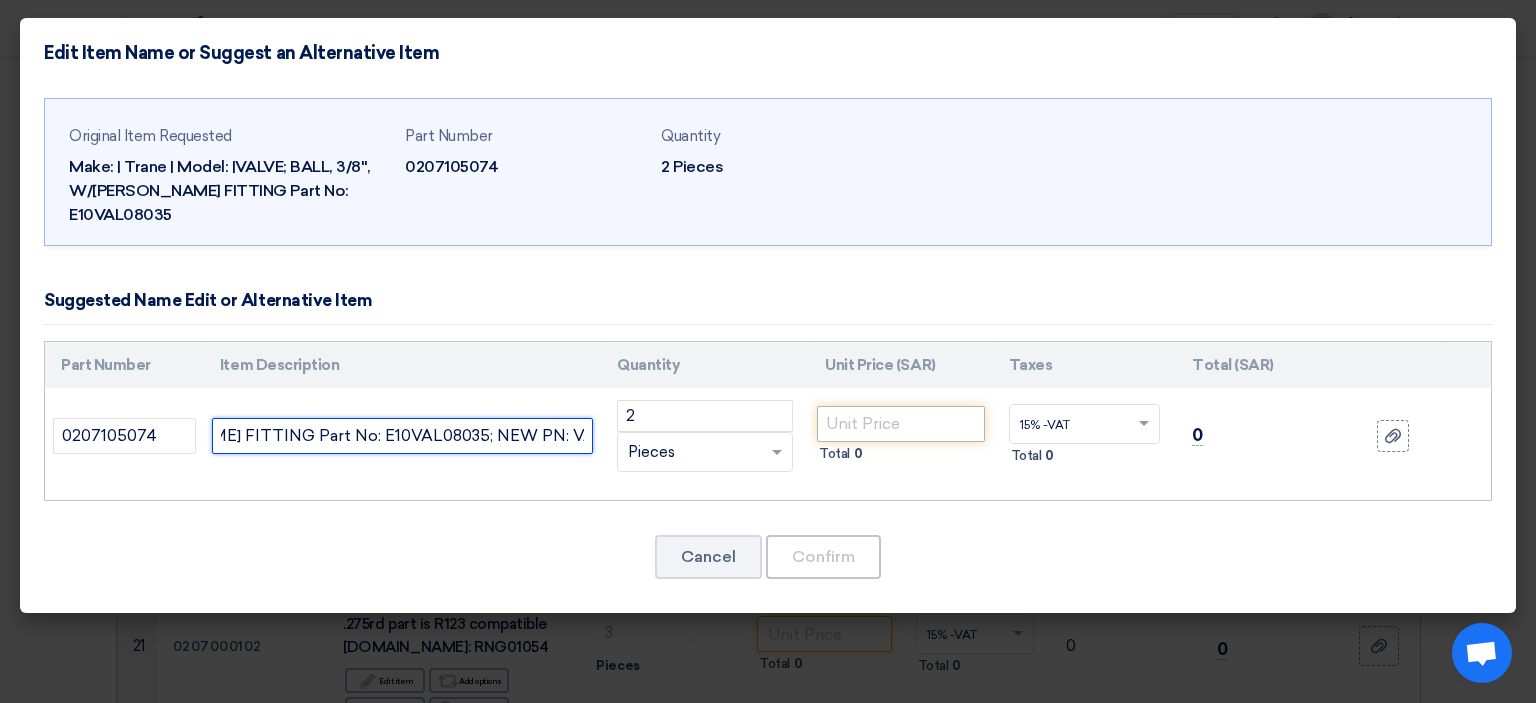 type on "Make: | Trane | Model: |VALVE; BALL, 3/8", W/[PERSON_NAME] FITTING Part No: E10VAL08035; NEW PN: VAL09551" 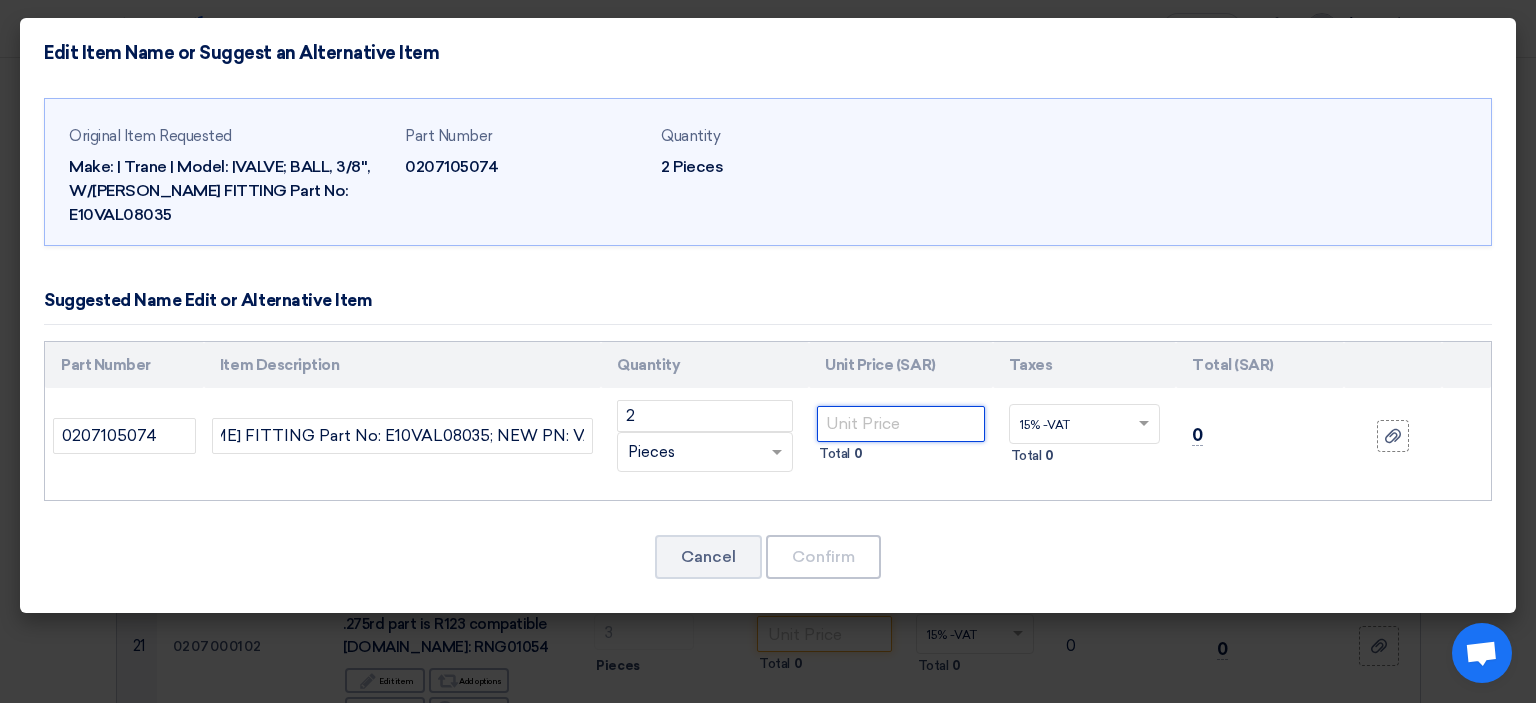 click 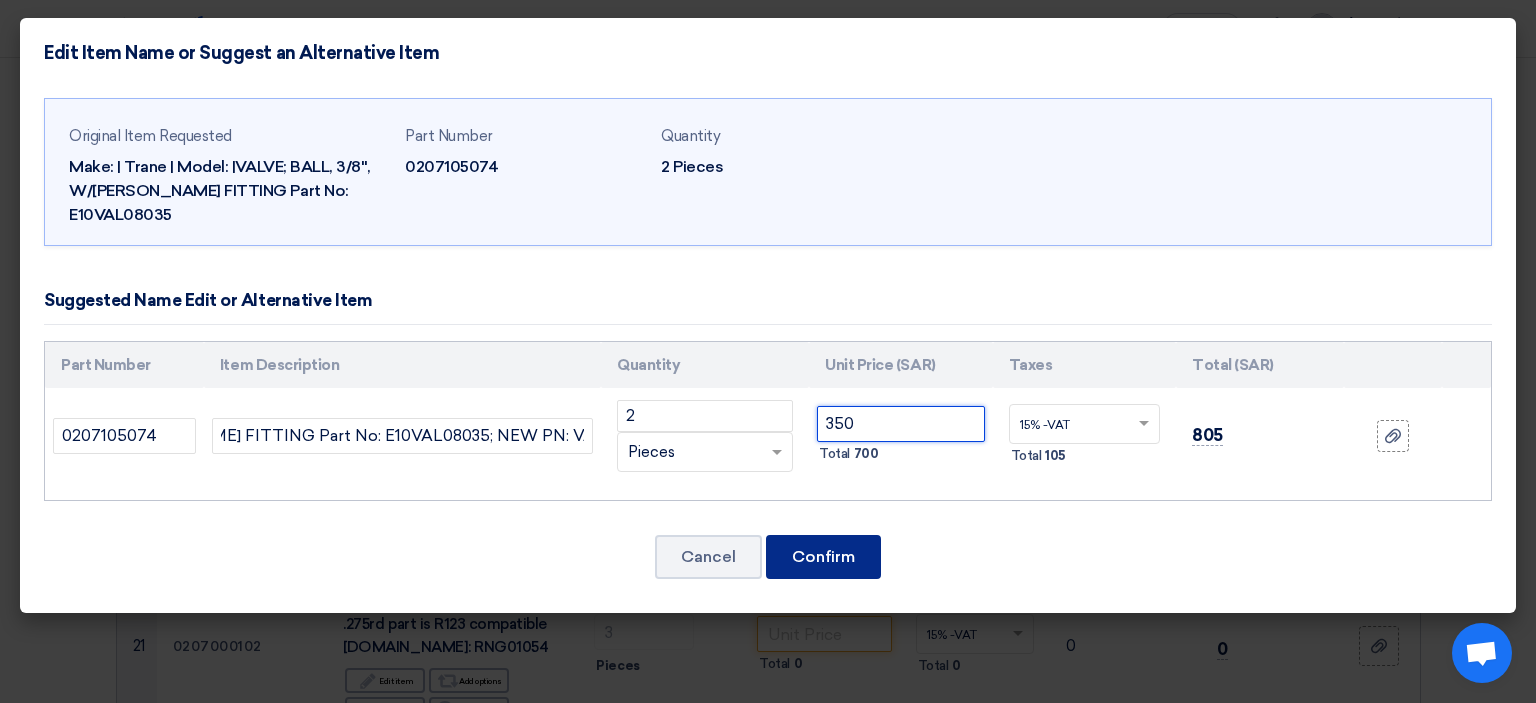 type on "350" 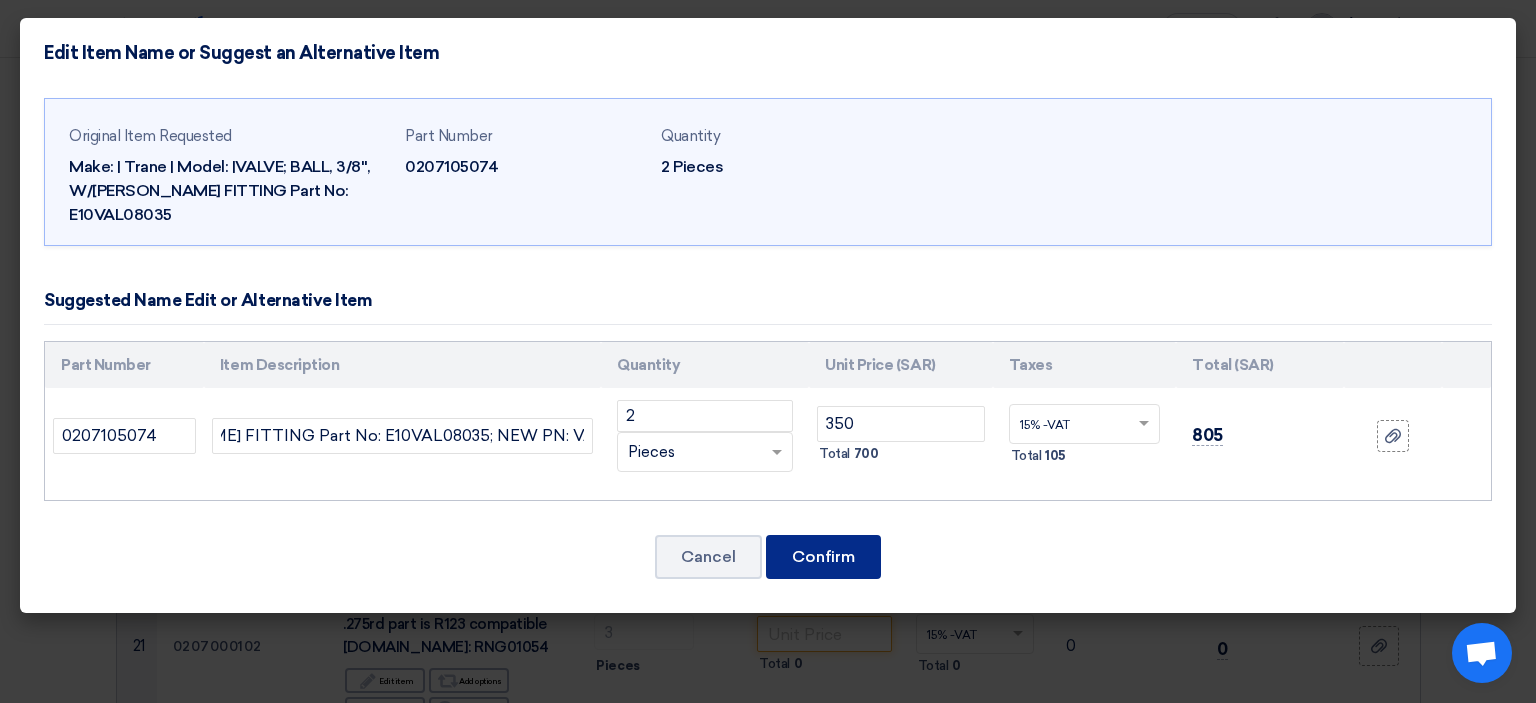 drag, startPoint x: 827, startPoint y: 554, endPoint x: 864, endPoint y: 558, distance: 37.215588 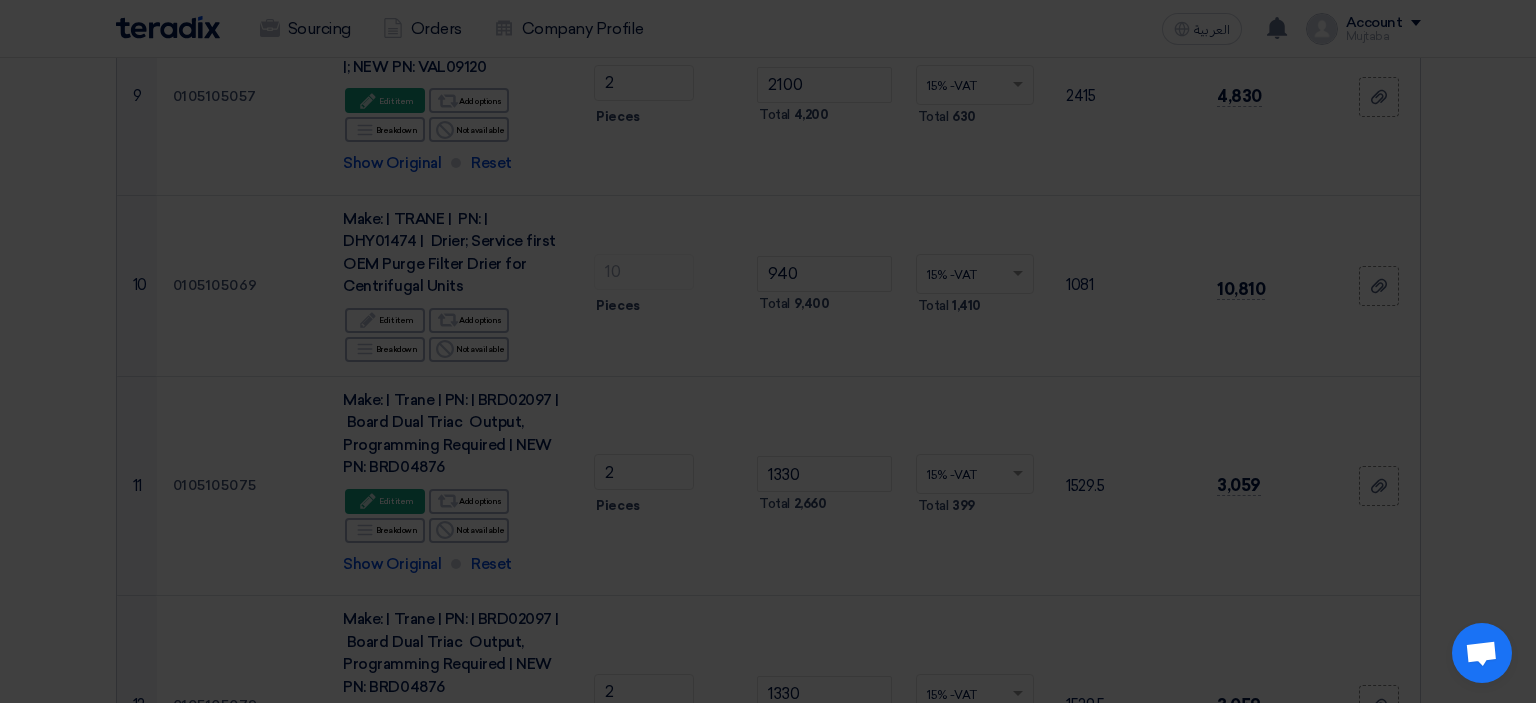 scroll, scrollTop: 3767, scrollLeft: 0, axis: vertical 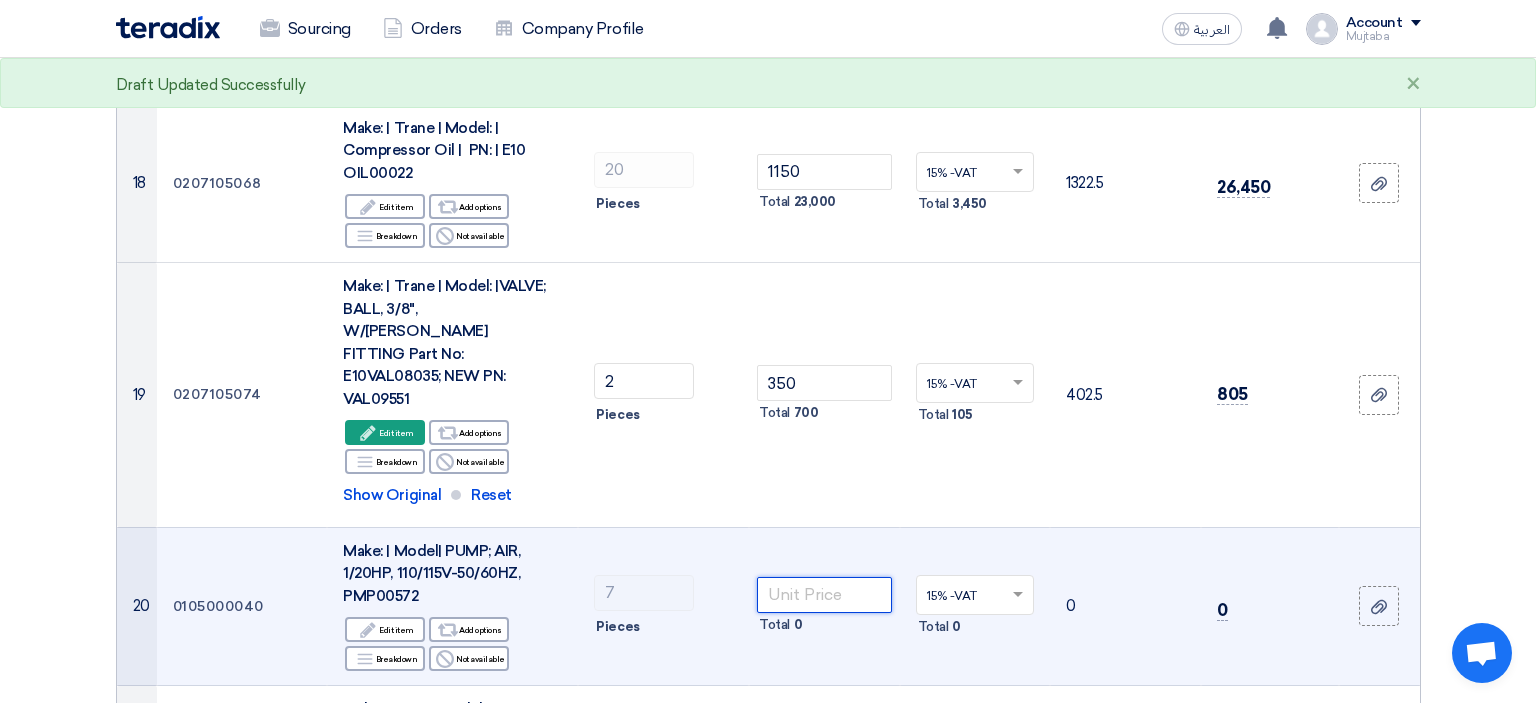 click 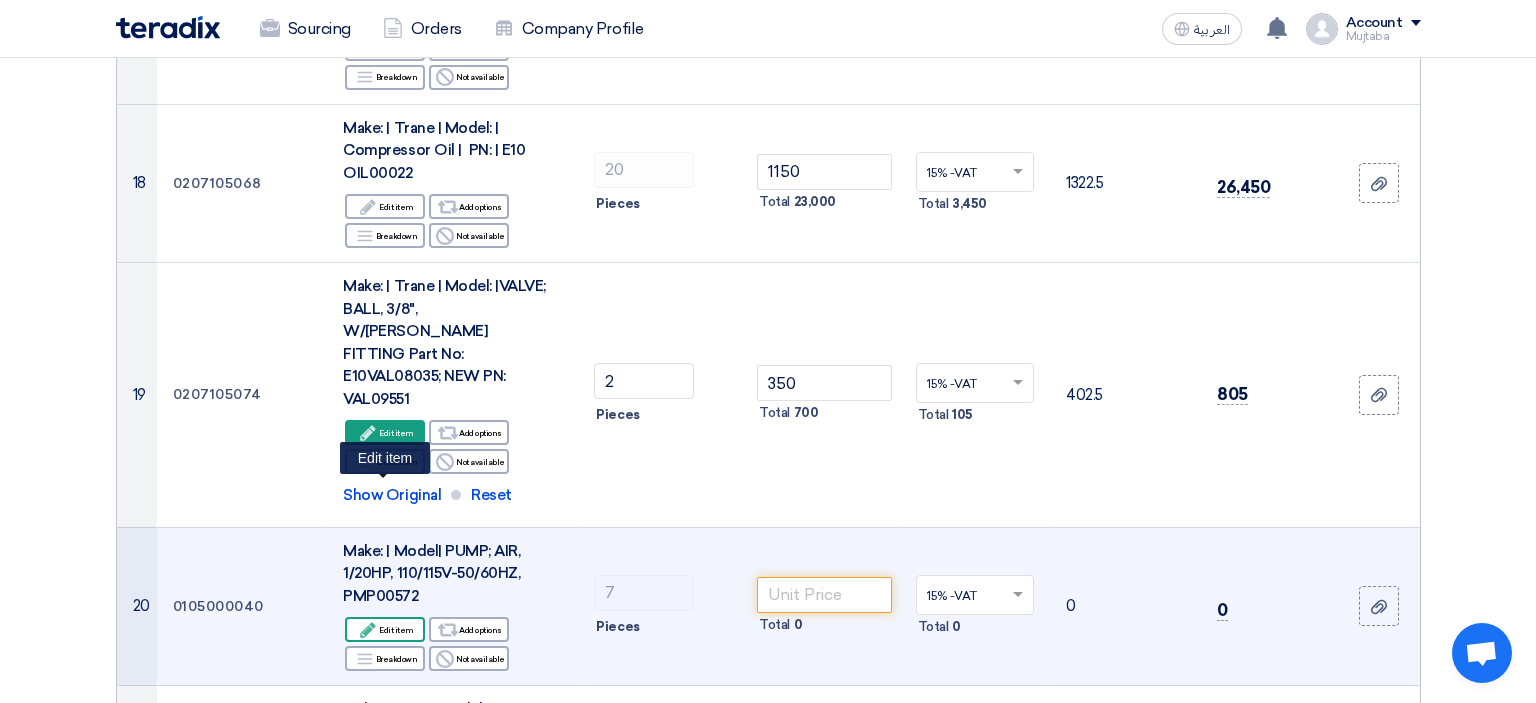 click on "Edit
Edit item" 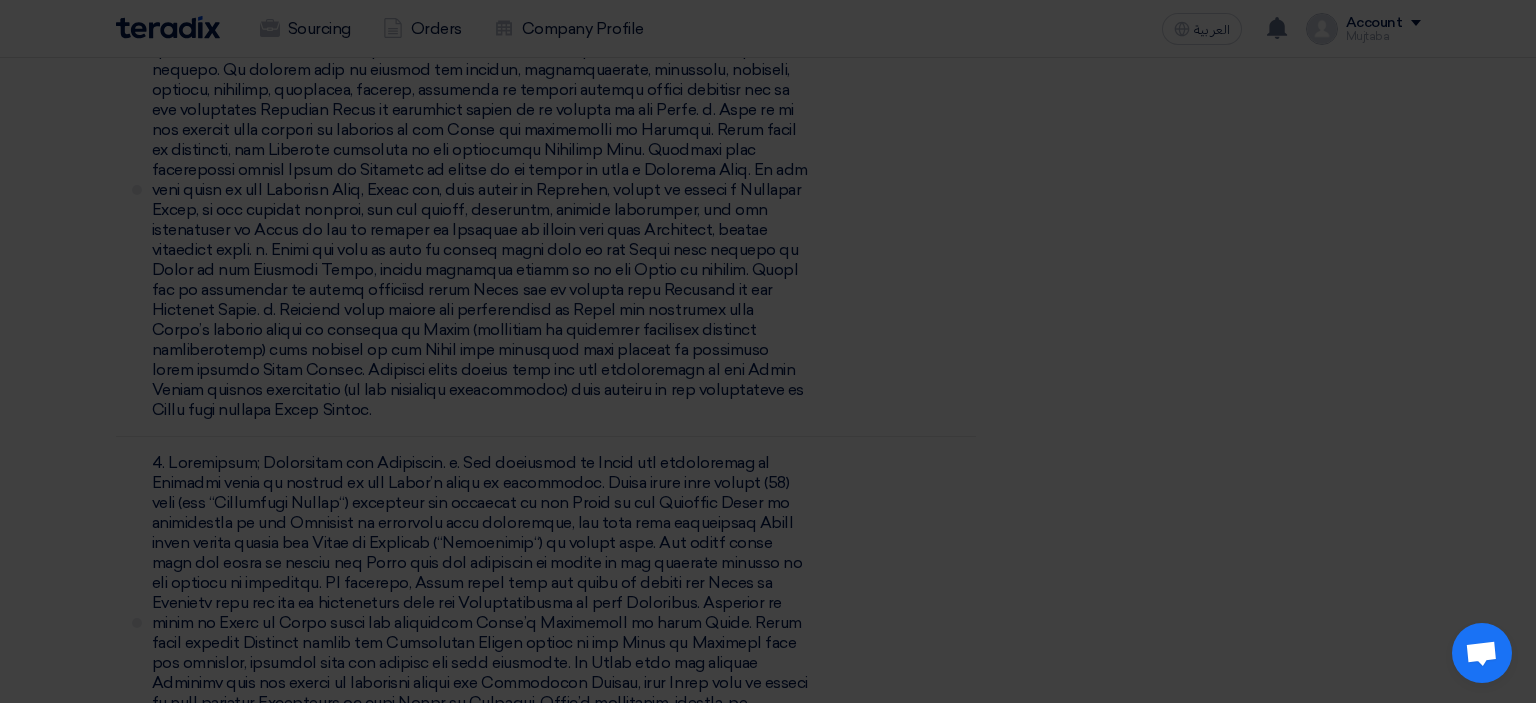 scroll, scrollTop: 1968, scrollLeft: 0, axis: vertical 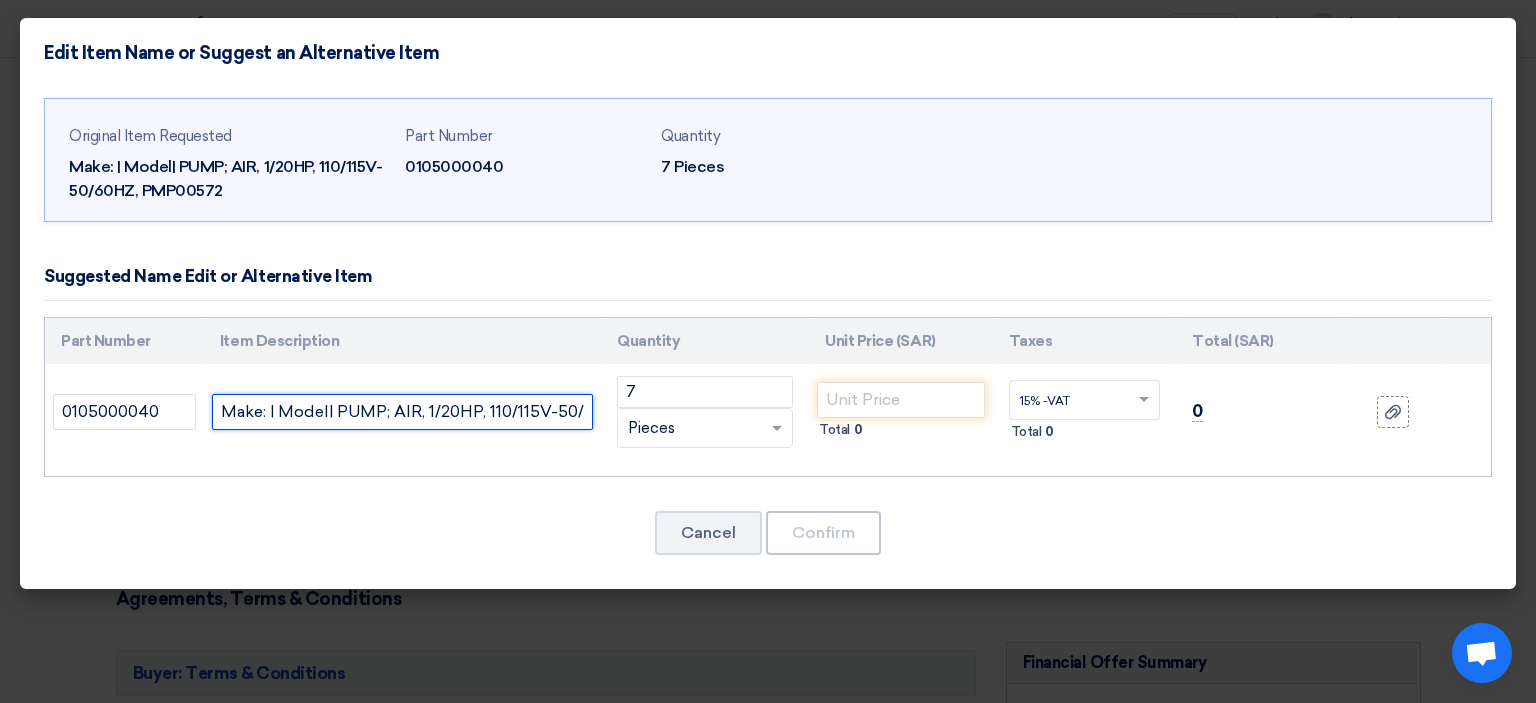 click on "Make: | Model| PUMP; AIR, 1/20HP, 110/115V-50/60HZ, PMP00572" 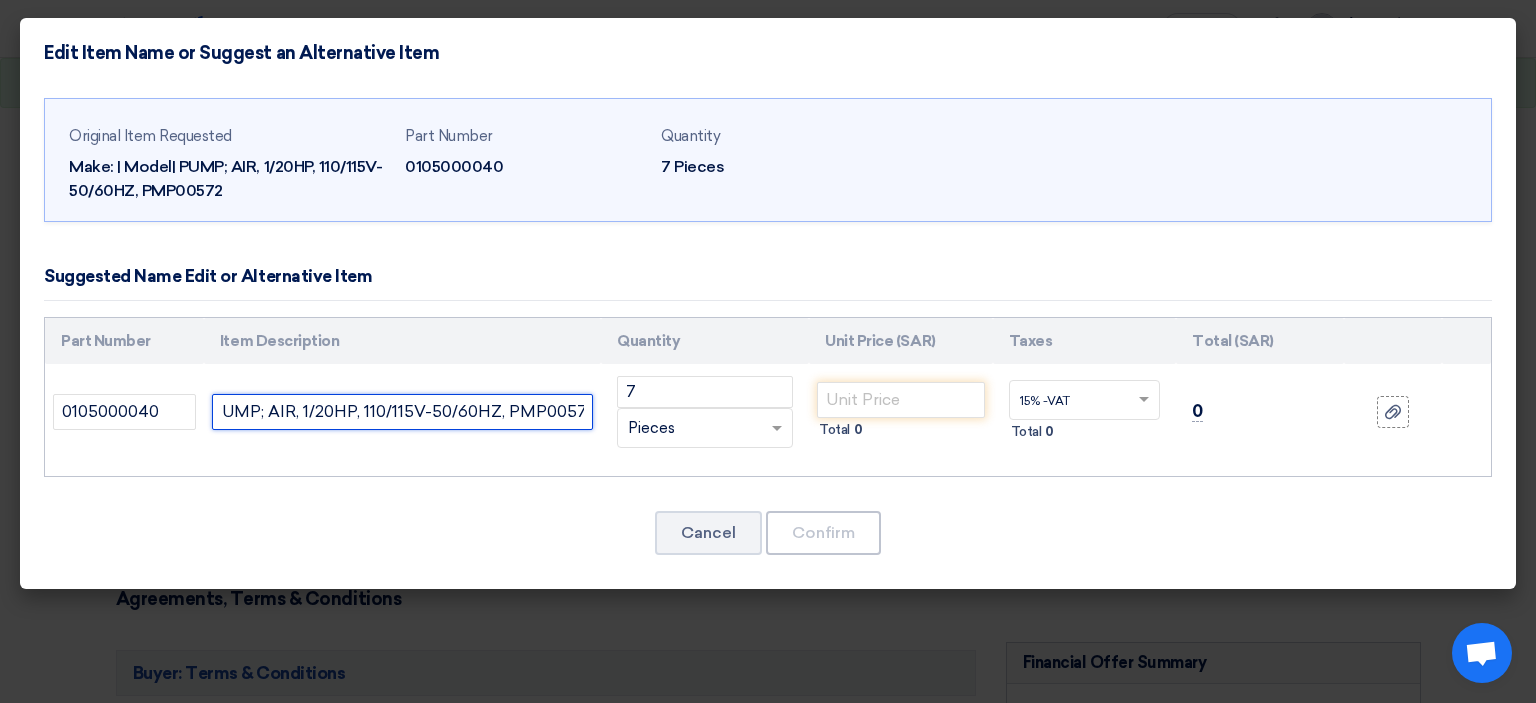 scroll, scrollTop: 0, scrollLeft: 129, axis: horizontal 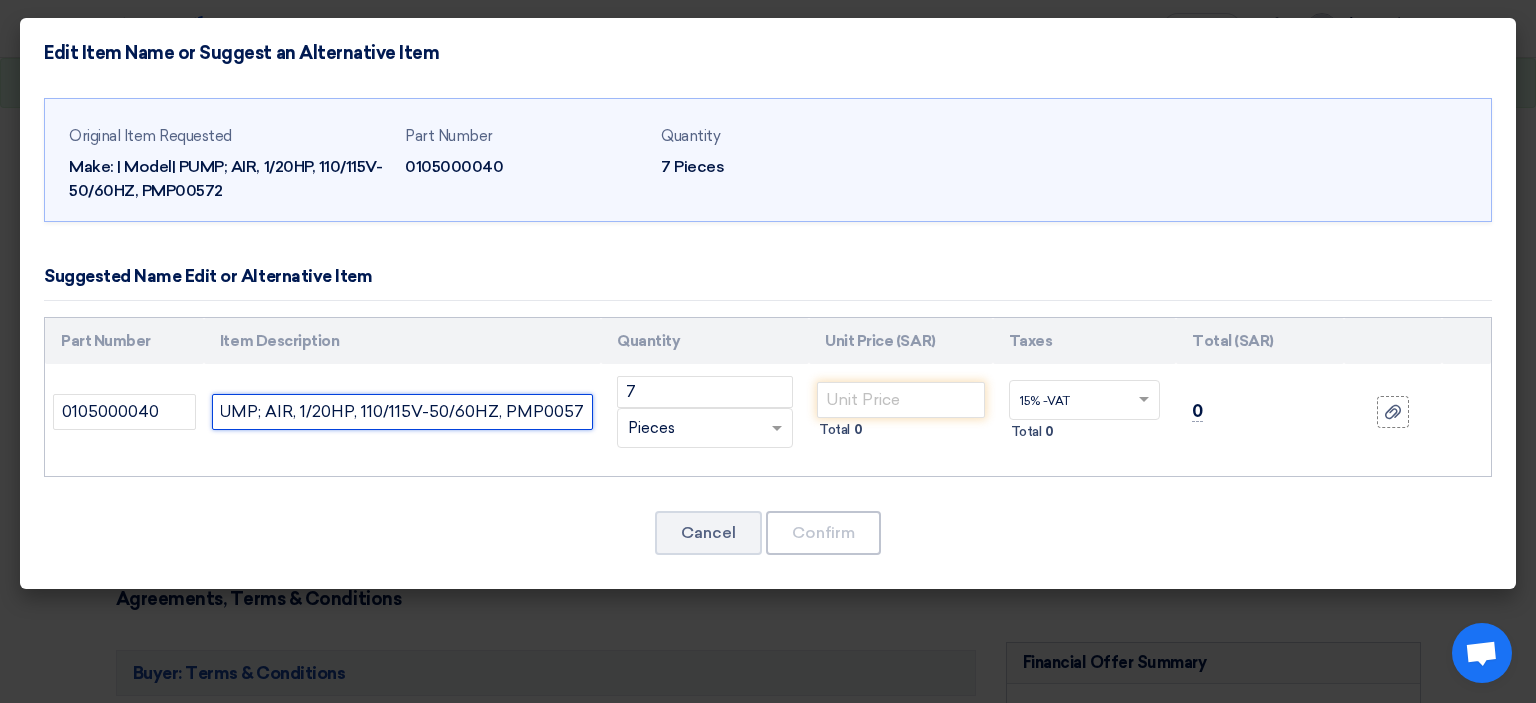 paste on "MDL # 2107VEFC20-004" 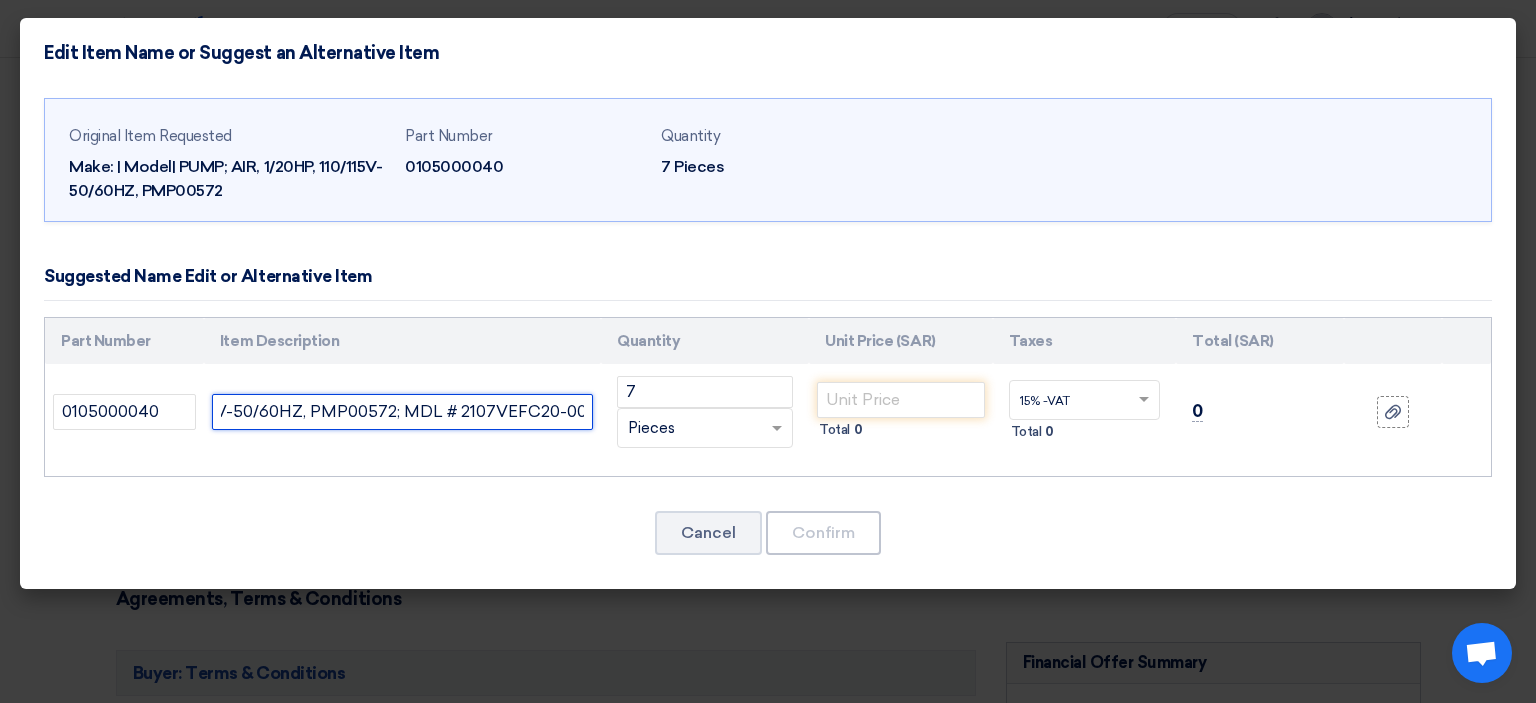 paste on "PUMP; 1/10 HP, PSC ASSEMBLY, FAN AND MOTOR VENTS CLOSED;" 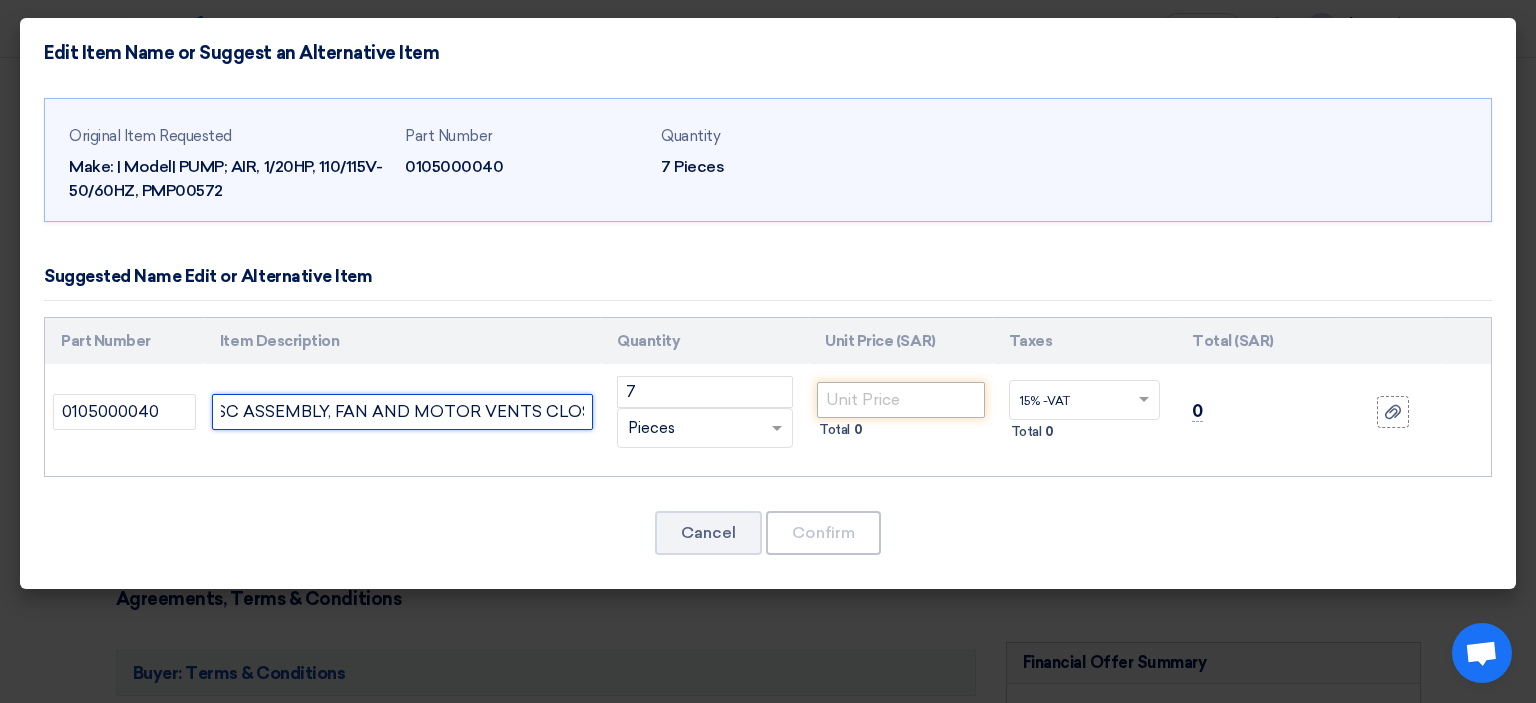 type on "Make: | Model| PUMP; AIR, 1/20HP, 110/115V-50/60HZ, PMP00572; MDL # 2107VEFC20-004; PUMP; 1/10 HP, PSC ASSEMBLY, FAN AND MOTOR VENTS CLOSED;" 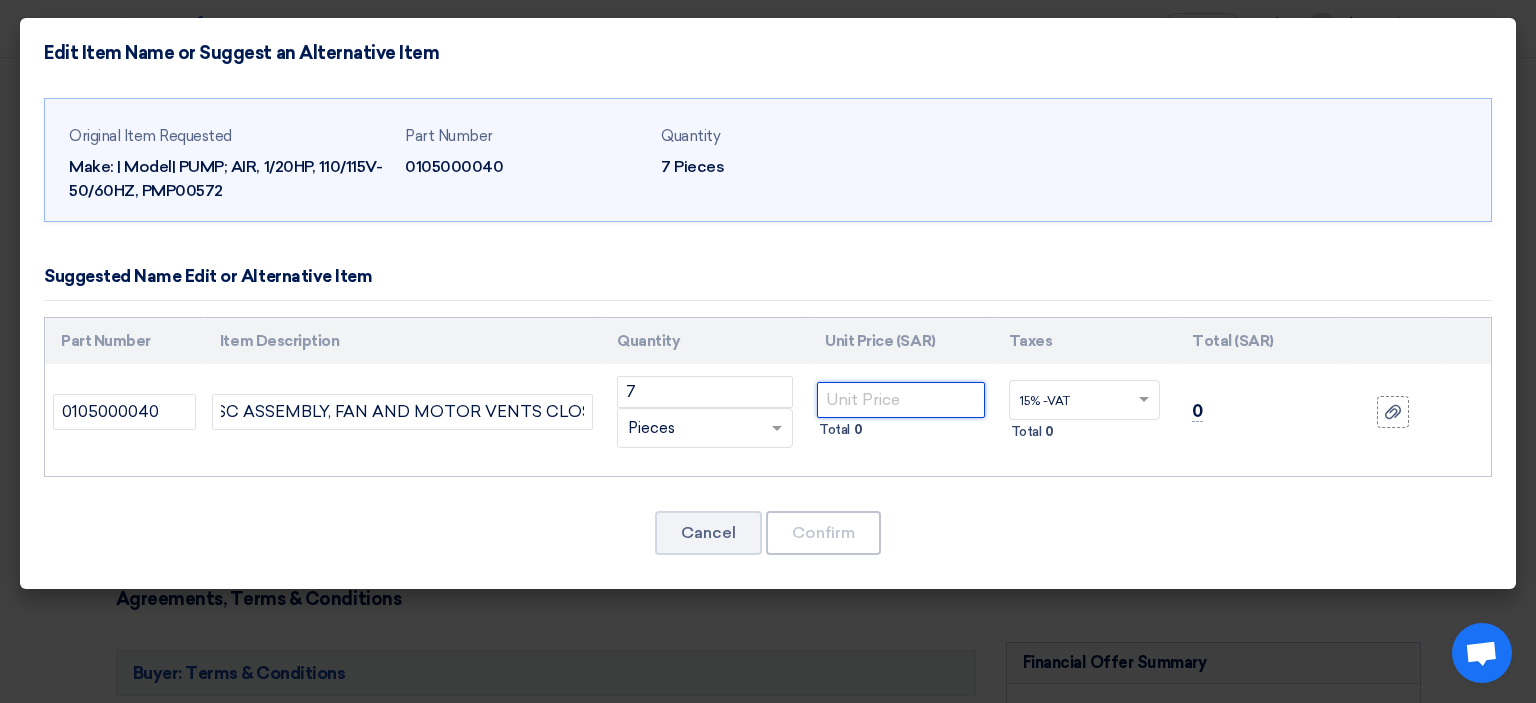click 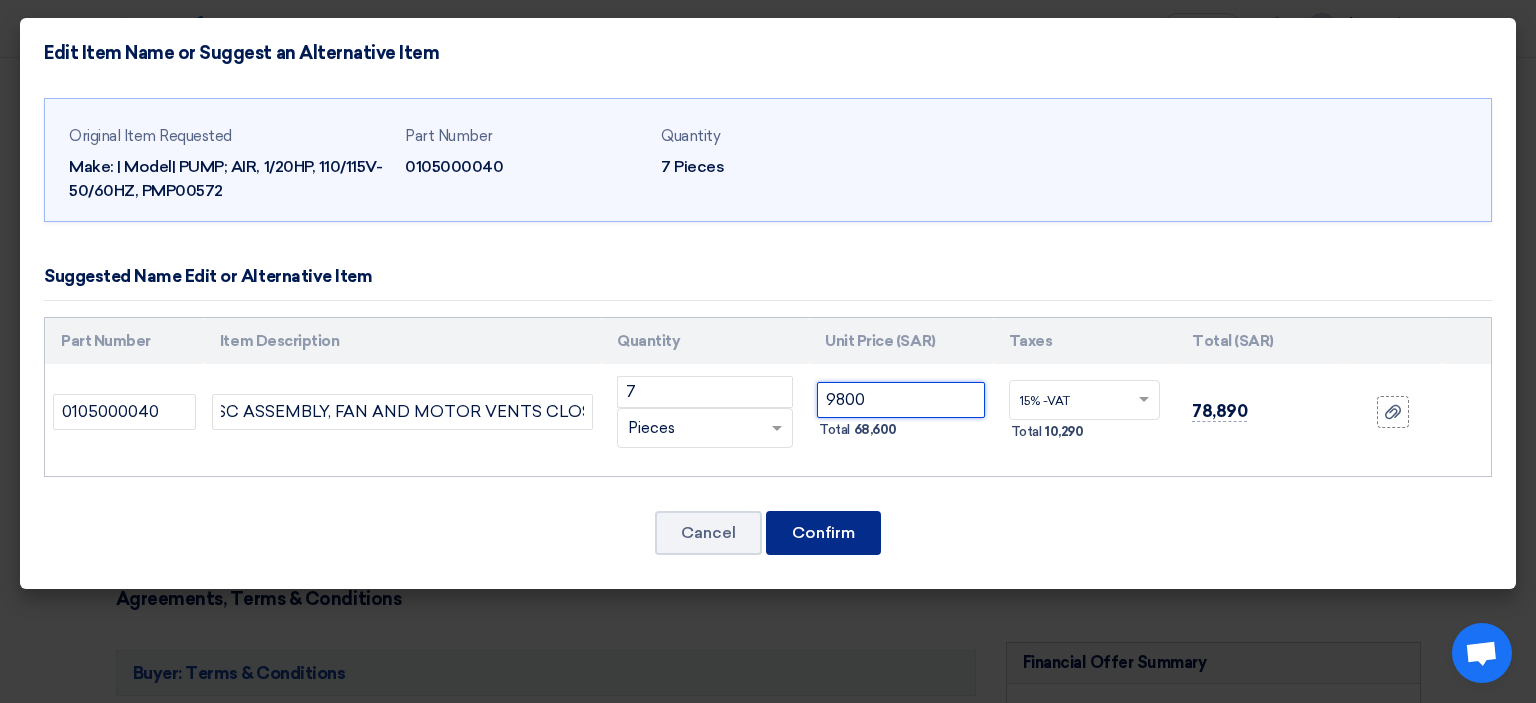 type on "9800" 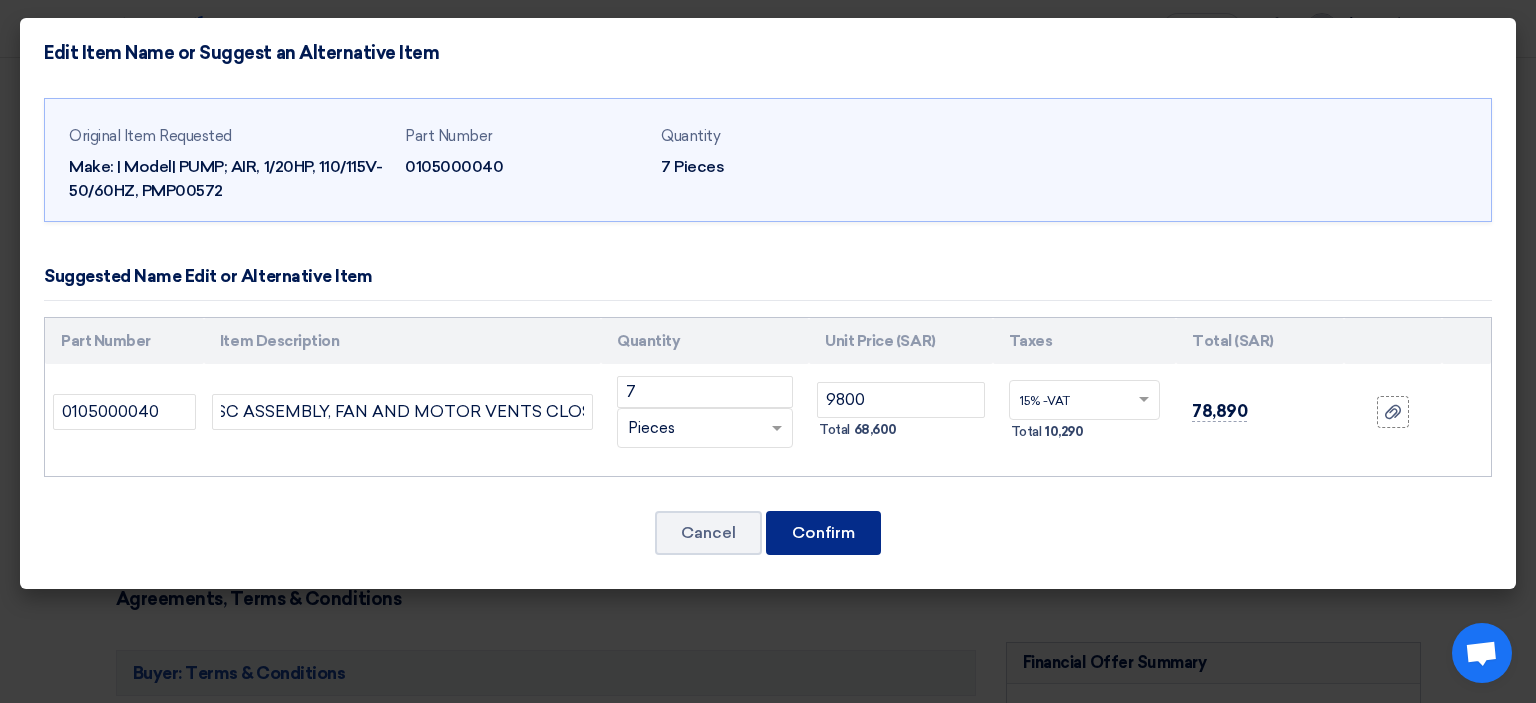 click on "Confirm" 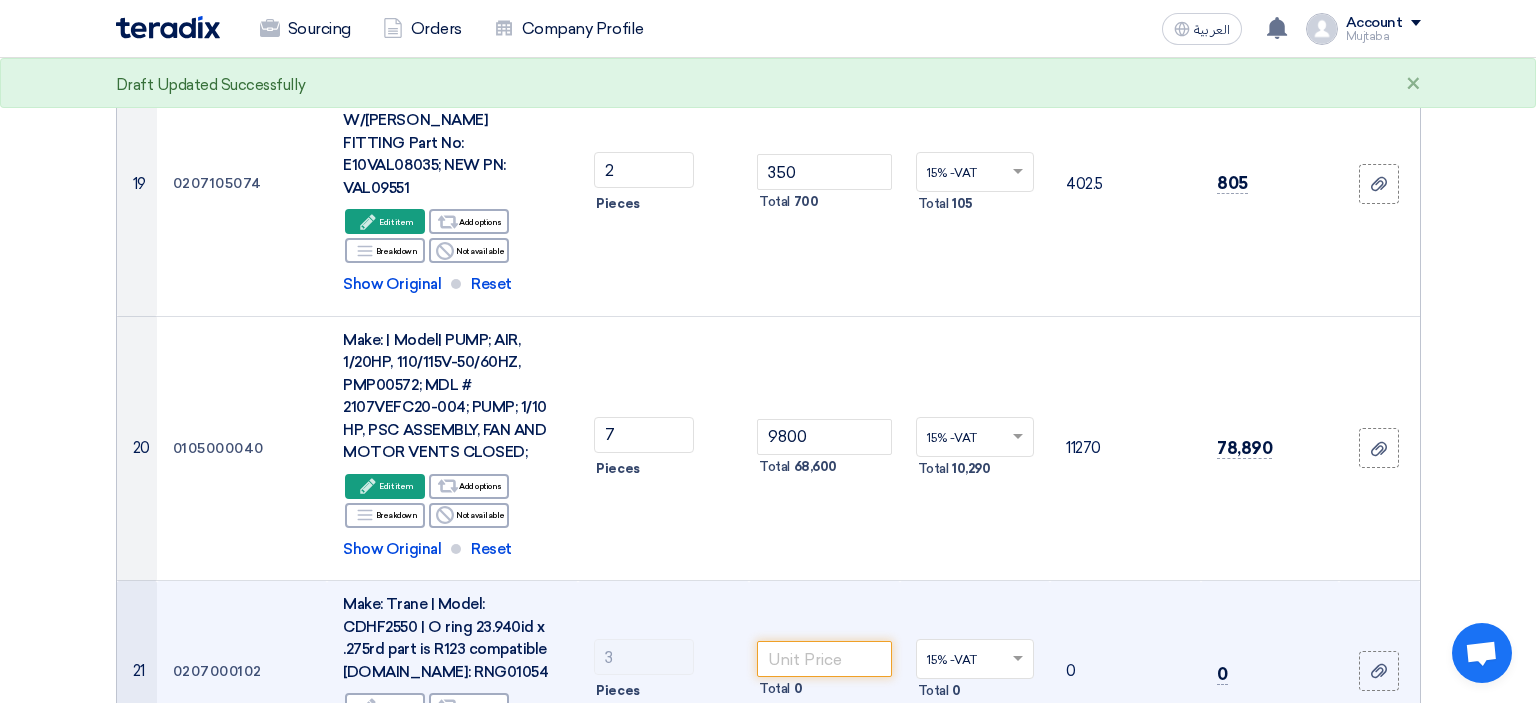scroll, scrollTop: 4083, scrollLeft: 0, axis: vertical 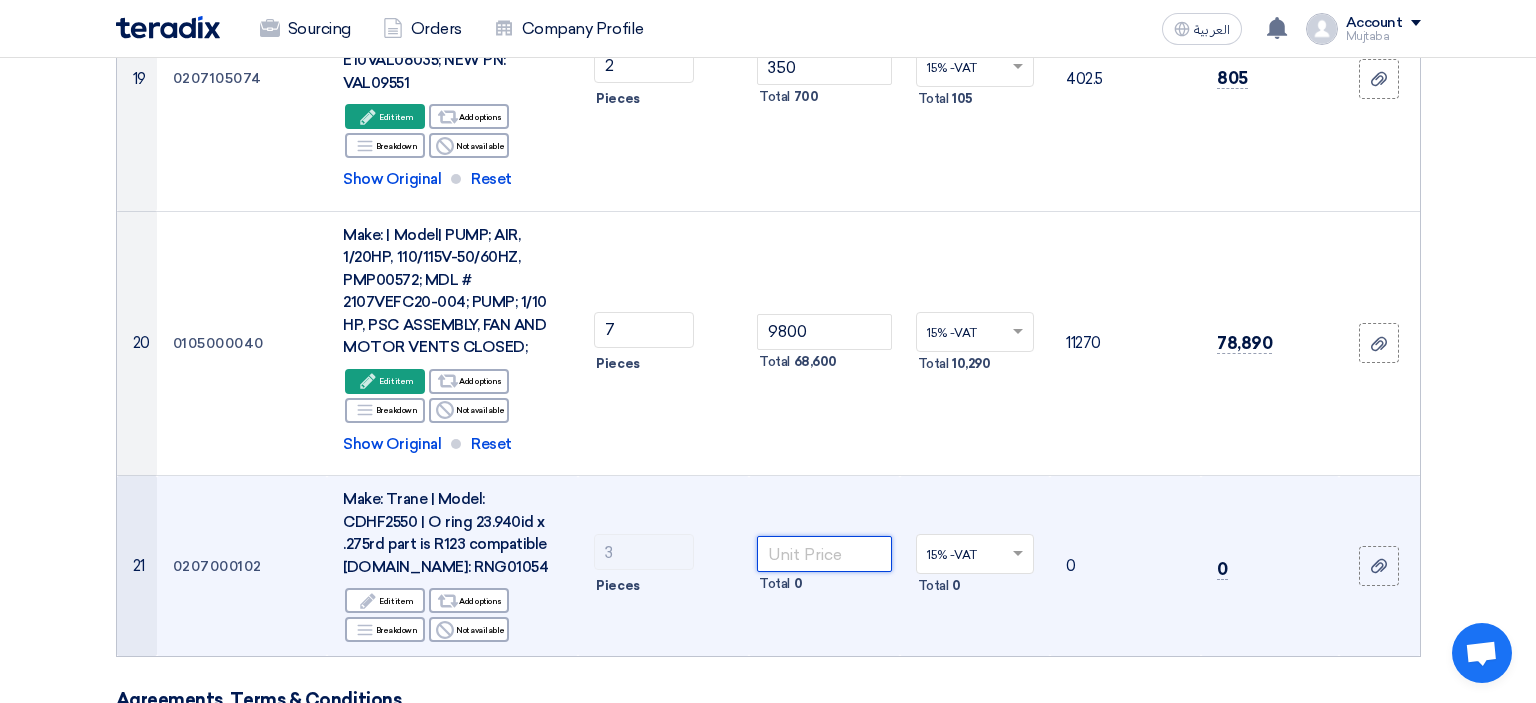 click 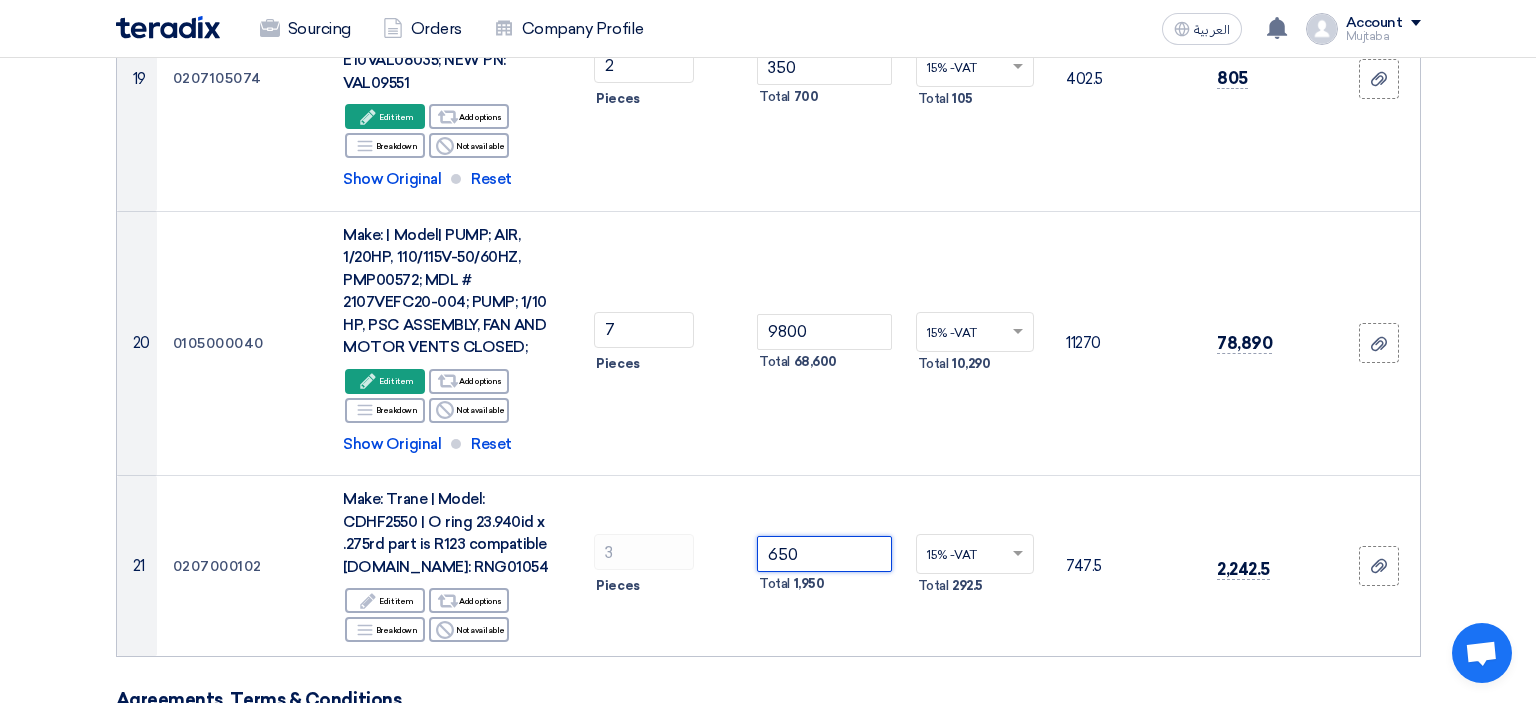 type on "650" 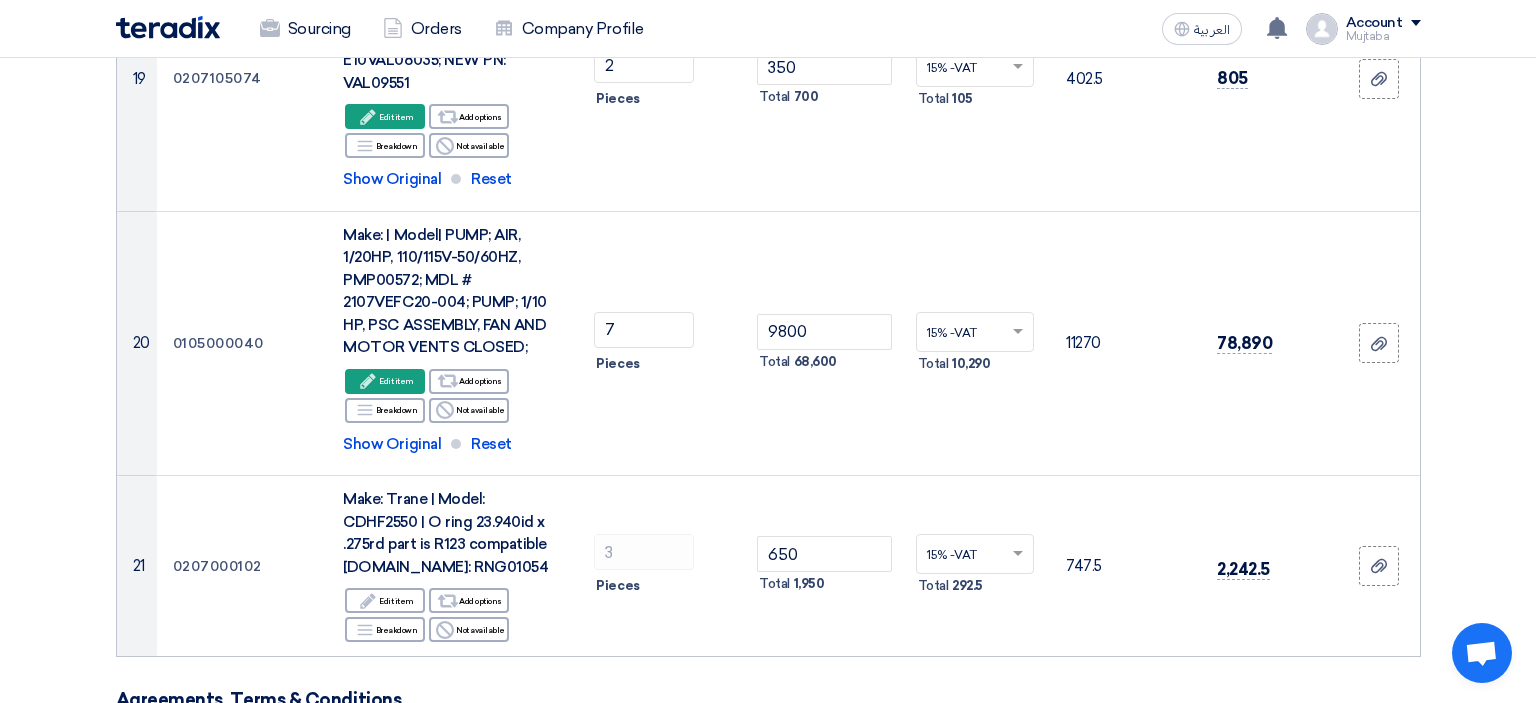 click on "Offer Details
#
Part Number
Item Description
Quantity
Unit Price (SAR)
Taxes
+
'Select taxes...
15% -VAT
×" 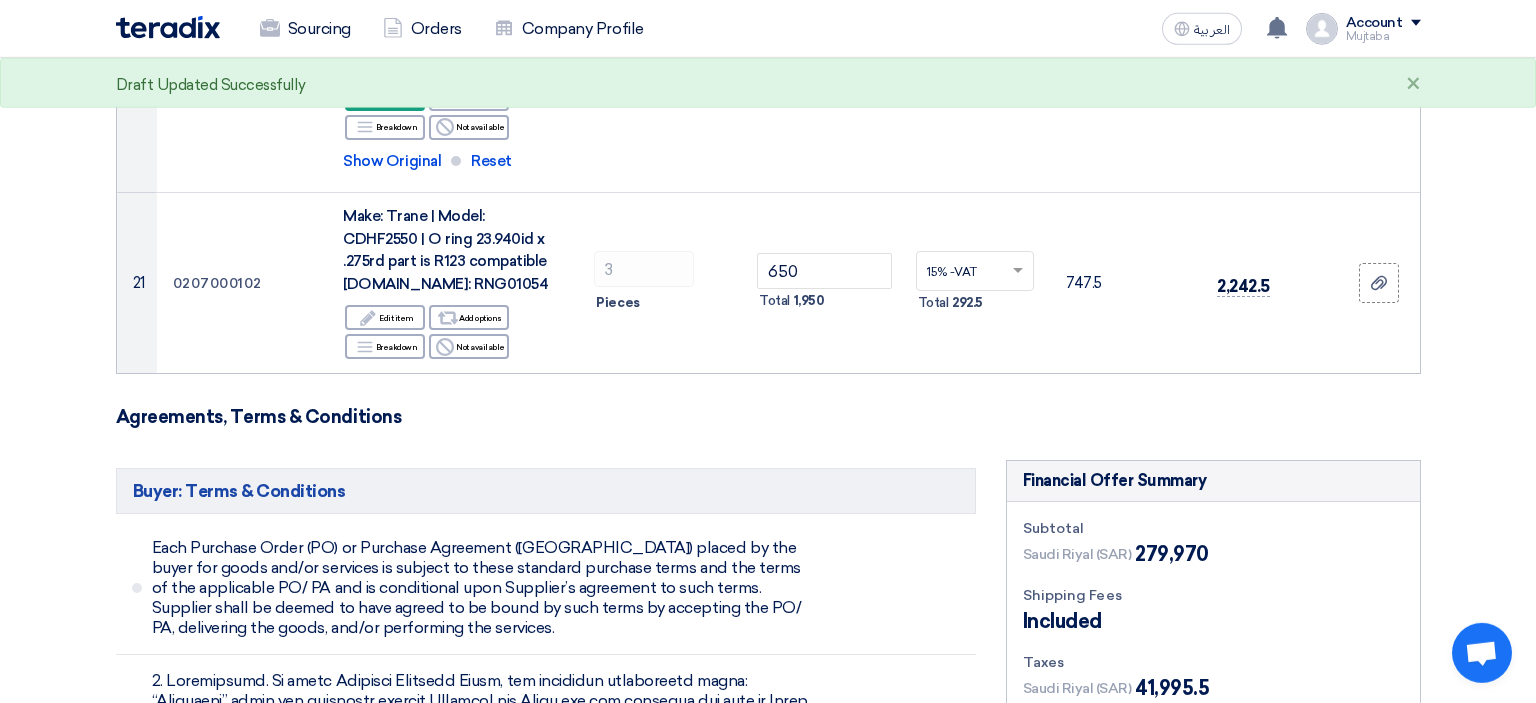 scroll, scrollTop: 4400, scrollLeft: 0, axis: vertical 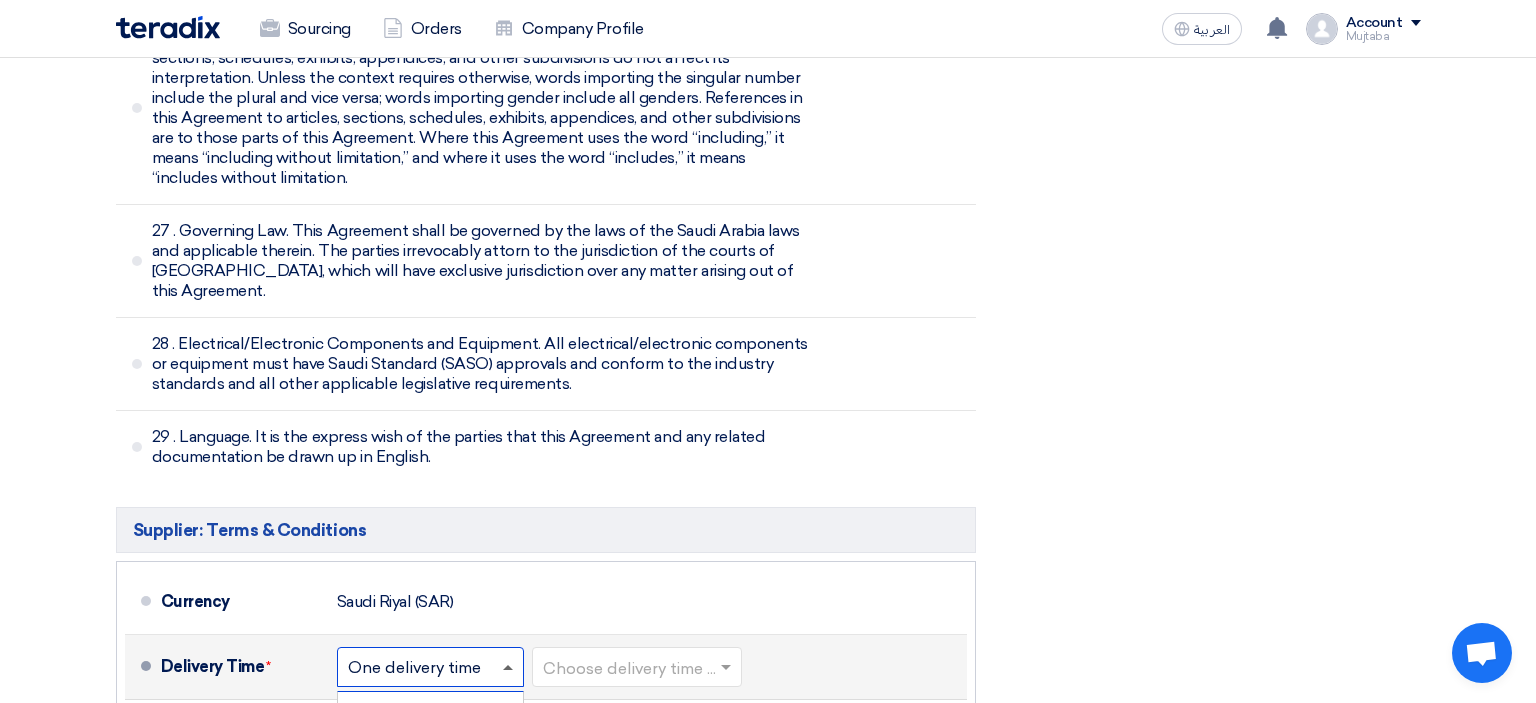 click 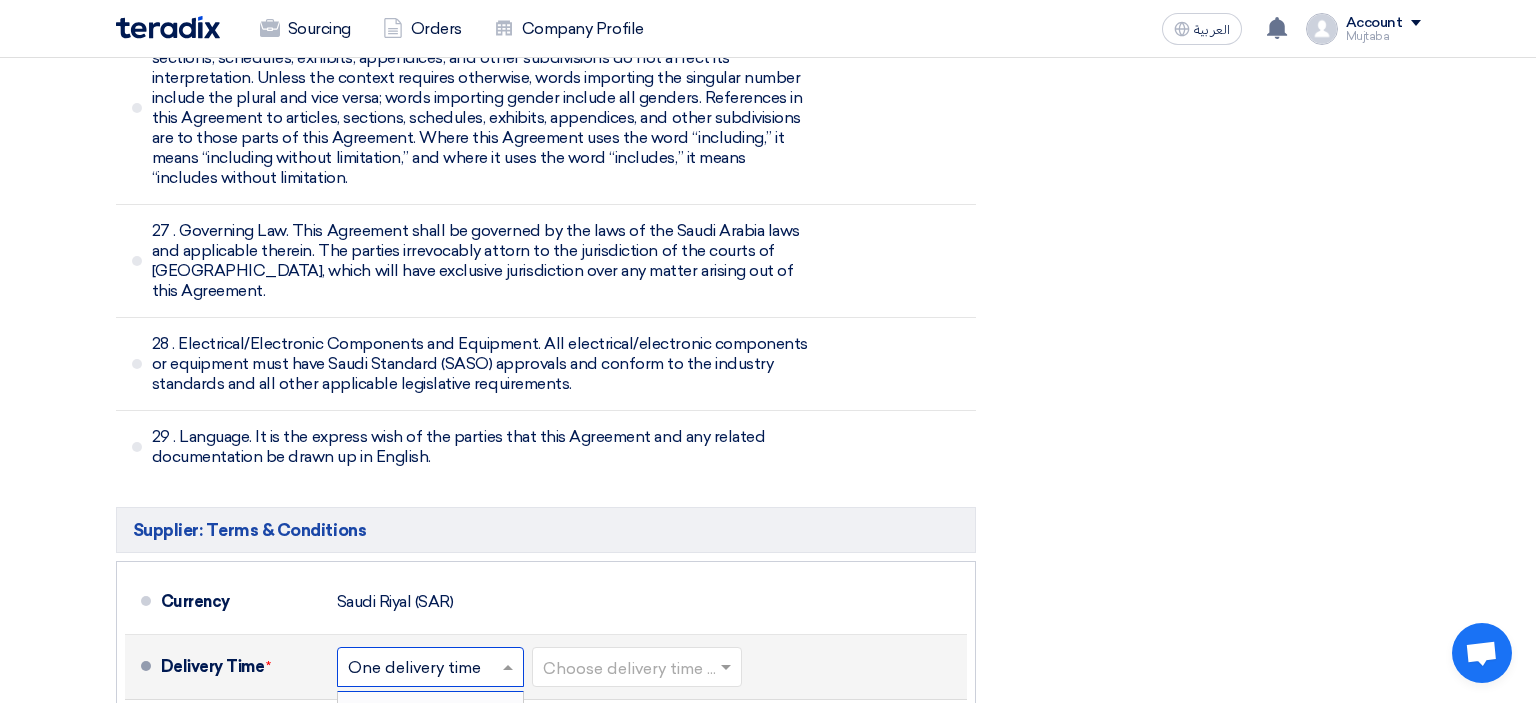 click on "Multiple delivery times" at bounding box center (434, 709) 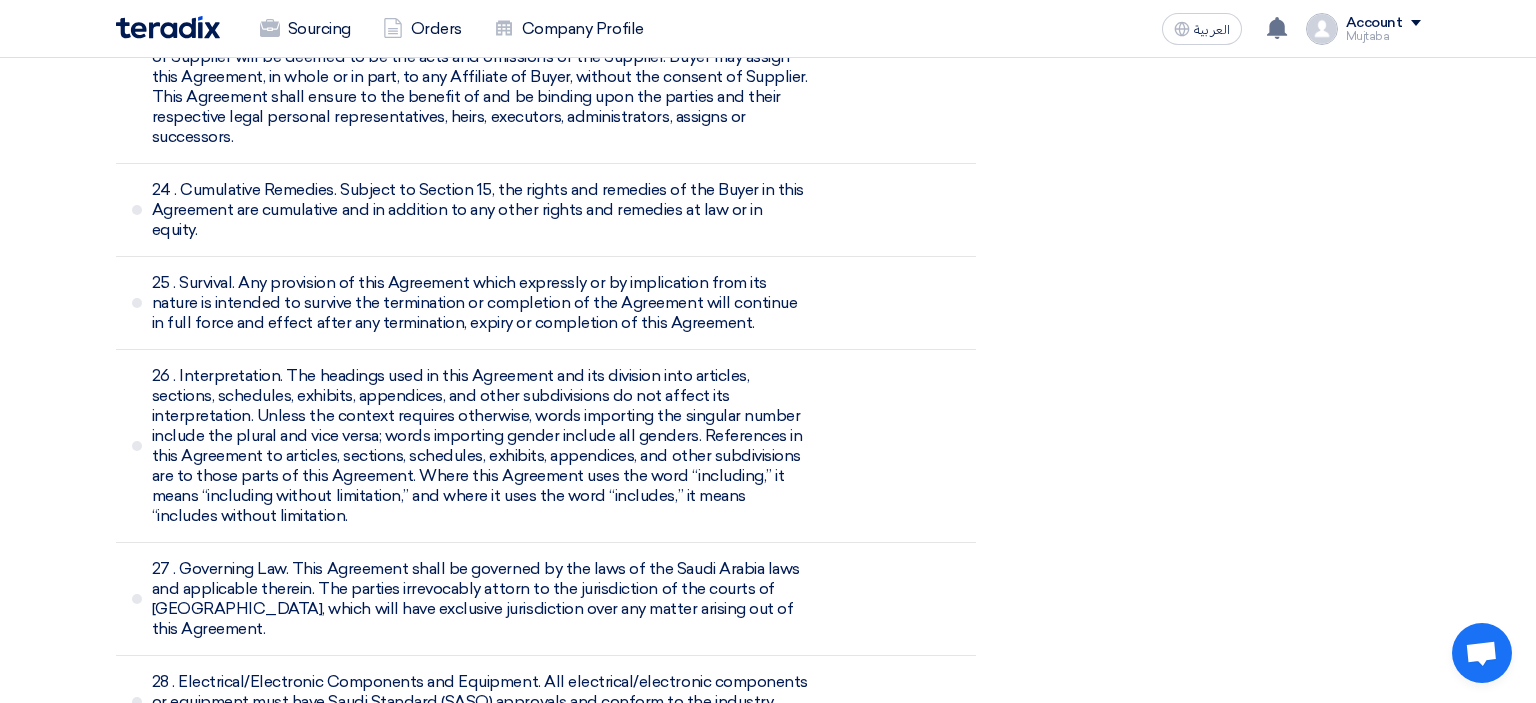 scroll, scrollTop: 11330, scrollLeft: 0, axis: vertical 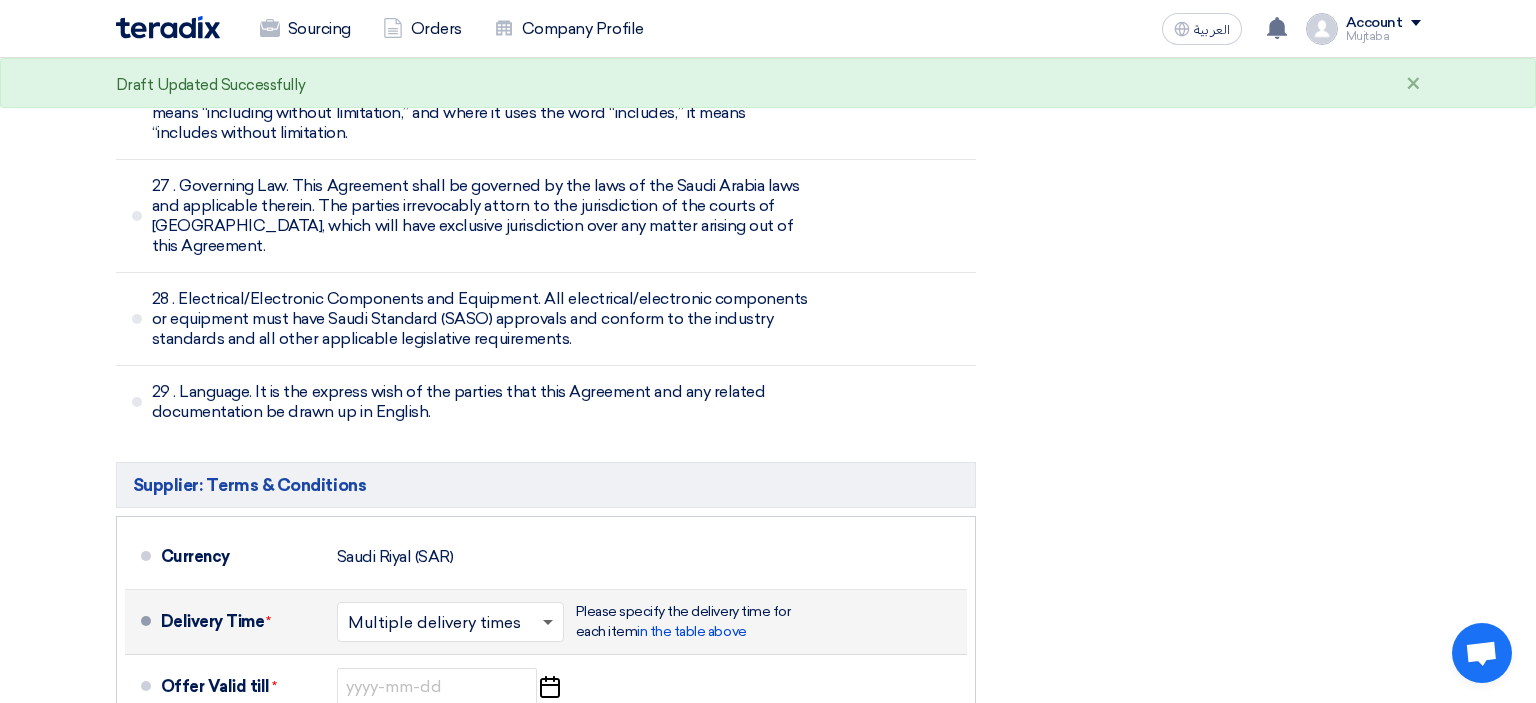 click 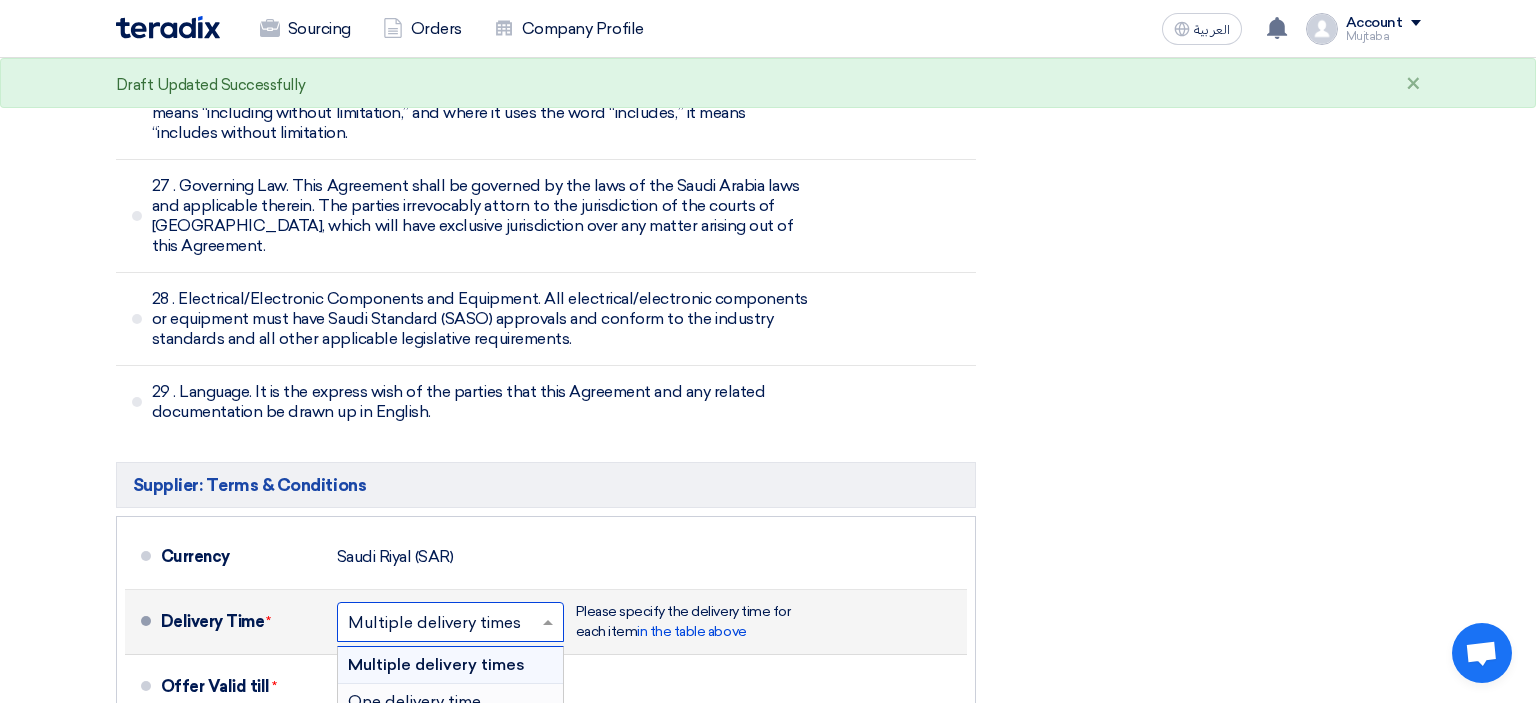 click on "One delivery time" at bounding box center [414, 701] 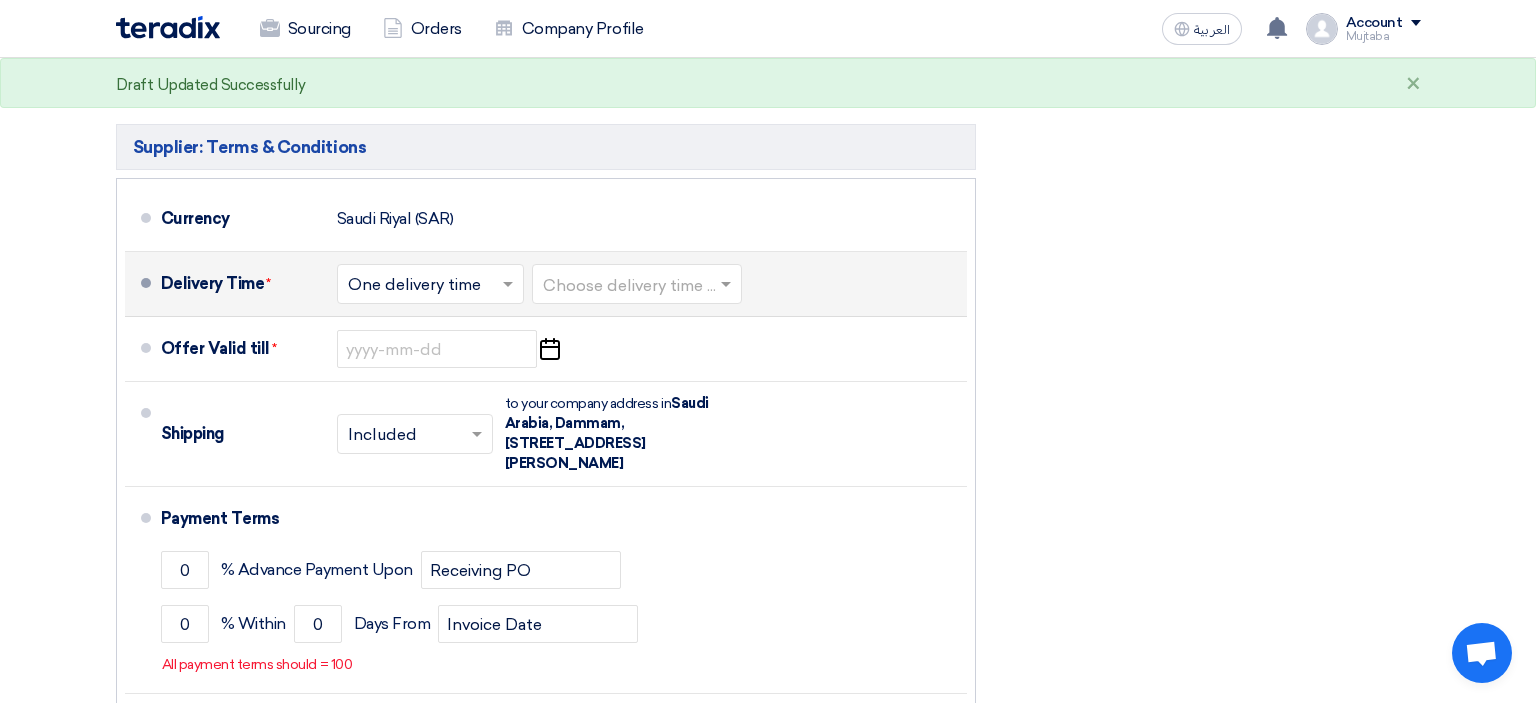 scroll, scrollTop: 10947, scrollLeft: 0, axis: vertical 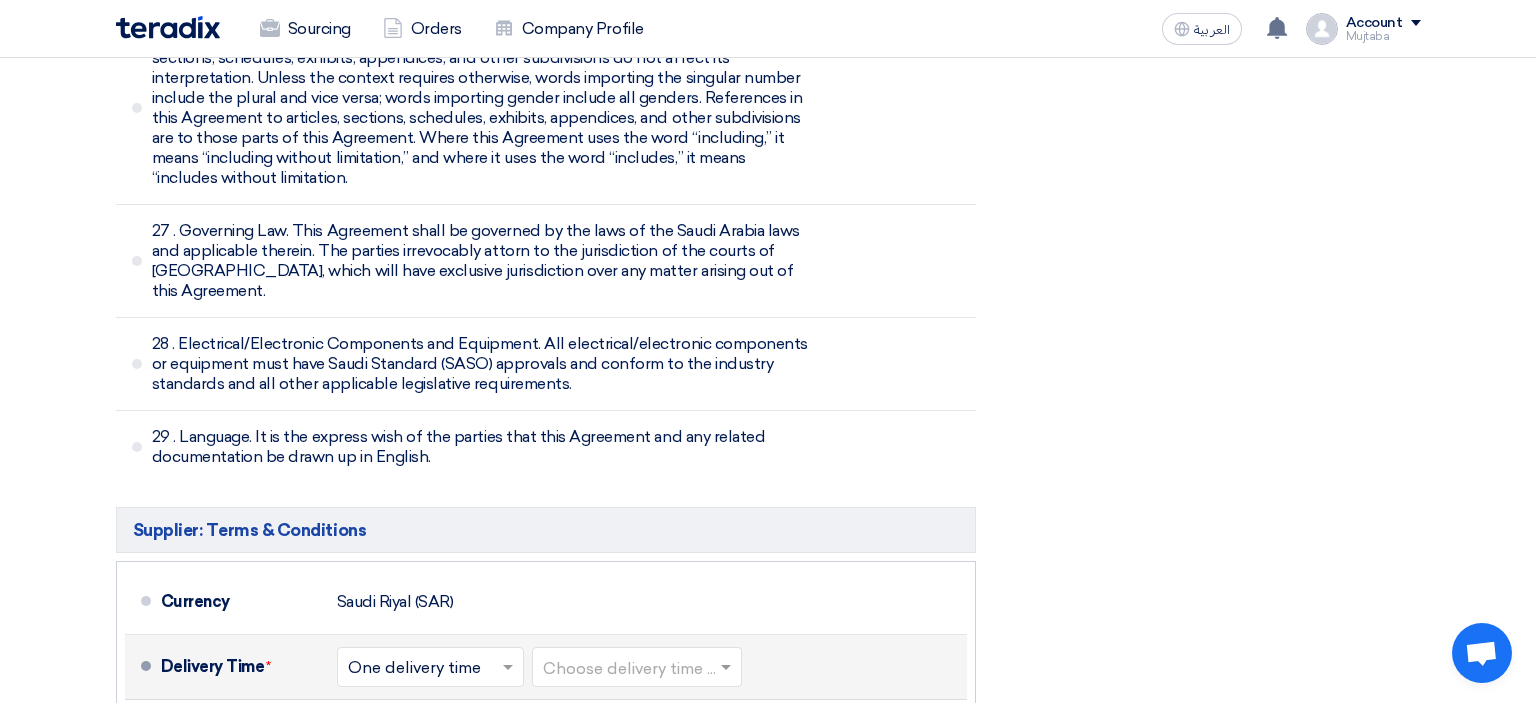 click 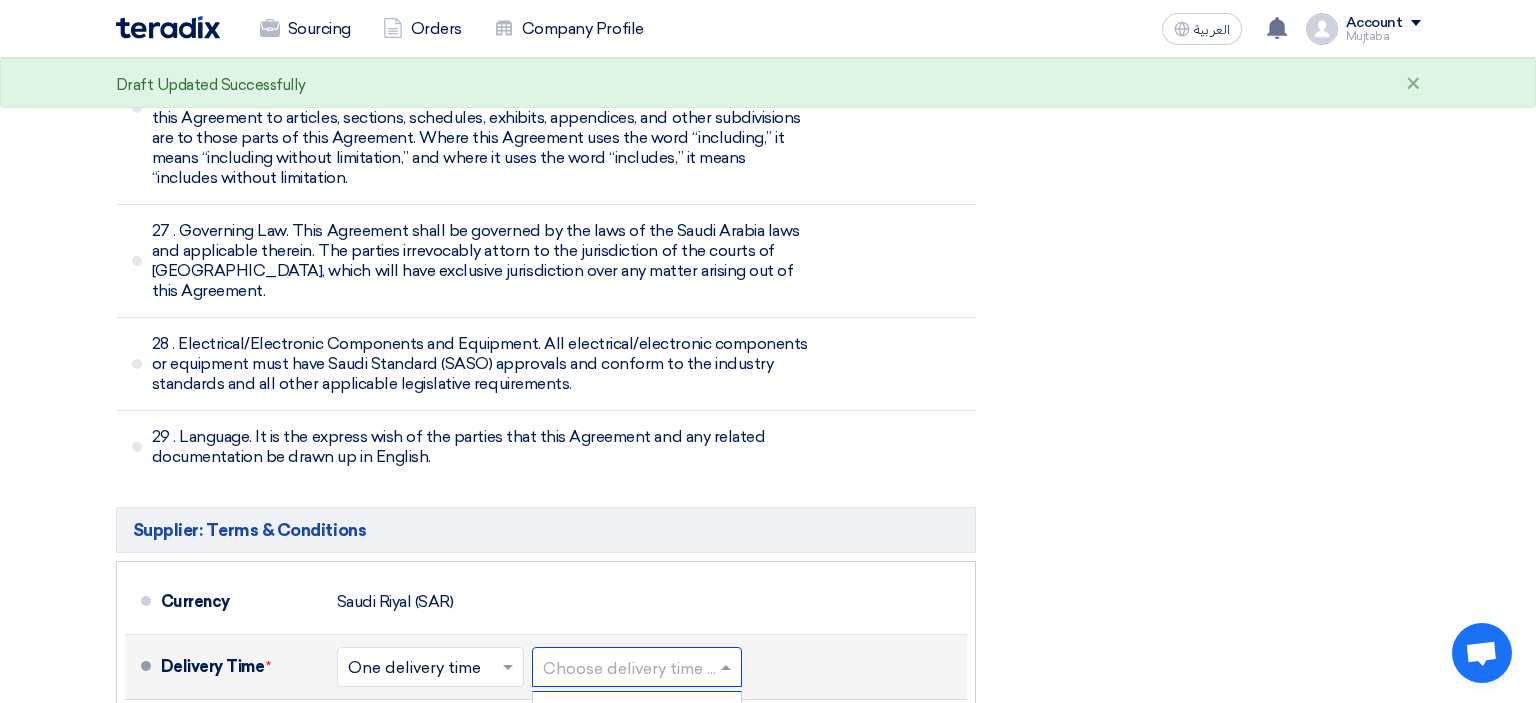 scroll, scrollTop: 115, scrollLeft: 0, axis: vertical 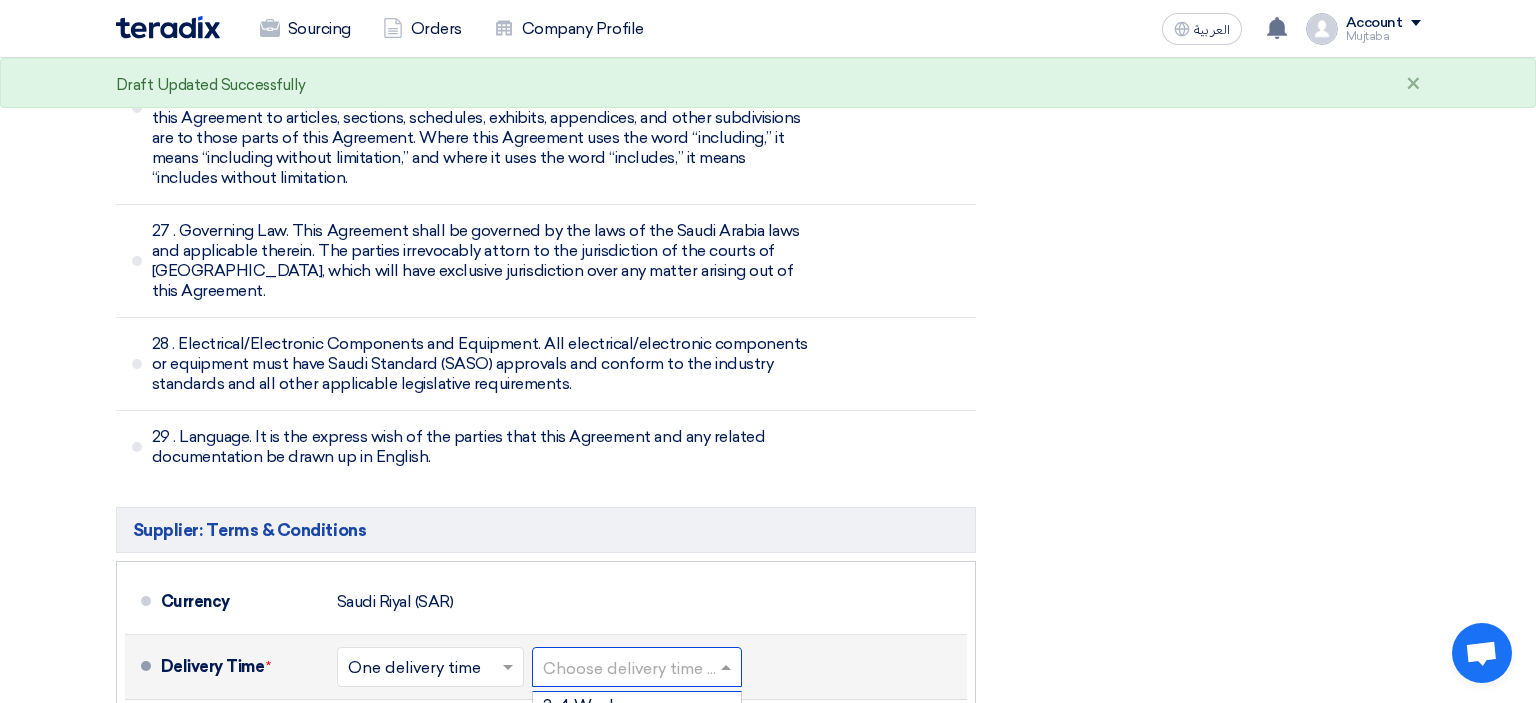 click on "4-6 Months" at bounding box center (589, 890) 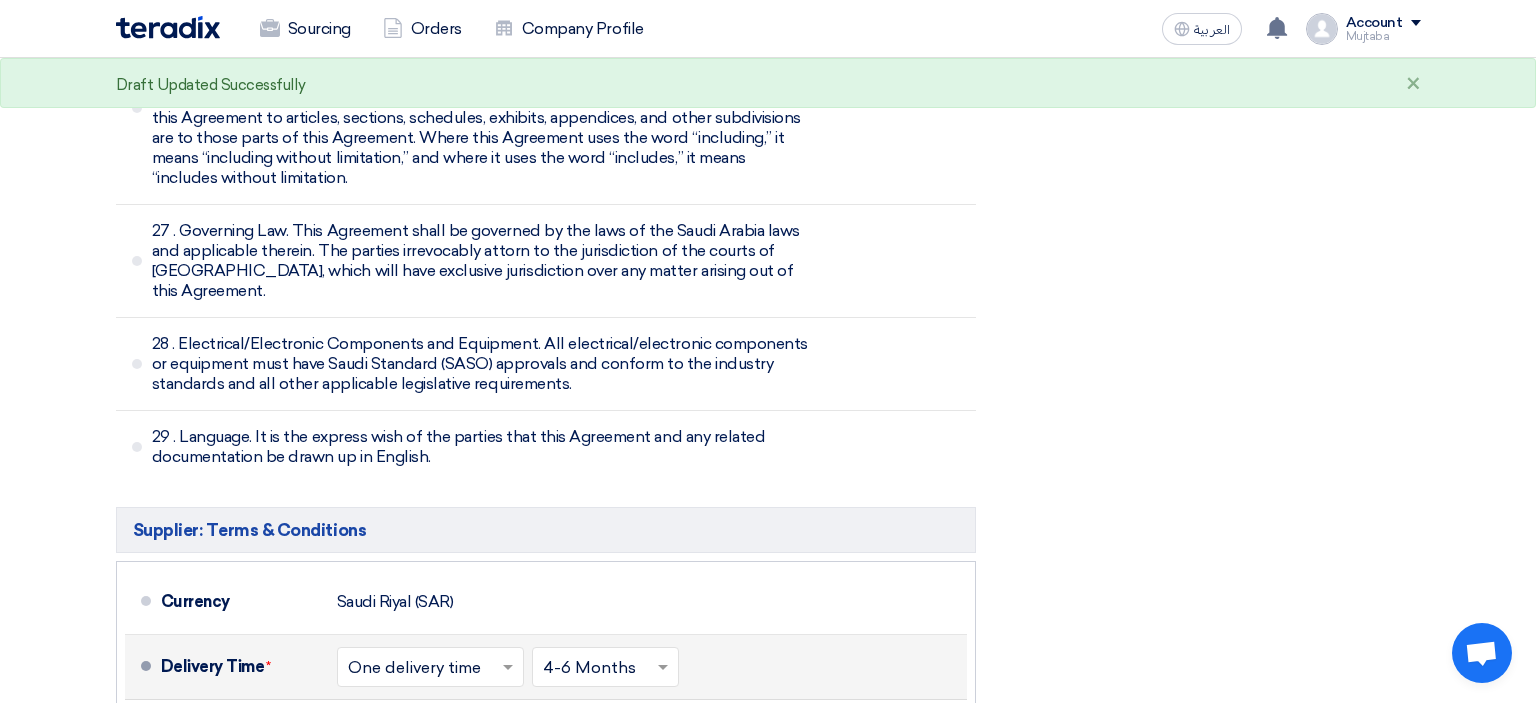 click on "Financial Offer Summary
Subtotal
[GEOGRAPHIC_DATA] (SAR)
279,970
Shipping Fees" 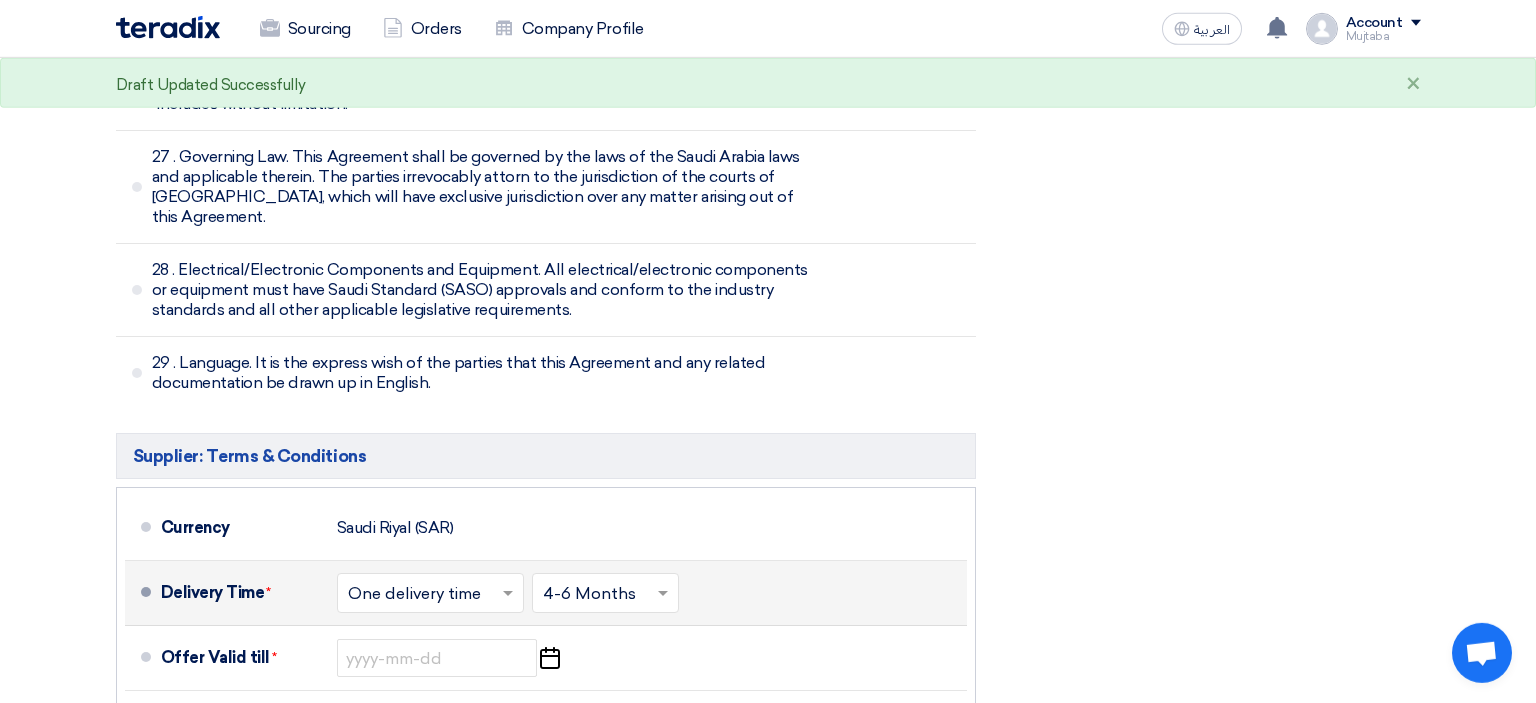 scroll, scrollTop: 11053, scrollLeft: 0, axis: vertical 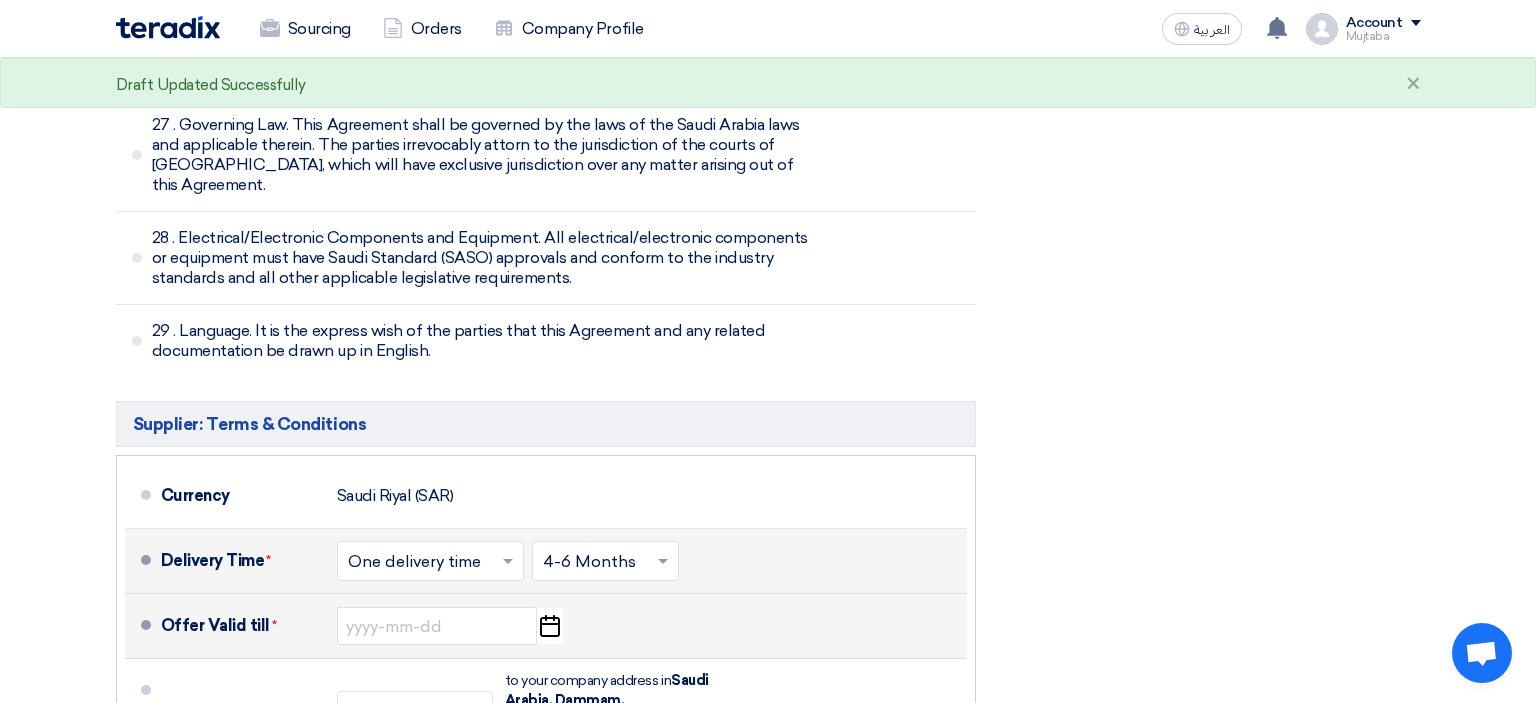 click on "Pick a date" 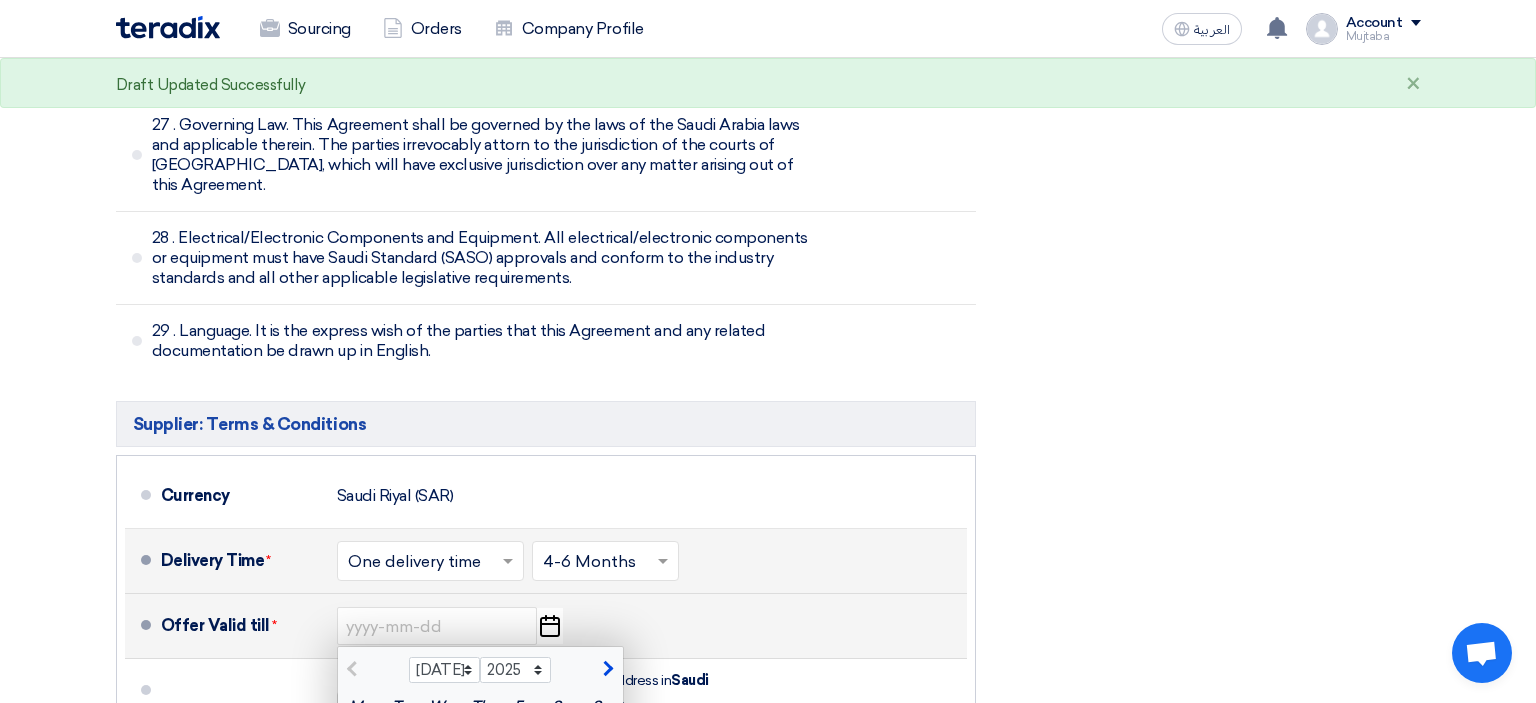 click 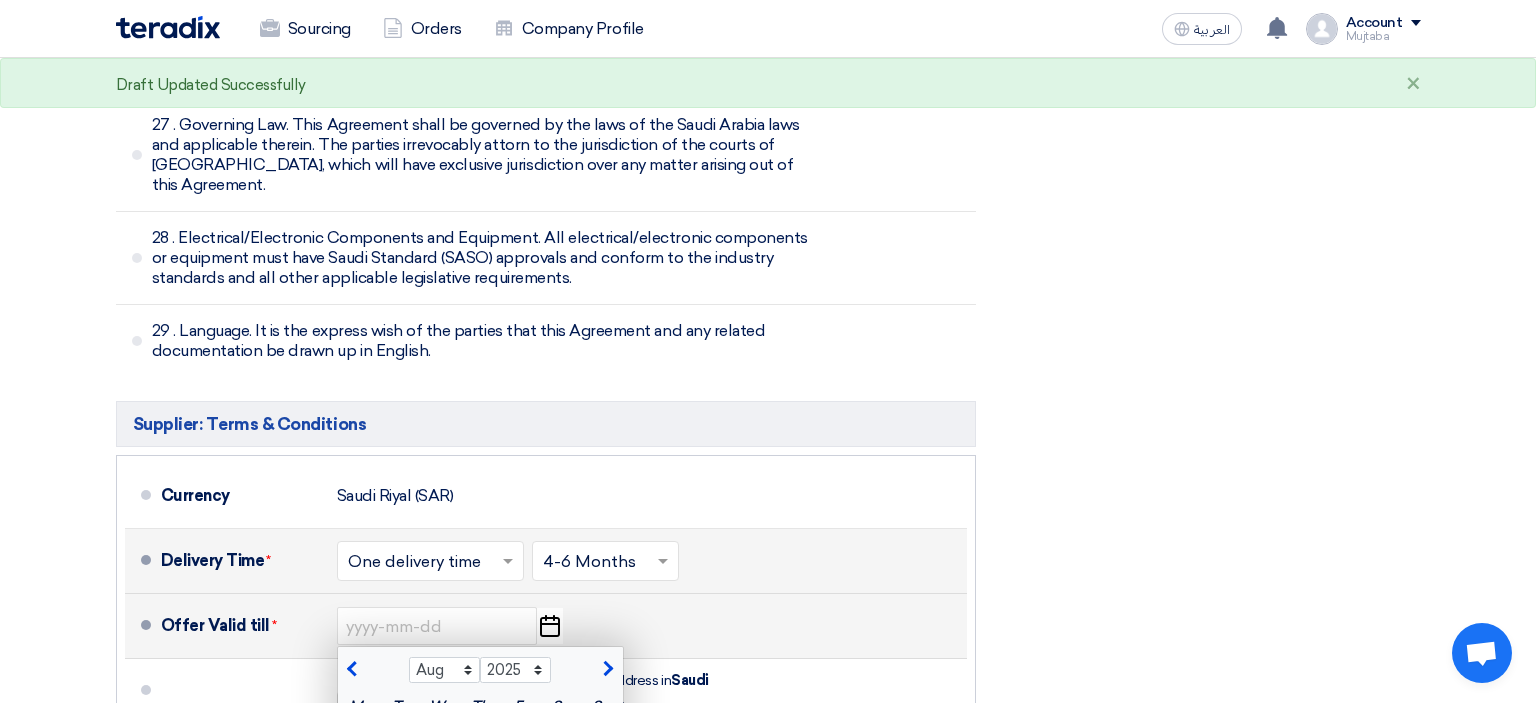 click 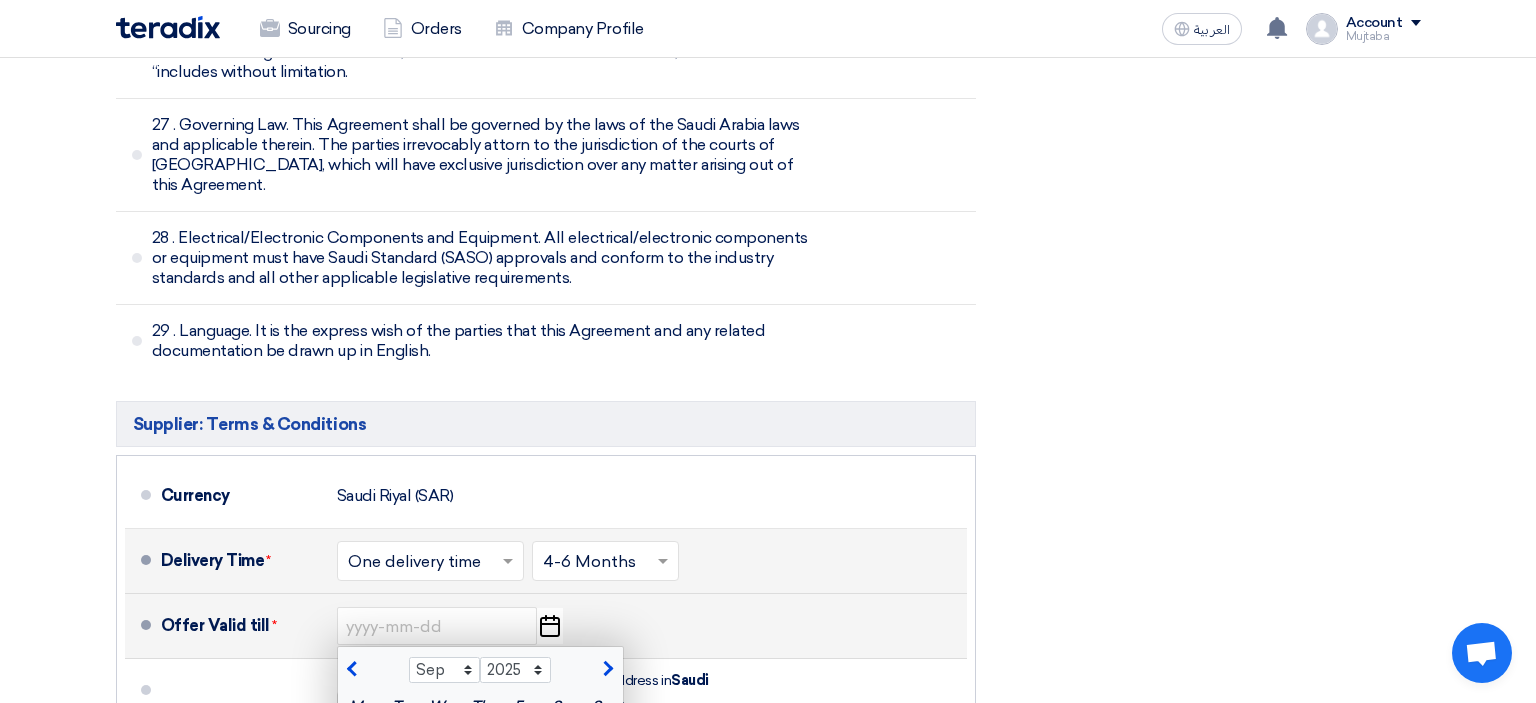 click on "16" 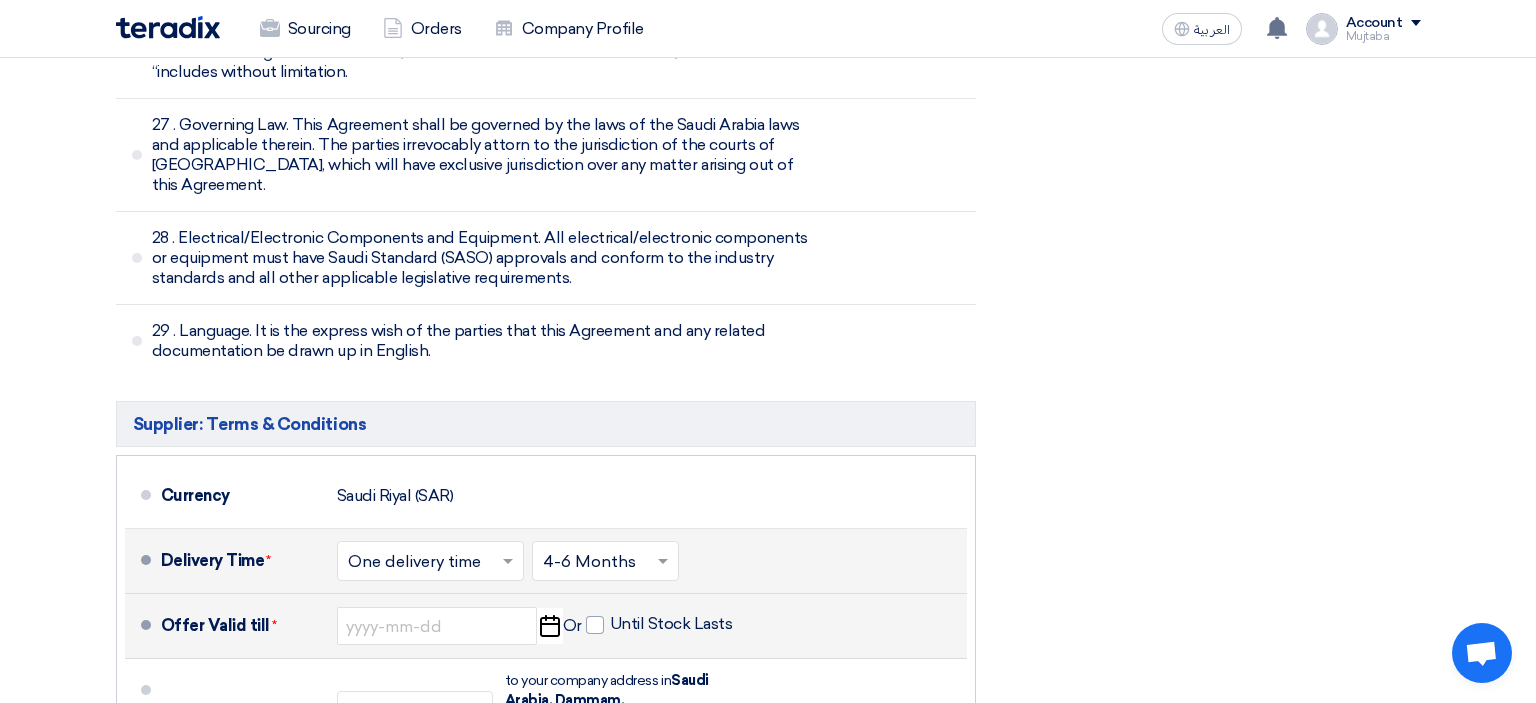 type on "[DATE]" 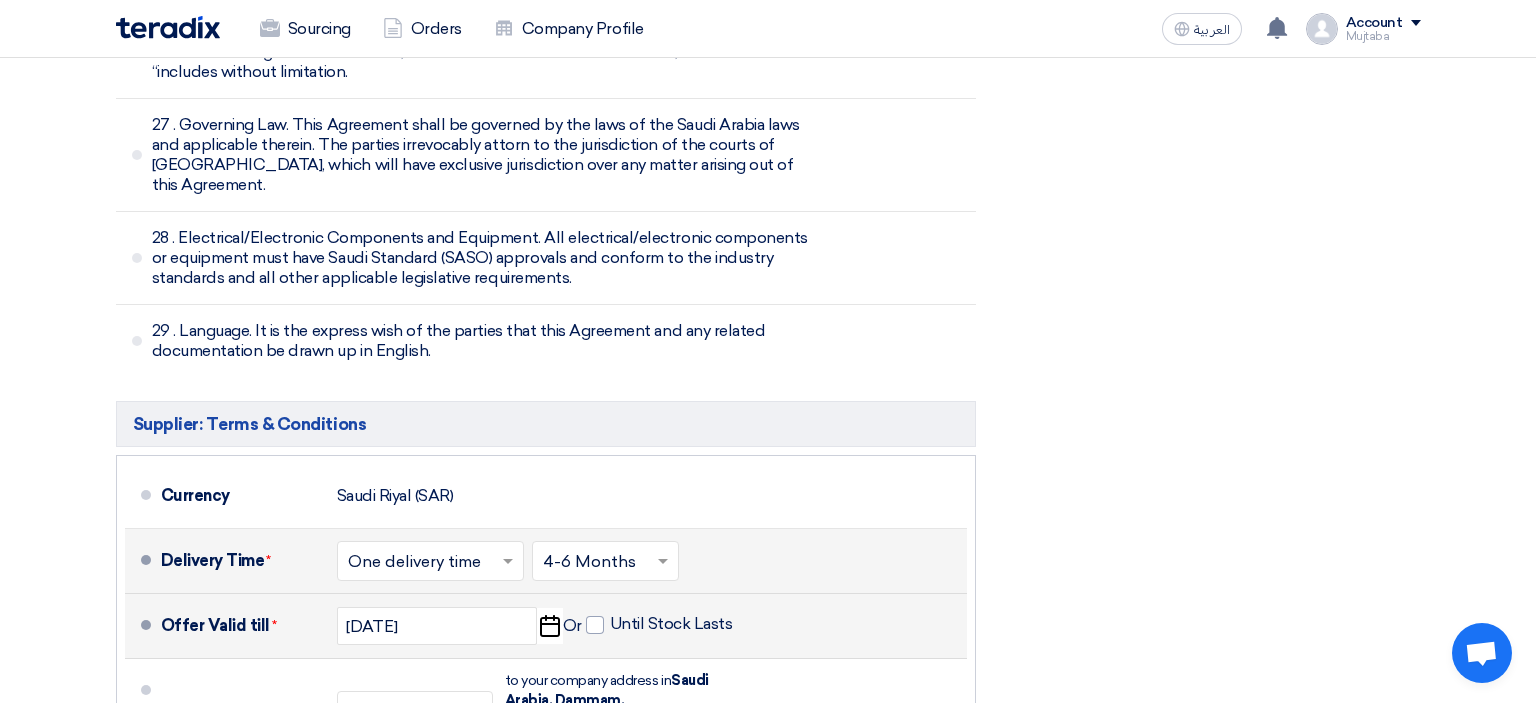click on "Financial Offer Summary
Subtotal
[GEOGRAPHIC_DATA] (SAR)
279,970
Shipping Fees" 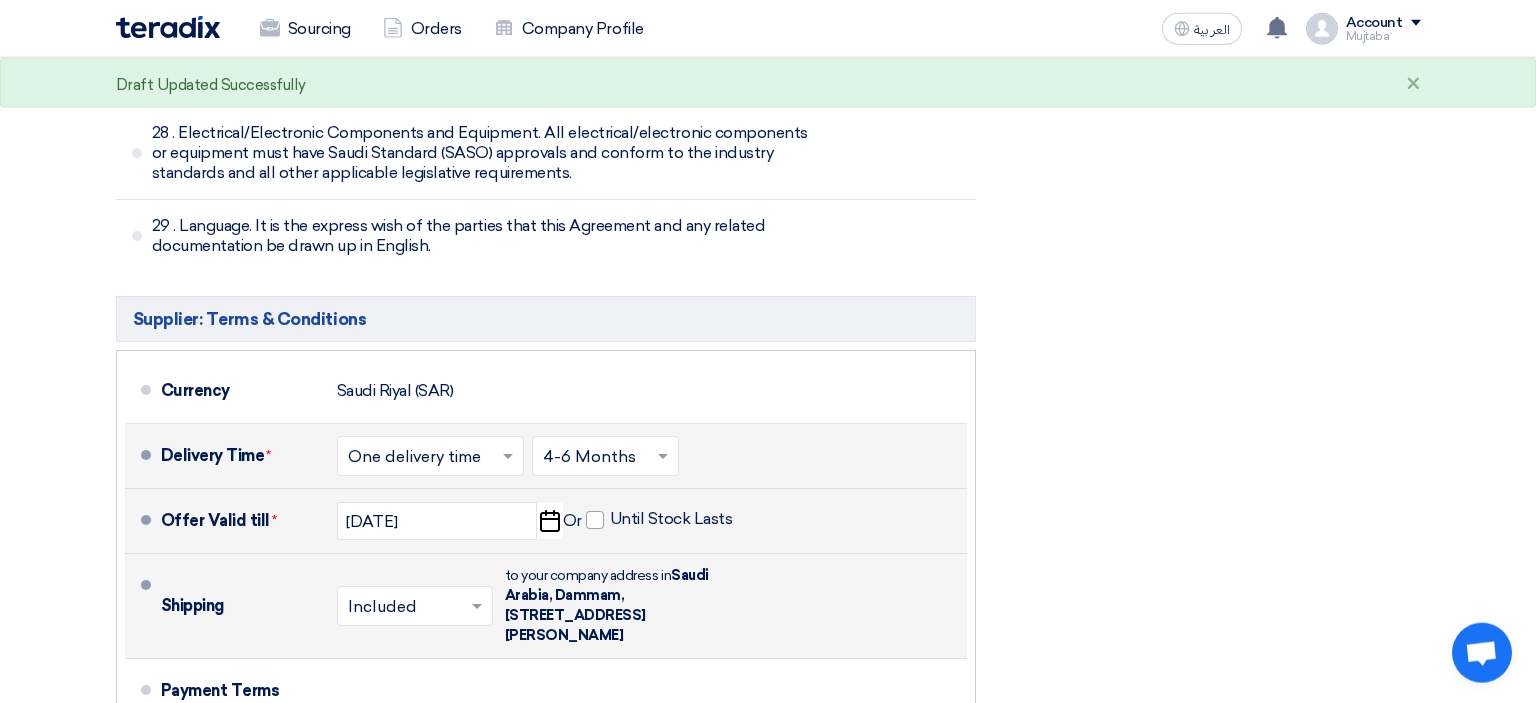 scroll, scrollTop: 11159, scrollLeft: 0, axis: vertical 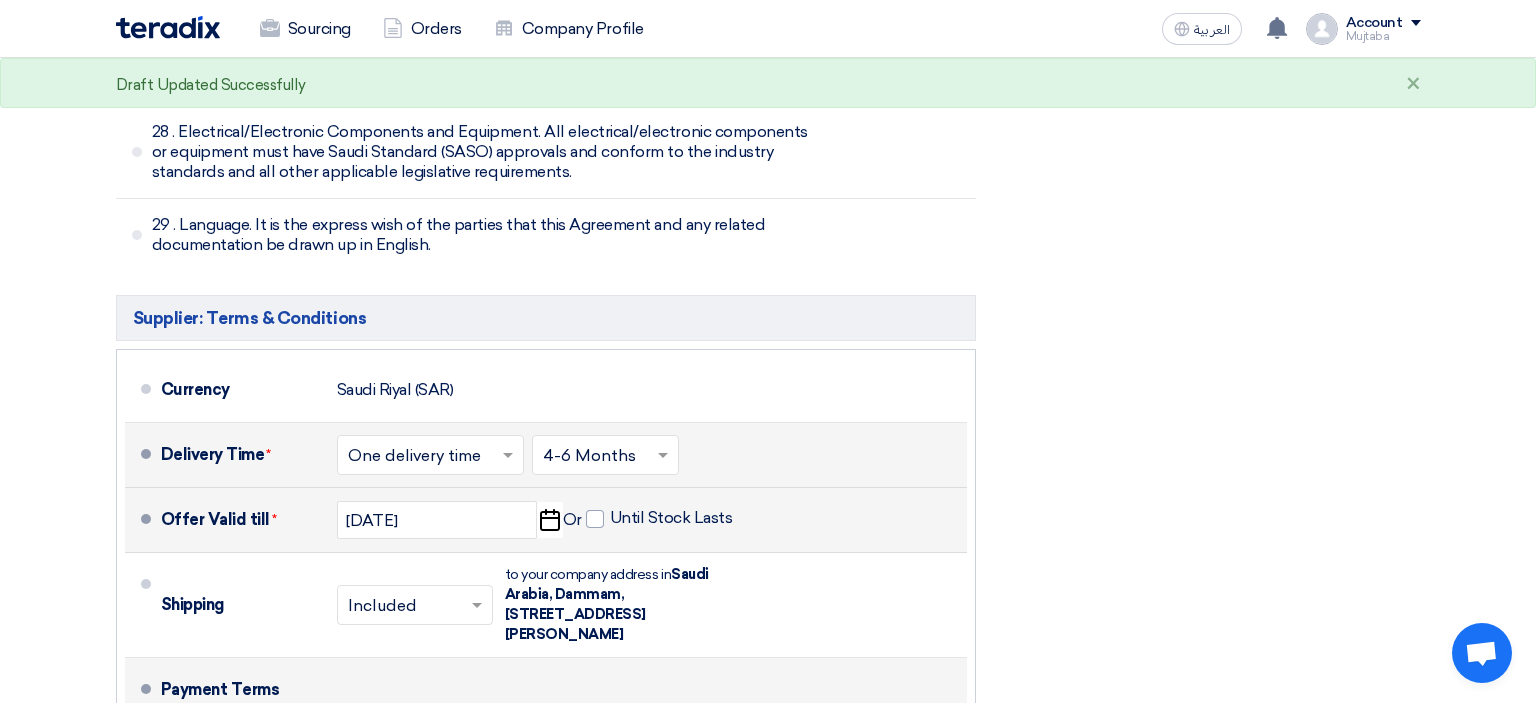 click on "0" 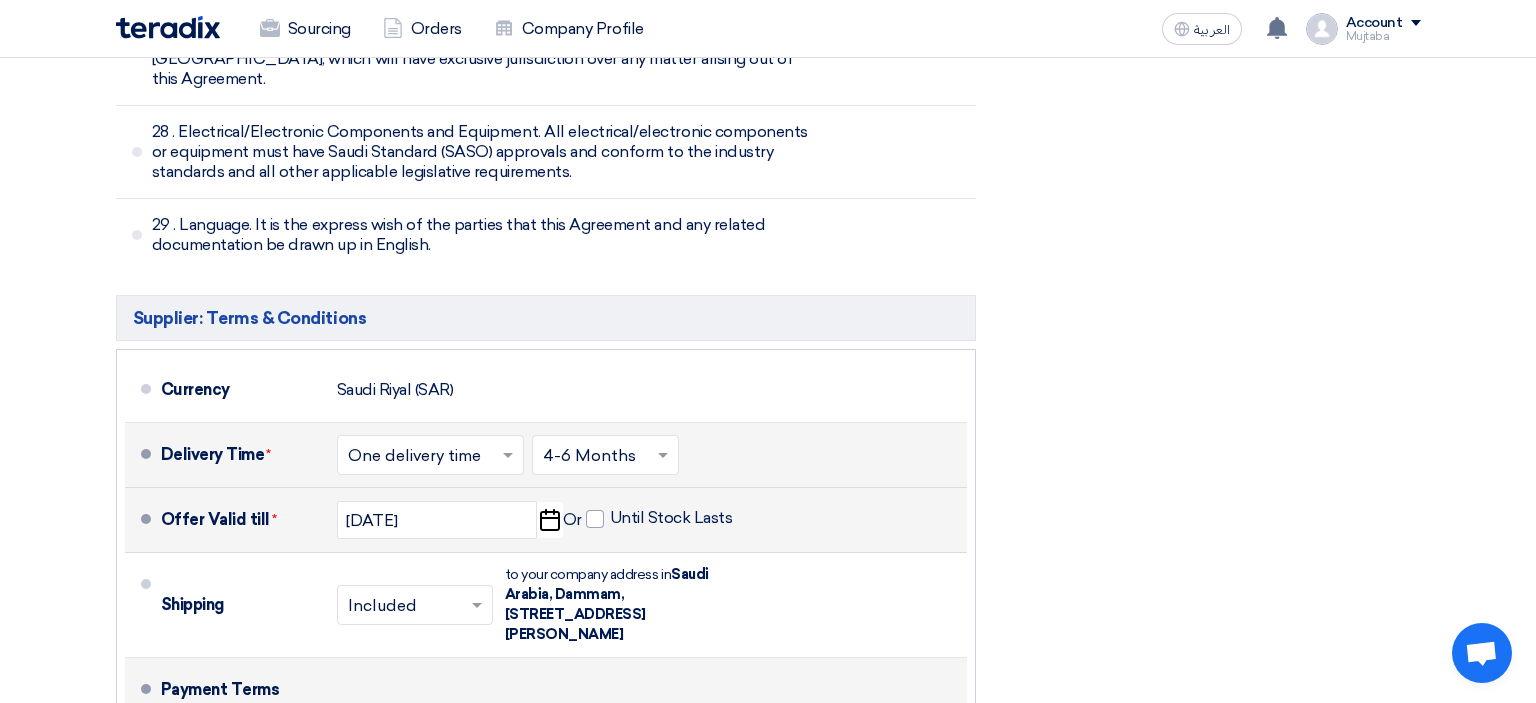 type on "70" 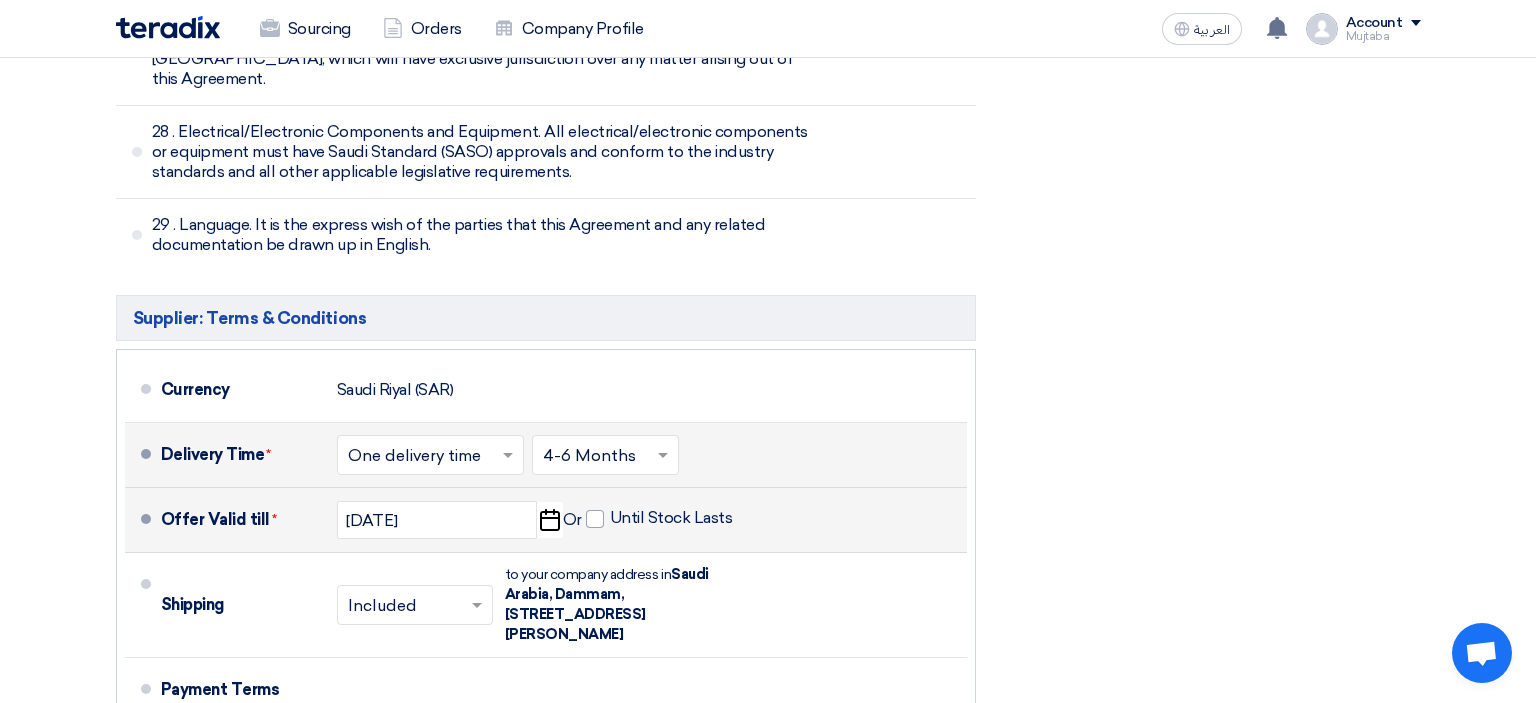 type on "30" 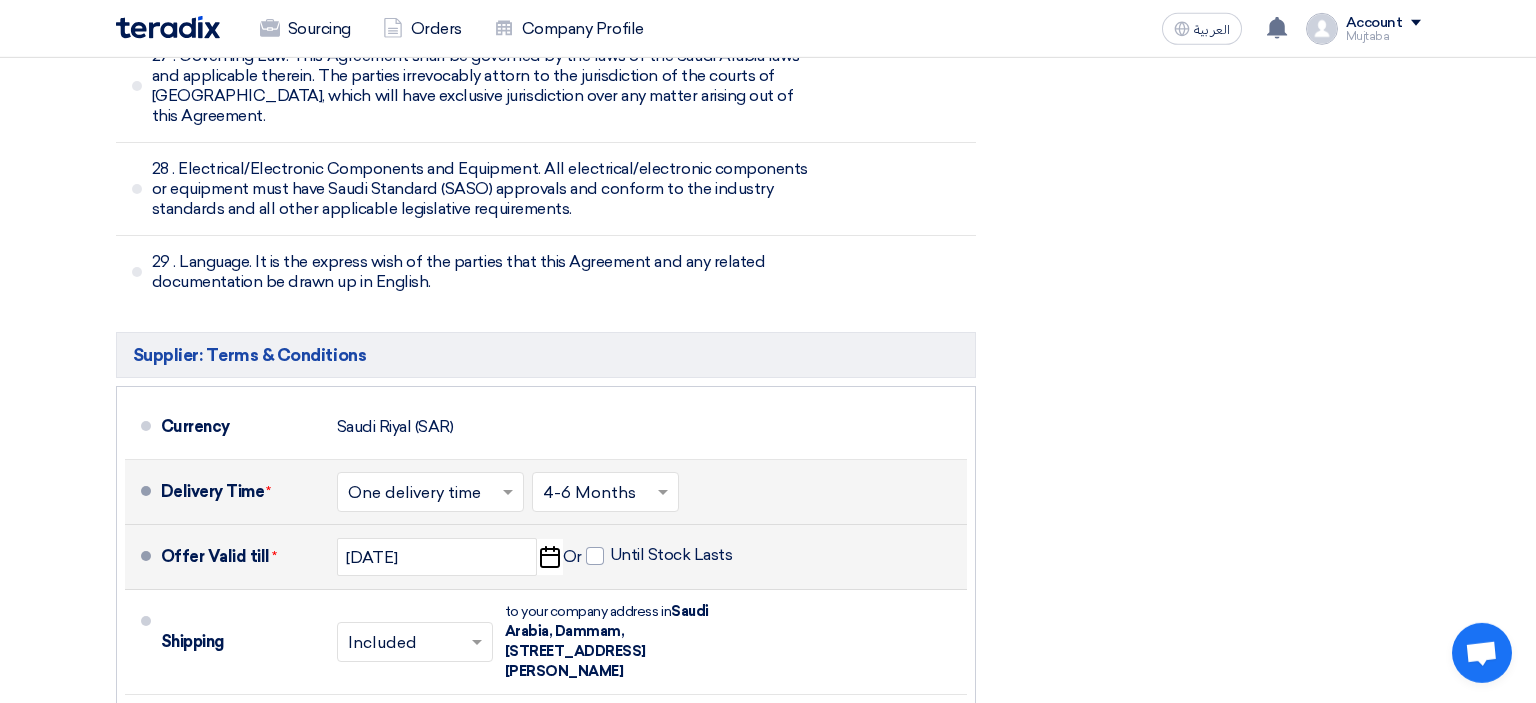 scroll, scrollTop: 11159, scrollLeft: 0, axis: vertical 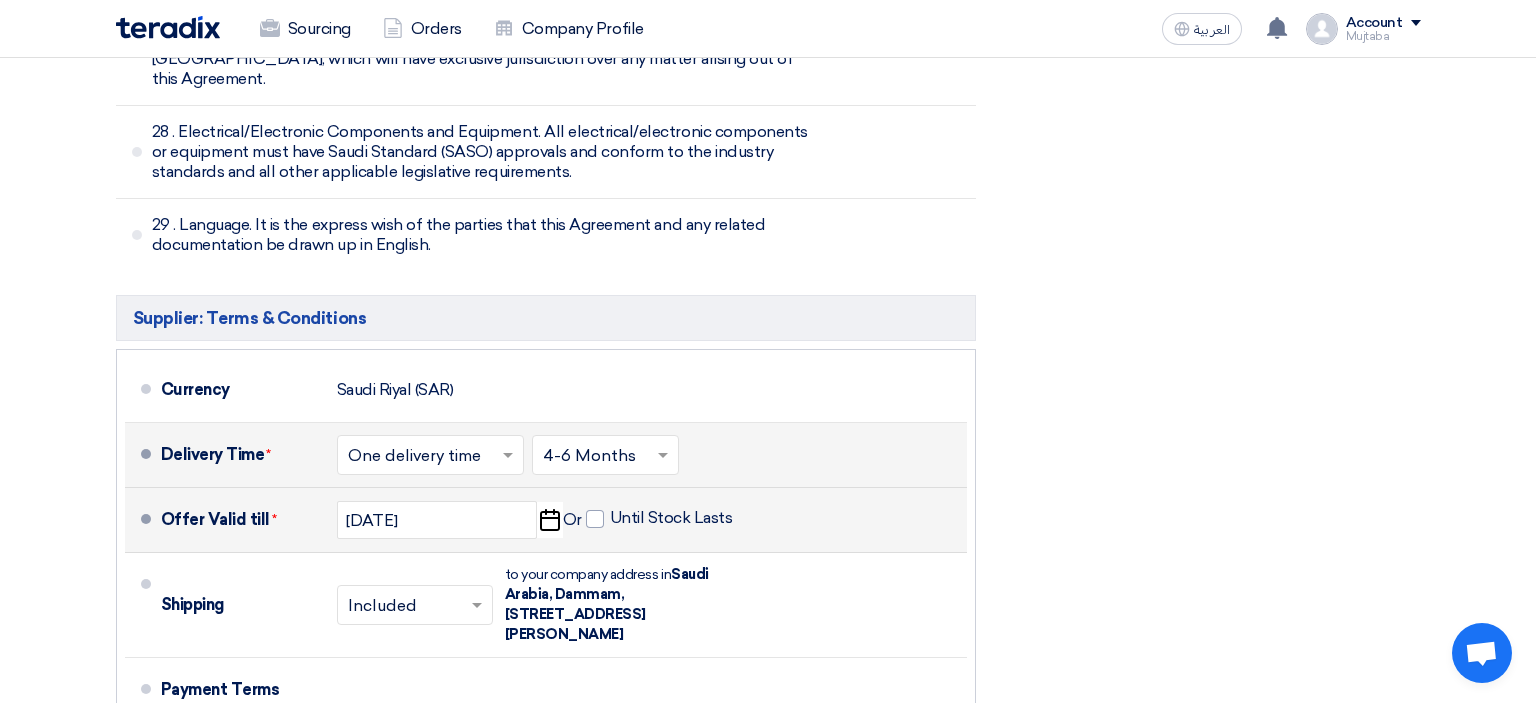 click on "PRICES QUOTED ARE QTY BASED, PO CANCELLATION AT ANY POINT SHALL NOT BE ACCEPTED" 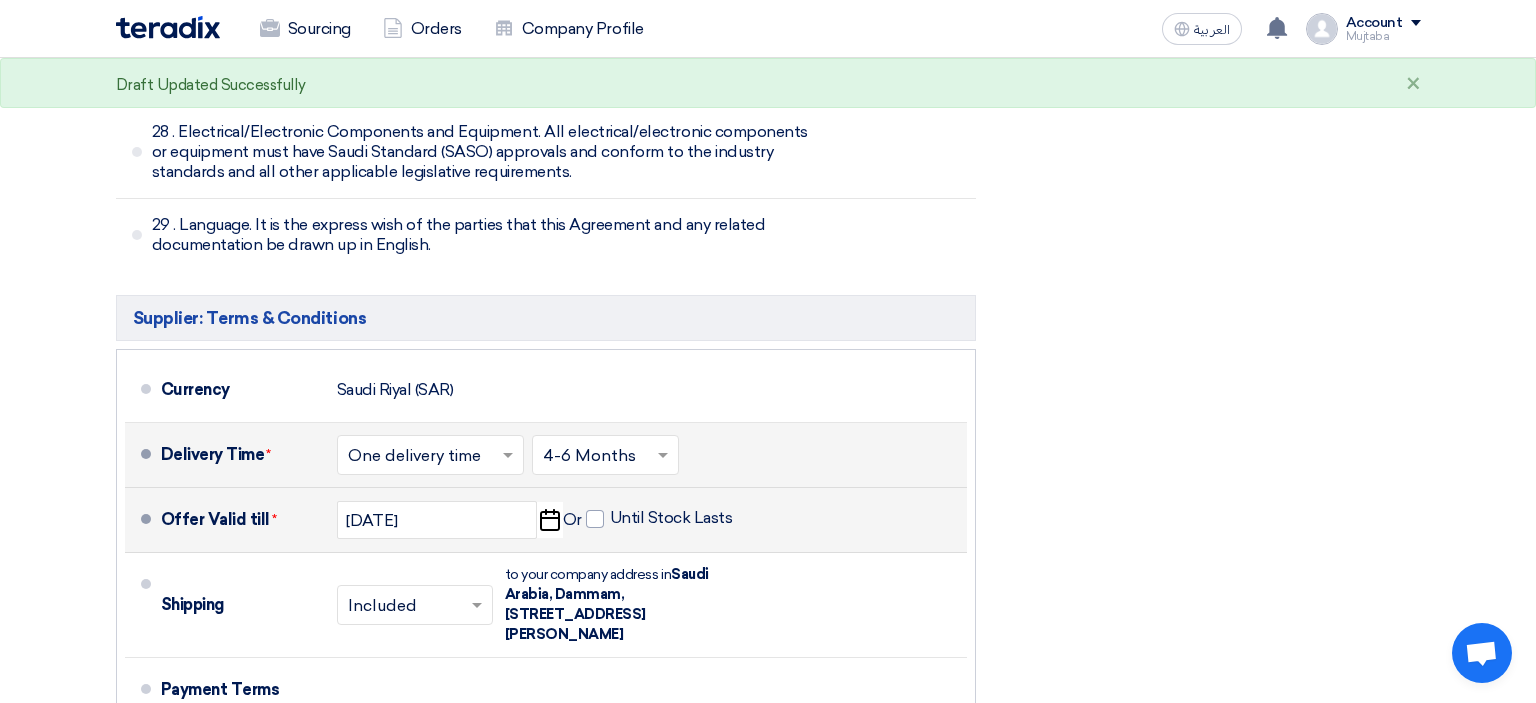 click on "+
Add new term" 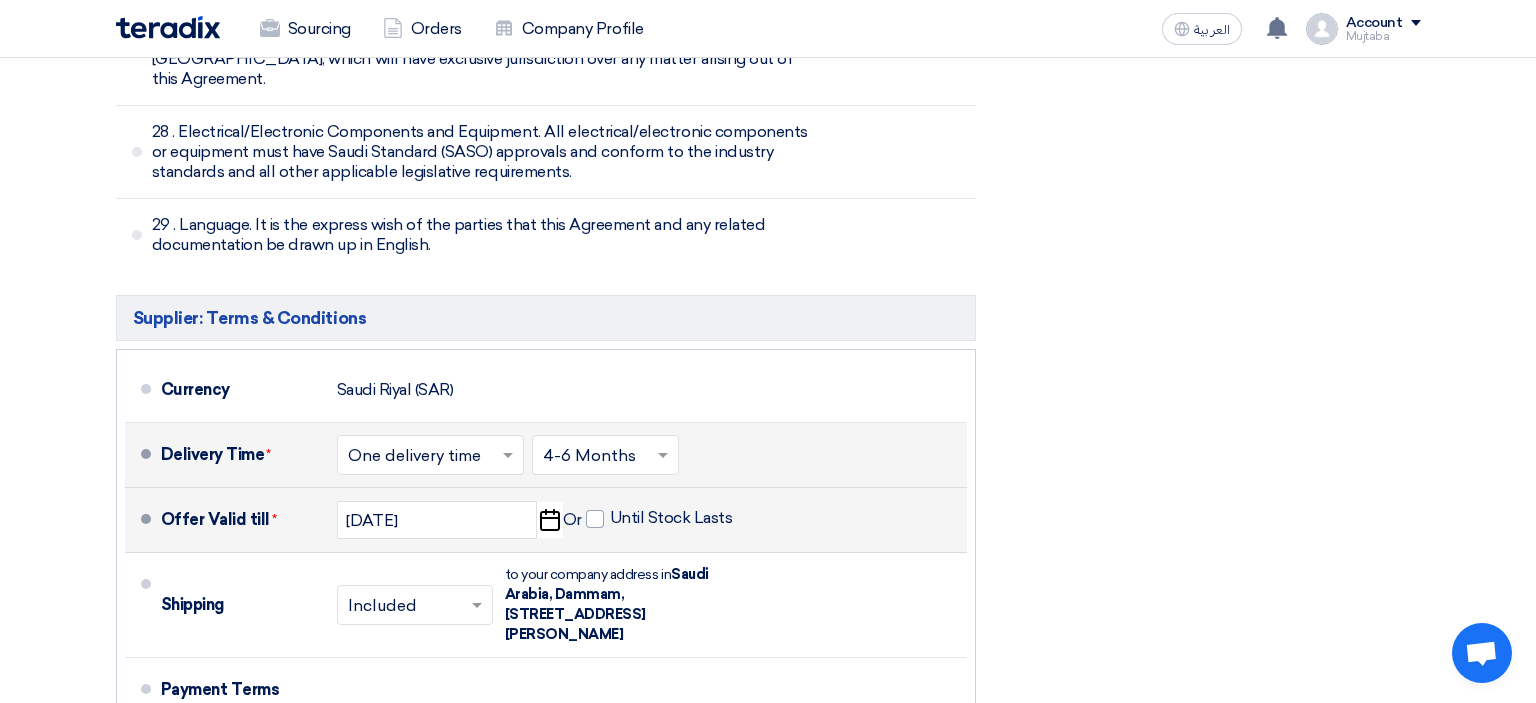 type on "P" 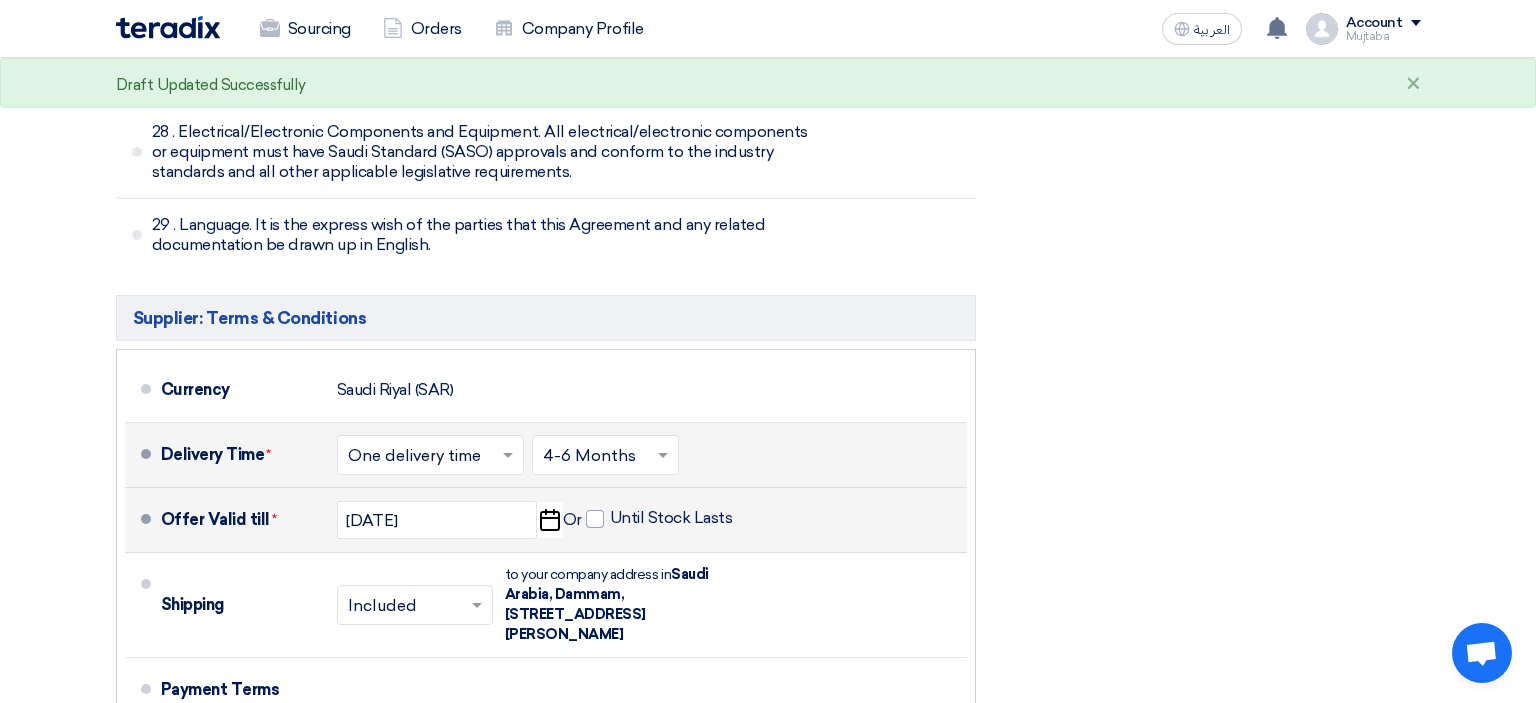 click on "Financial Offer Summary
Subtotal
[GEOGRAPHIC_DATA] (SAR)
279,970
Shipping Fees" 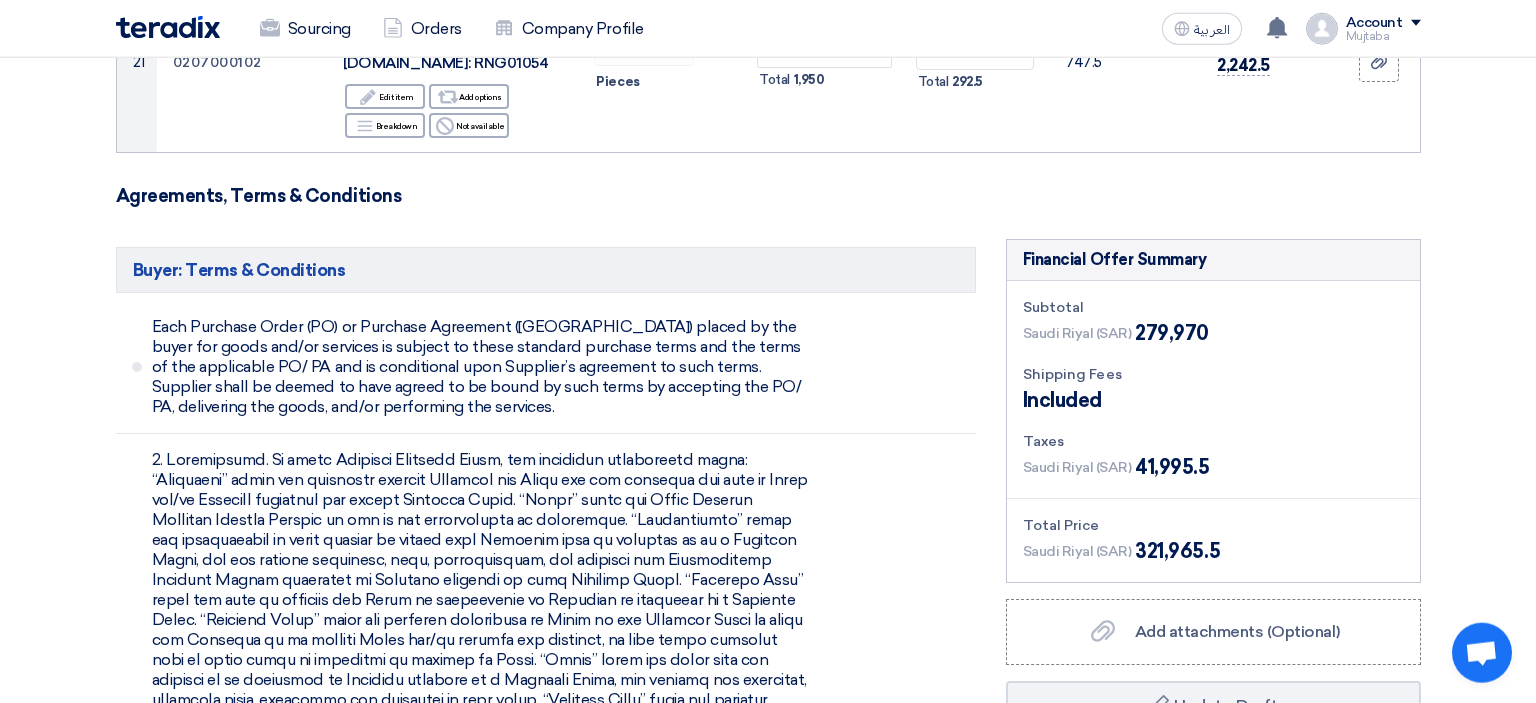 scroll, scrollTop: 4611, scrollLeft: 0, axis: vertical 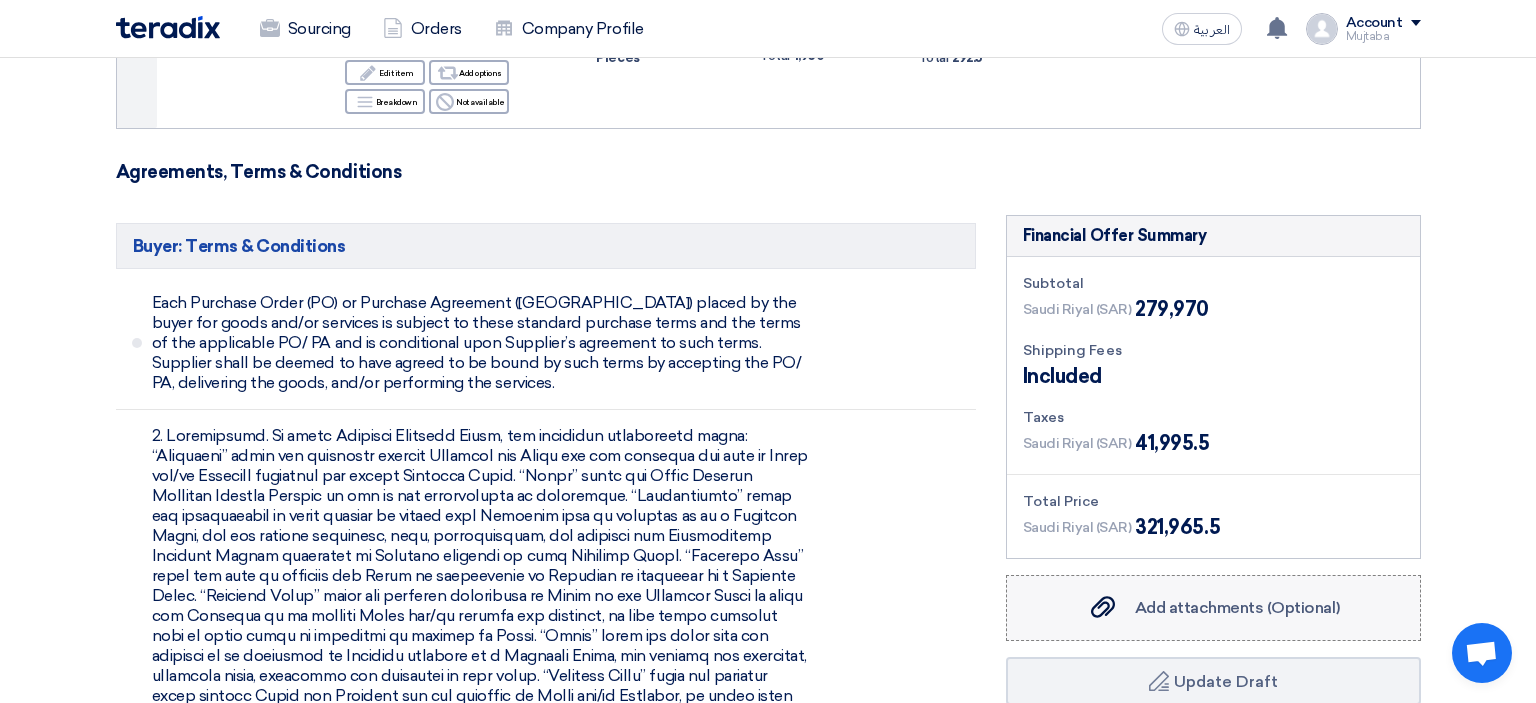 click on "Add attachments (Optional)
Add attachments (Optional)" 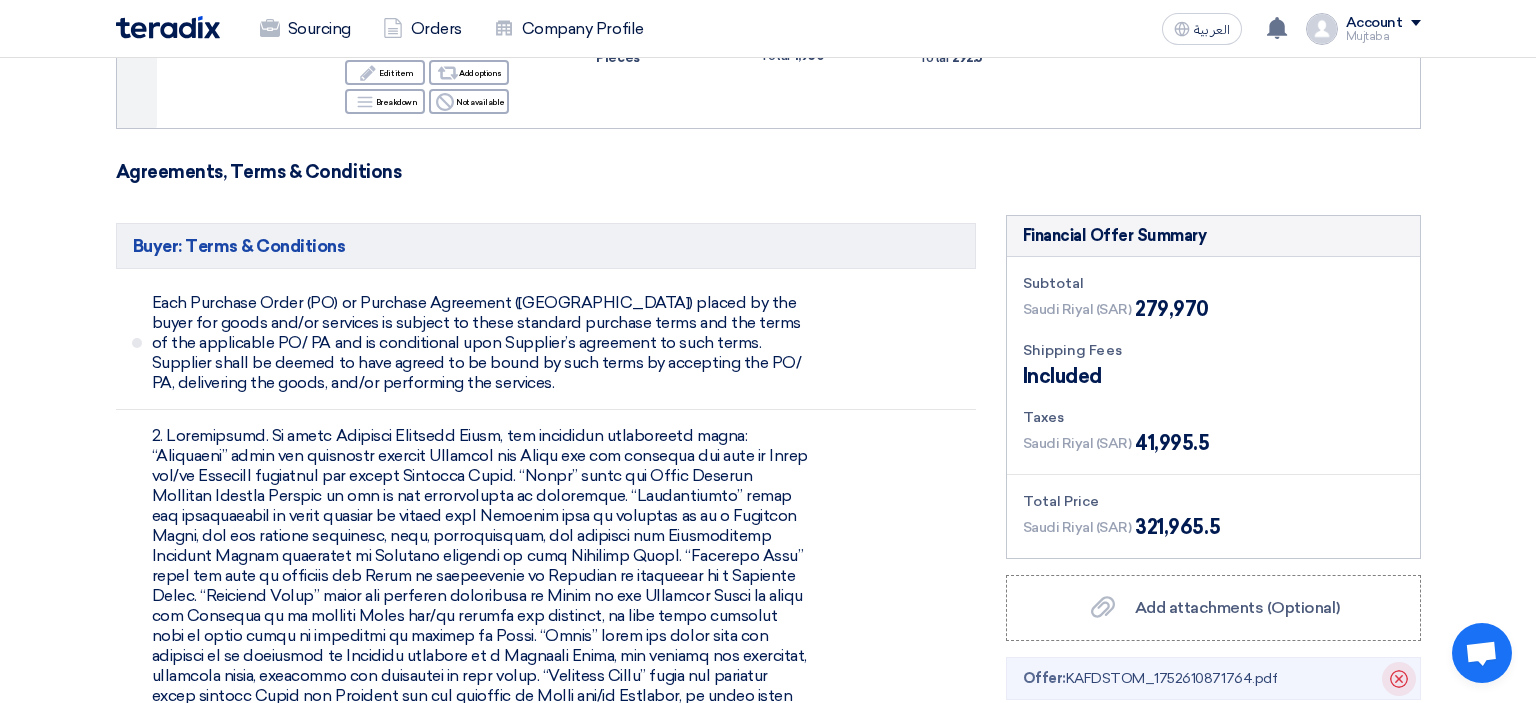 click 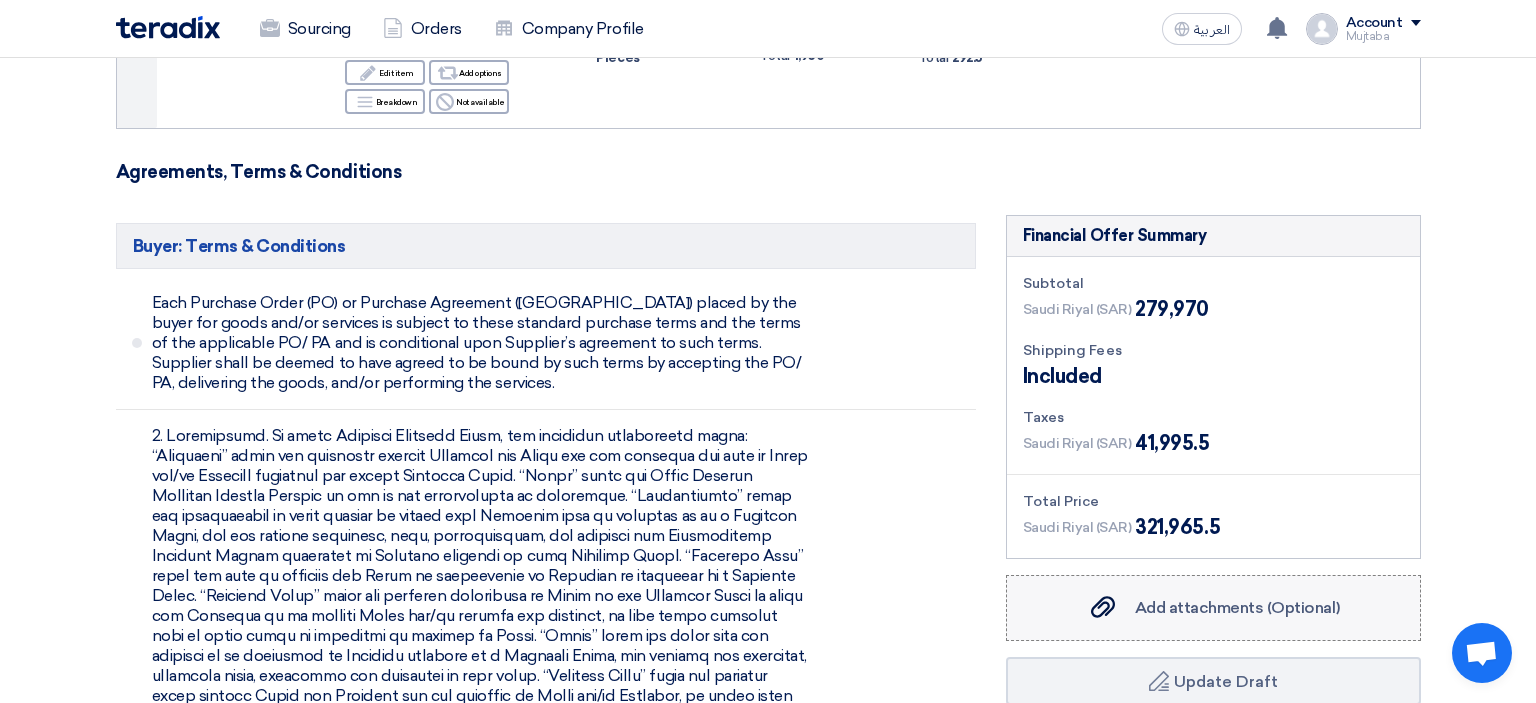 click on "Add attachments (Optional)" 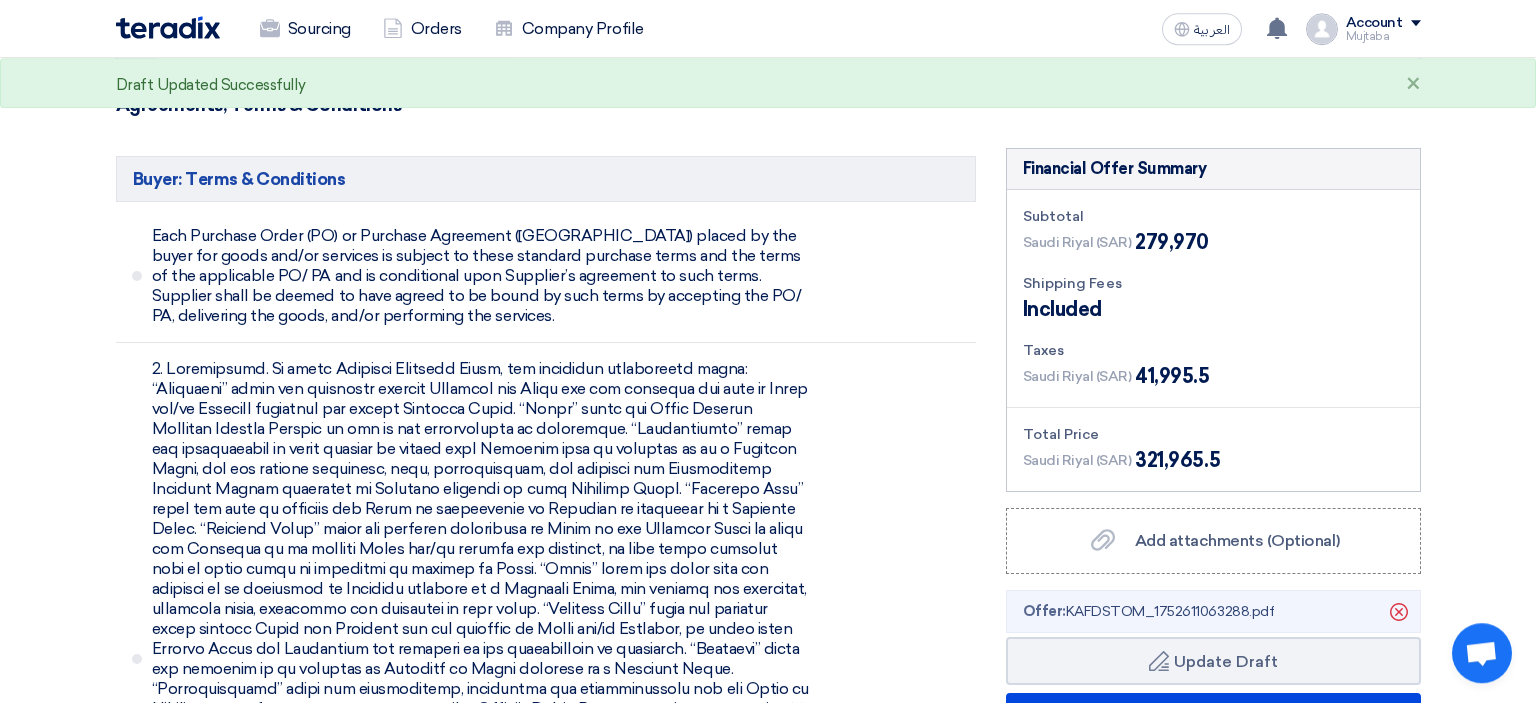 scroll, scrollTop: 4717, scrollLeft: 0, axis: vertical 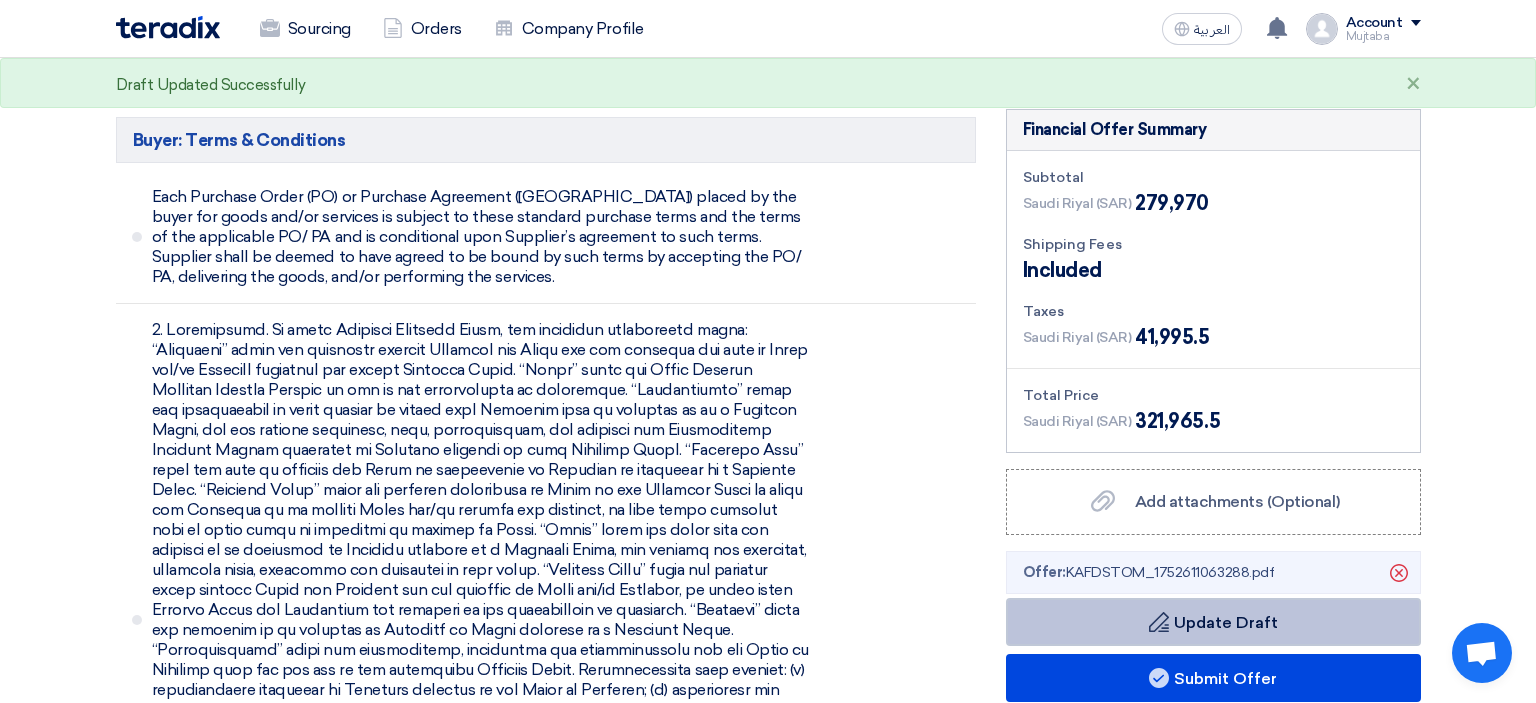 click on "Draft
Update Draft" 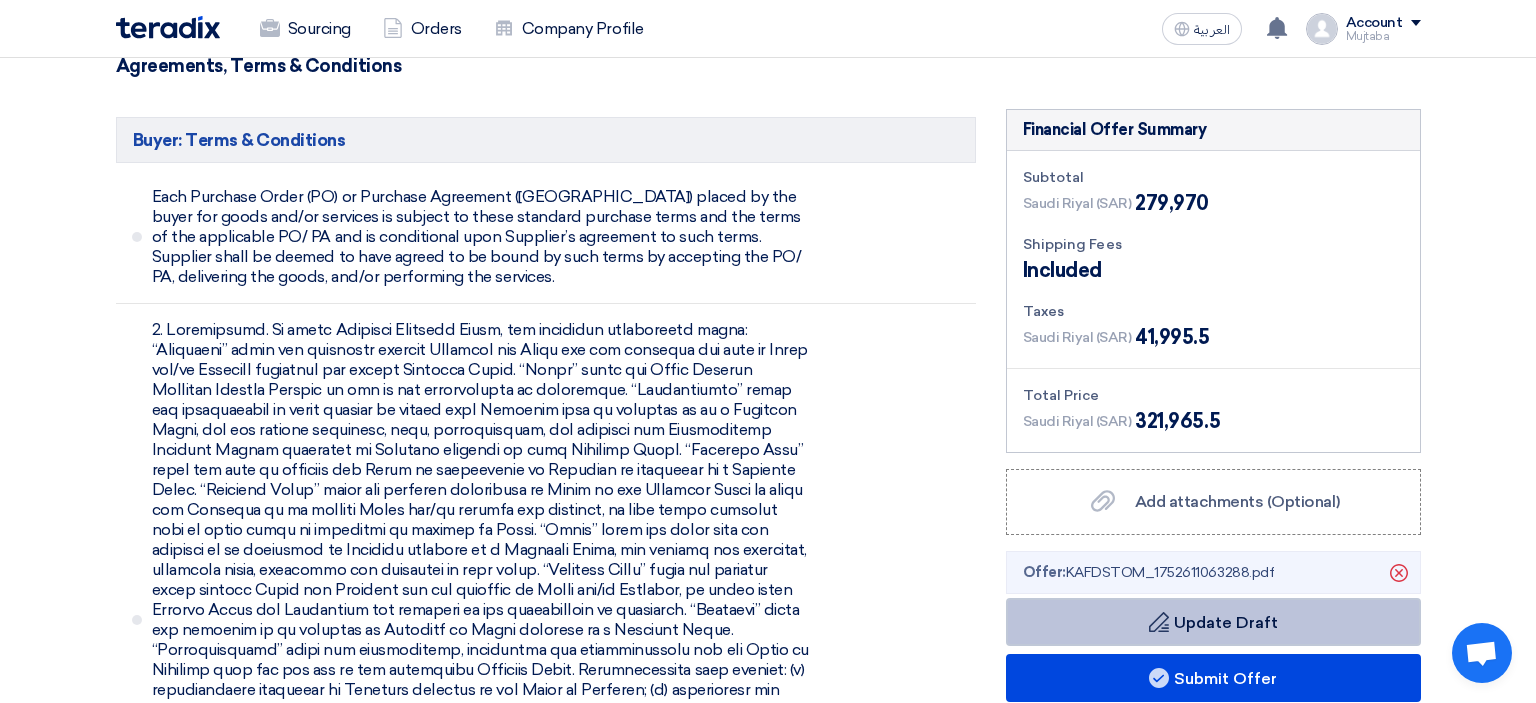 click on "Draft
Update Draft" 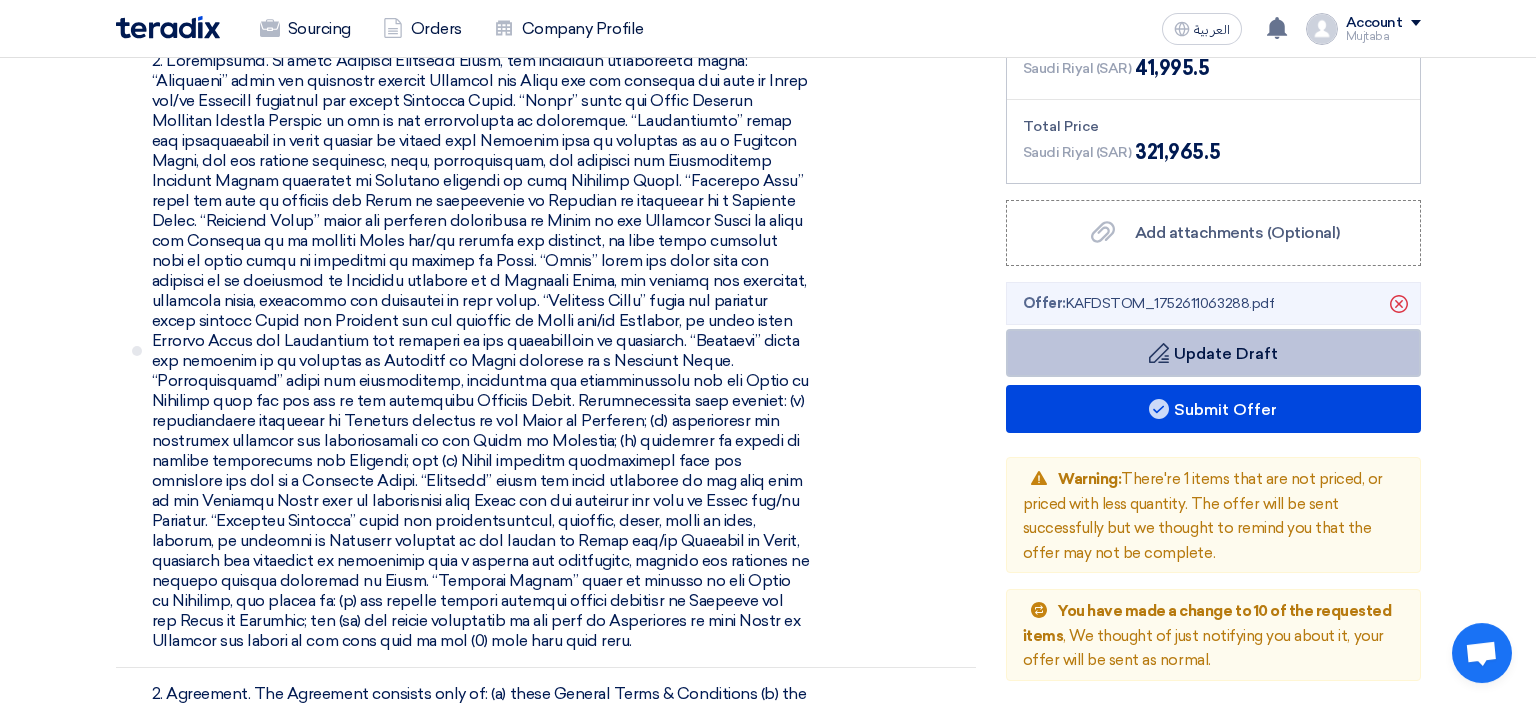 scroll, scrollTop: 4857, scrollLeft: 0, axis: vertical 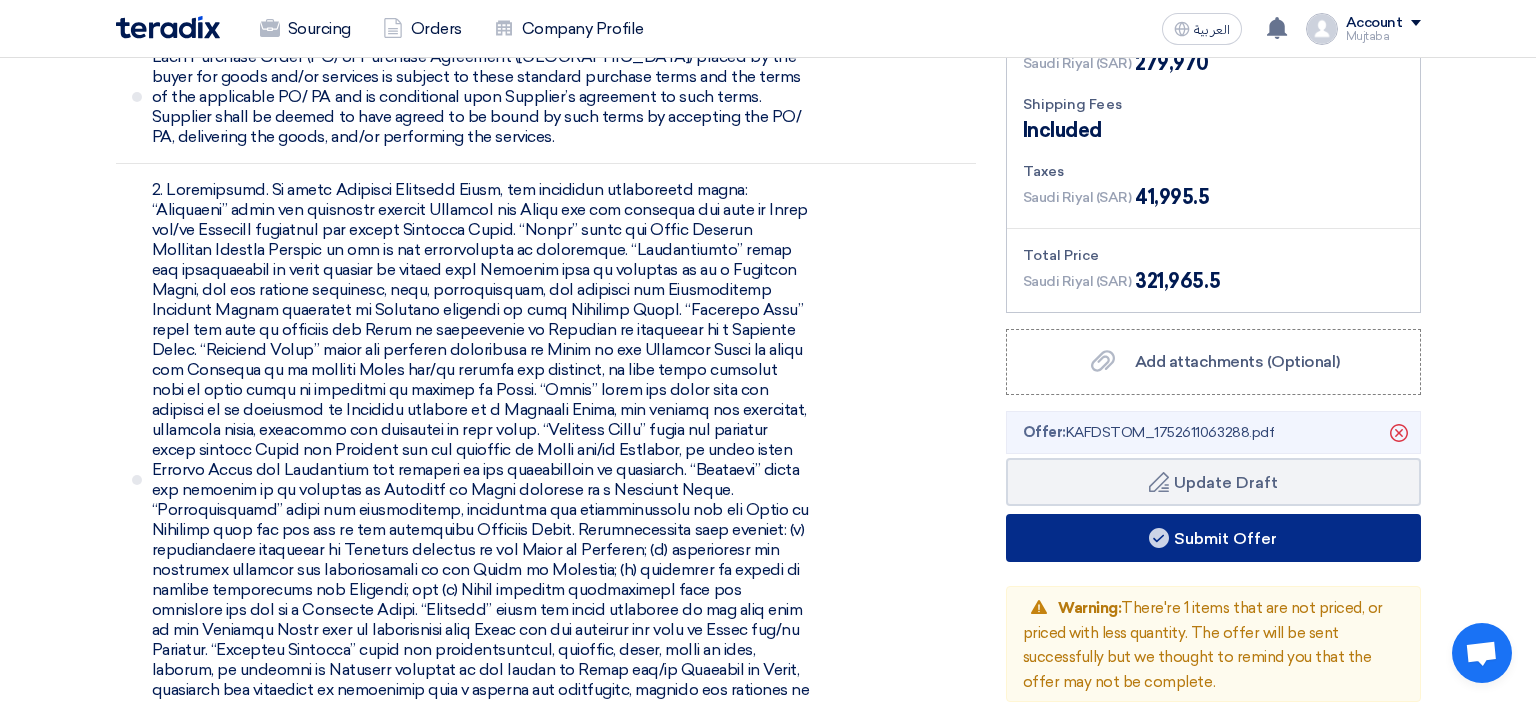click on "Submit Offer" 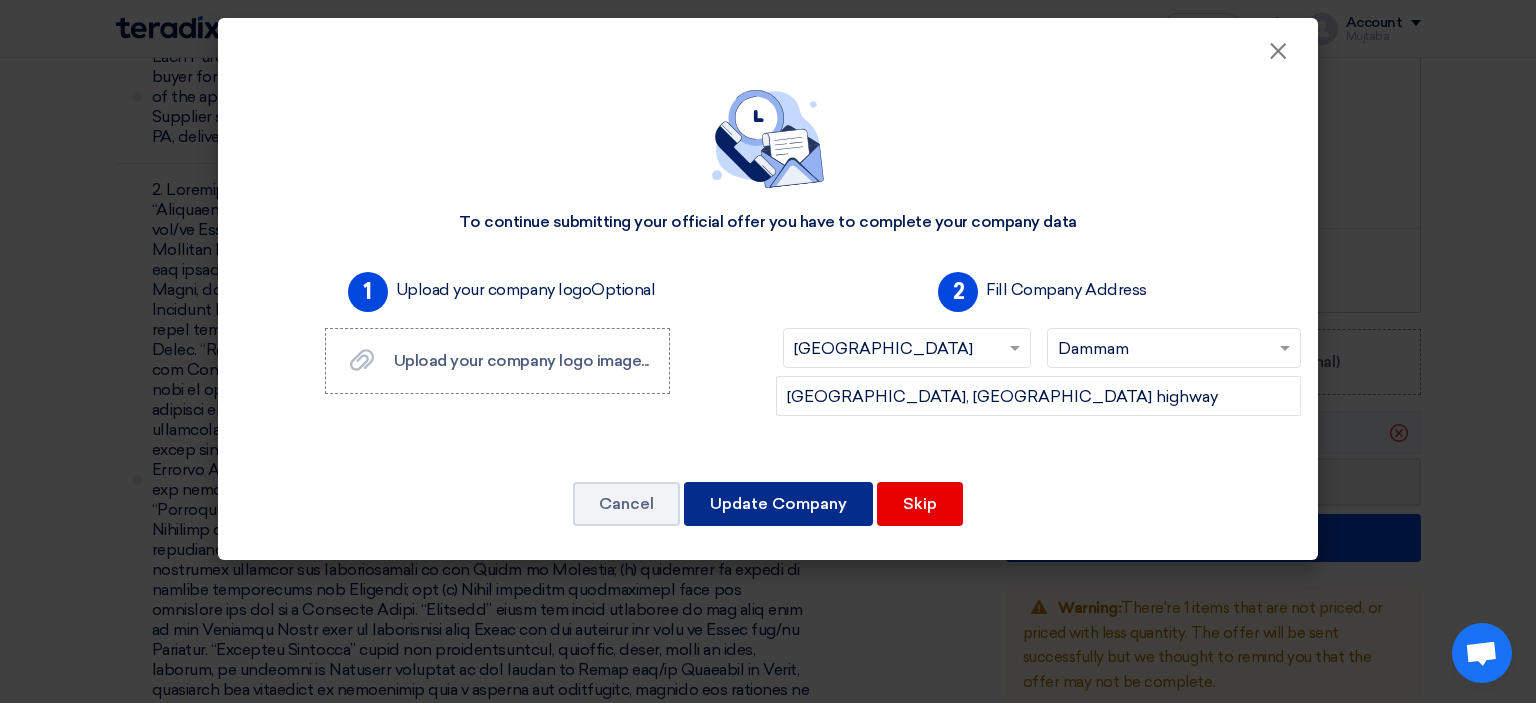click on "Update Company" 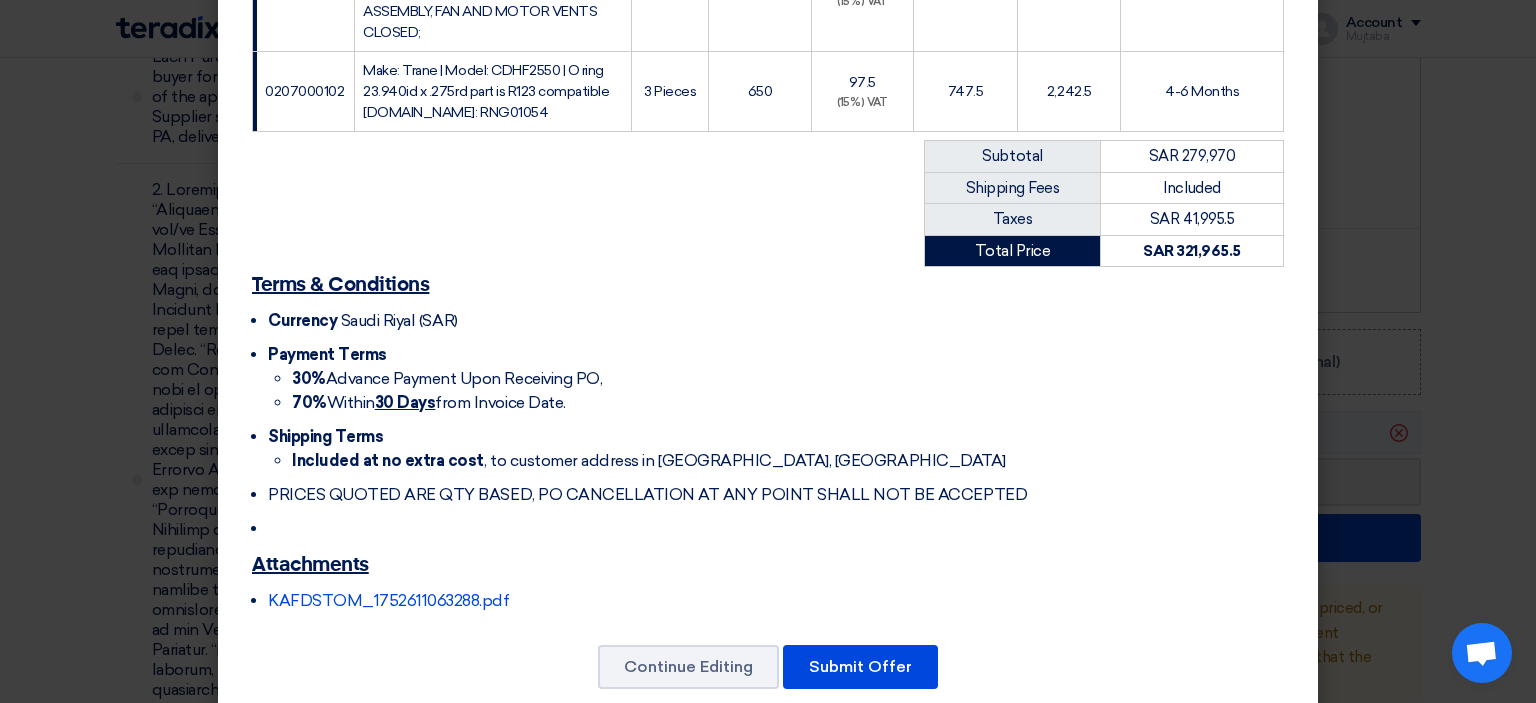 scroll, scrollTop: 1992, scrollLeft: 0, axis: vertical 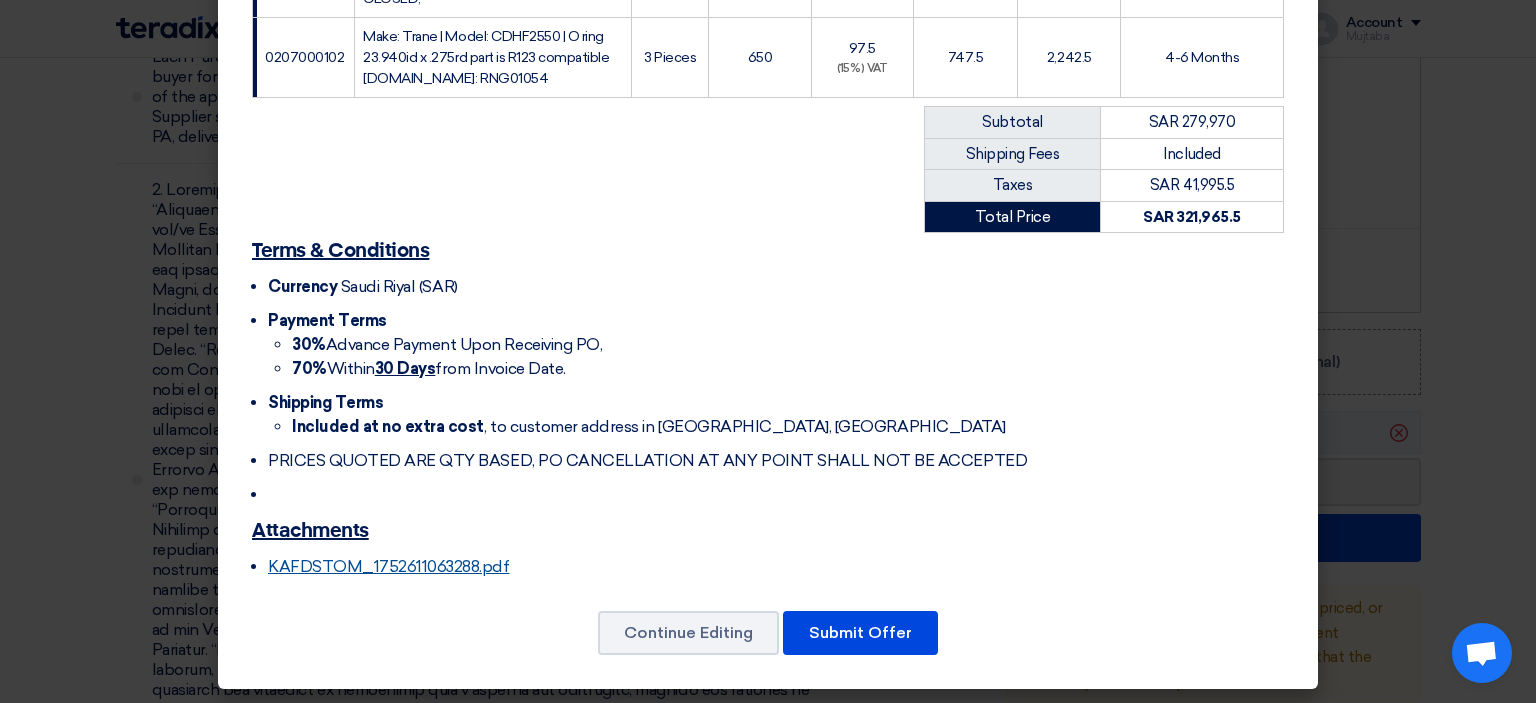 click on "KAFDSTOM_1752611063288.pdf" 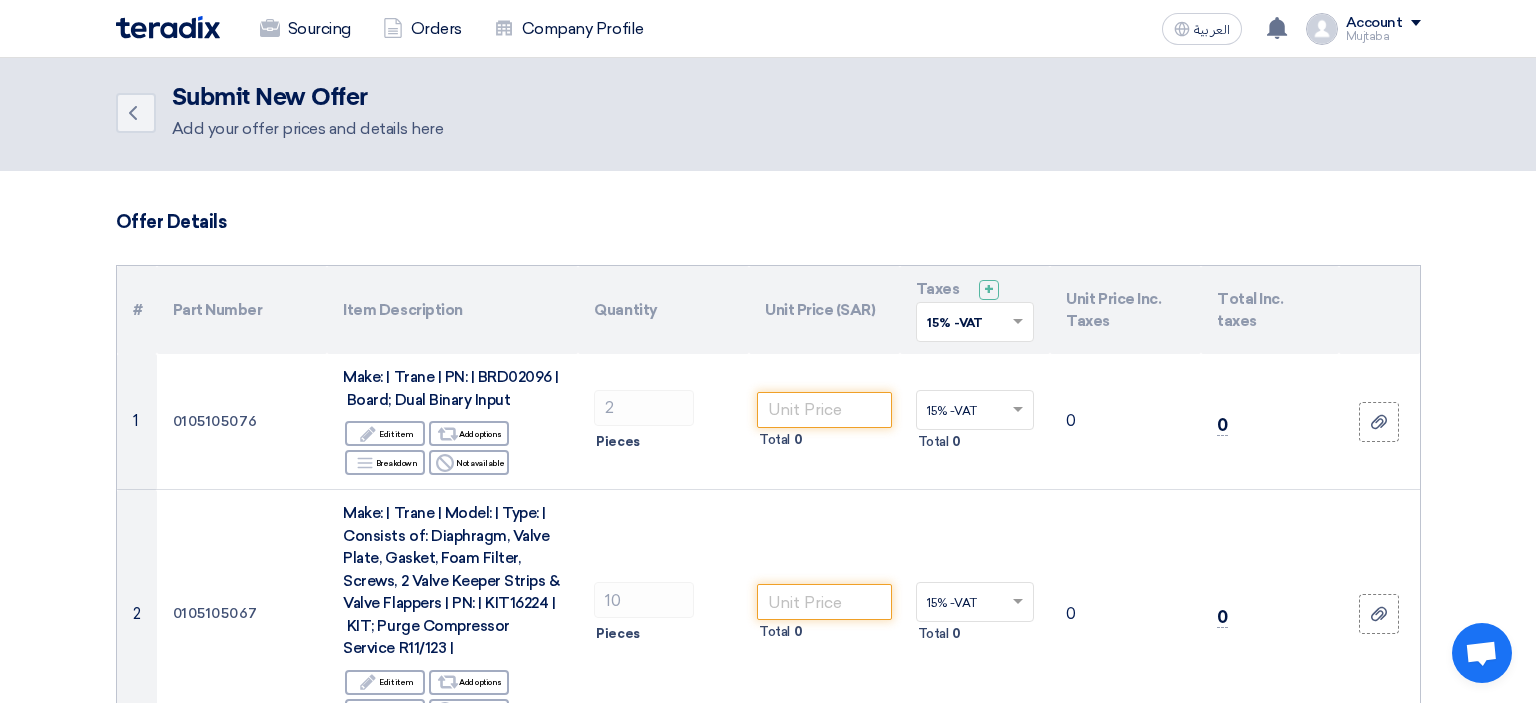 scroll, scrollTop: 0, scrollLeft: 0, axis: both 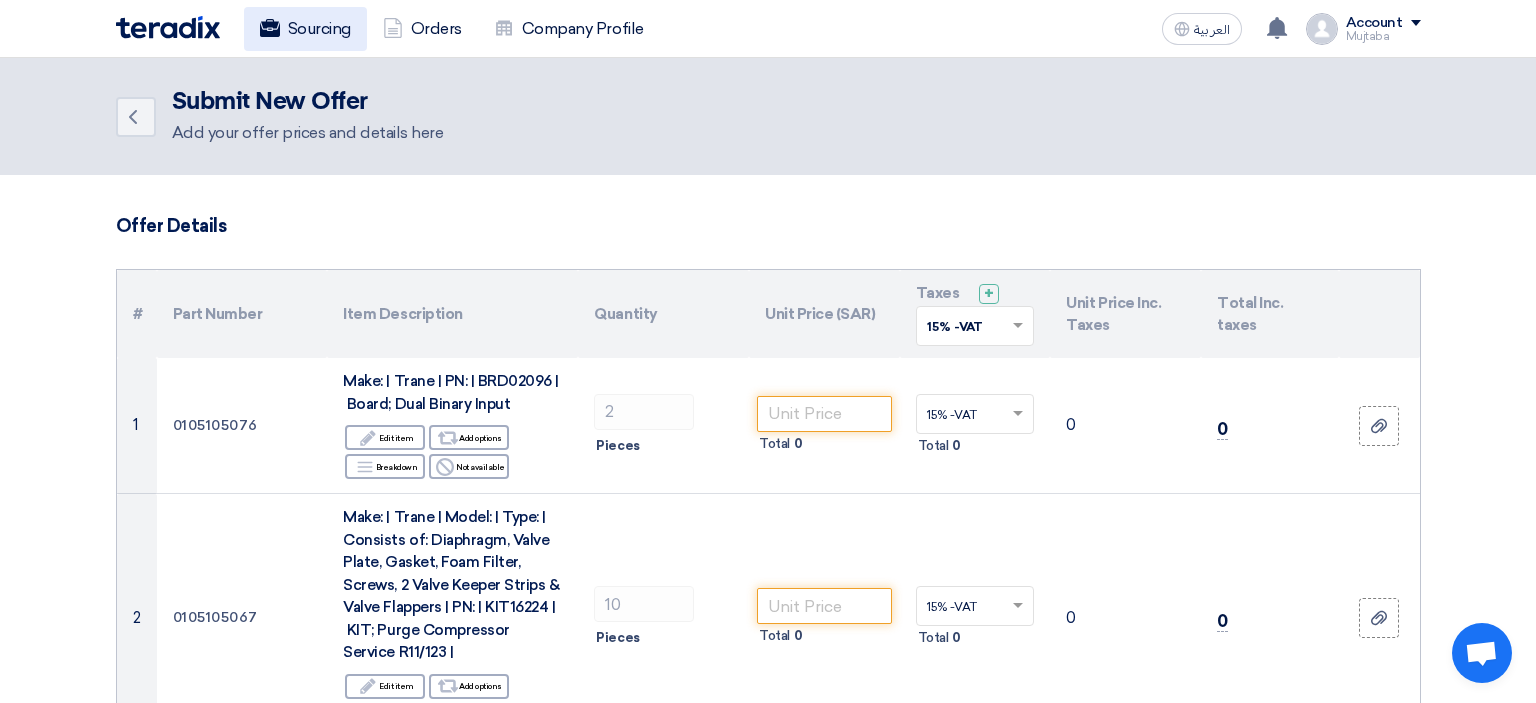 click on "Sourcing" 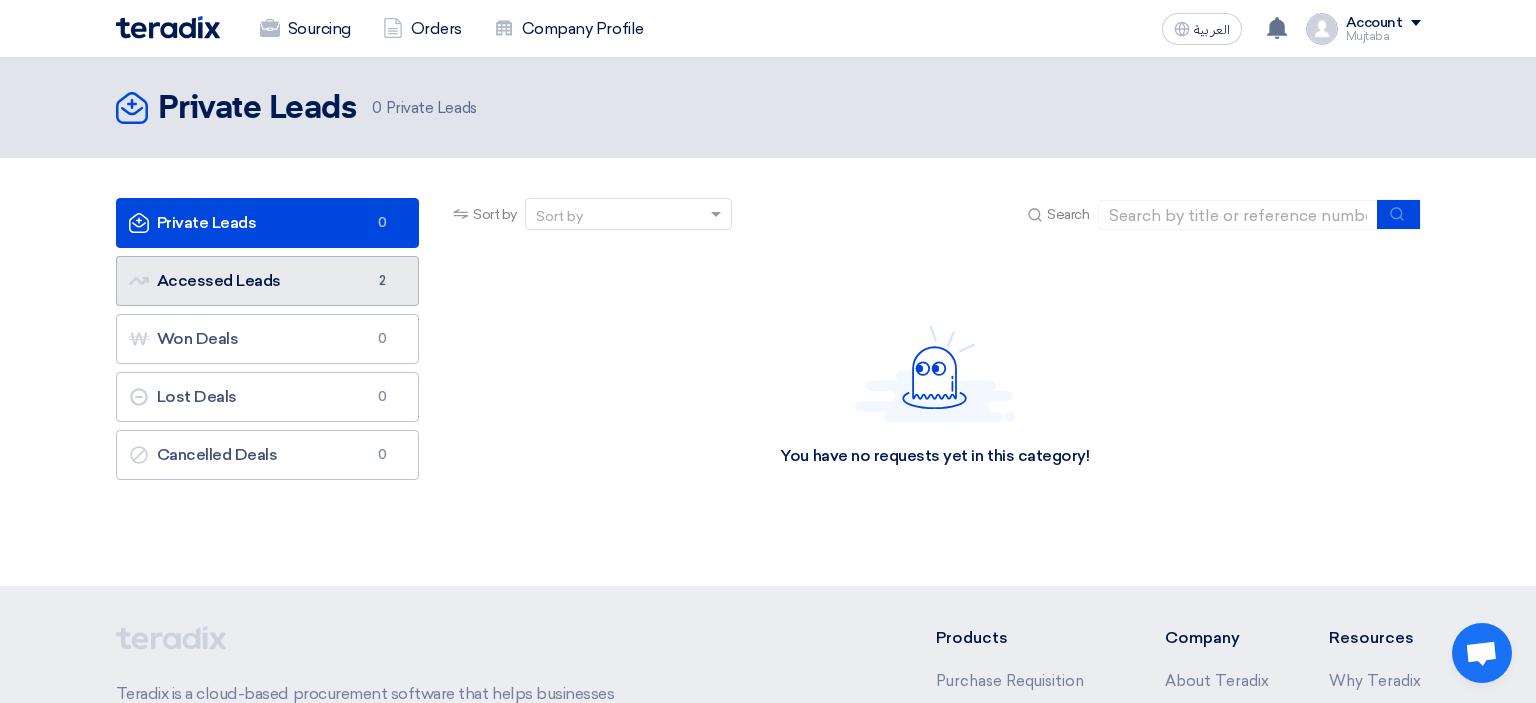 click on "Accessed Leads
Accessed Leads
2" 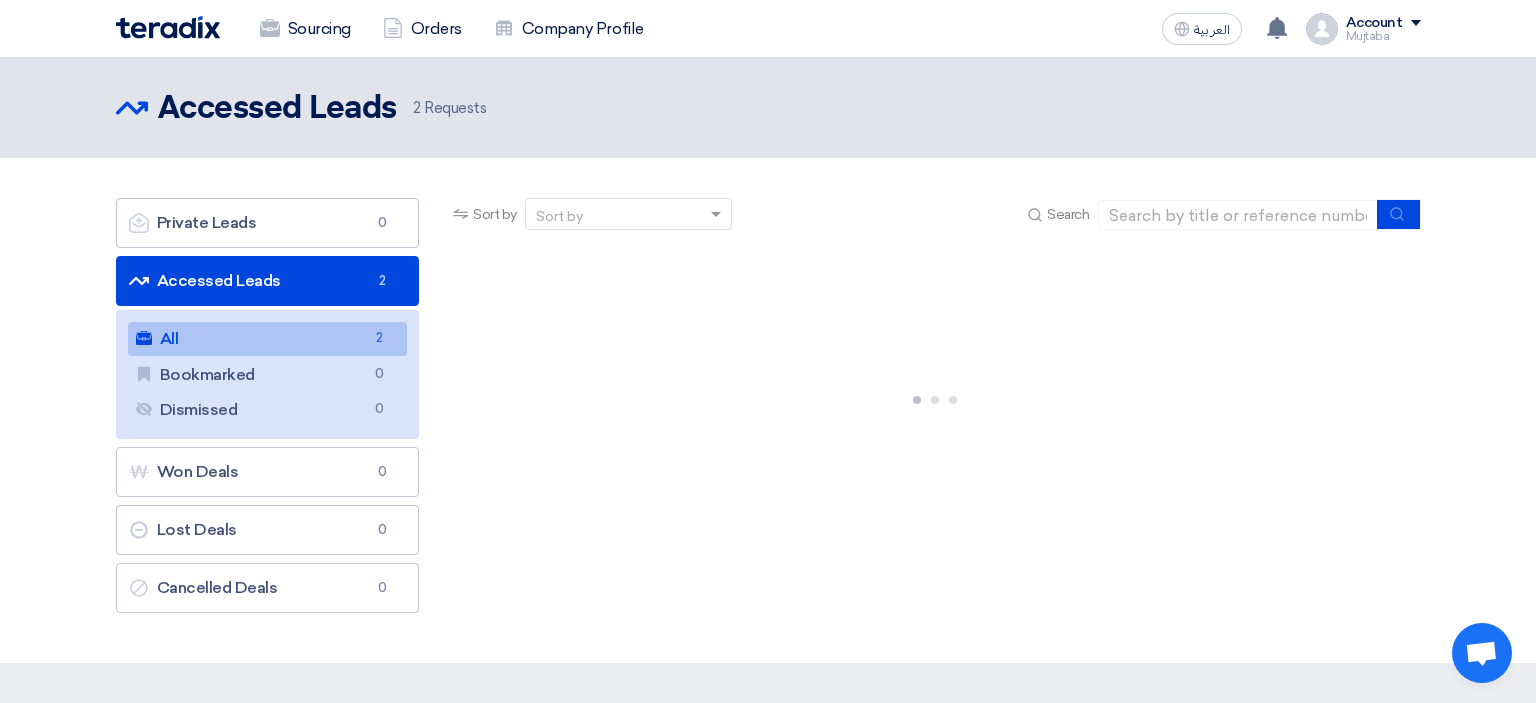 click on "All
All
2" 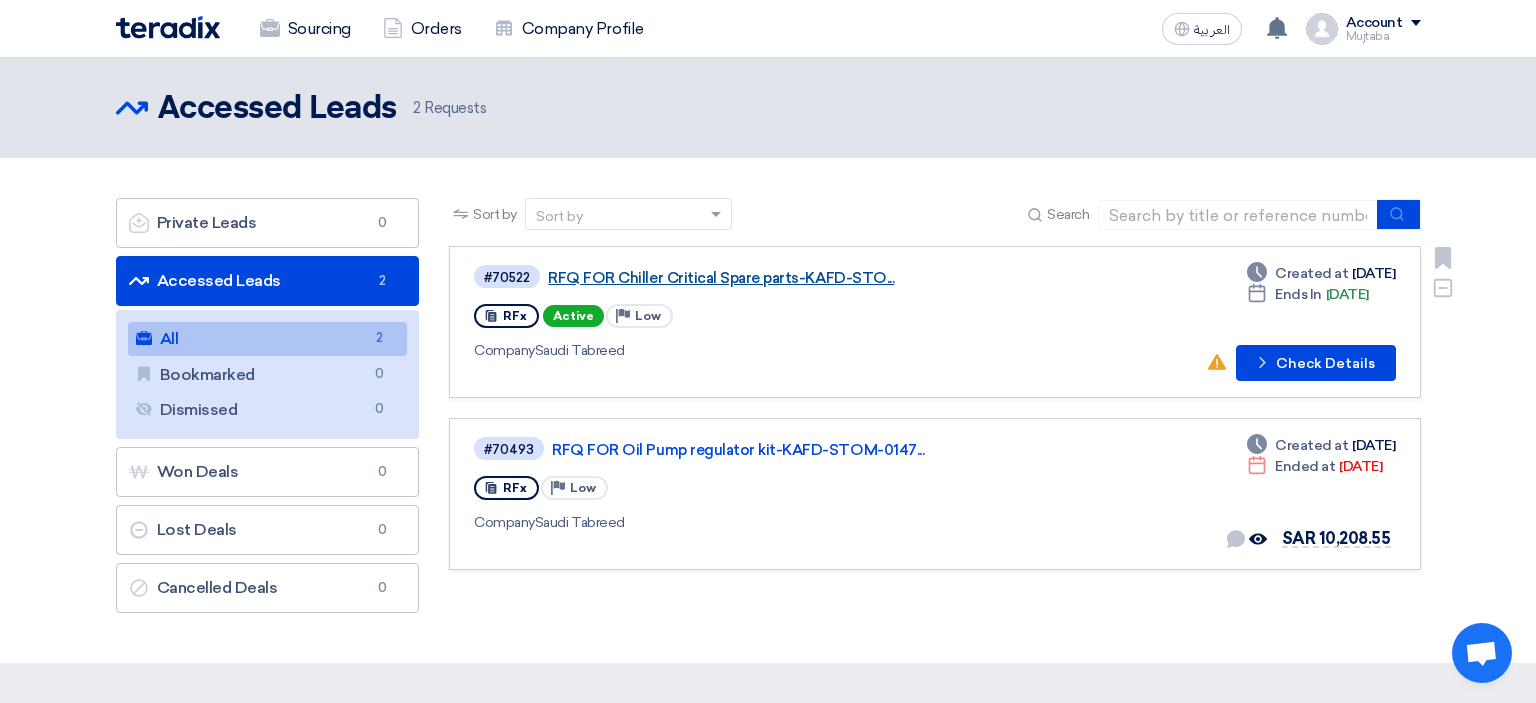 click on "RFQ FOR Chiller Critical Spare parts-KAFD-STO..." 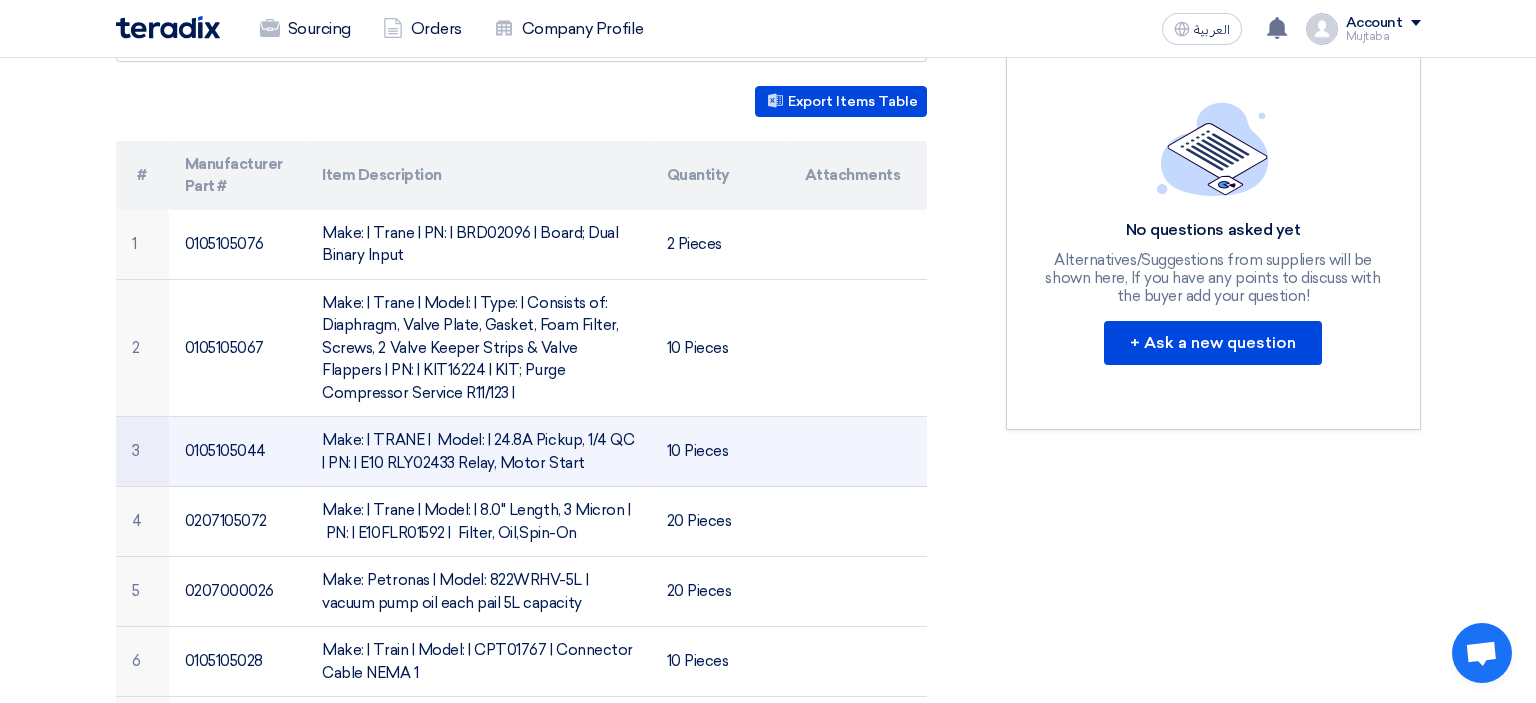 scroll, scrollTop: 0, scrollLeft: 0, axis: both 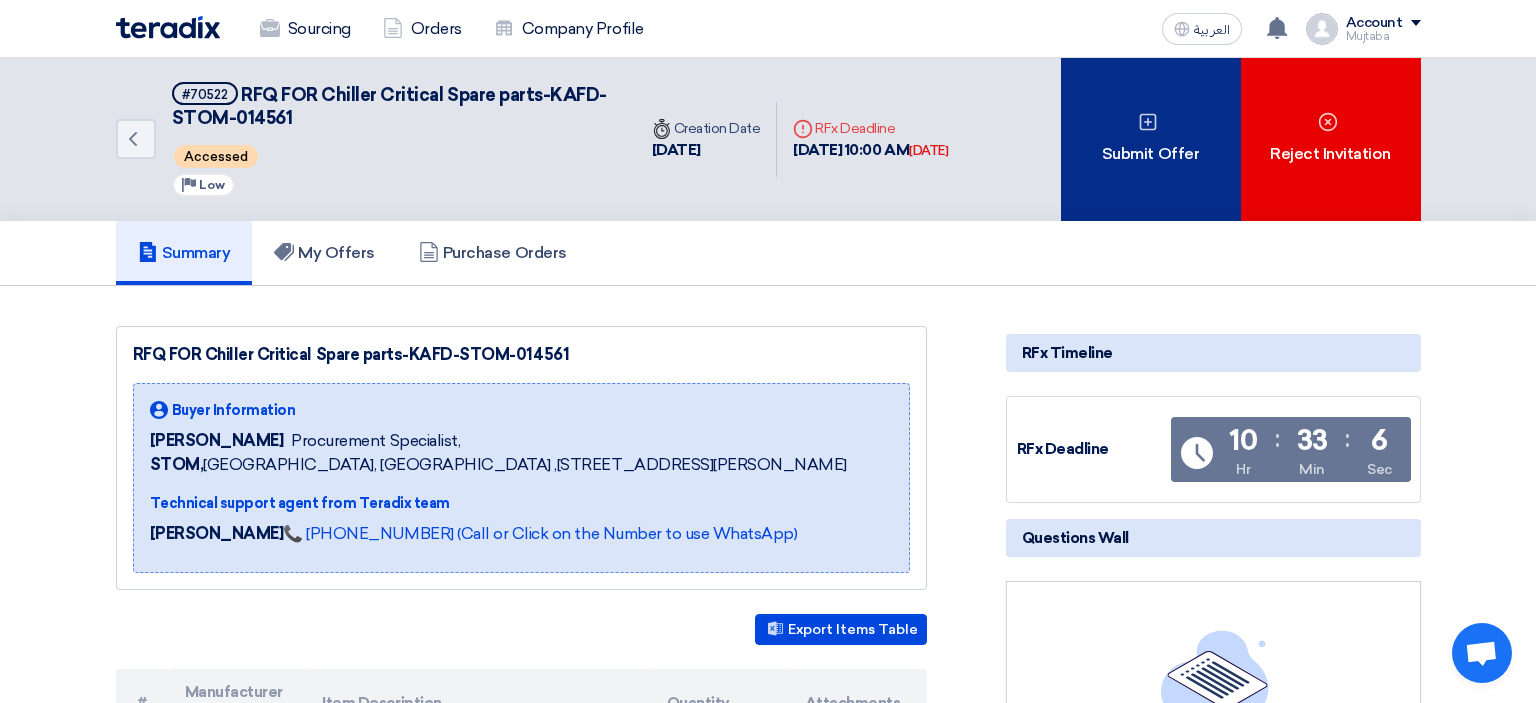 click on "Submit Offer" 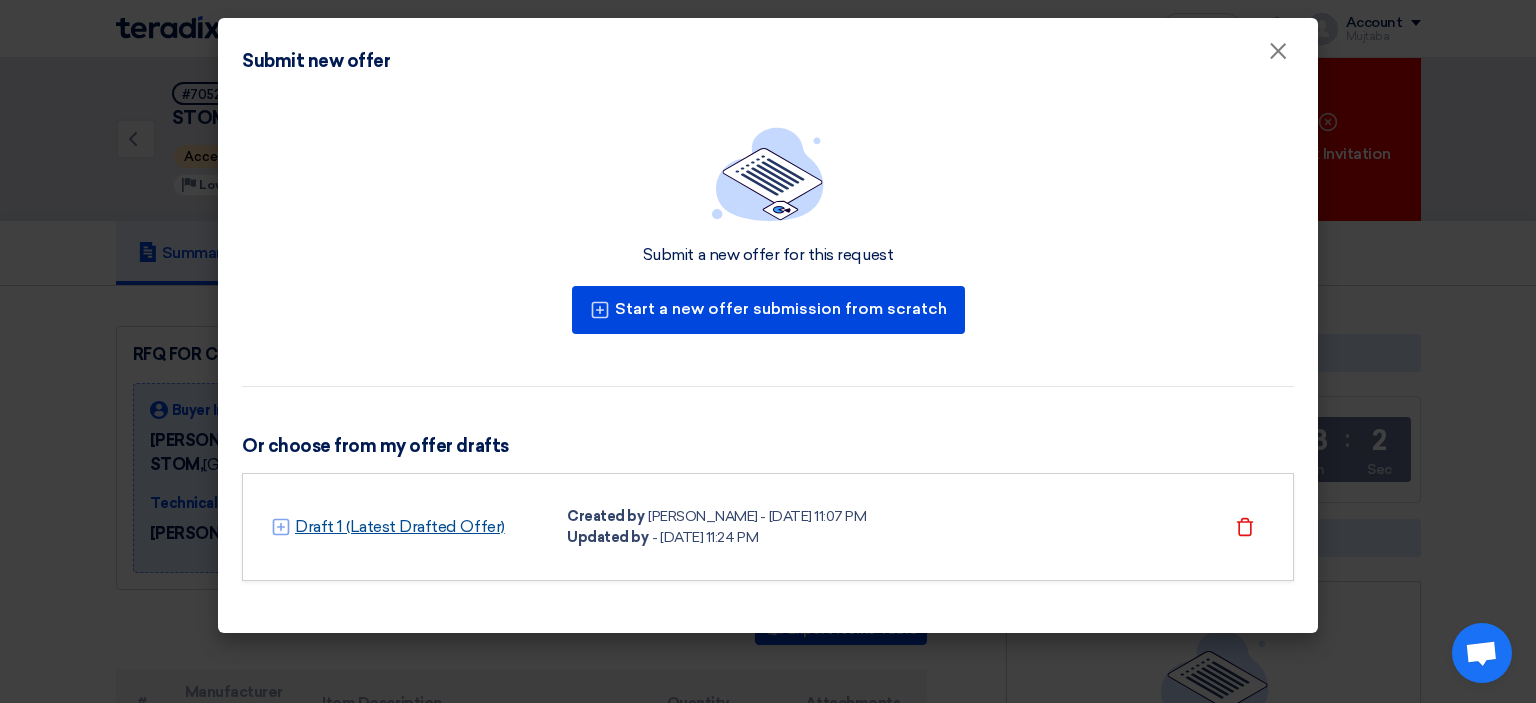 click on "Draft 1 (Latest Drafted Offer)" 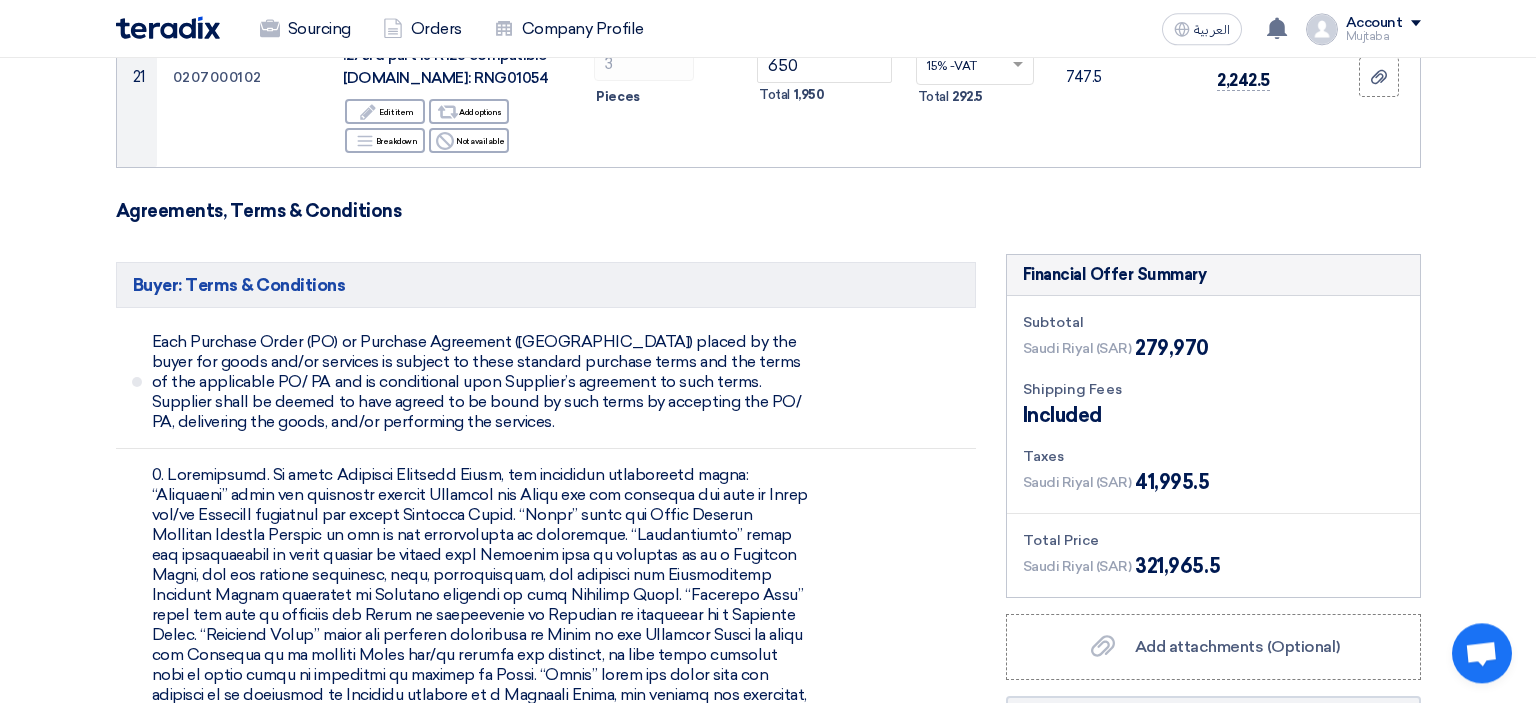 scroll, scrollTop: 4540, scrollLeft: 0, axis: vertical 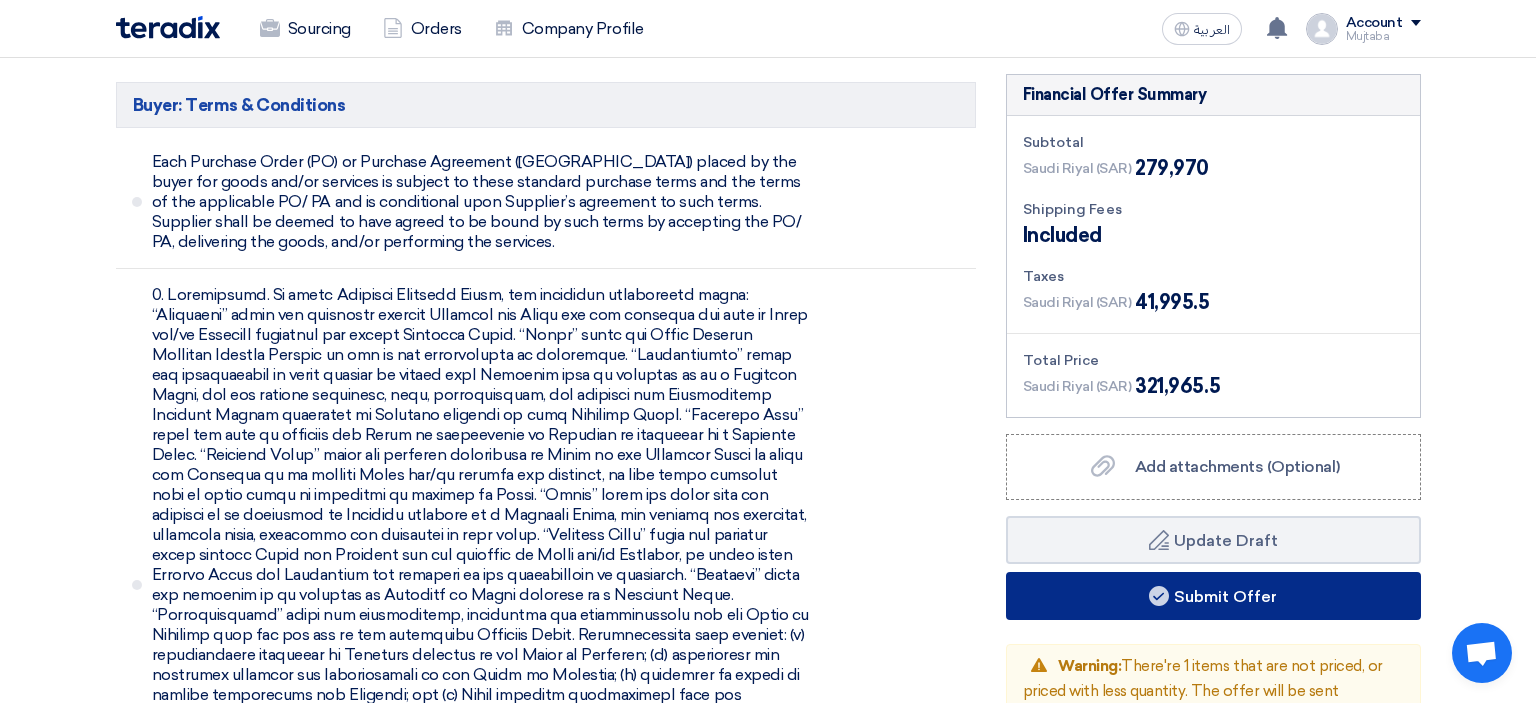 click 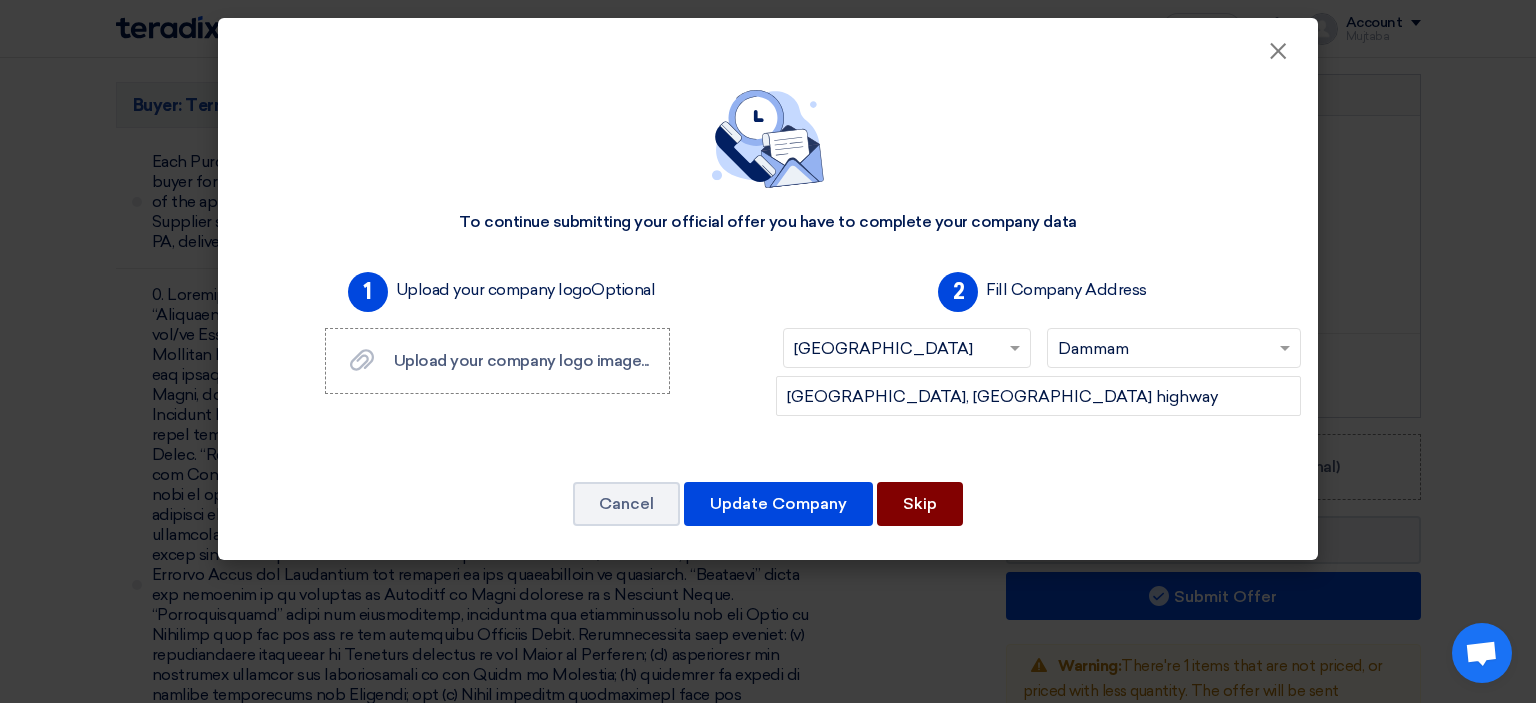 click on "Skip" 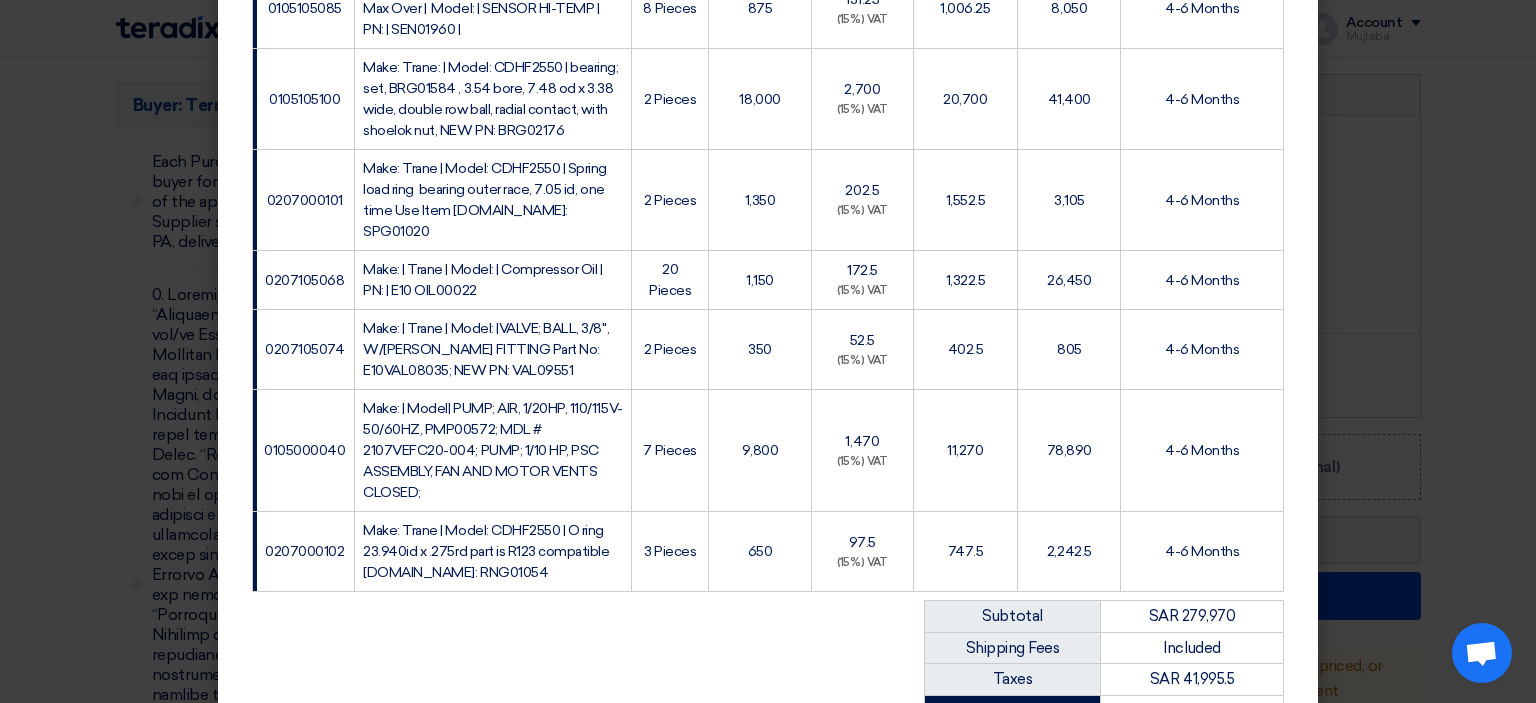 scroll, scrollTop: 1886, scrollLeft: 0, axis: vertical 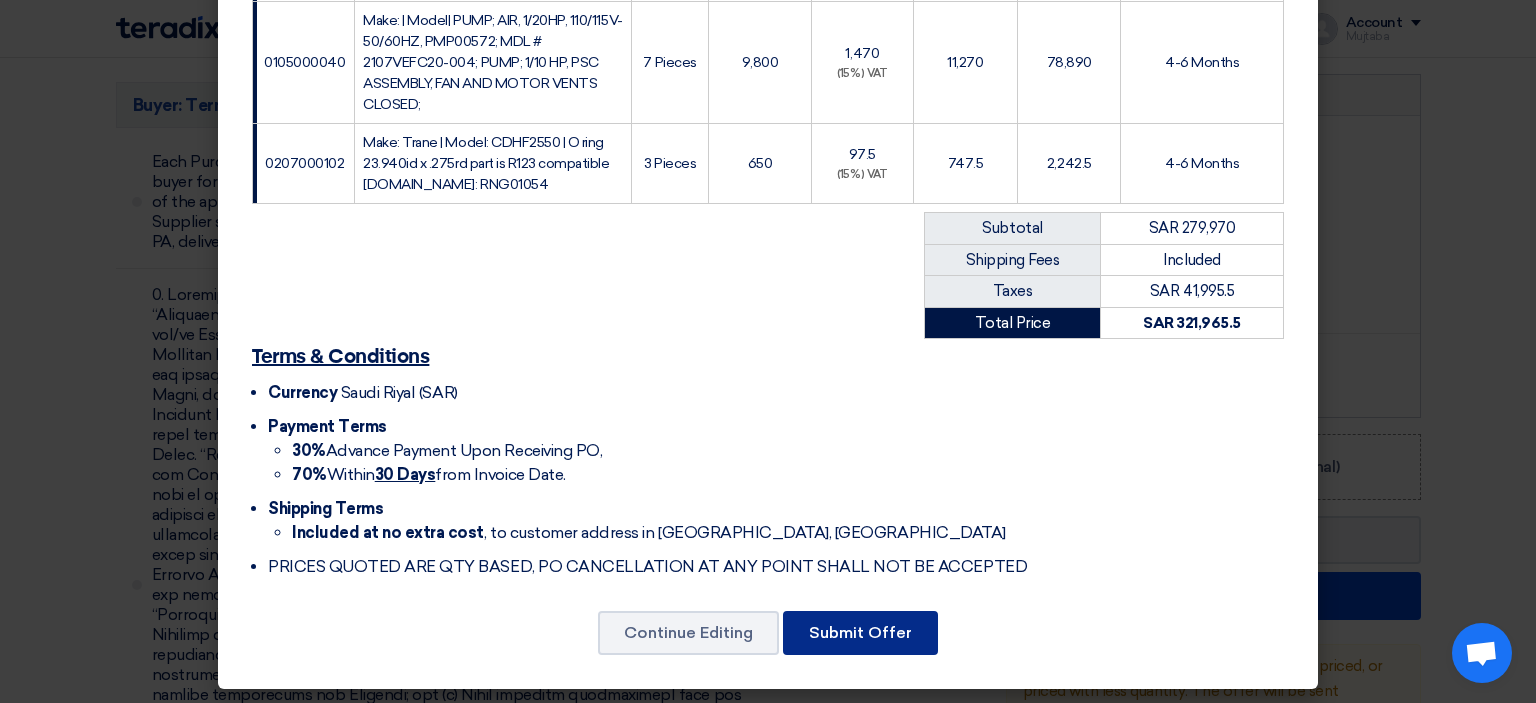 click on "Submit Offer" 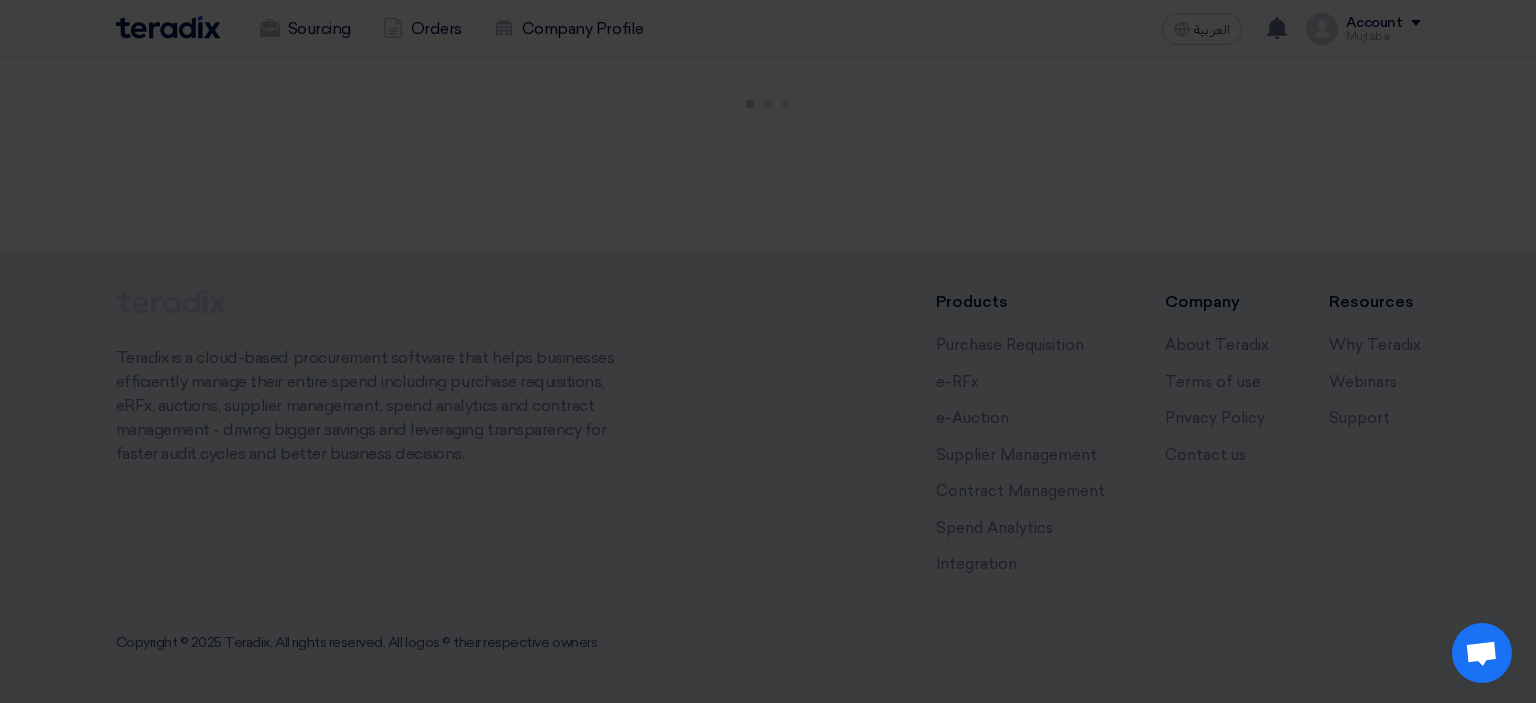 scroll, scrollTop: 107, scrollLeft: 0, axis: vertical 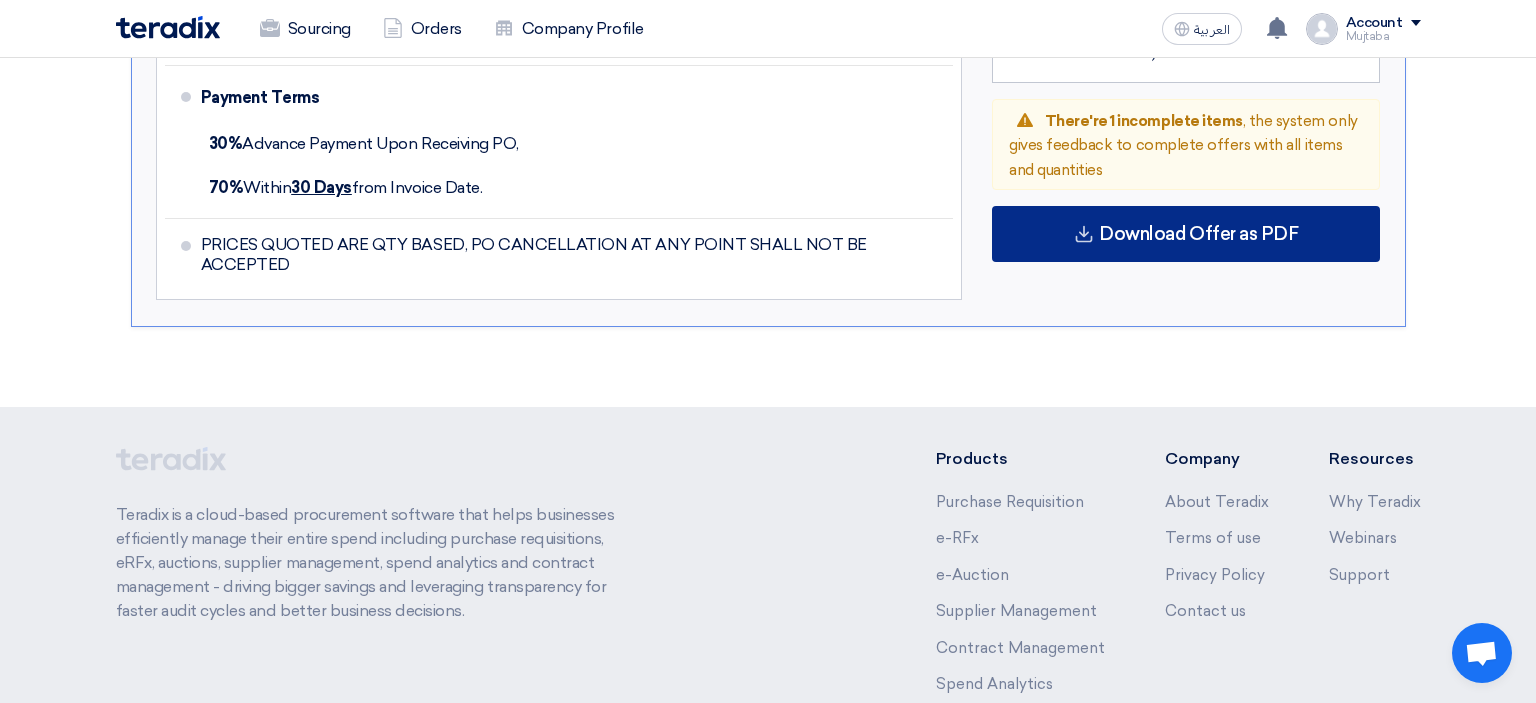 click on "Download Offer as PDF" at bounding box center (1198, 234) 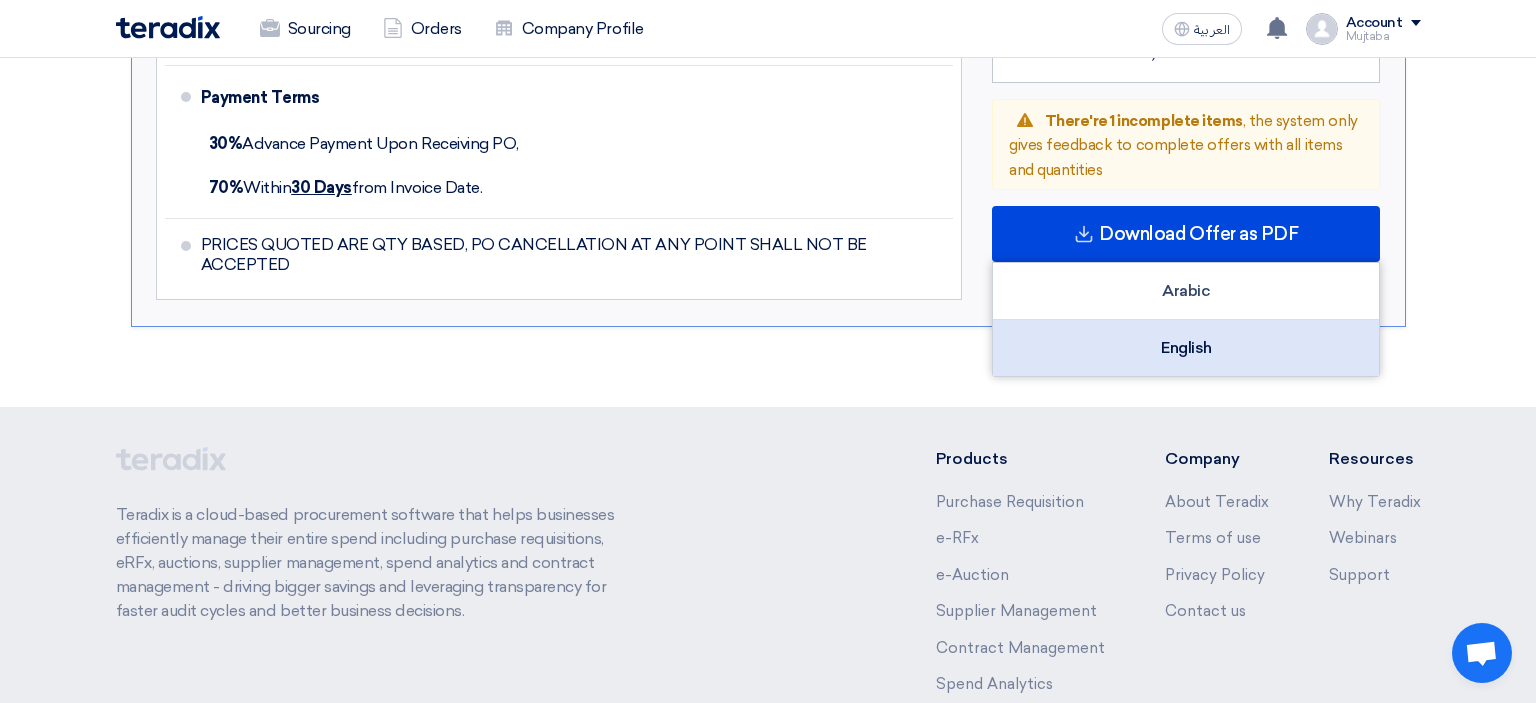 click on "English" at bounding box center [1186, 348] 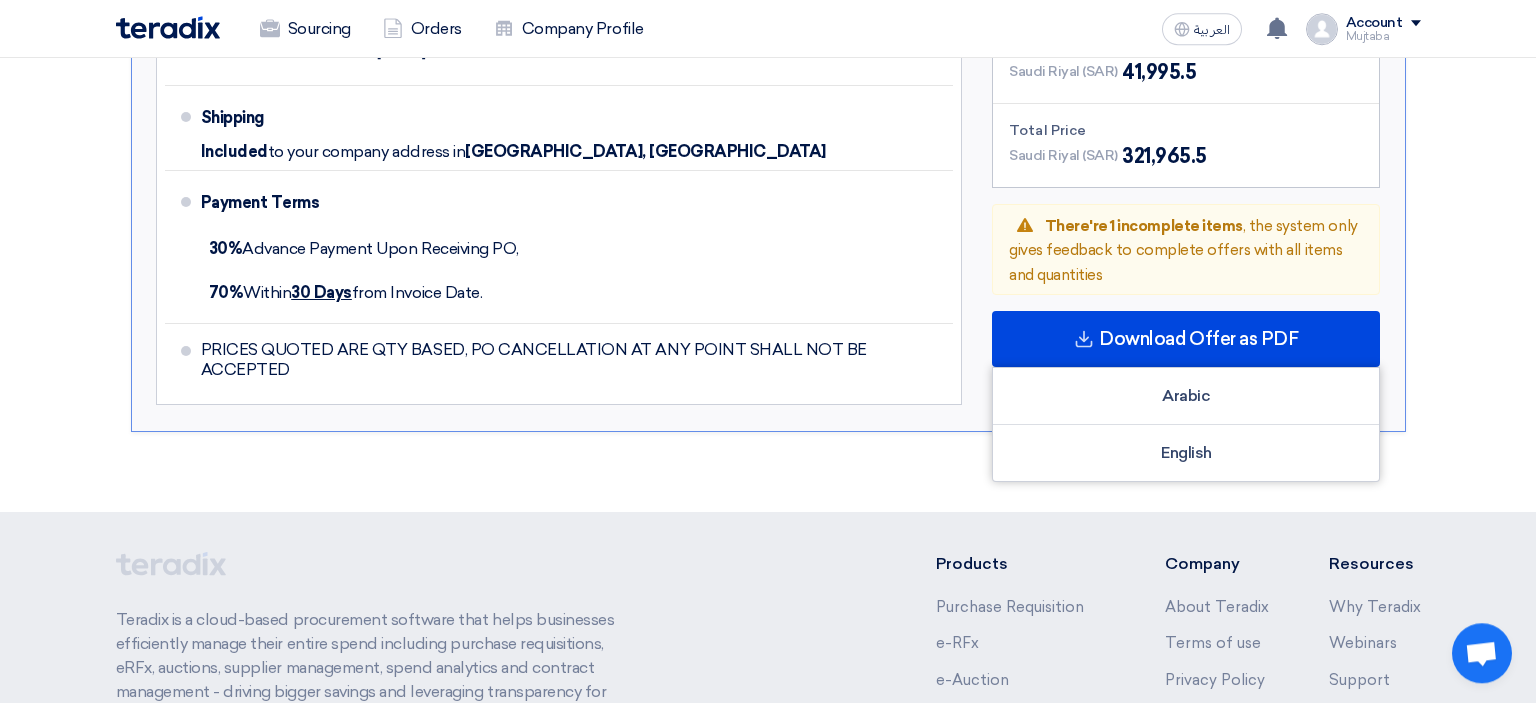 scroll, scrollTop: 4225, scrollLeft: 0, axis: vertical 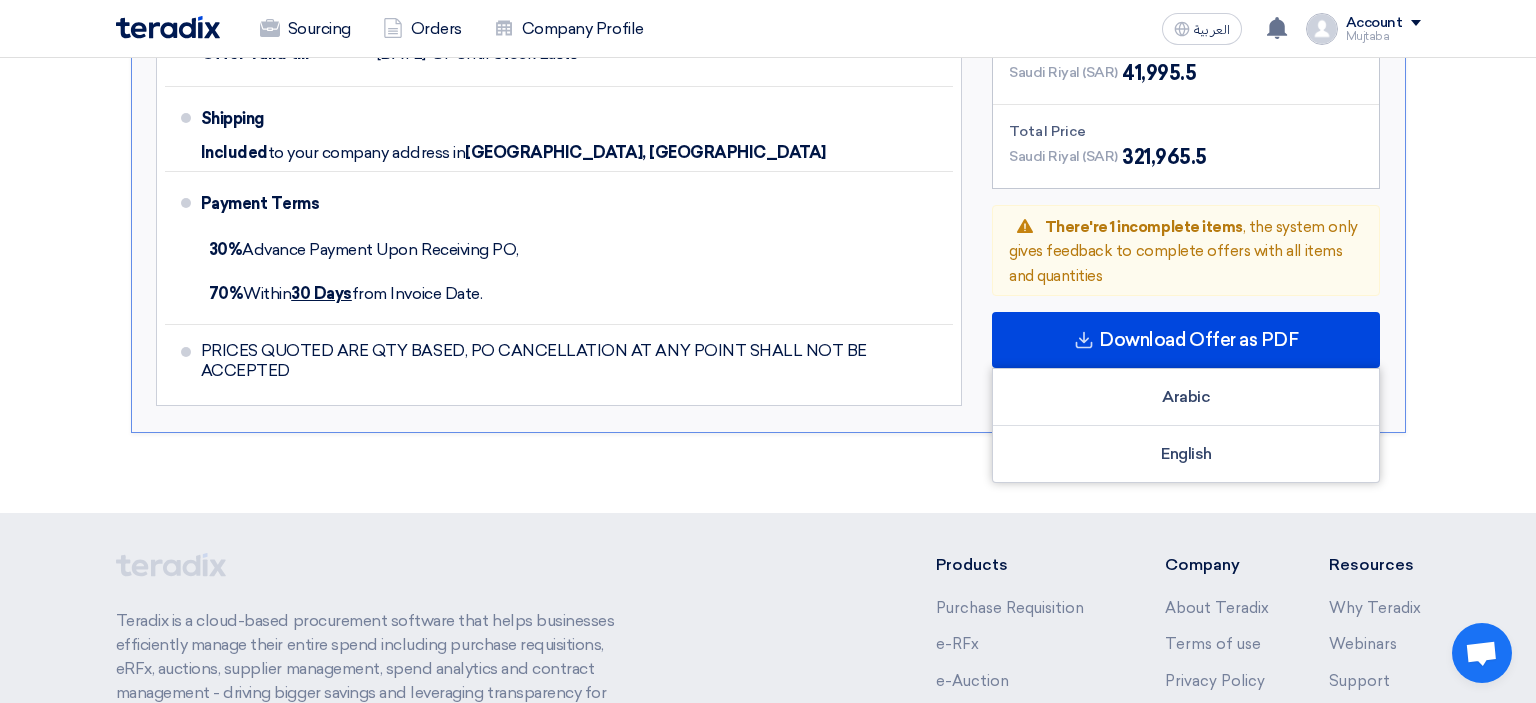 click on "Submit Offer
Version 1
Last Update
15 Jul 2025, 11:27 PM
Offer is Seen
Not Seen Yet
Warn
321,965.5 1" 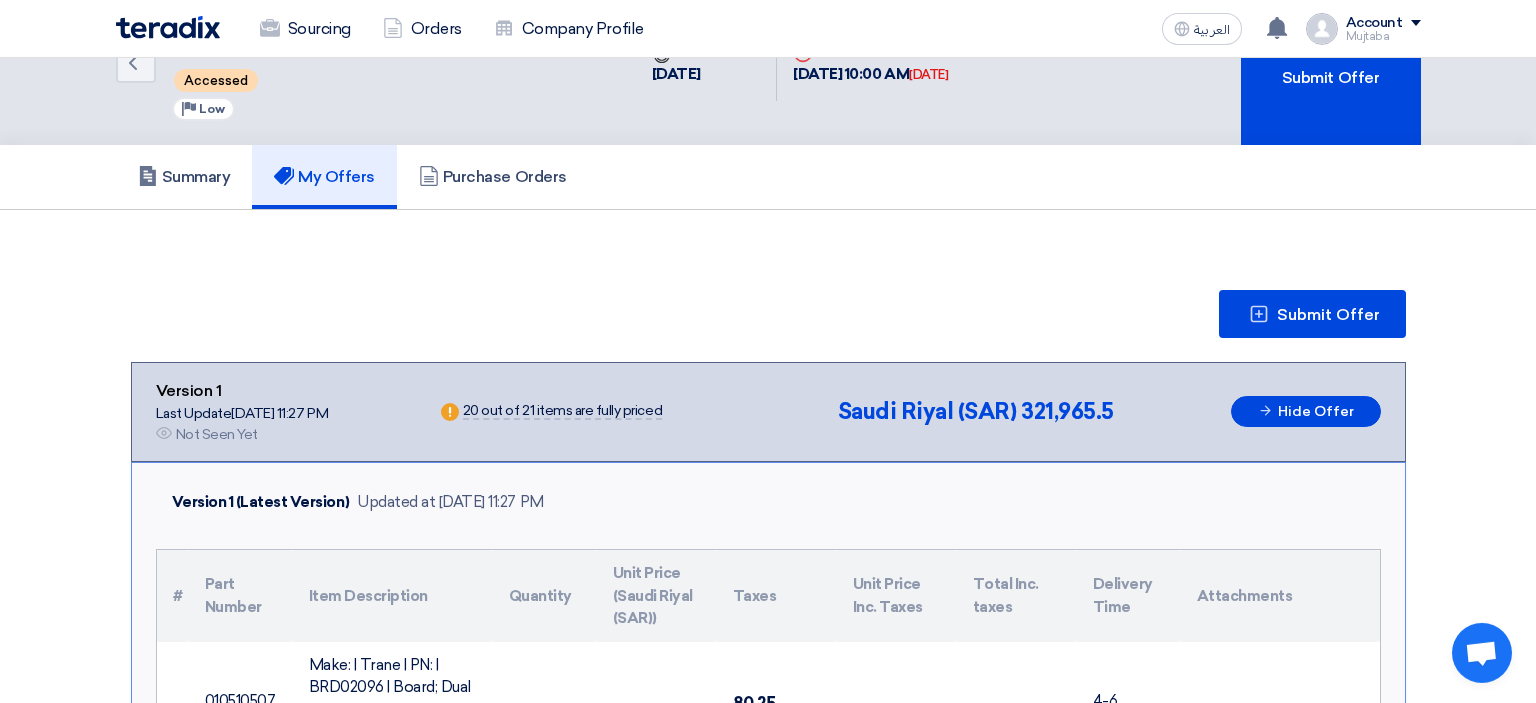 scroll, scrollTop: 0, scrollLeft: 0, axis: both 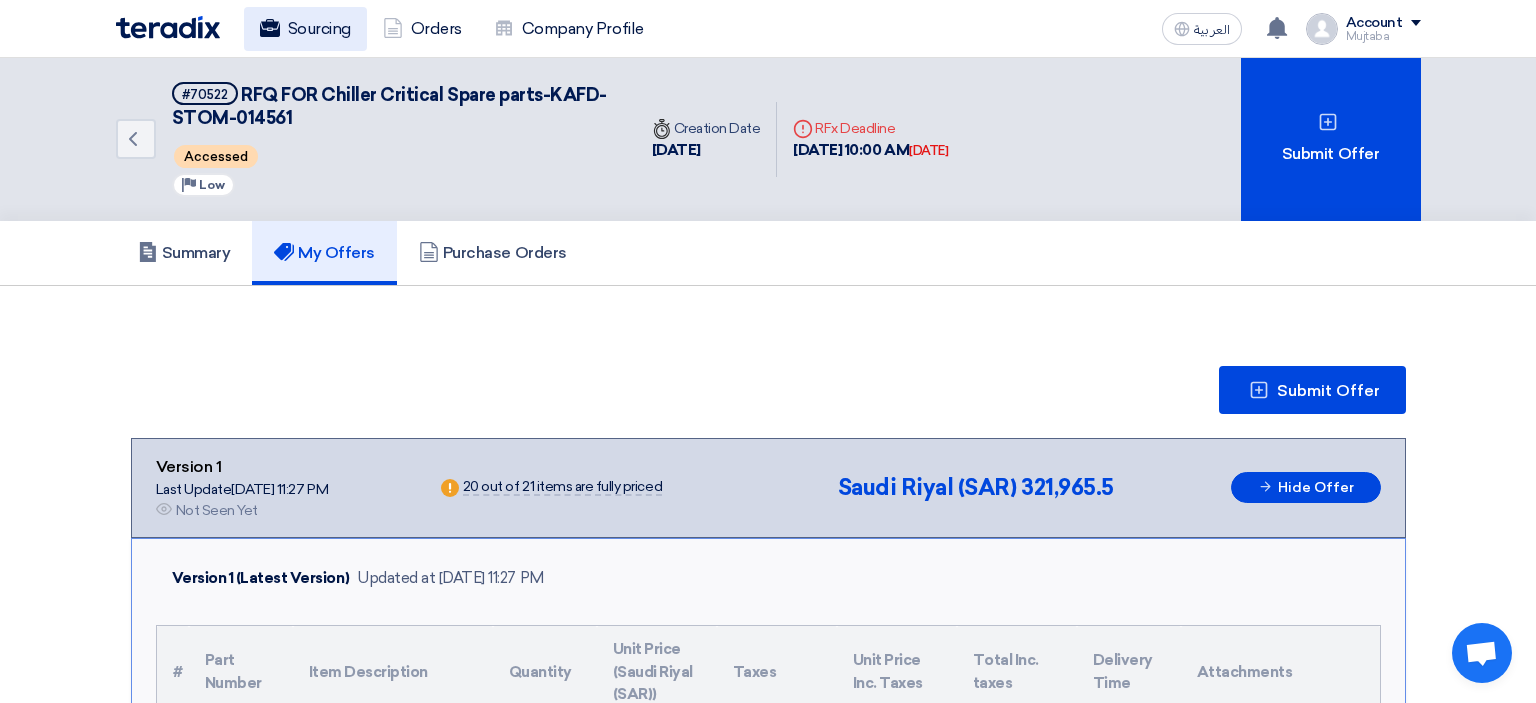click on "Sourcing" 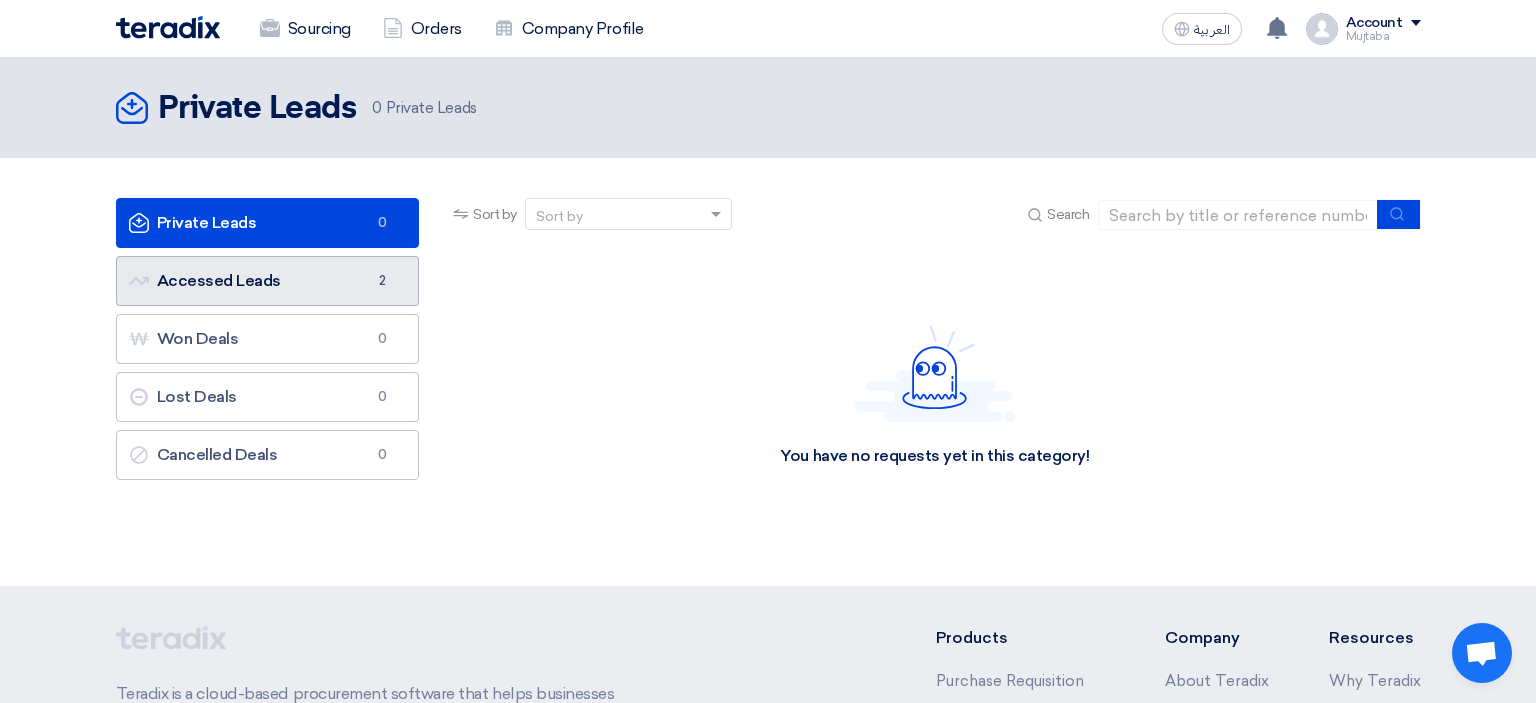 click on "Accessed Leads
Accessed Leads
2" 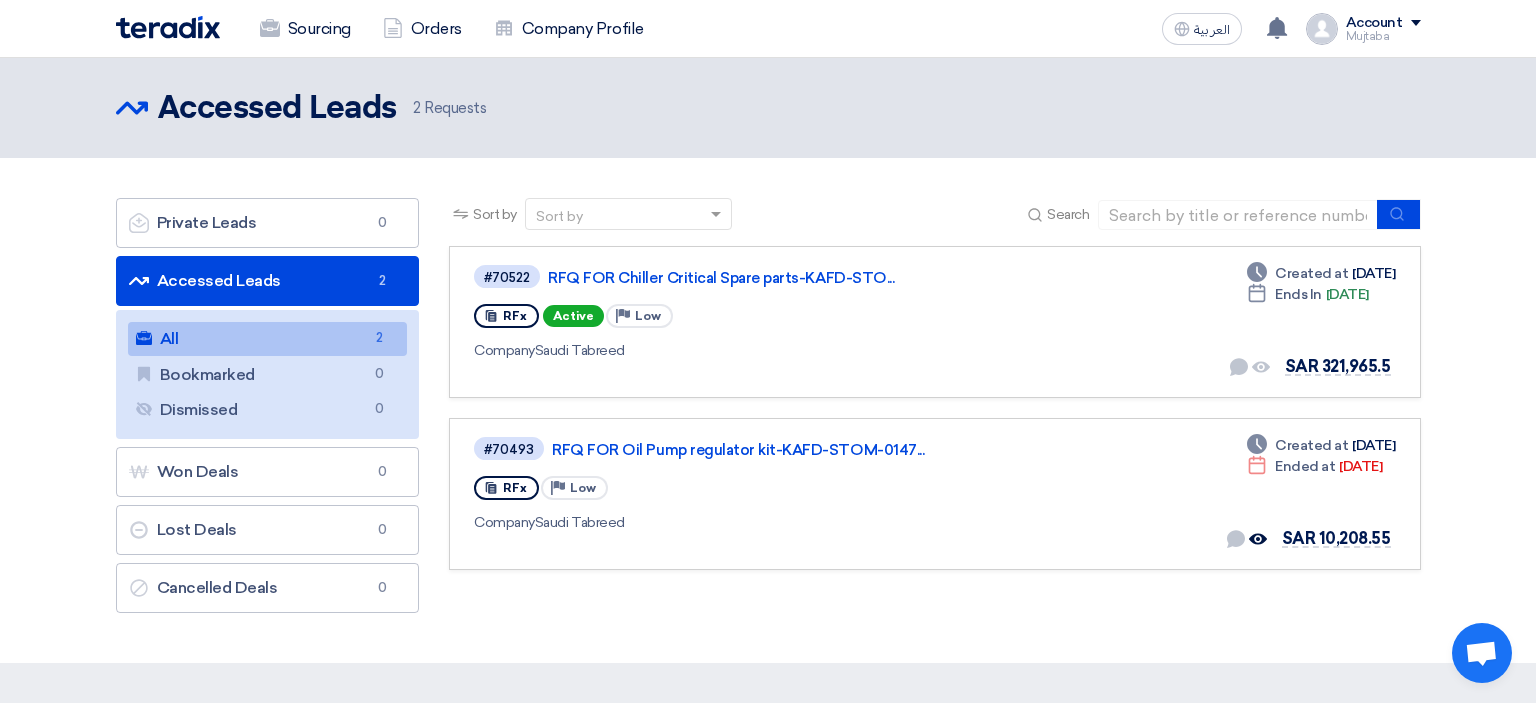 click on "Mujtaba" 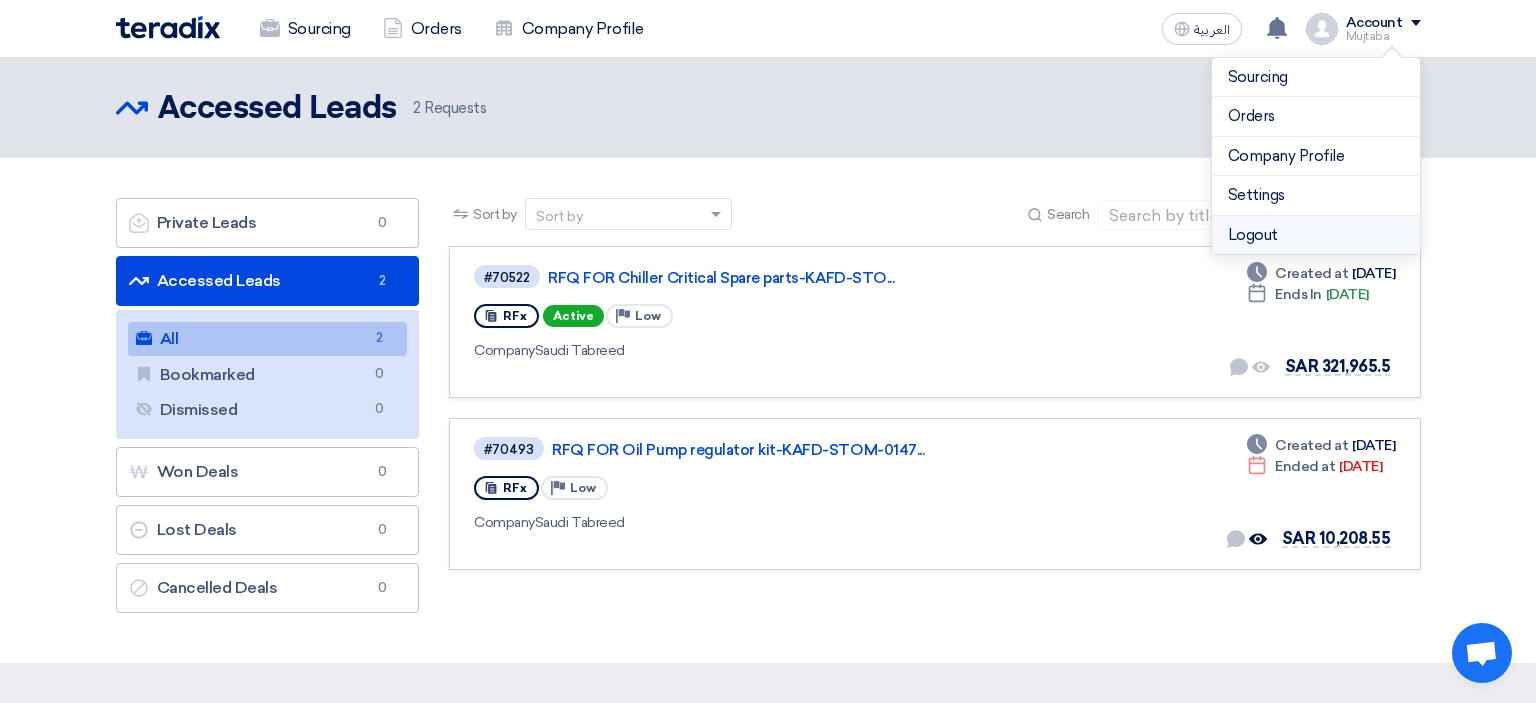 click on "Logout" 